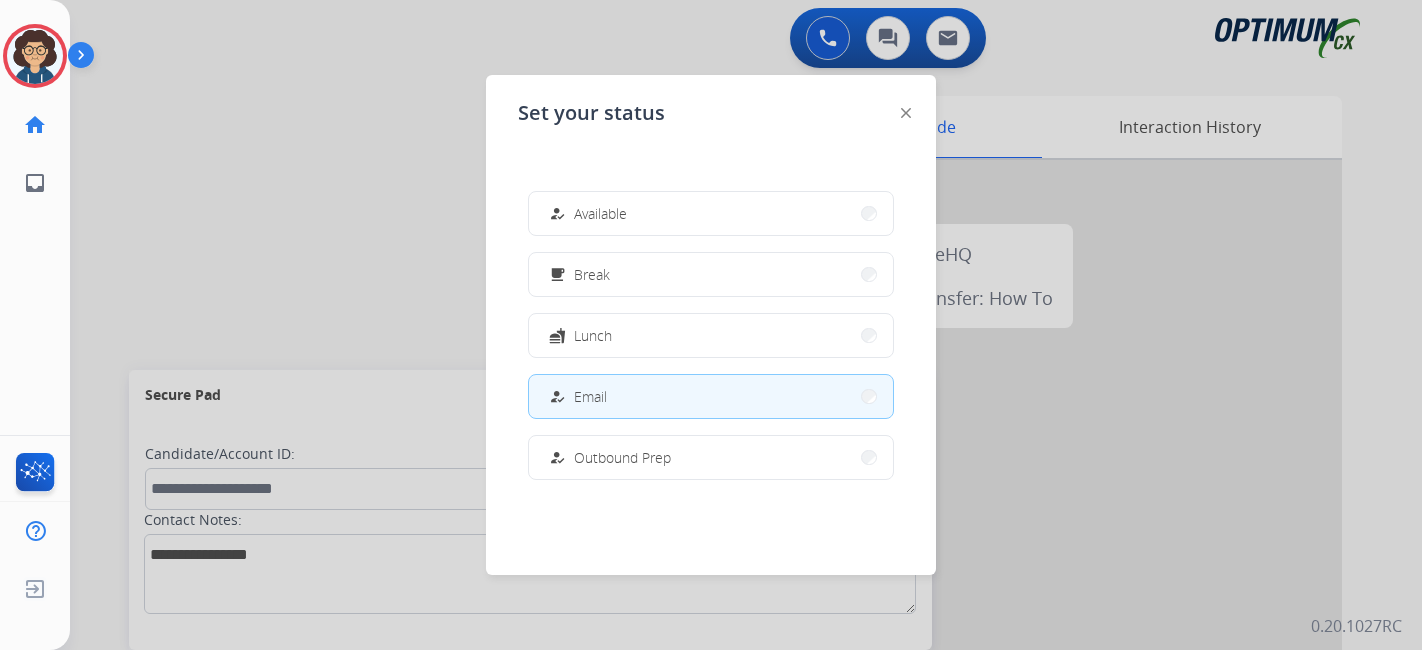 scroll, scrollTop: 0, scrollLeft: 0, axis: both 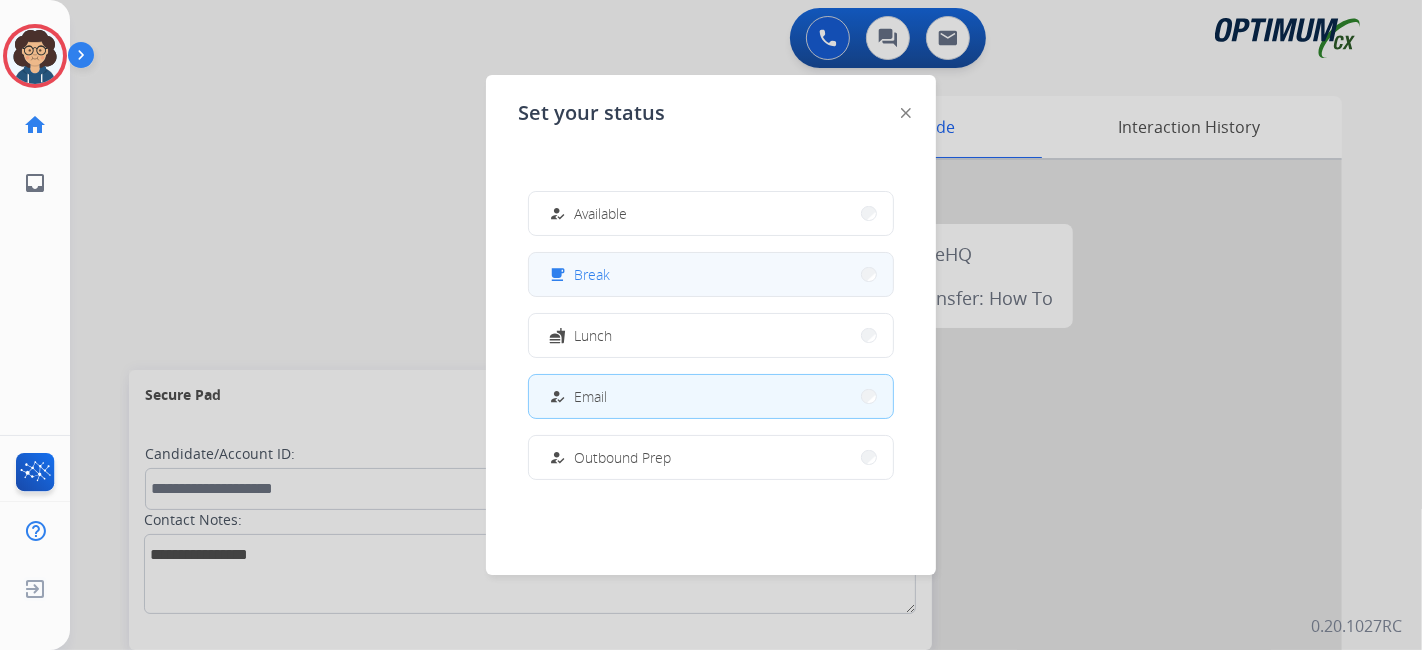 click on "free_breakfast Break" at bounding box center [711, 274] 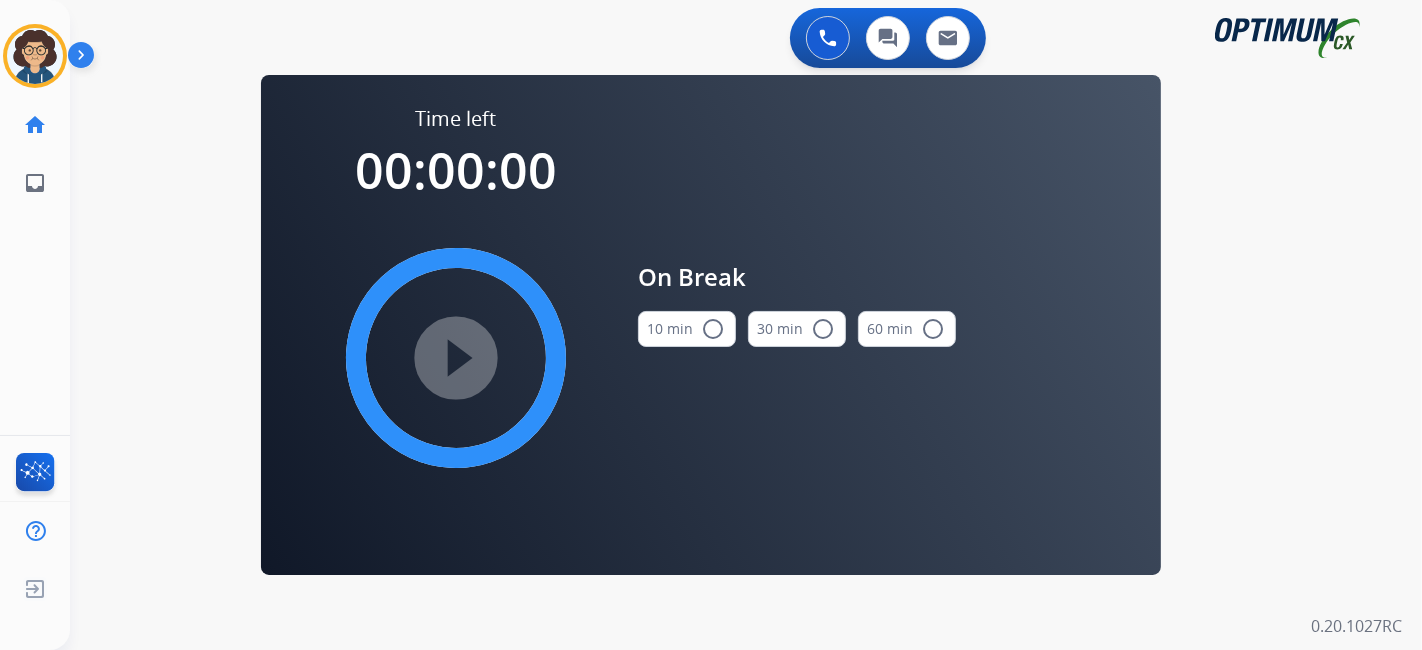 click on "10 min  radio_button_unchecked" at bounding box center [687, 329] 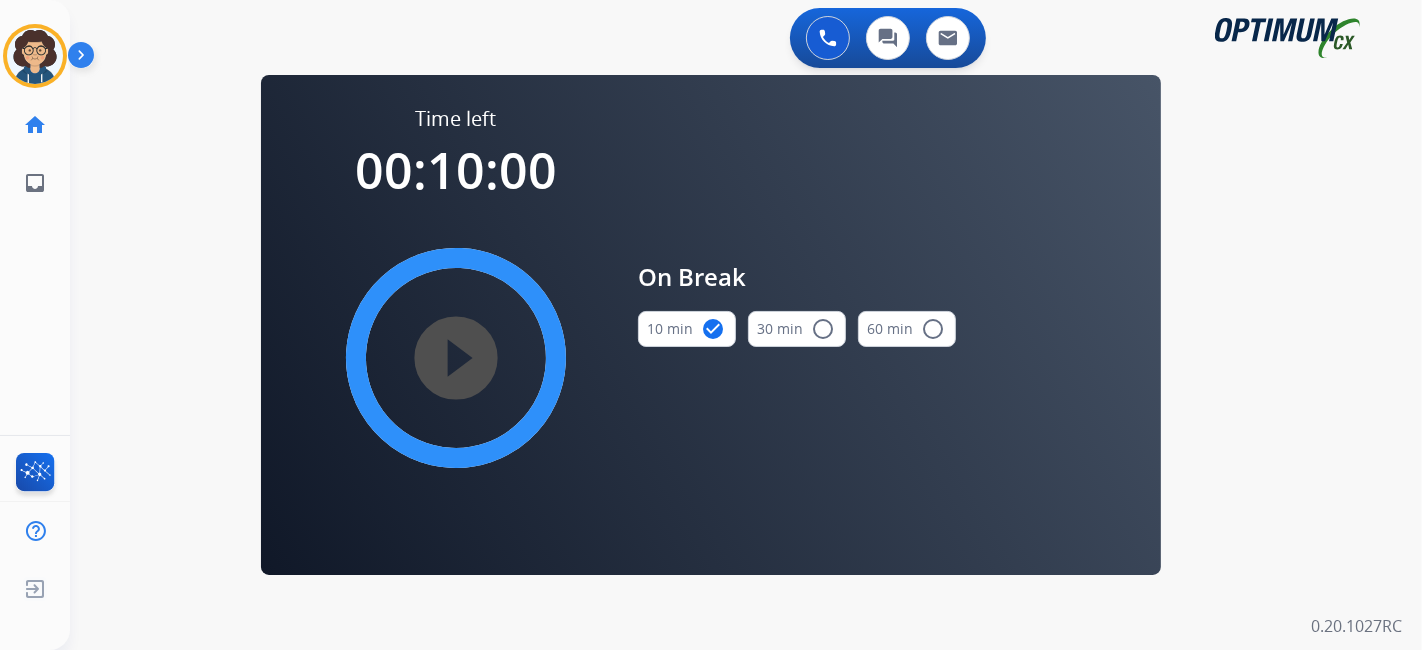 click on "play_circle_filled" at bounding box center (456, 358) 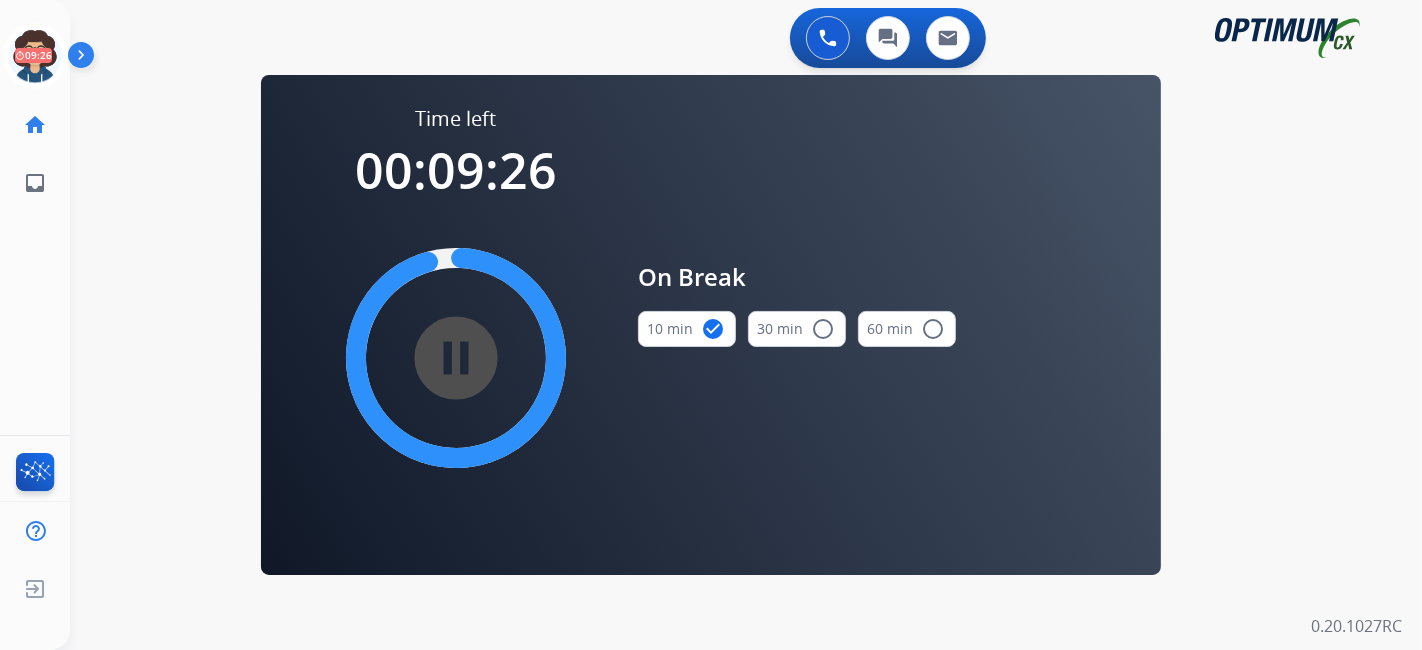 click on "0 Voice Interactions  0  Chat Interactions   0  Email Interactions swap_horiz Break voice bridge close_fullscreen Connect 3-Way Call merge_type Separate 3-Way Call Time left 00:09:26 pause_circle_filled On Break  10 min  check_circle  30 min  radio_button_unchecked  60 min  radio_button_unchecked  Interaction Guide   Interaction History  Interaction Guide arrow_drop_up  Welcome to EngageHQ   Internal Queue Transfer: How To  Secure Pad expand_more Clear pad Candidate/Account ID: Contact Notes:                  0.20.1027RC" at bounding box center (746, 325) 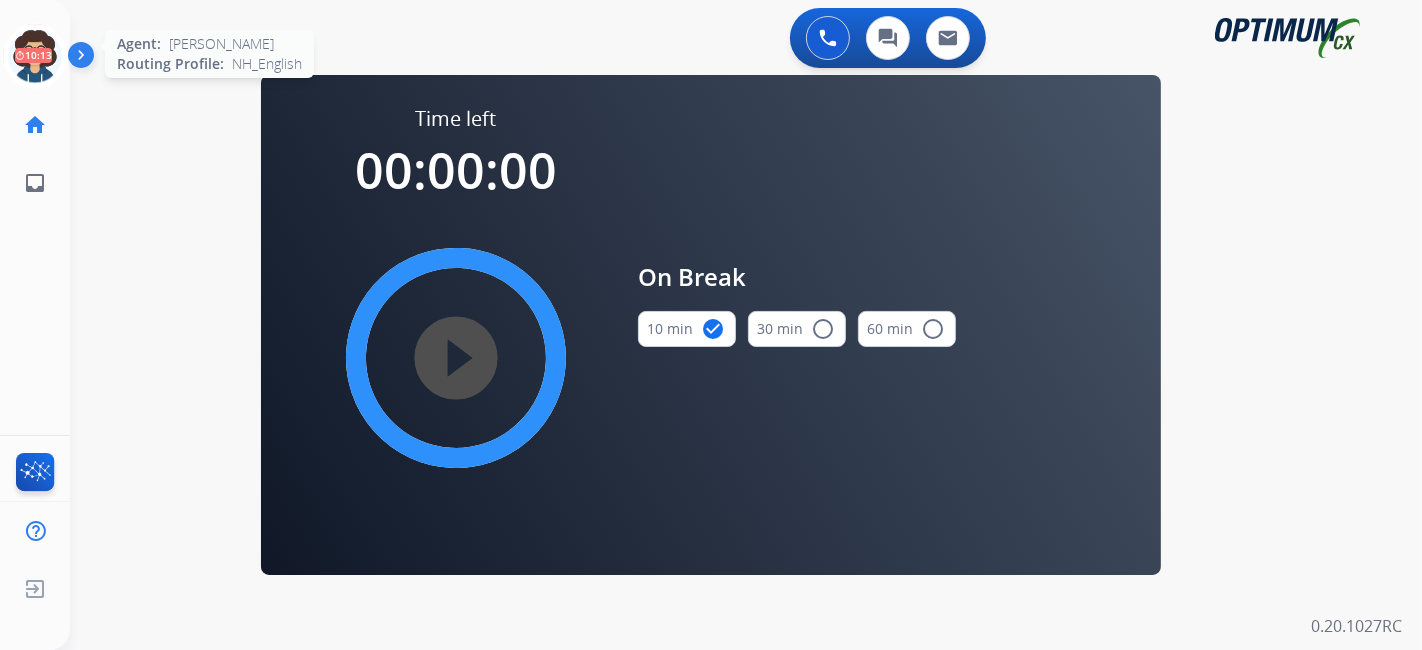 click 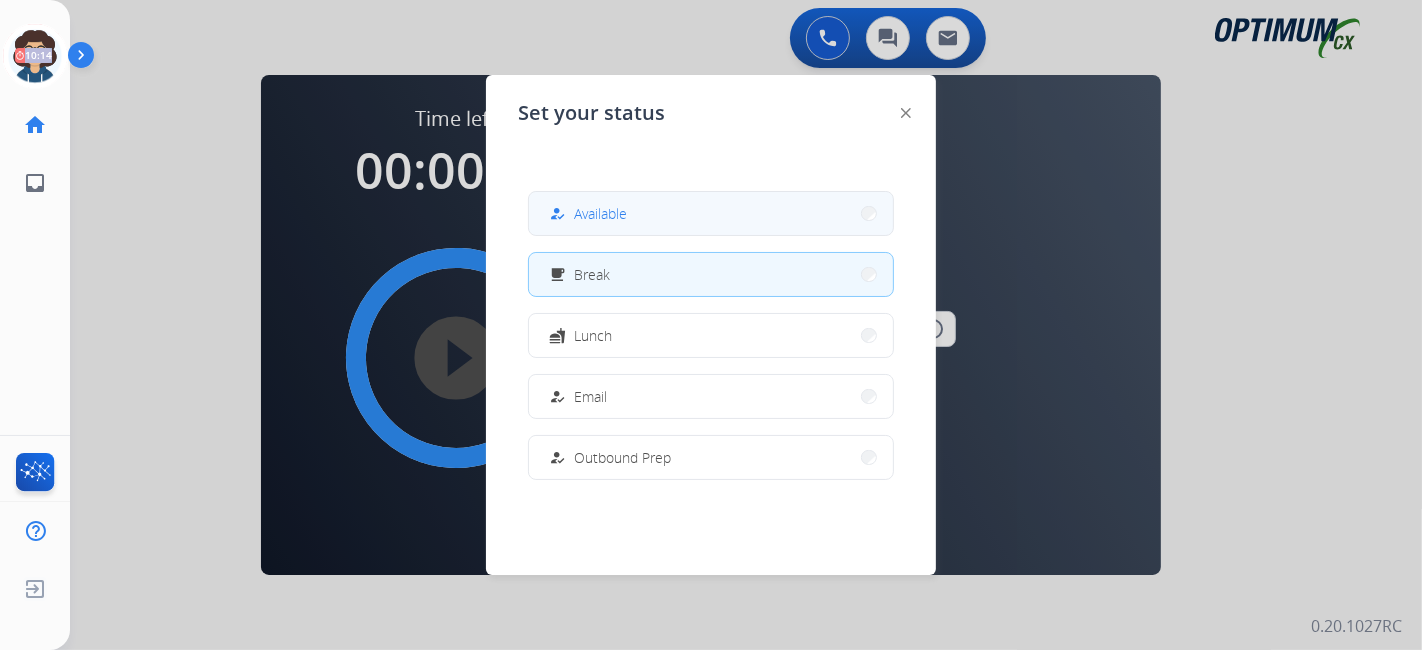click on "how_to_reg Available" at bounding box center [711, 213] 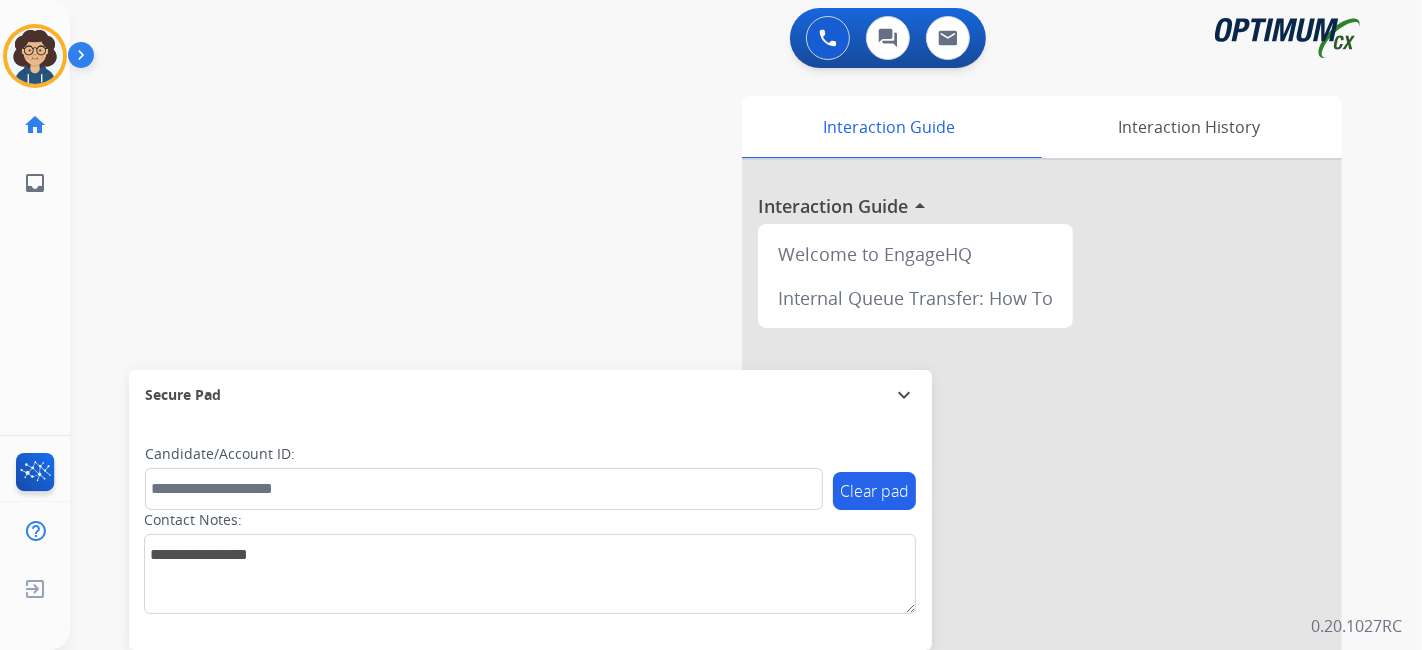 click on "swap_horiz Break voice bridge close_fullscreen Connect 3-Way Call merge_type Separate 3-Way Call  Interaction Guide   Interaction History  Interaction Guide arrow_drop_up  Welcome to EngageHQ   Internal Queue Transfer: How To  Secure Pad expand_more Clear pad Candidate/Account ID: Contact Notes:" at bounding box center [722, 489] 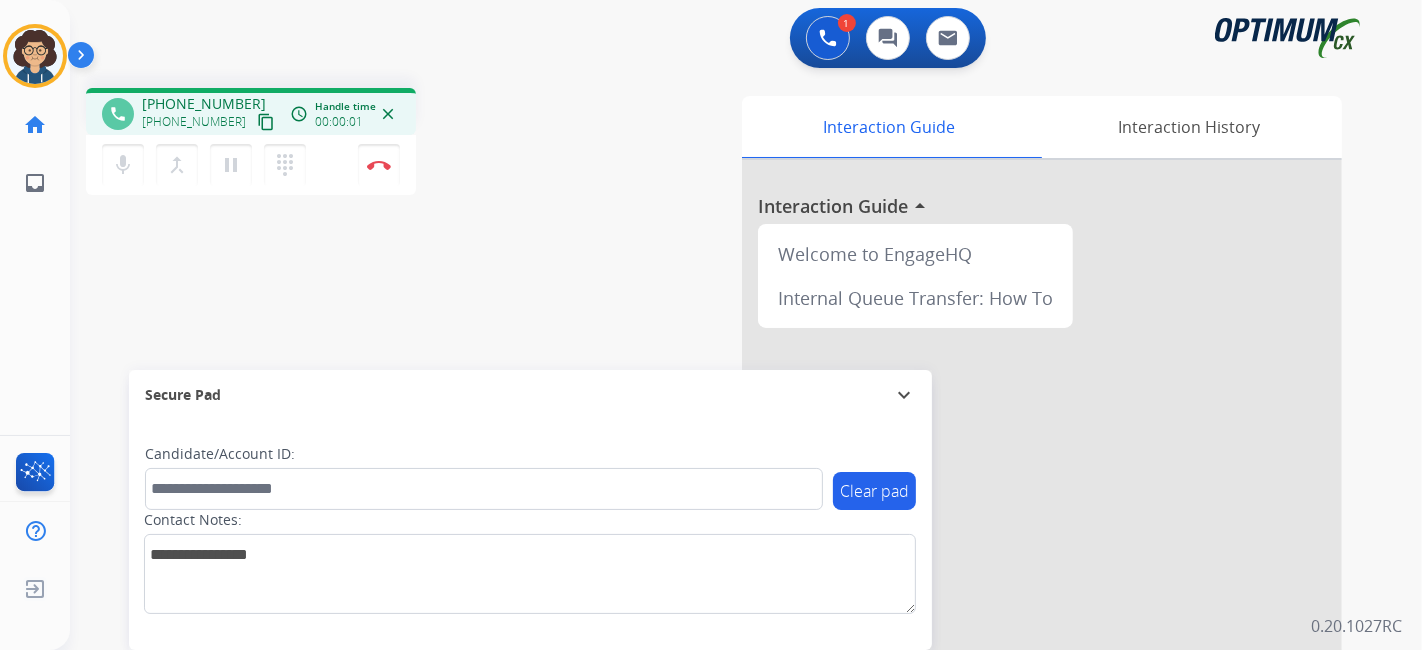click on "content_copy" at bounding box center [266, 122] 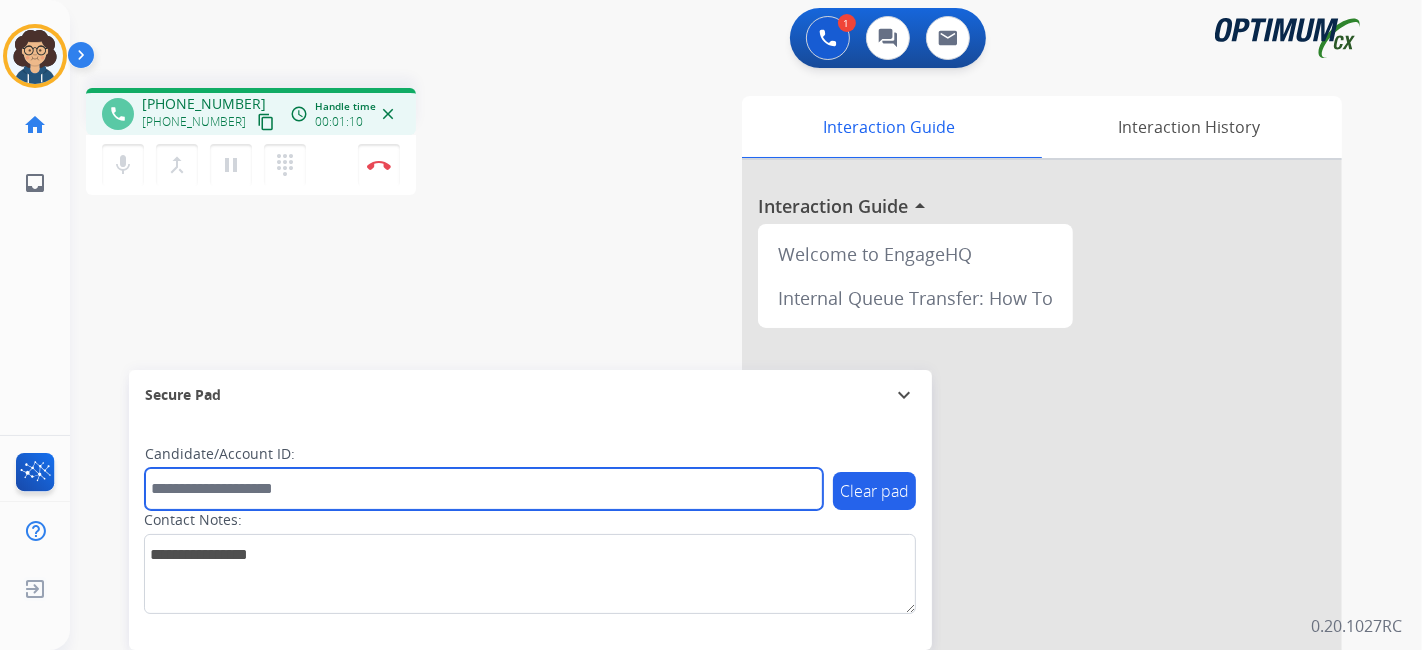 click at bounding box center [484, 489] 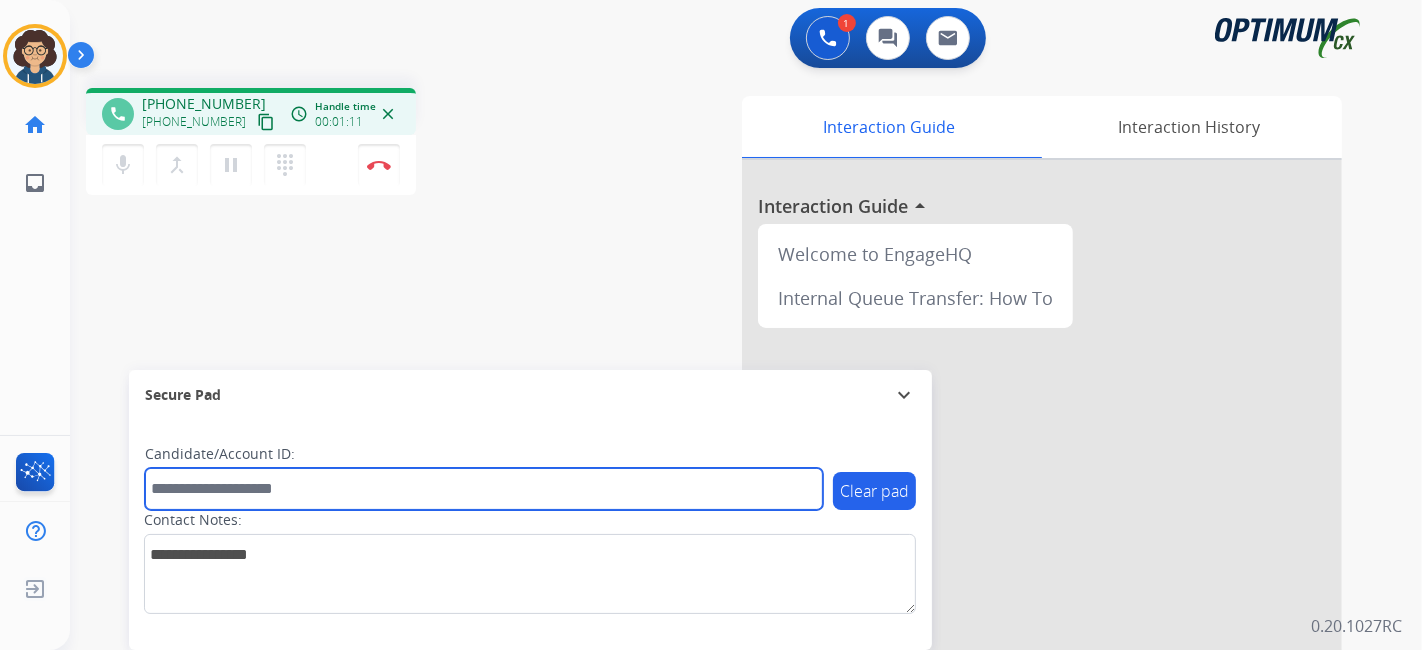 paste on "*******" 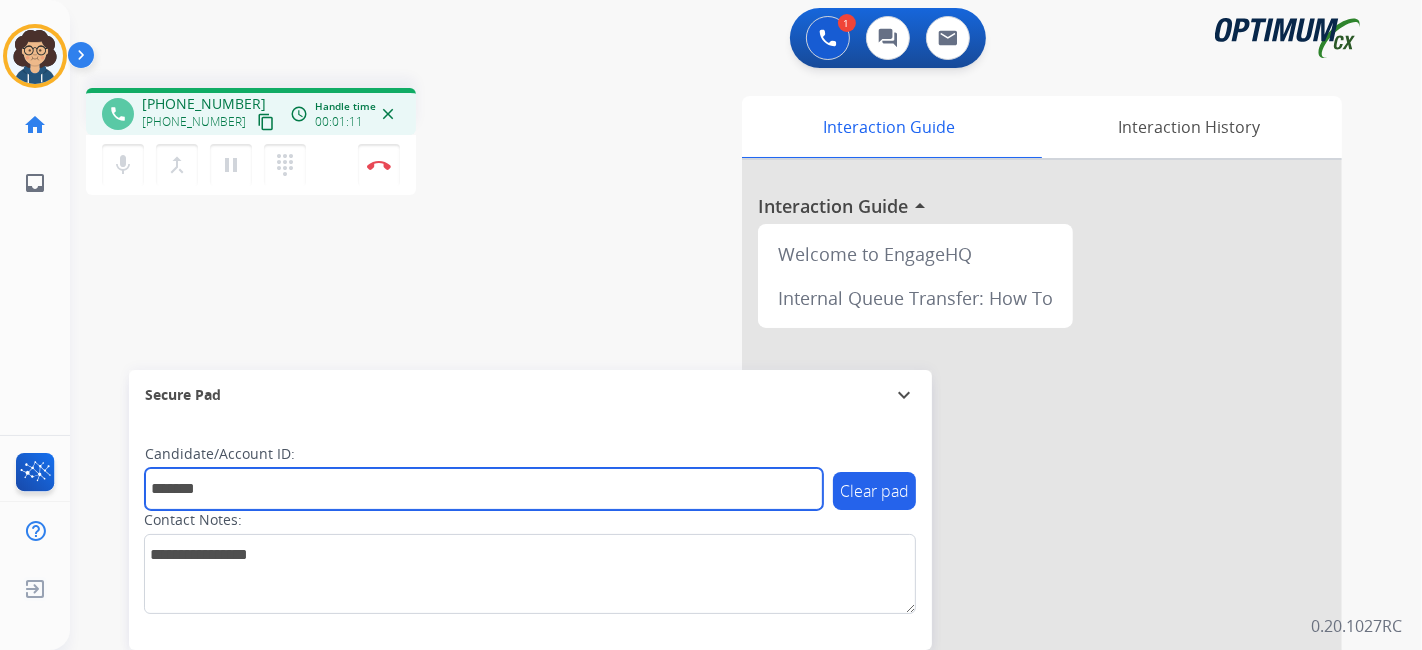 type on "*******" 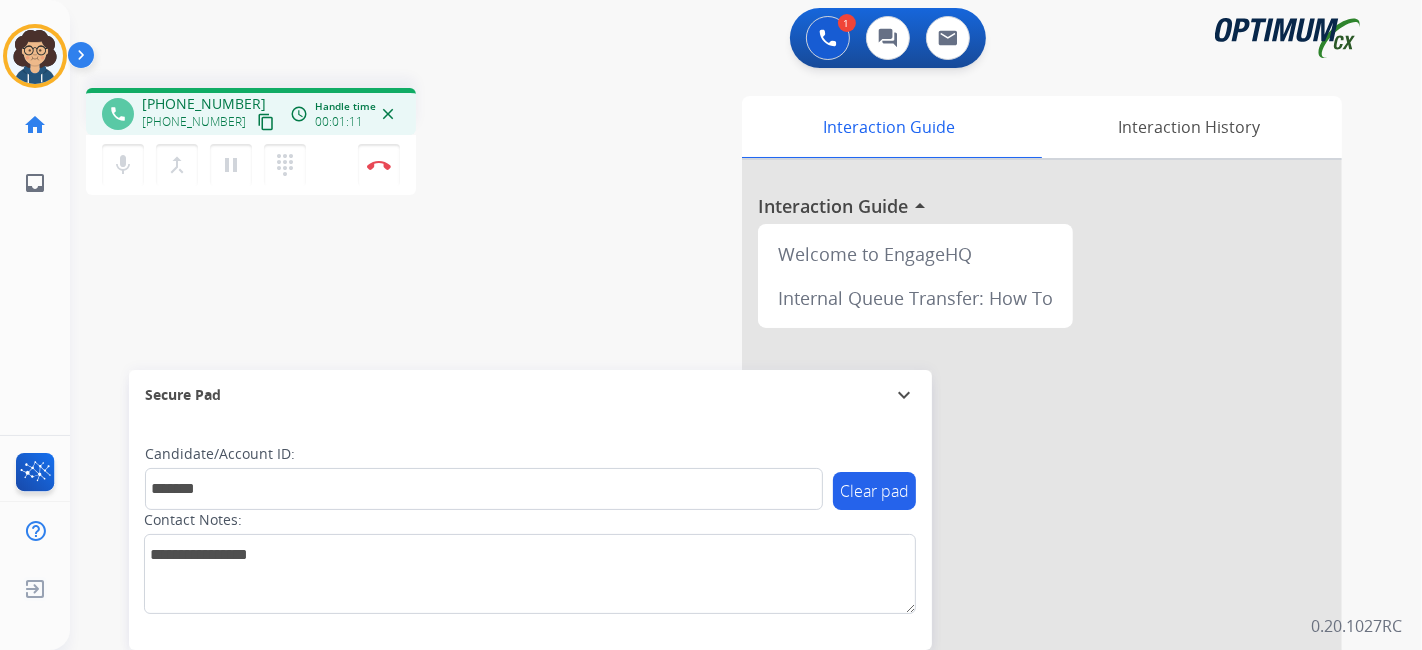click on "phone [PHONE_NUMBER] [PHONE_NUMBER] content_copy access_time Call metrics Queue   00:11 Hold   00:00 Talk   01:11 Total   01:21 Handle time 00:01:11 close mic Mute merge_type Bridge pause Hold dialpad Dialpad Disconnect swap_horiz Break voice bridge close_fullscreen Connect 3-Way Call merge_type Separate 3-Way Call  Interaction Guide   Interaction History  Interaction Guide arrow_drop_up  Welcome to EngageHQ   Internal Queue Transfer: How To  Secure Pad expand_more Clear pad Candidate/Account ID: ******* Contact Notes:" at bounding box center [722, 489] 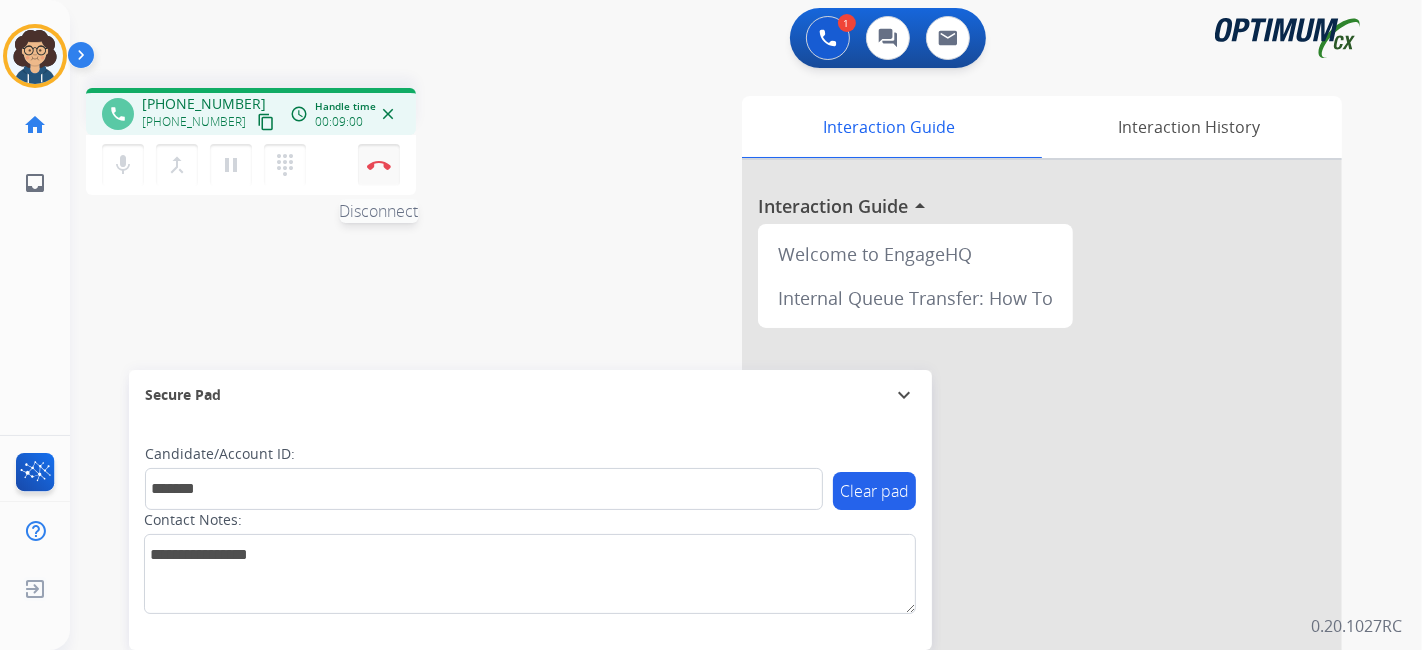 click at bounding box center (379, 165) 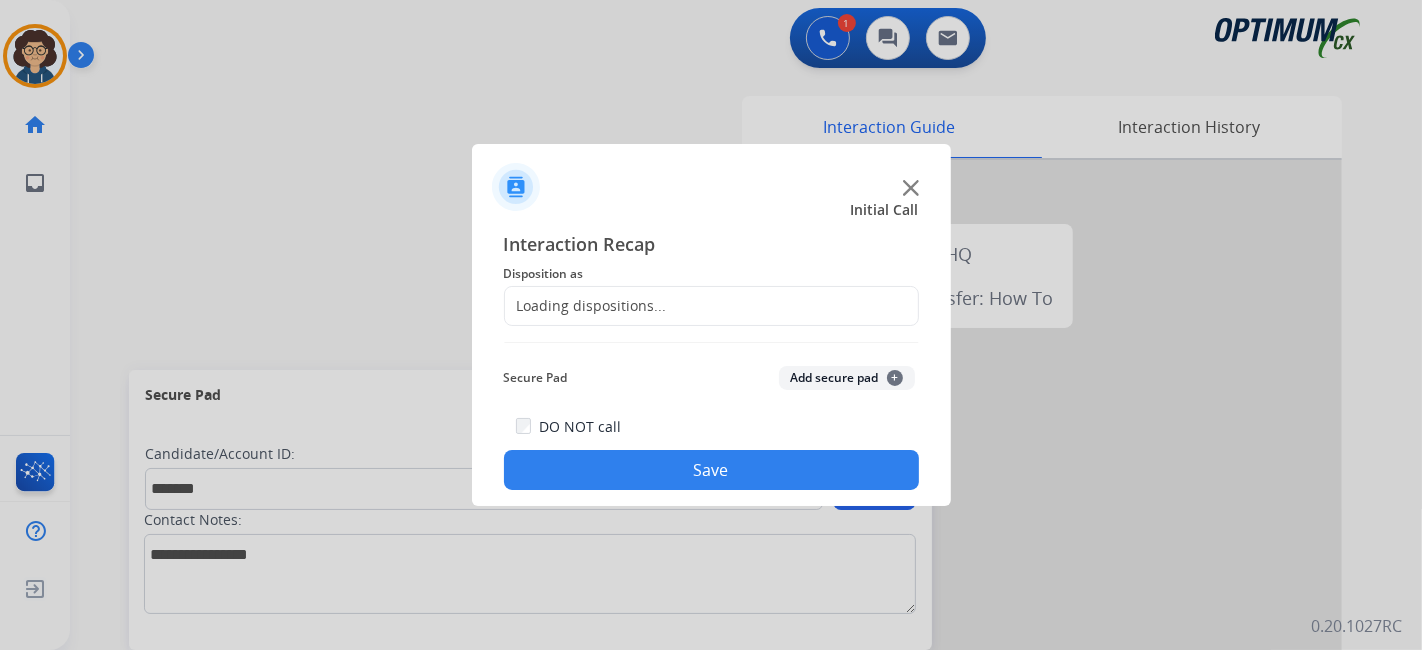 click on "Loading dispositions..." 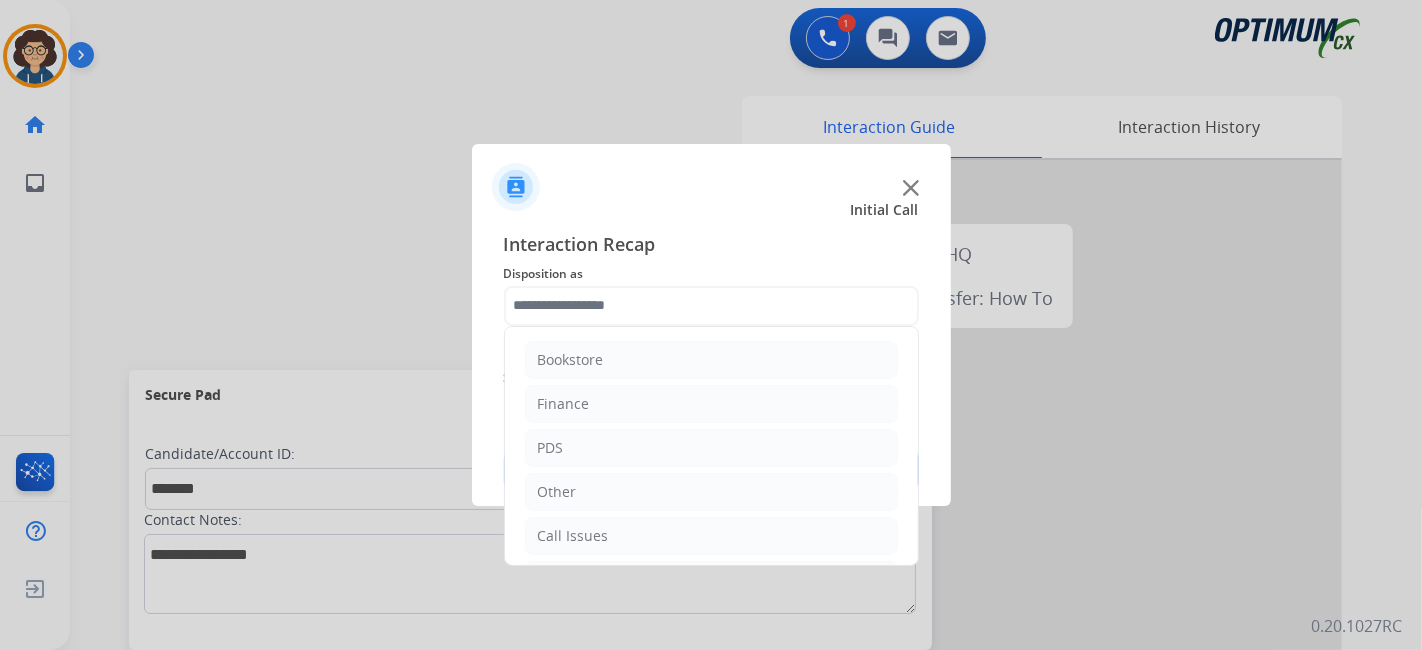 click 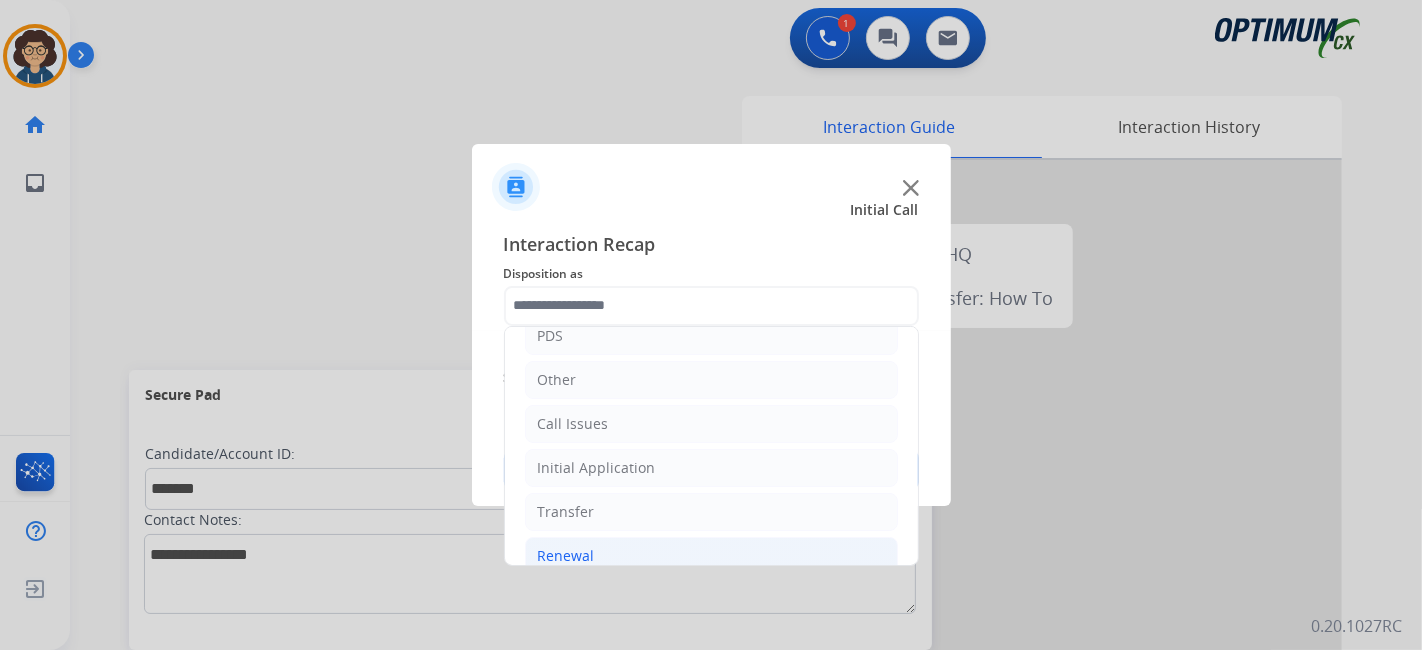 scroll, scrollTop: 131, scrollLeft: 0, axis: vertical 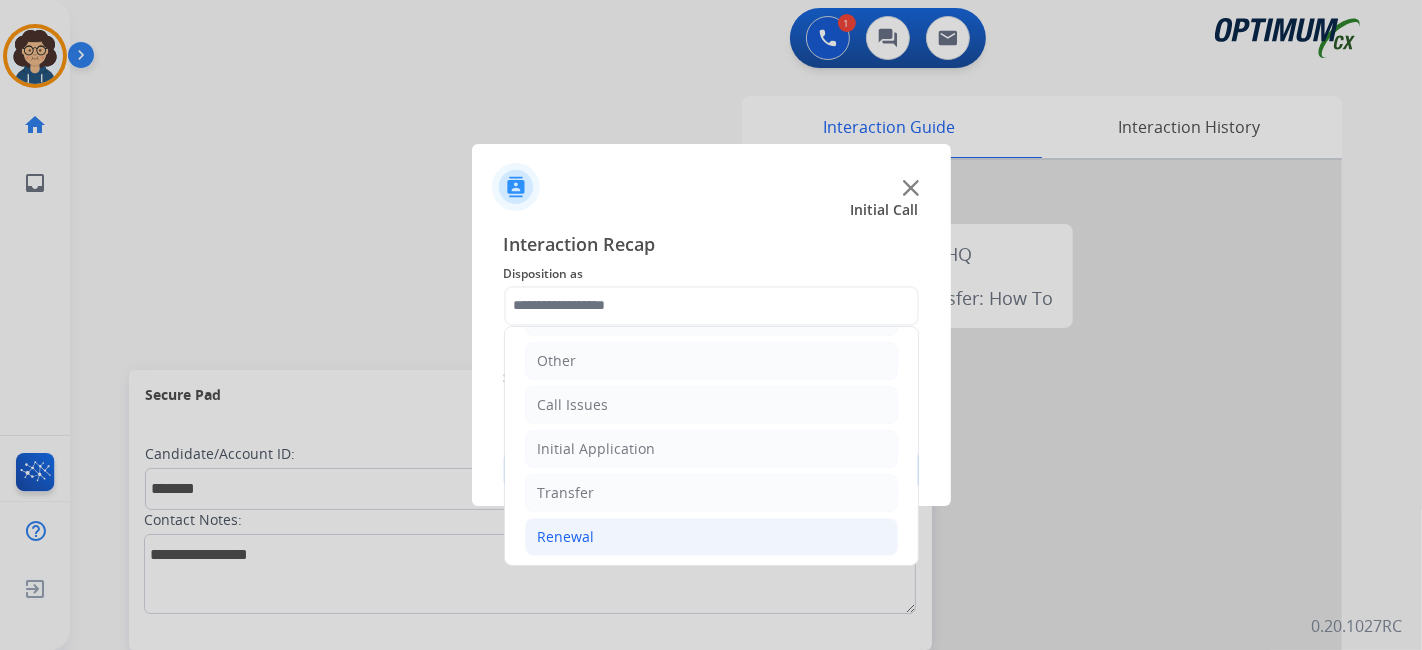 click on "Renewal" 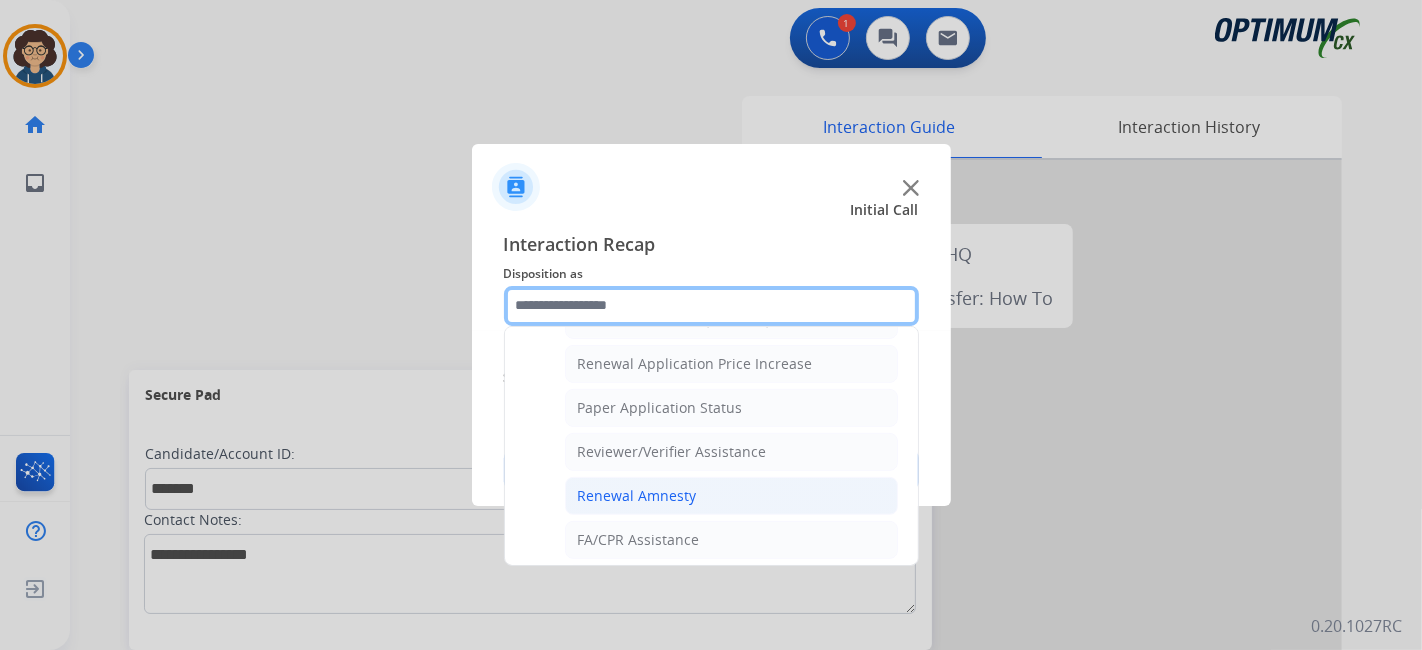 scroll, scrollTop: 679, scrollLeft: 0, axis: vertical 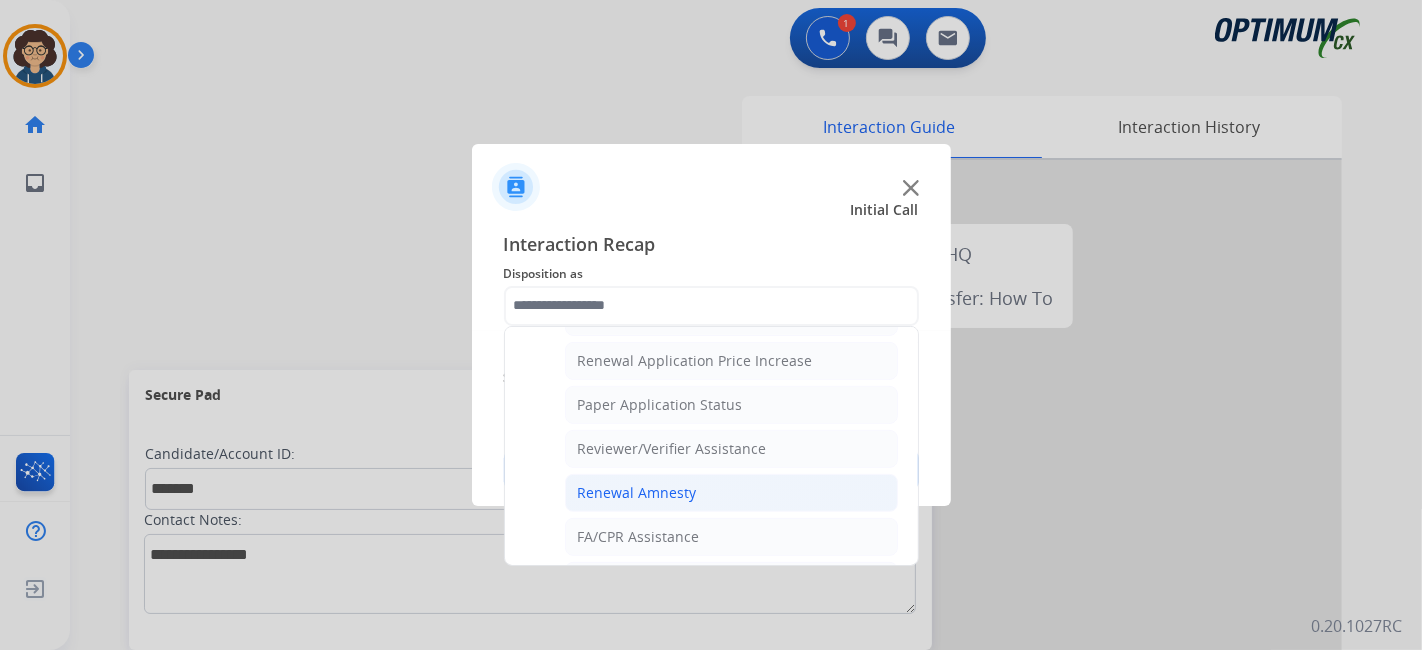 click on "Renewal Amnesty" 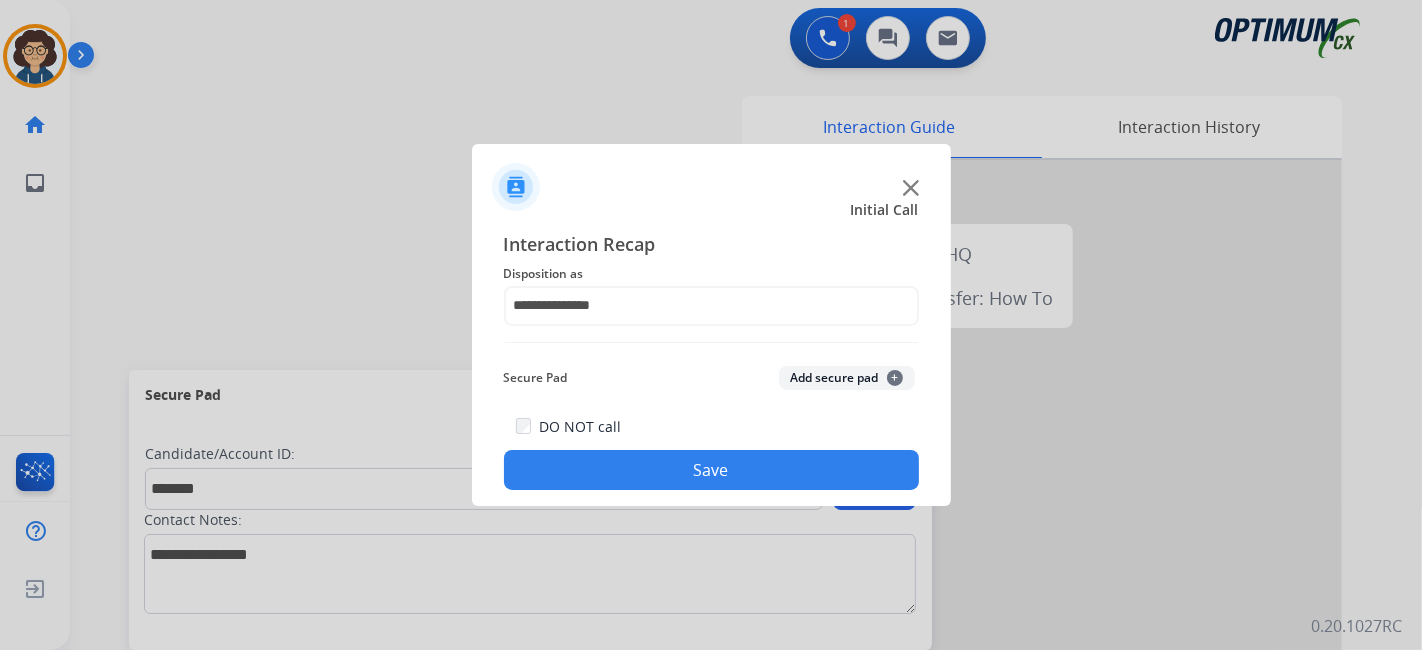 click on "Add secure pad  +" 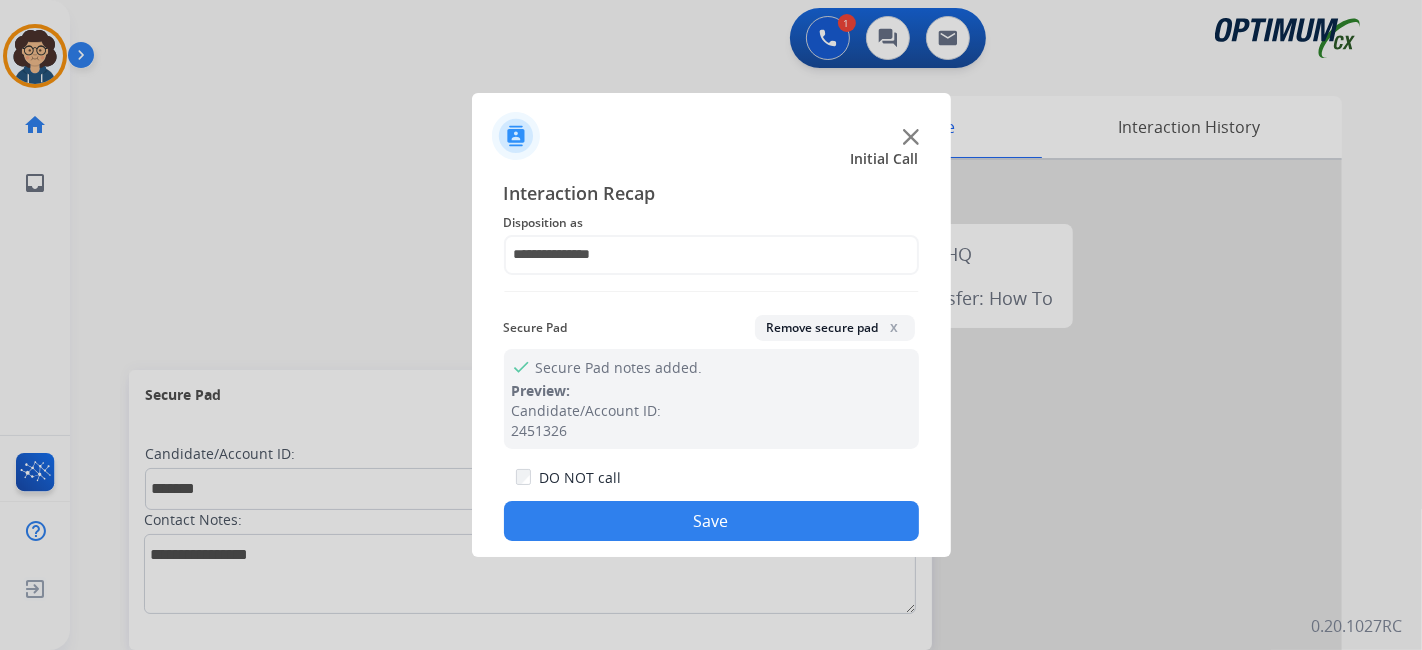 drag, startPoint x: 756, startPoint y: 520, endPoint x: 462, endPoint y: 34, distance: 568.007 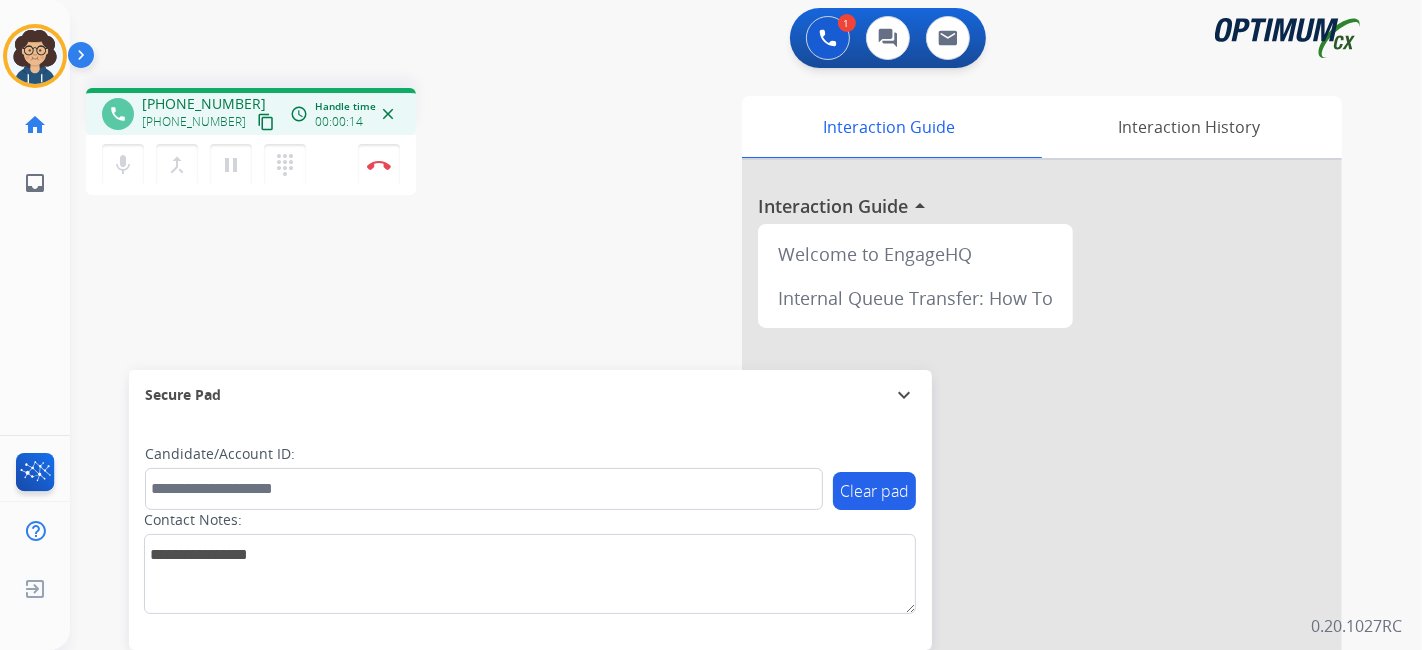 click on "content_copy" at bounding box center [266, 122] 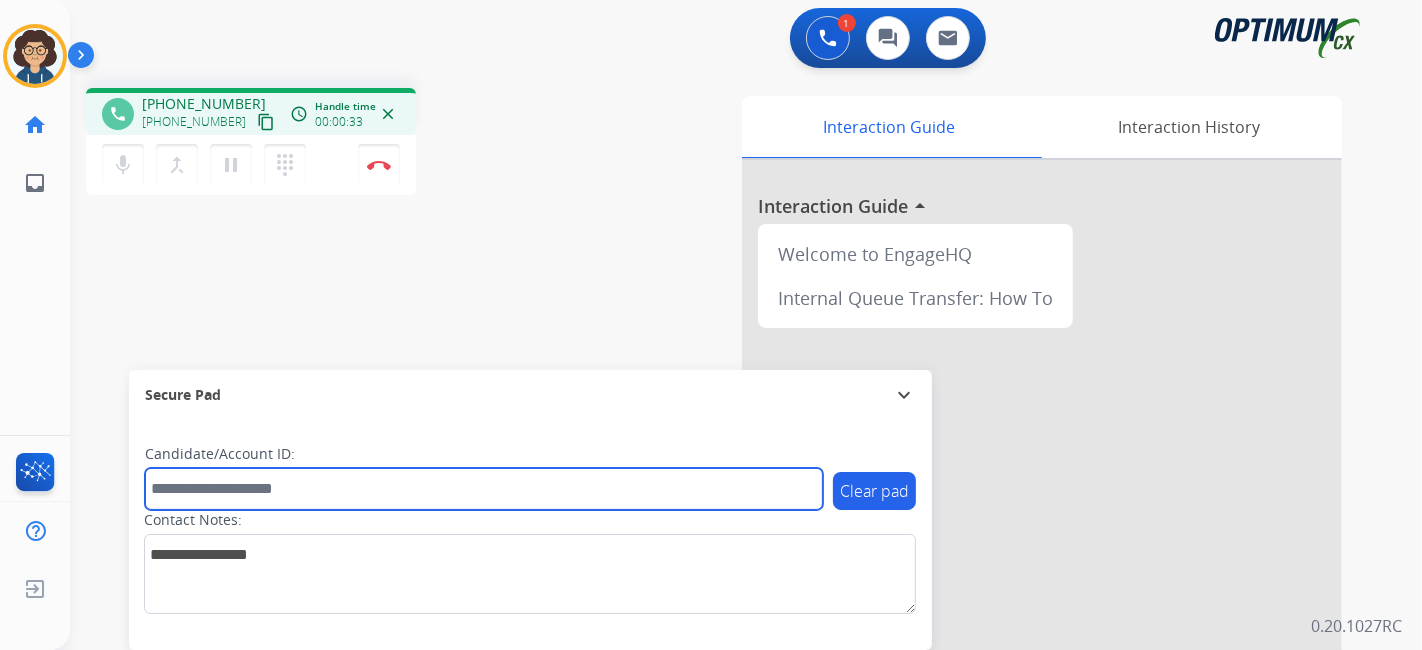 click at bounding box center (484, 489) 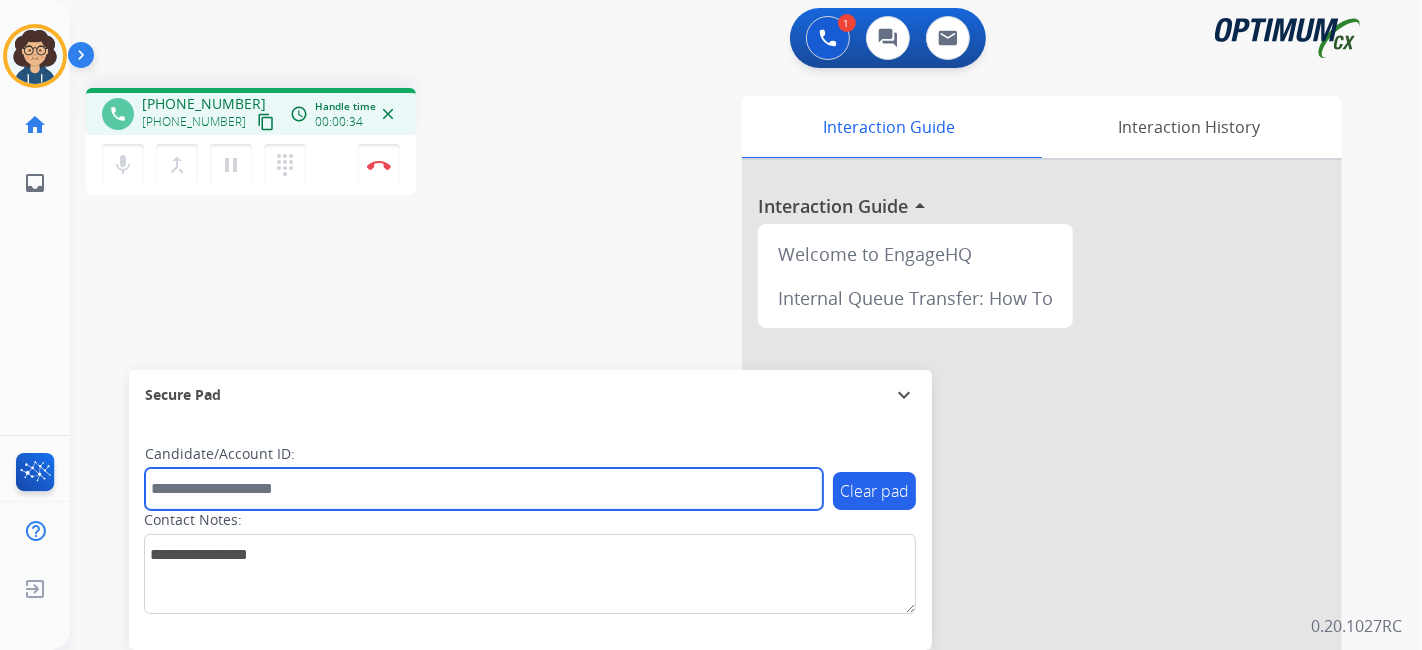 paste on "*******" 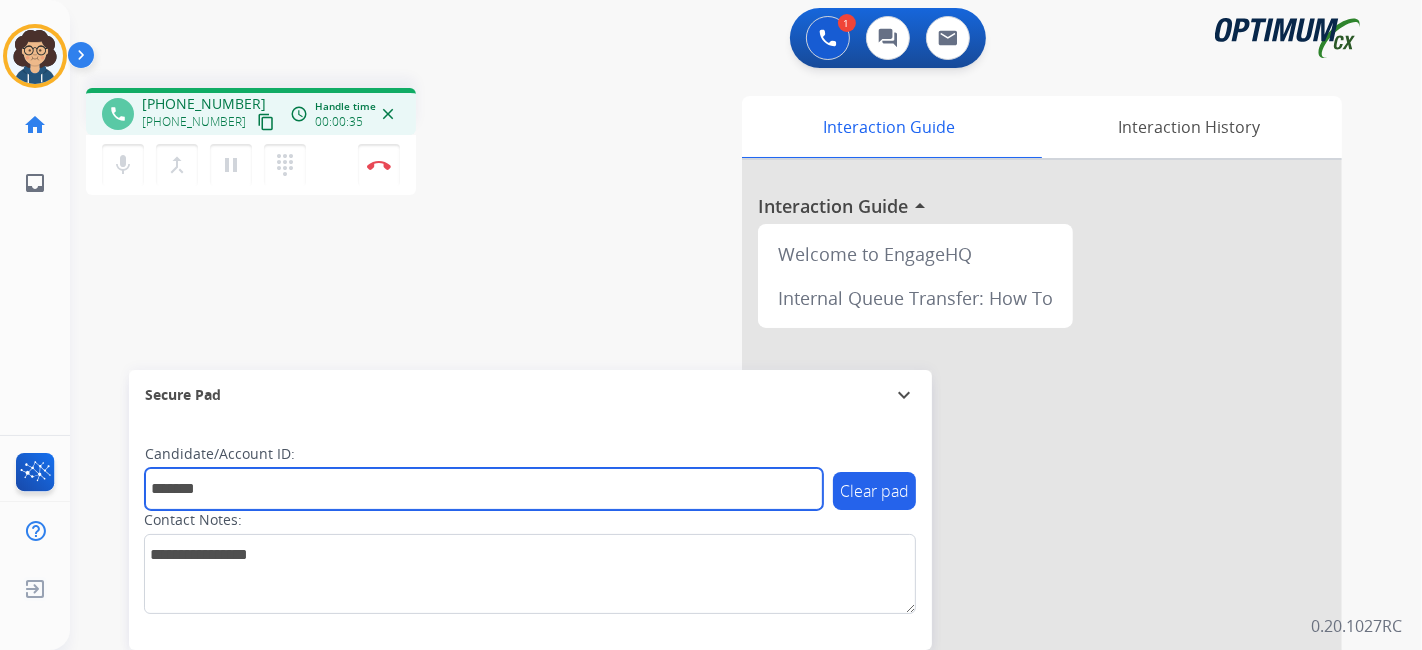 type on "*******" 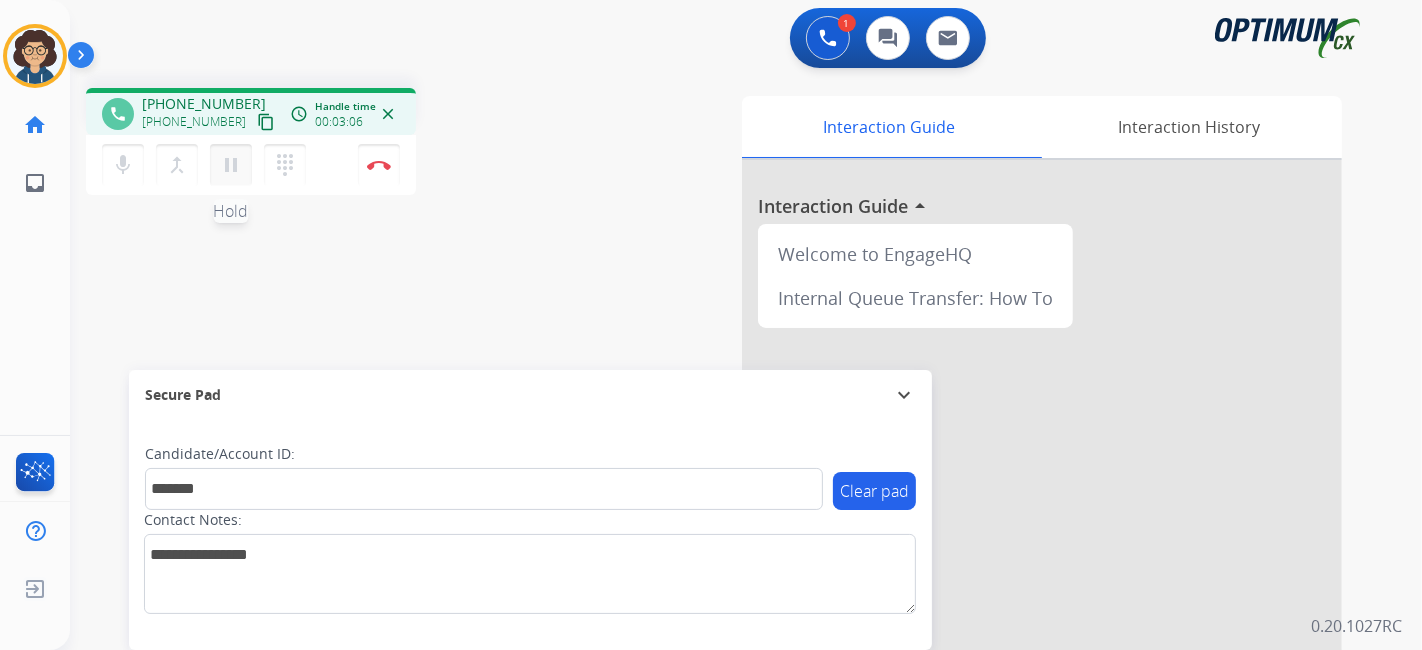 click on "pause" at bounding box center [231, 165] 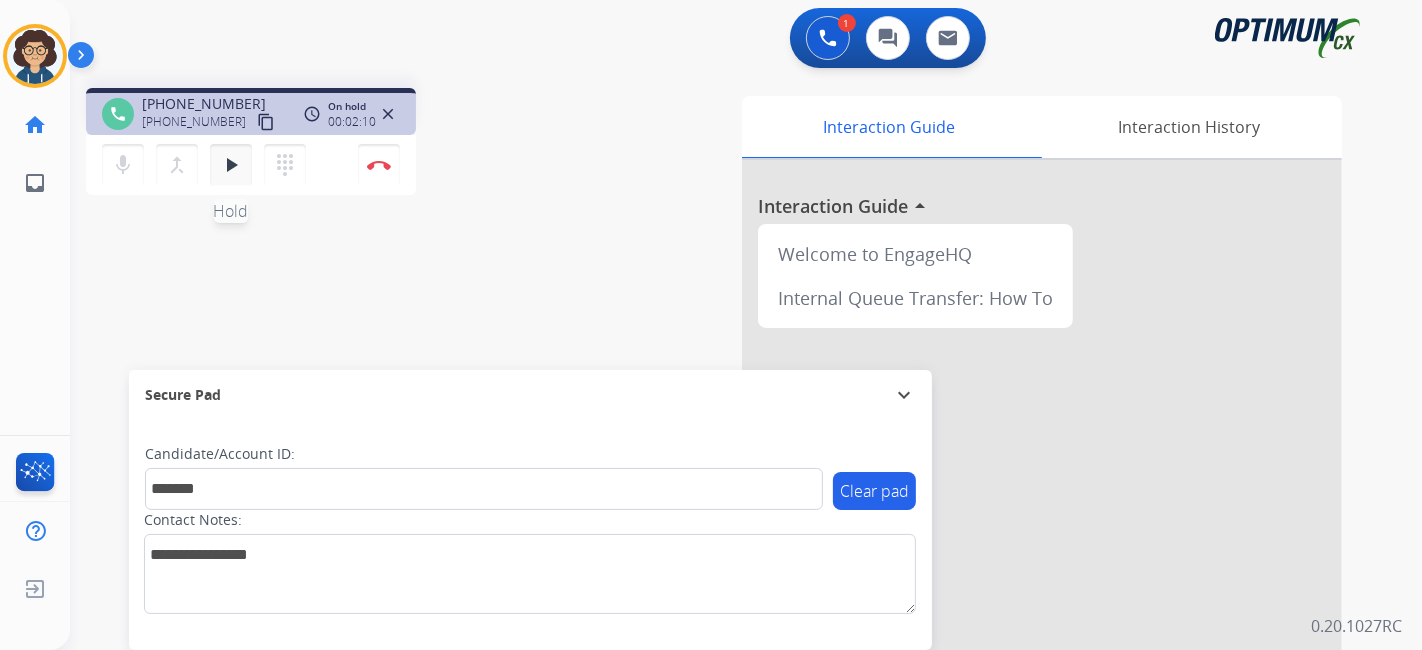 drag, startPoint x: 228, startPoint y: 159, endPoint x: 228, endPoint y: 179, distance: 20 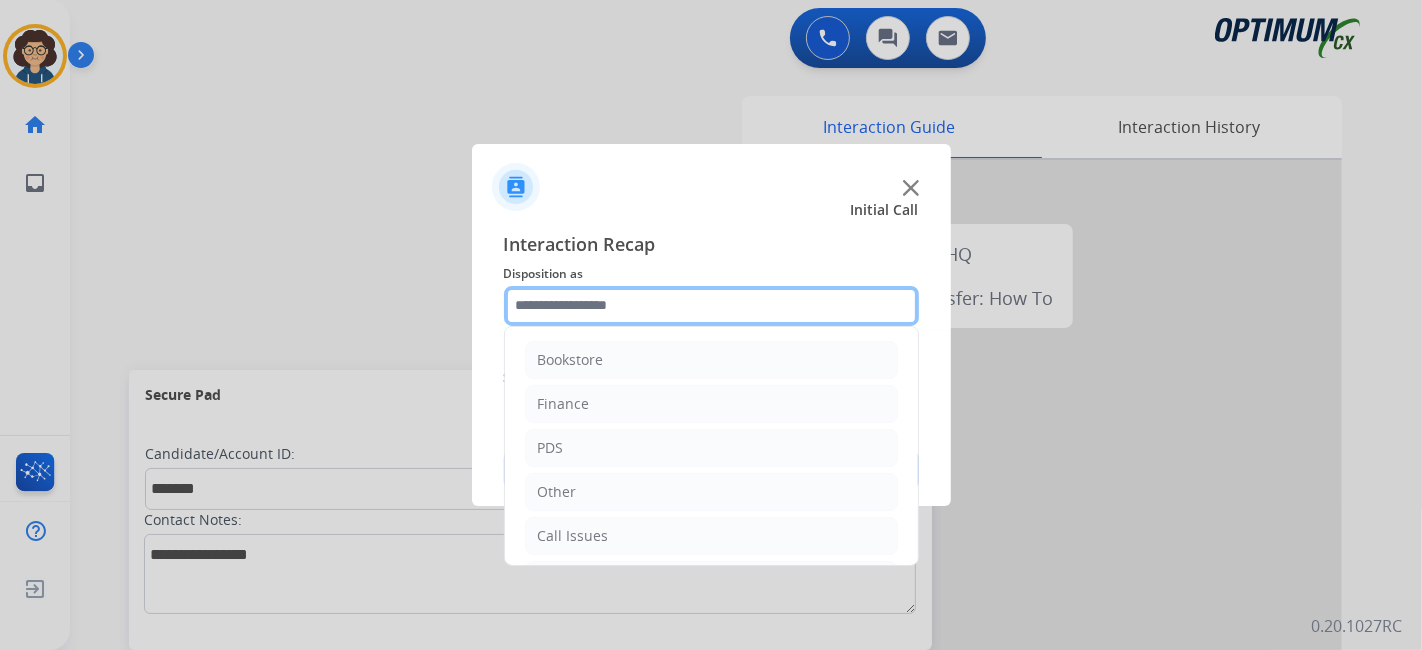 click 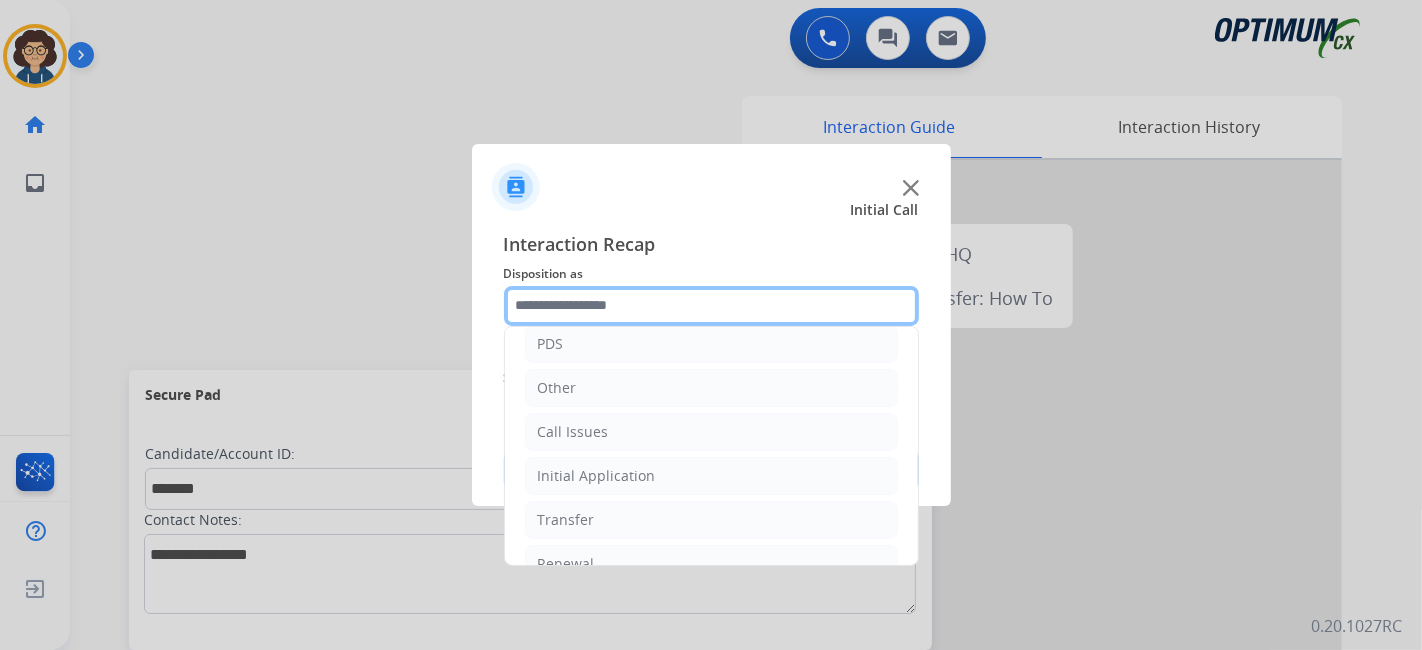 scroll, scrollTop: 131, scrollLeft: 0, axis: vertical 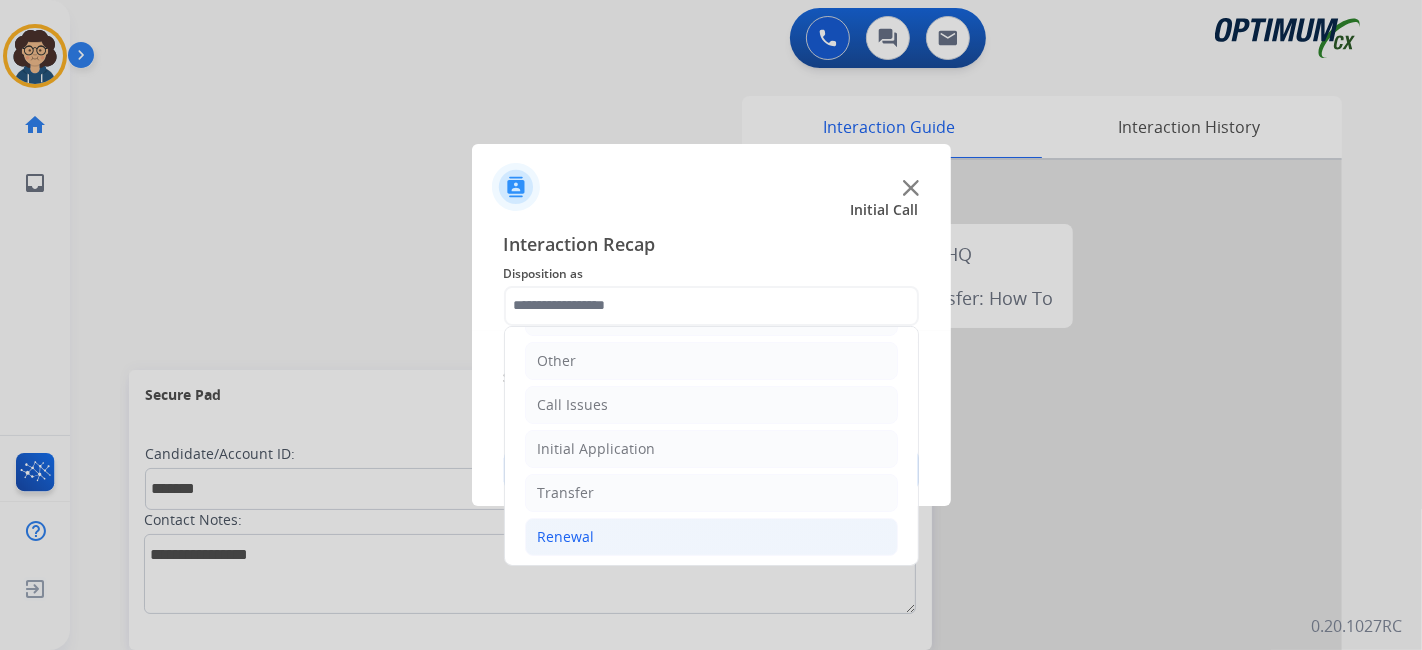 click on "Renewal" 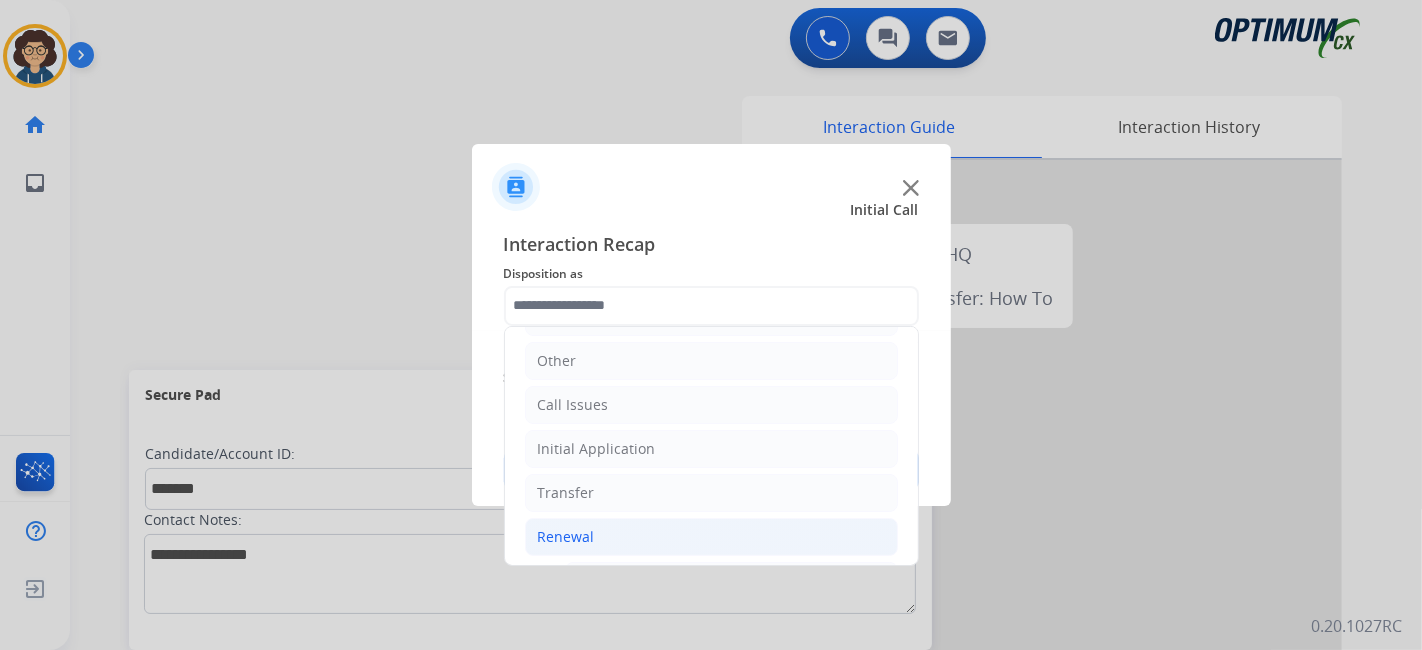 click on "Renewal" 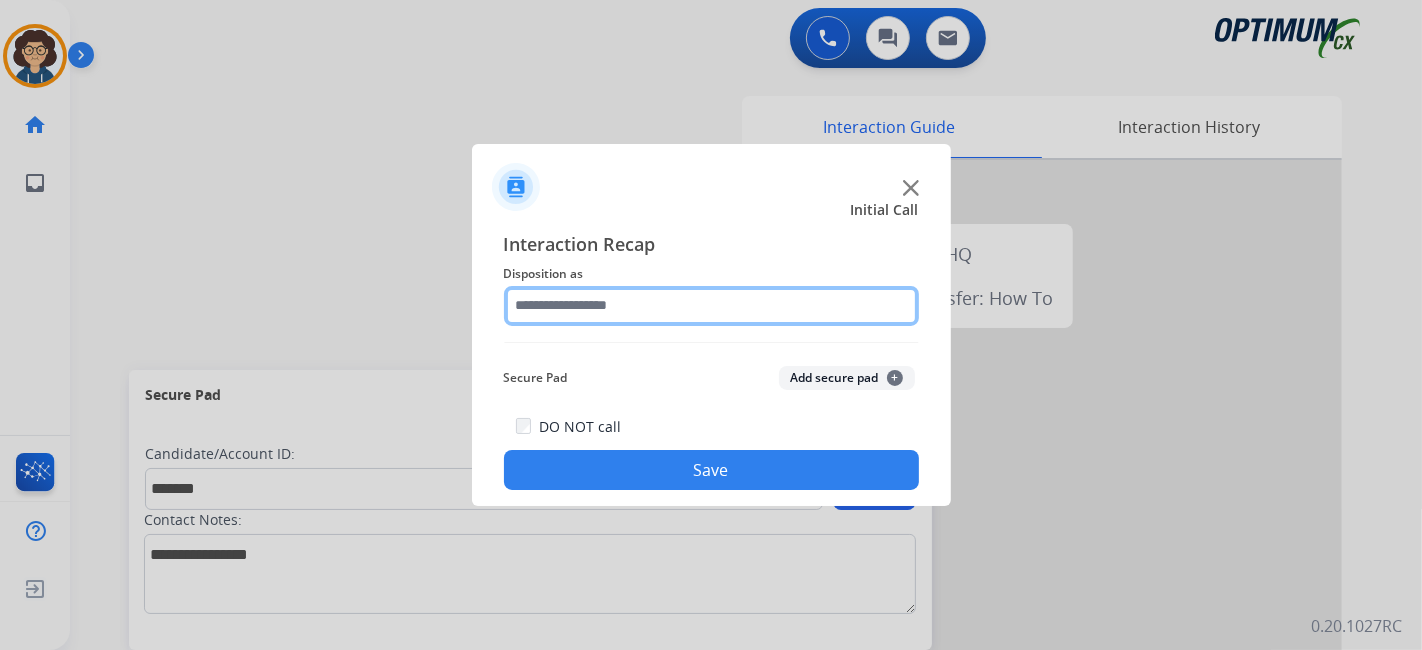 click 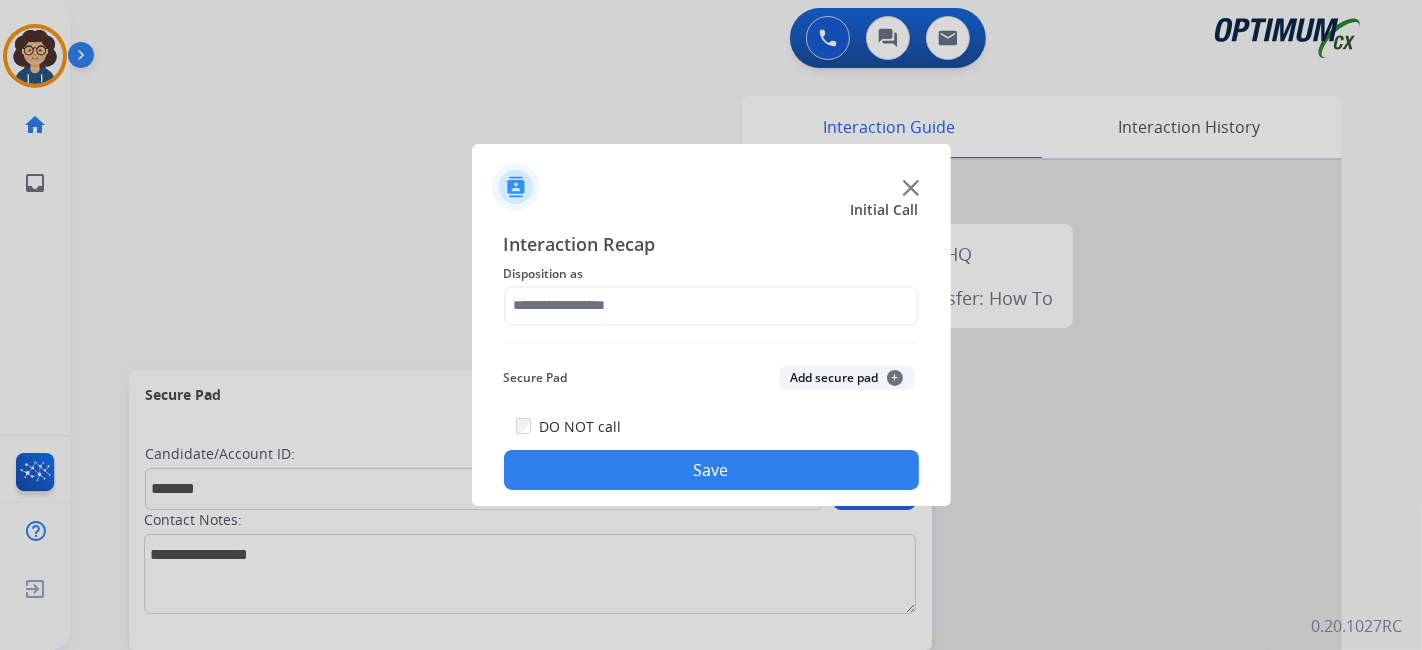 drag, startPoint x: 699, startPoint y: 248, endPoint x: 725, endPoint y: 291, distance: 50.24938 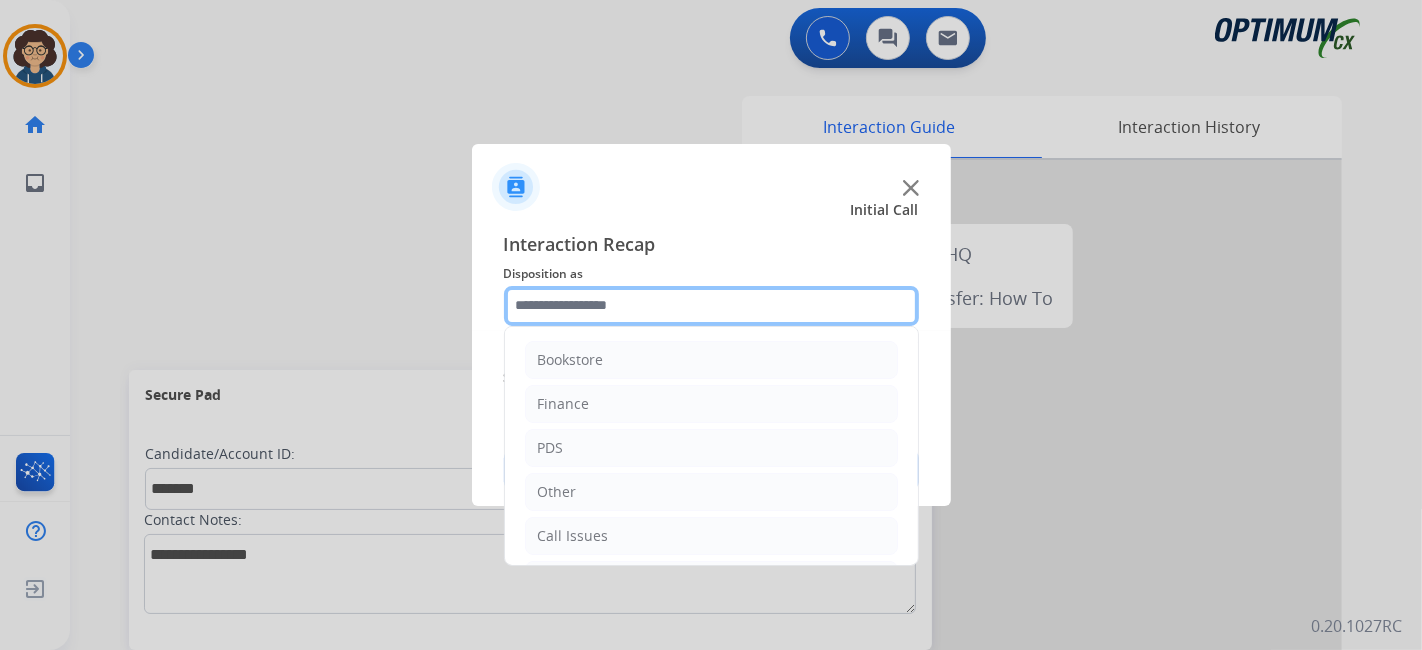click 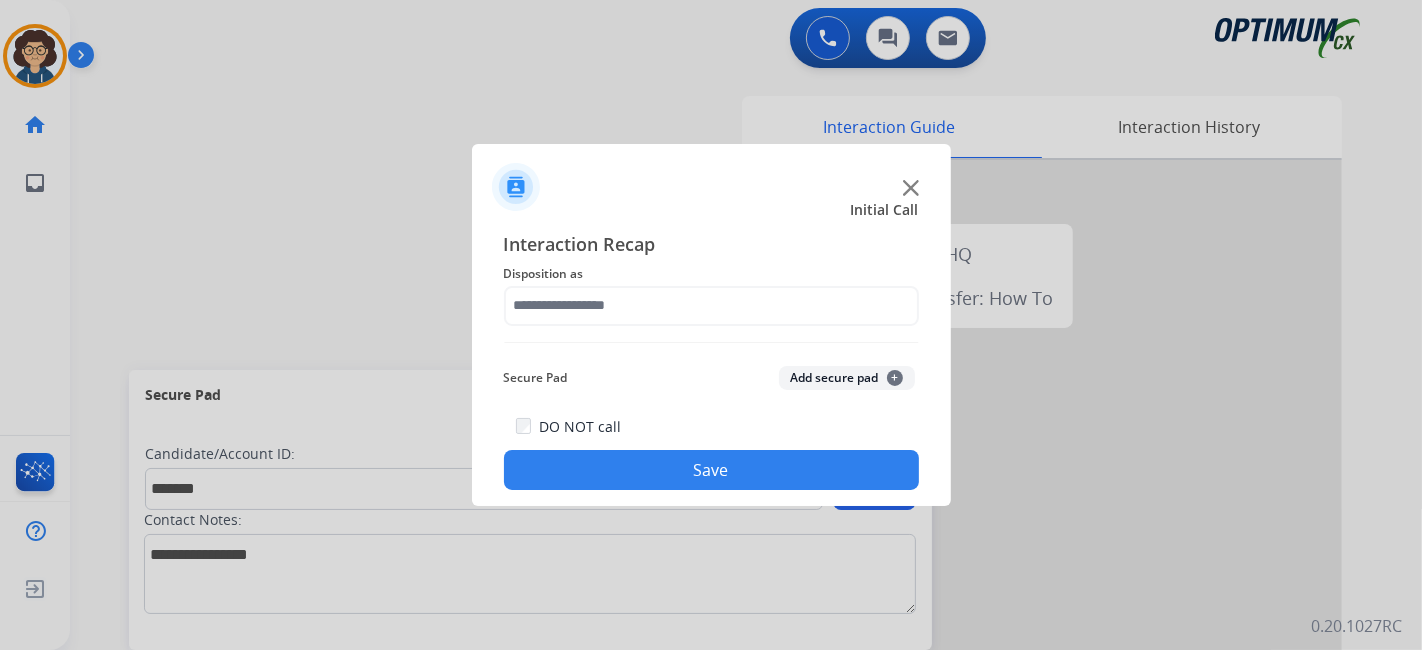 click on "Add secure pad  +" 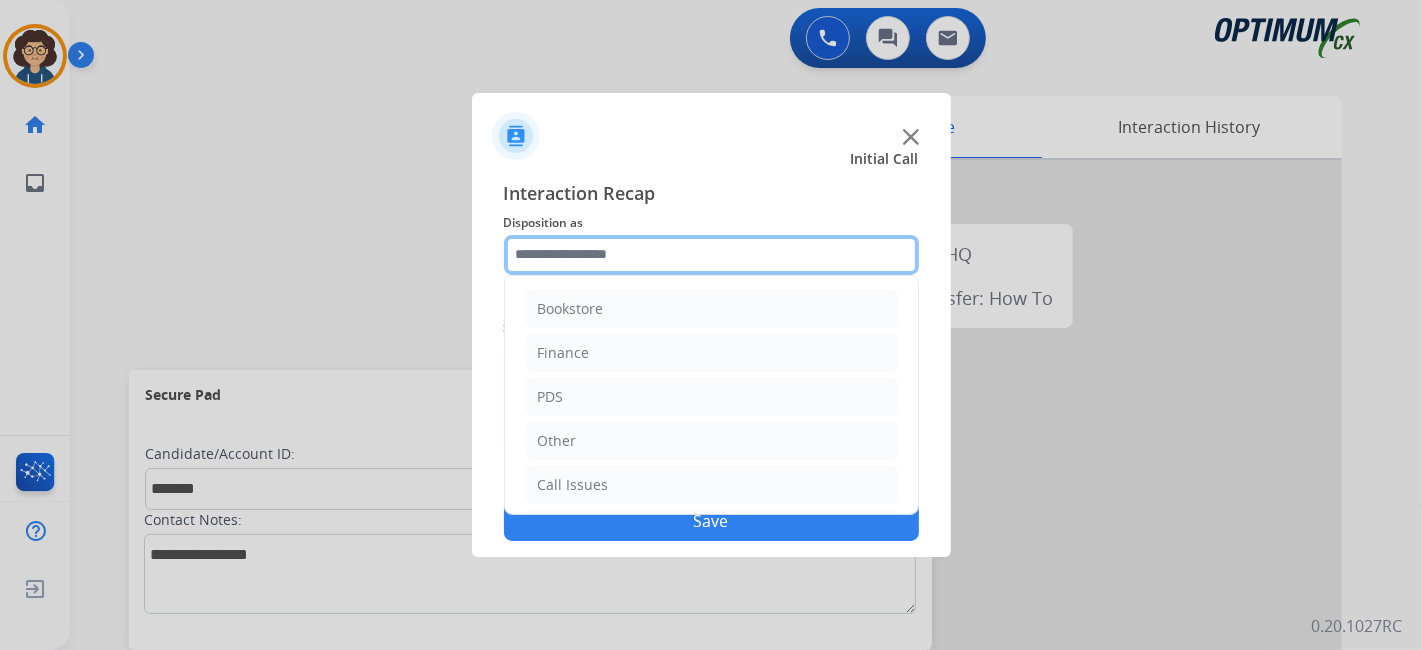 click 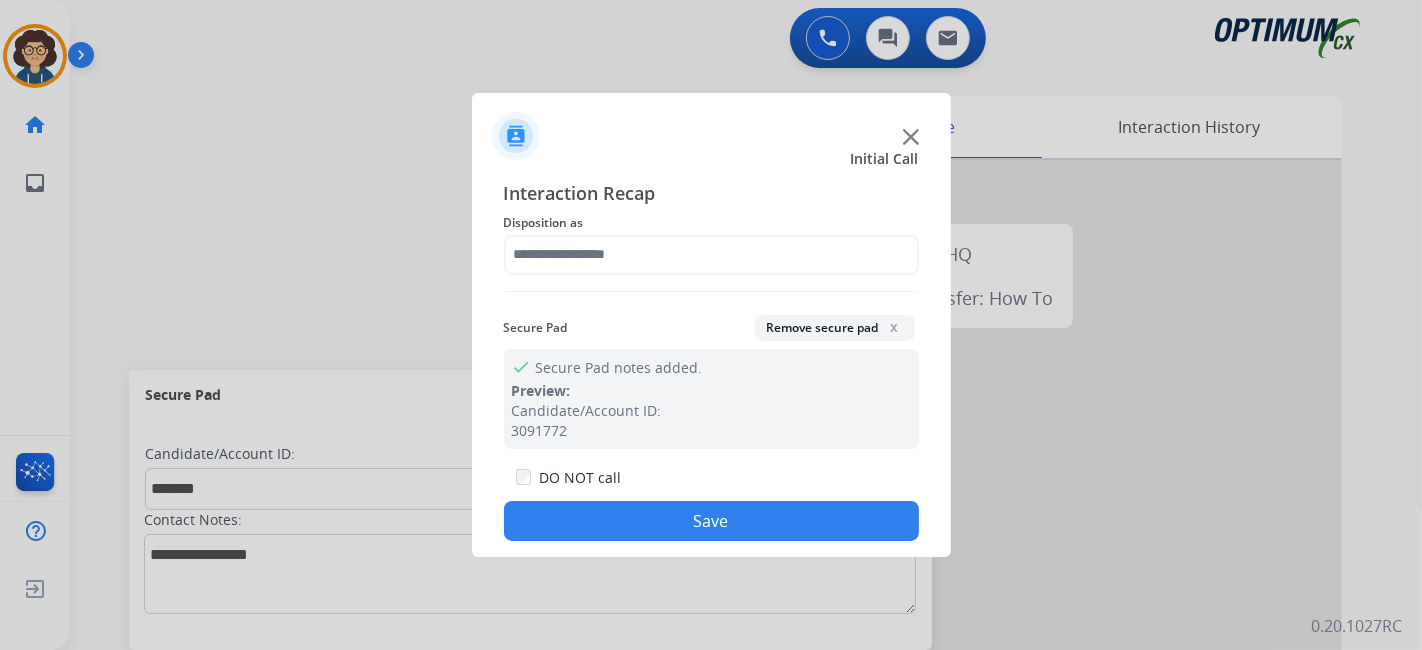 drag, startPoint x: 706, startPoint y: 176, endPoint x: 754, endPoint y: 224, distance: 67.88225 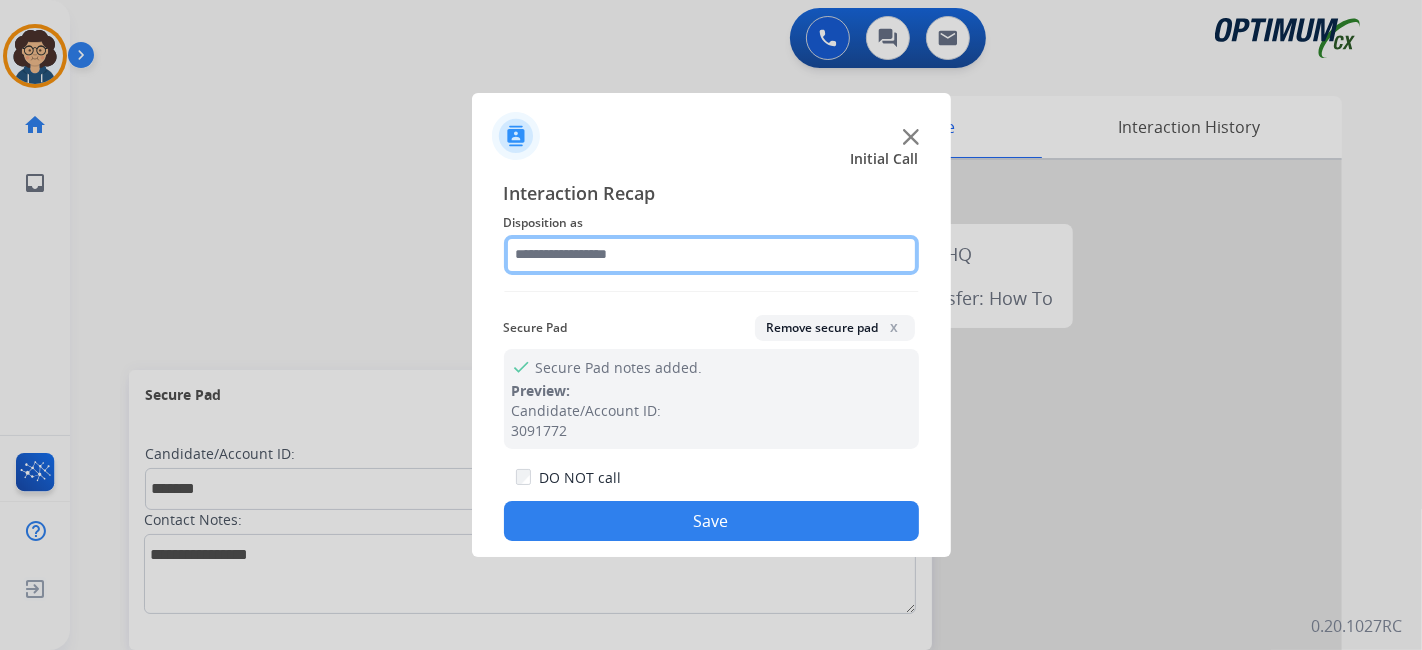 click 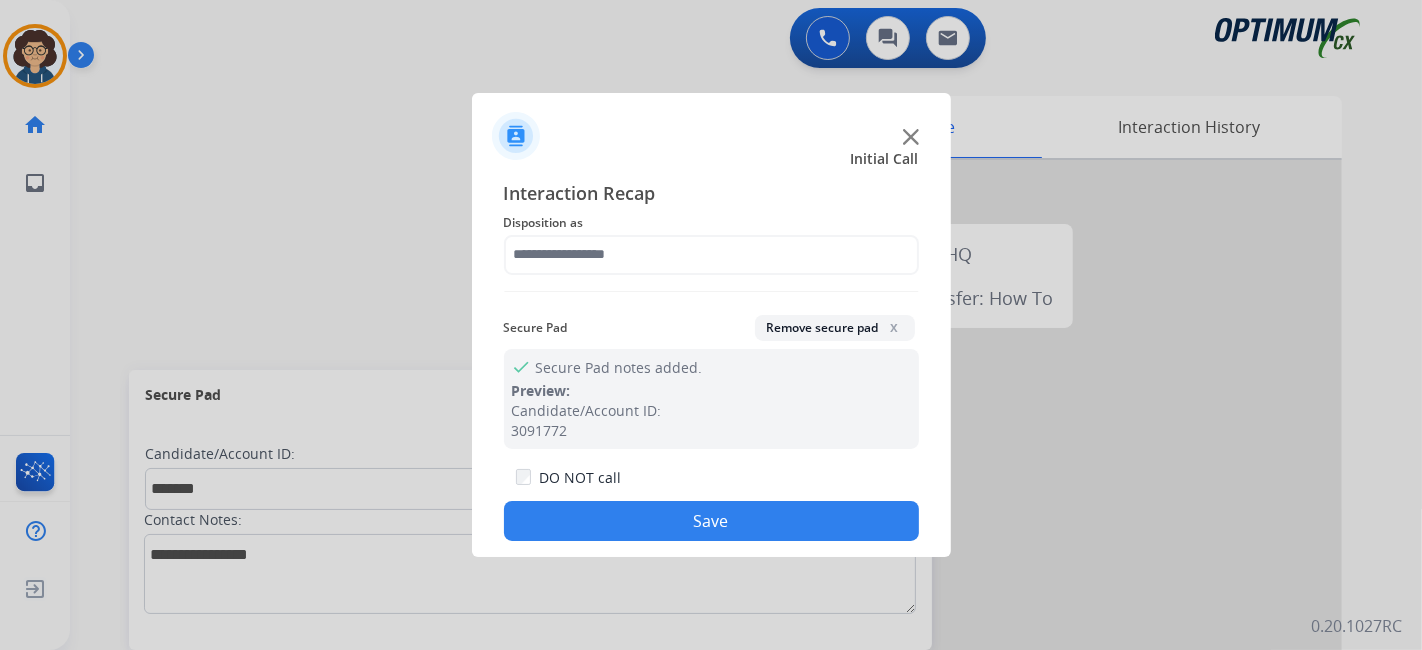 click on "Interaction Recap Disposition as    Secure Pad  Remove secure pad  x check Secure Pad notes added. Preview: Candidate/Account ID: [PHONE_NUMBER]  DO NOT call  Save" 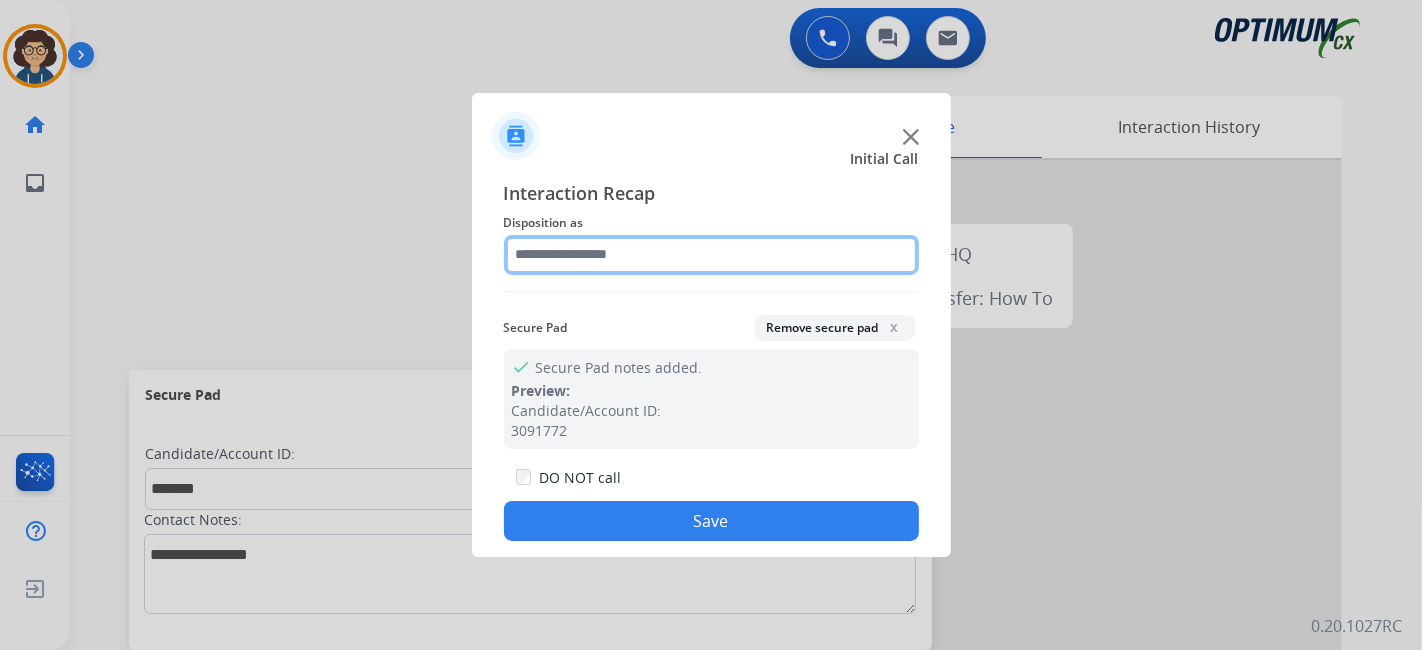 click 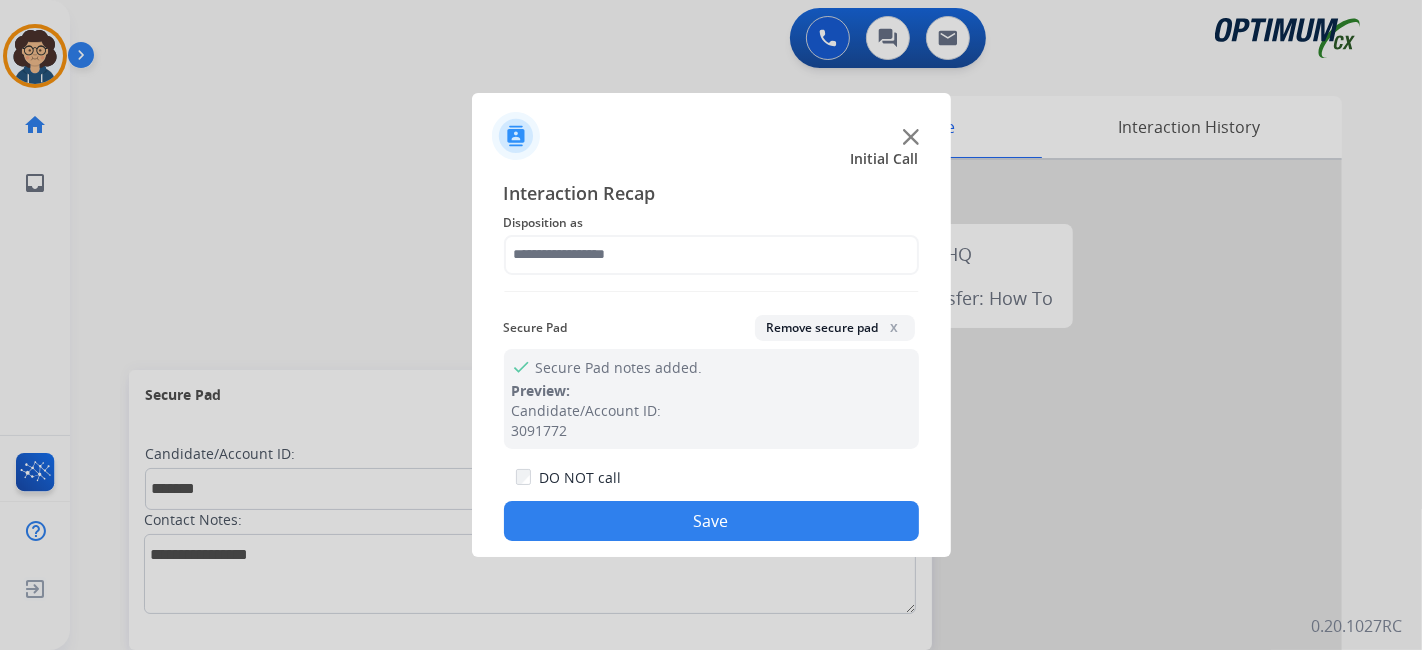 click on "Interaction Recap Disposition as    Secure Pad  Remove secure pad  x check Secure Pad notes added. Preview: Candidate/Account ID: [PHONE_NUMBER]  DO NOT call  Save" 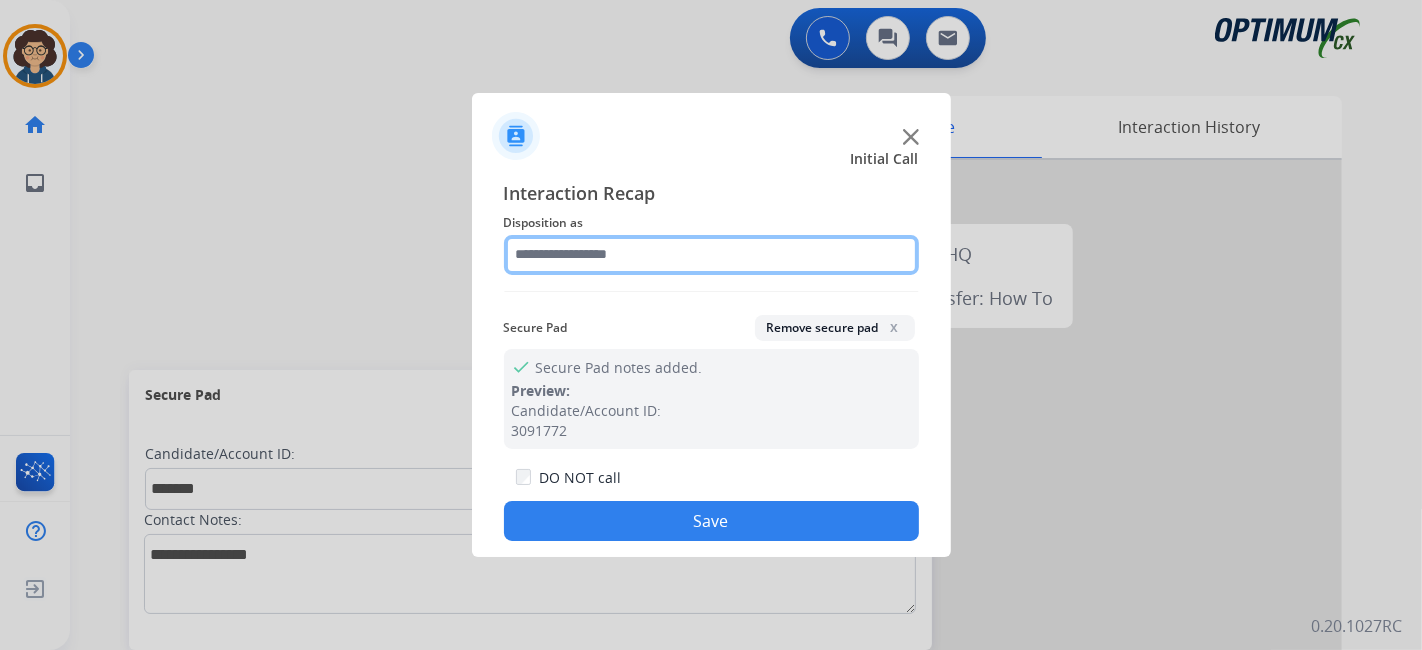 click 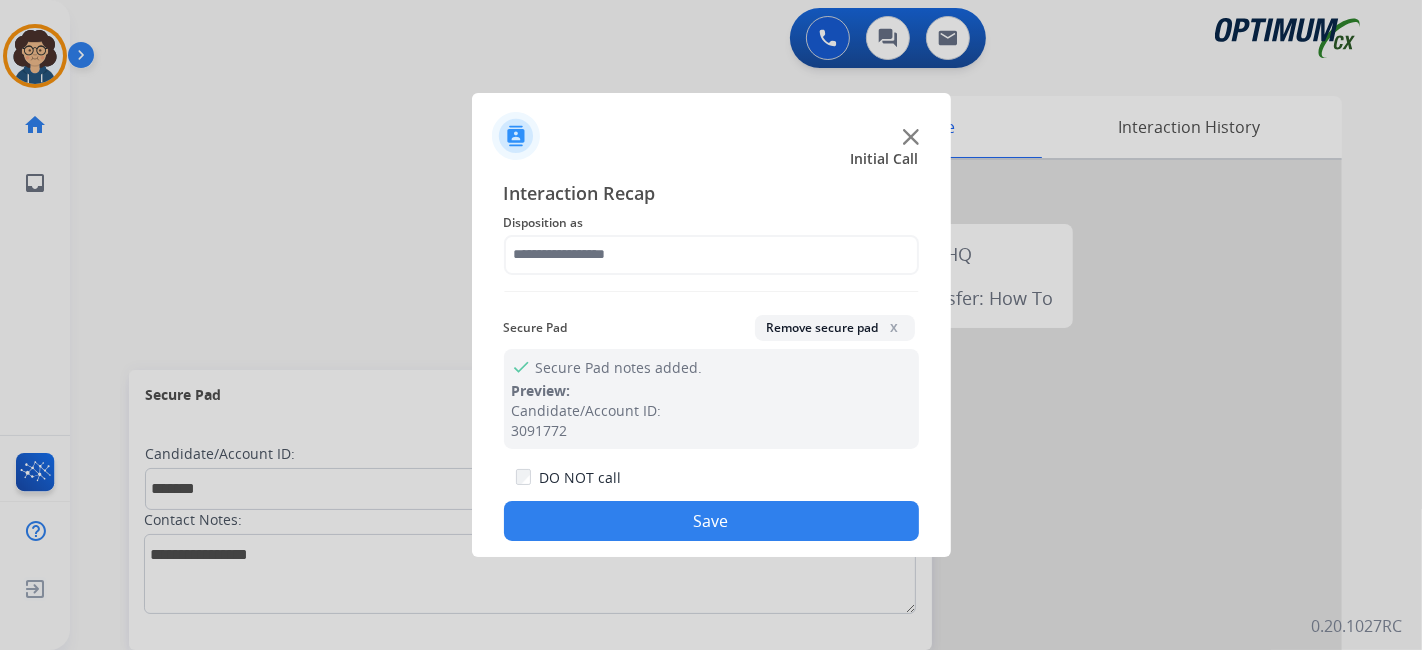 click on "Interaction Recap Disposition as    Secure Pad  Remove secure pad  x check Secure Pad notes added. Preview: Candidate/Account ID: [PHONE_NUMBER]  DO NOT call  Save" 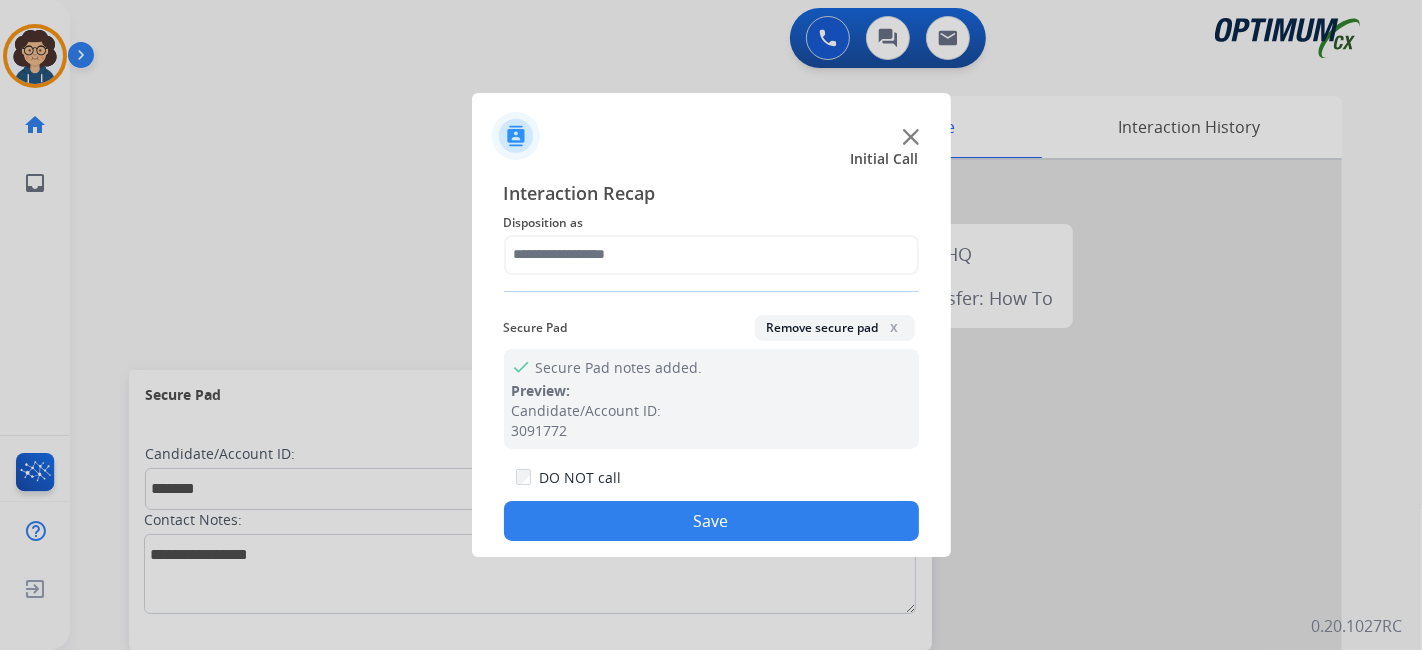 click on "Interaction Recap Disposition as    Secure Pad  Remove secure pad  x check Secure Pad notes added. Preview: Candidate/Account ID: [PHONE_NUMBER]  DO NOT call  Save" 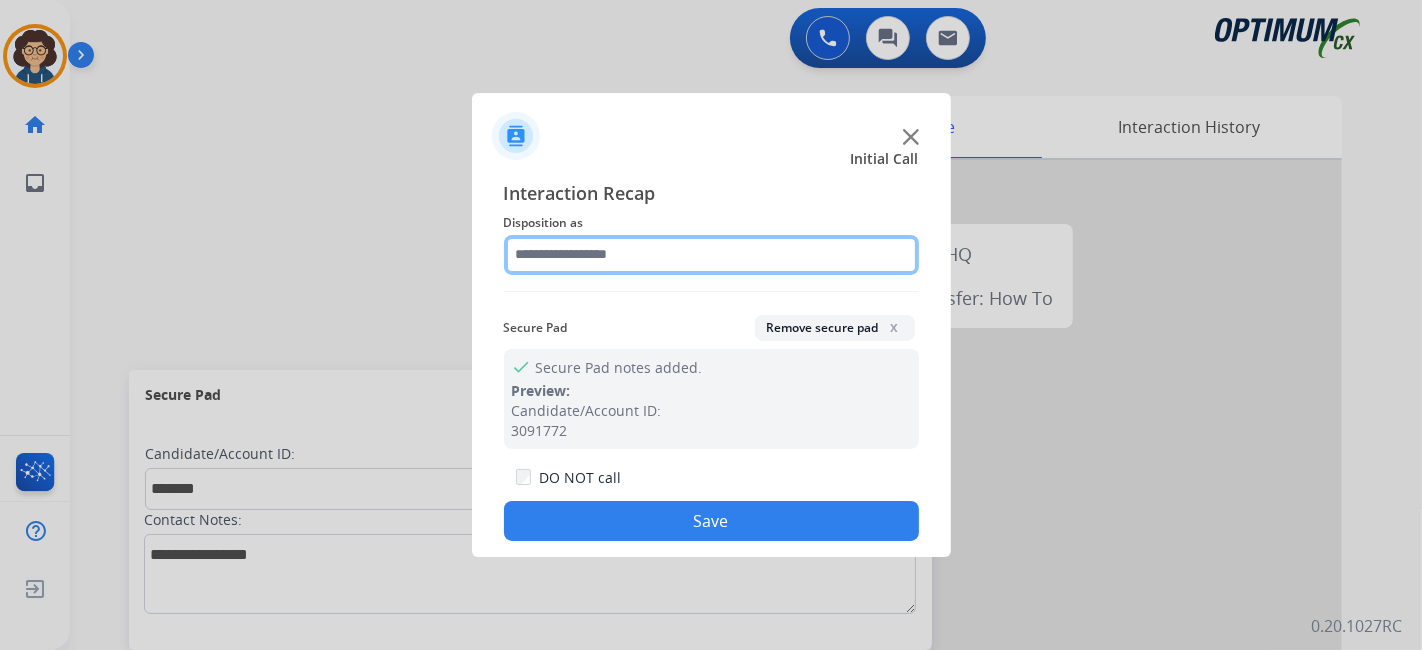 click 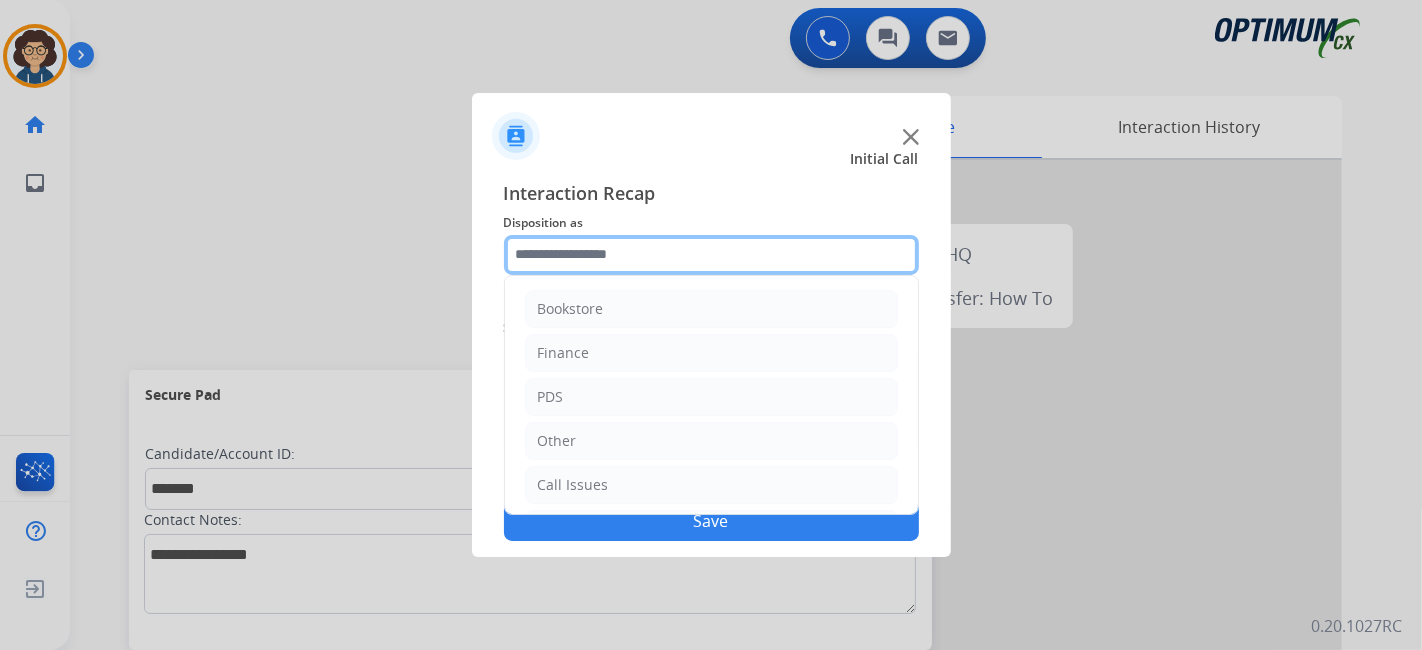 scroll, scrollTop: 131, scrollLeft: 0, axis: vertical 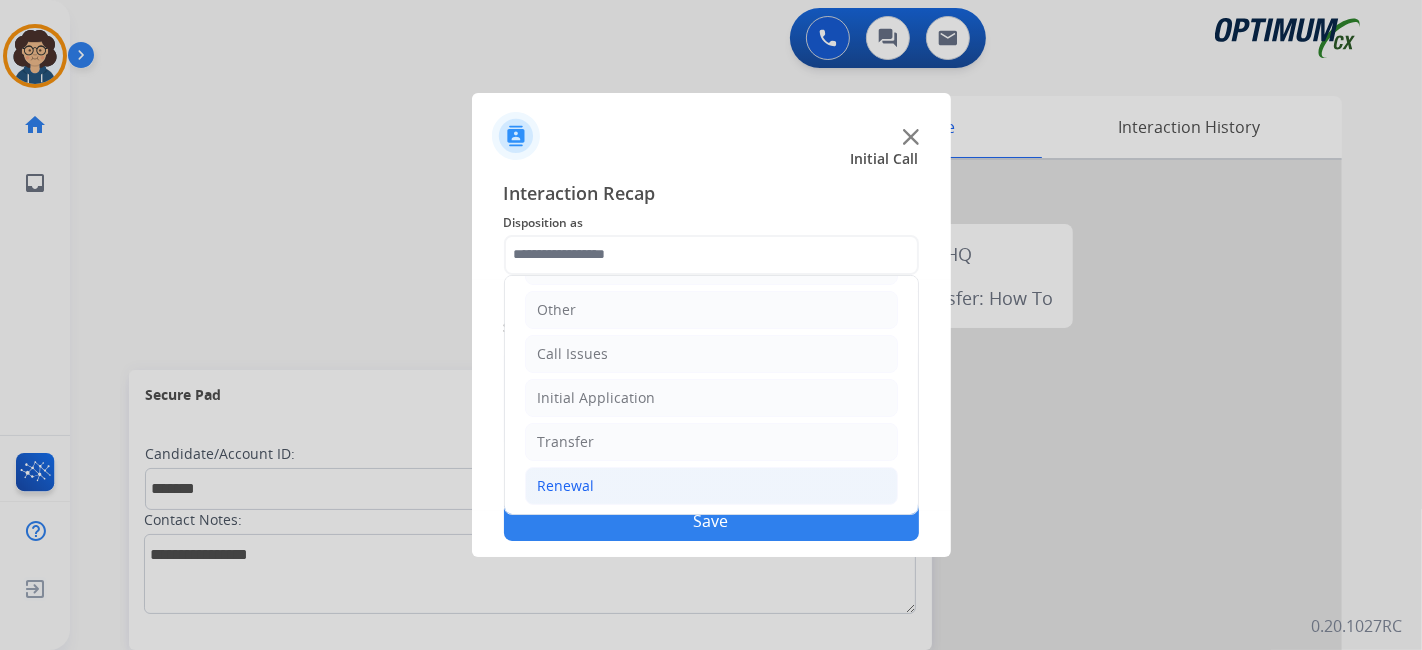 click on "Renewal" 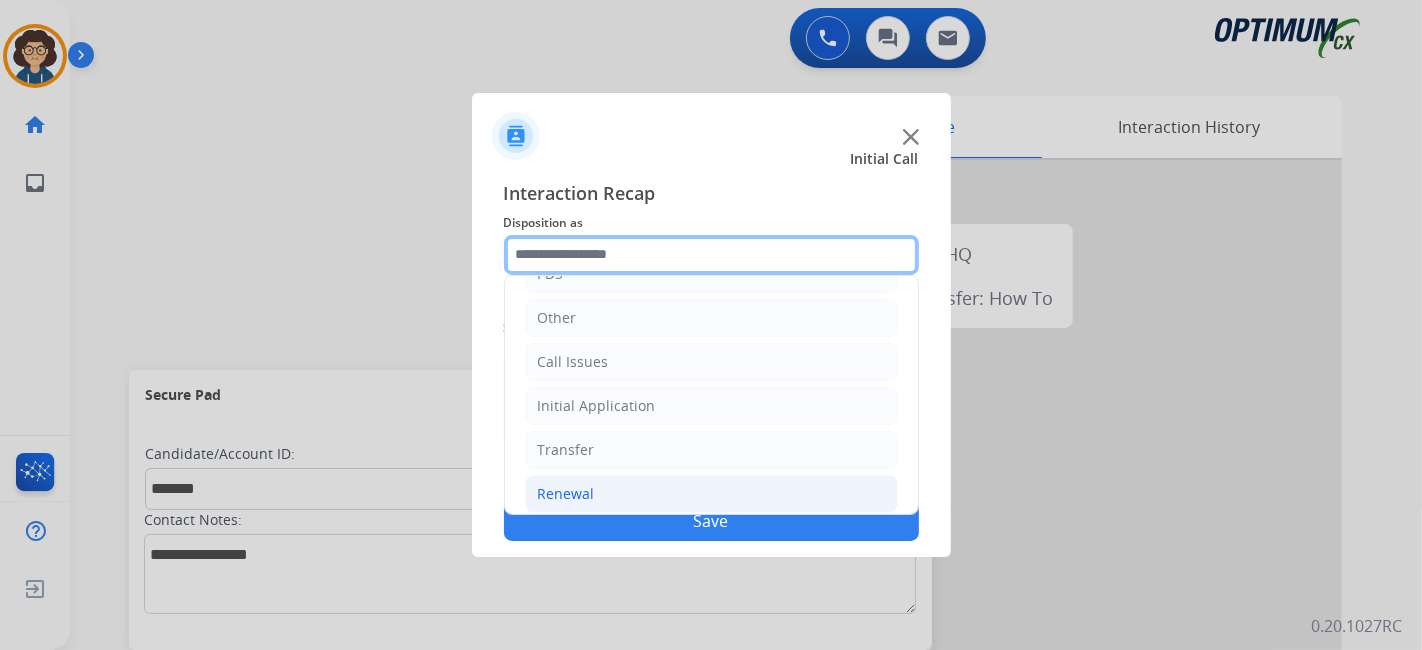 scroll, scrollTop: 114, scrollLeft: 0, axis: vertical 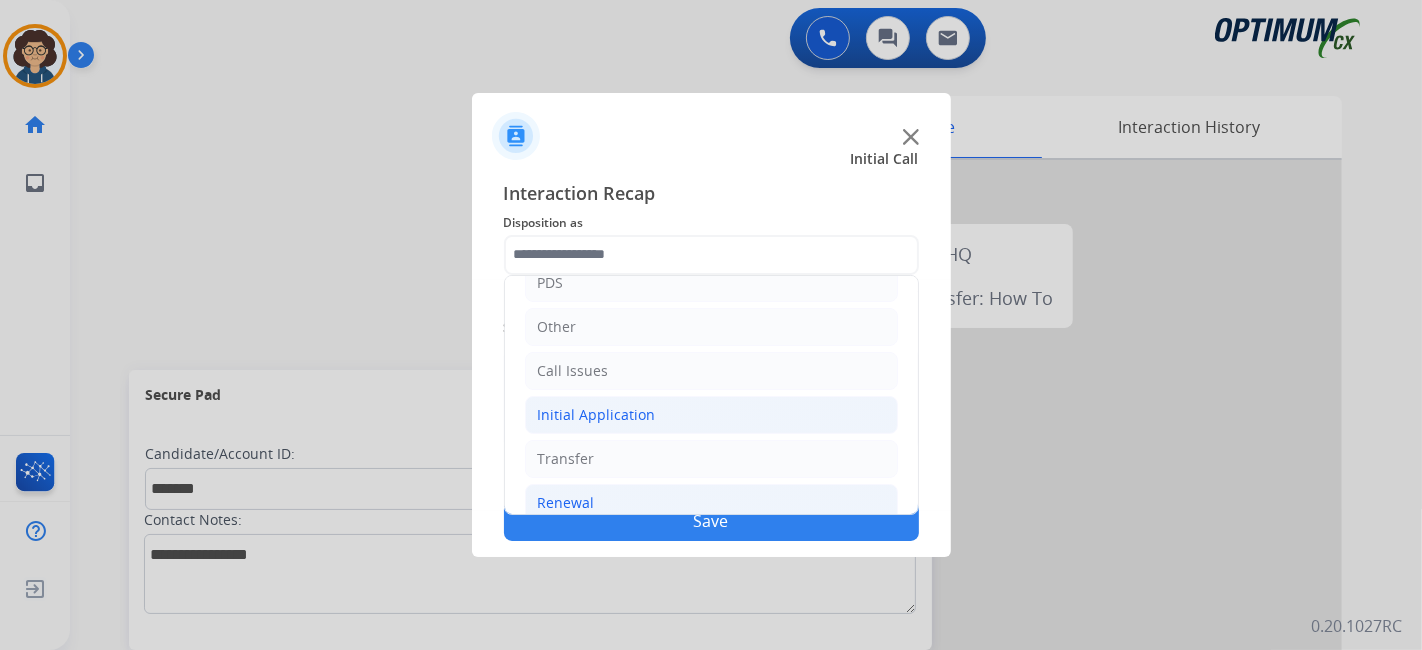 click on "Initial Application" 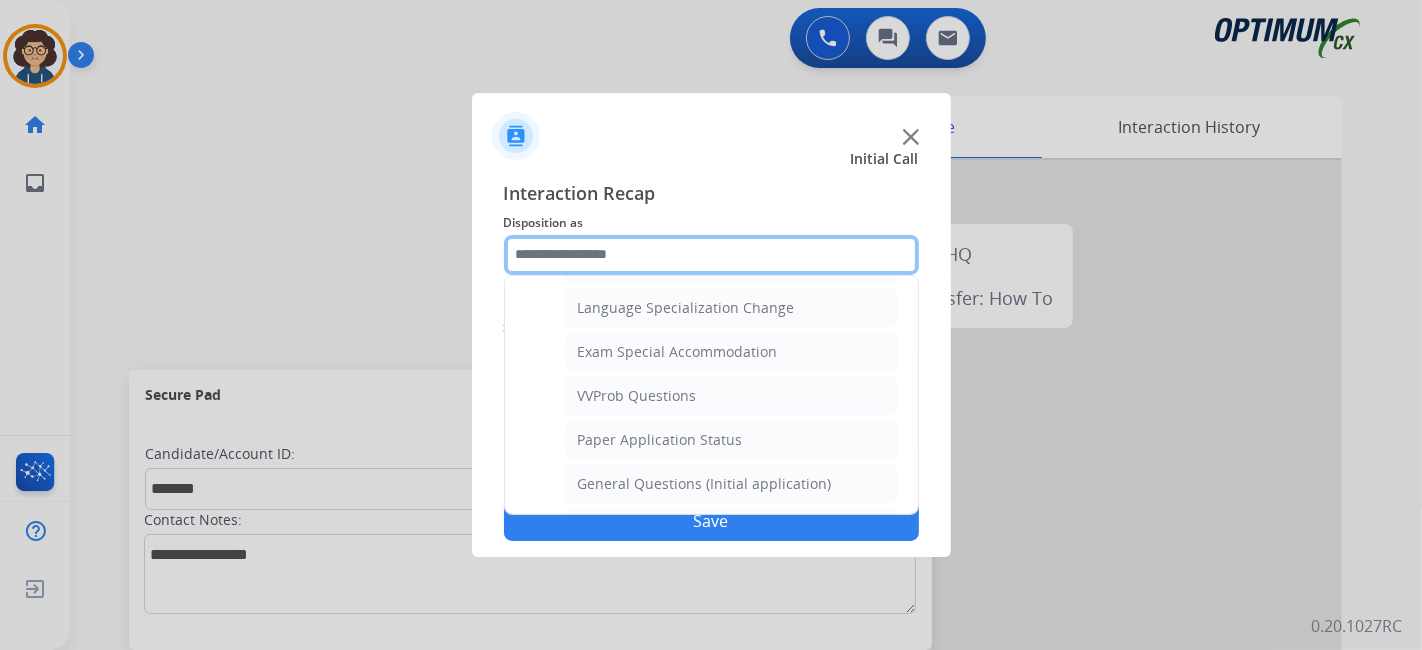 scroll, scrollTop: 1012, scrollLeft: 0, axis: vertical 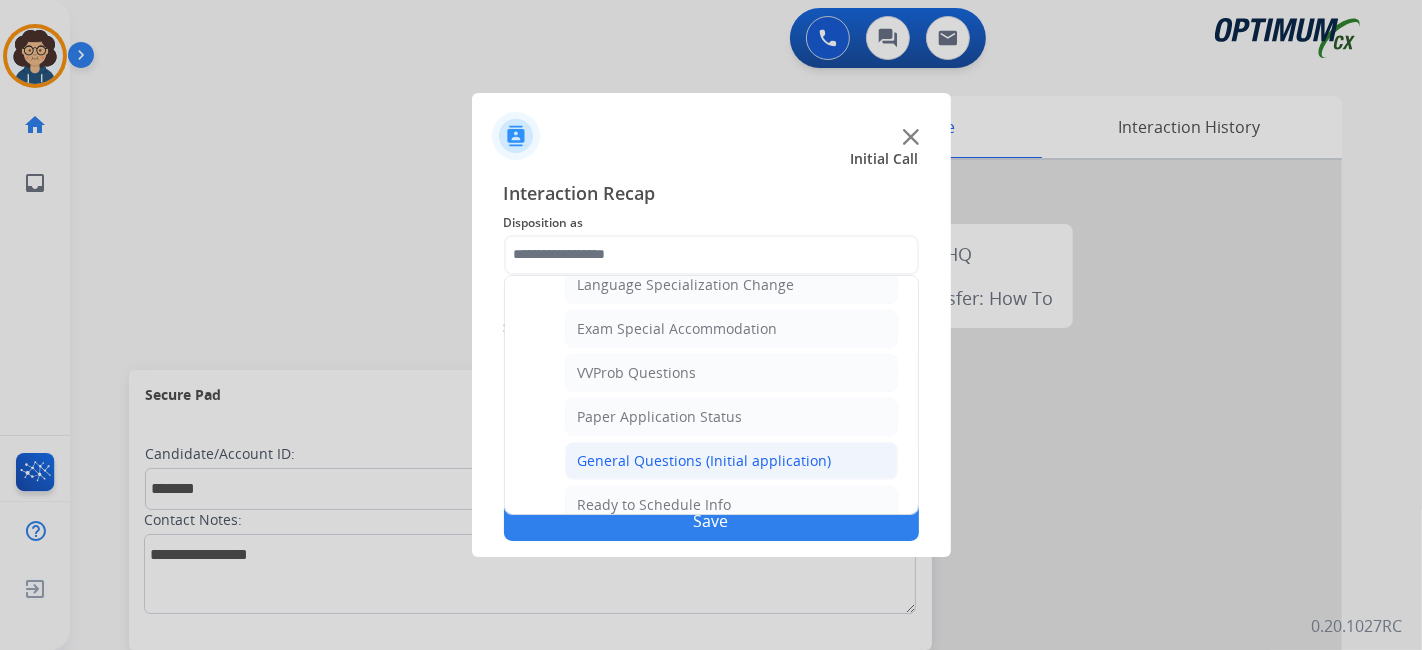 click on "General Questions (Initial application)" 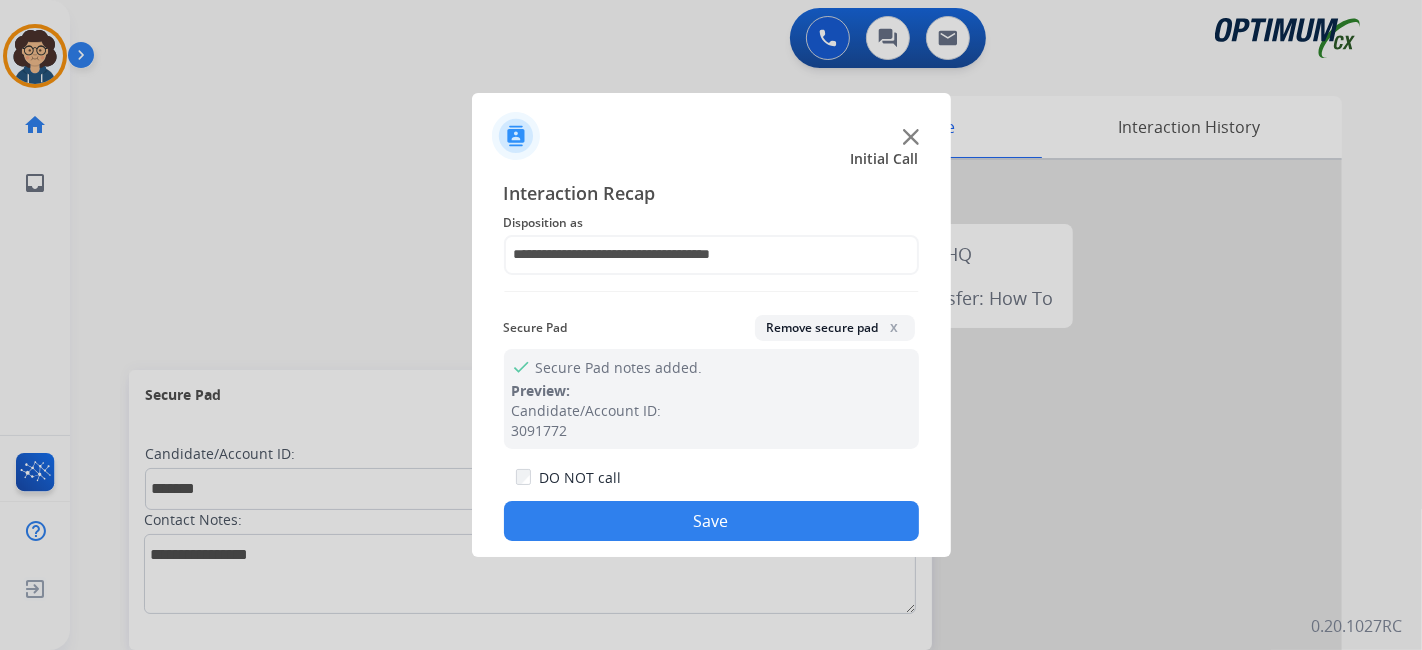click on "Save" 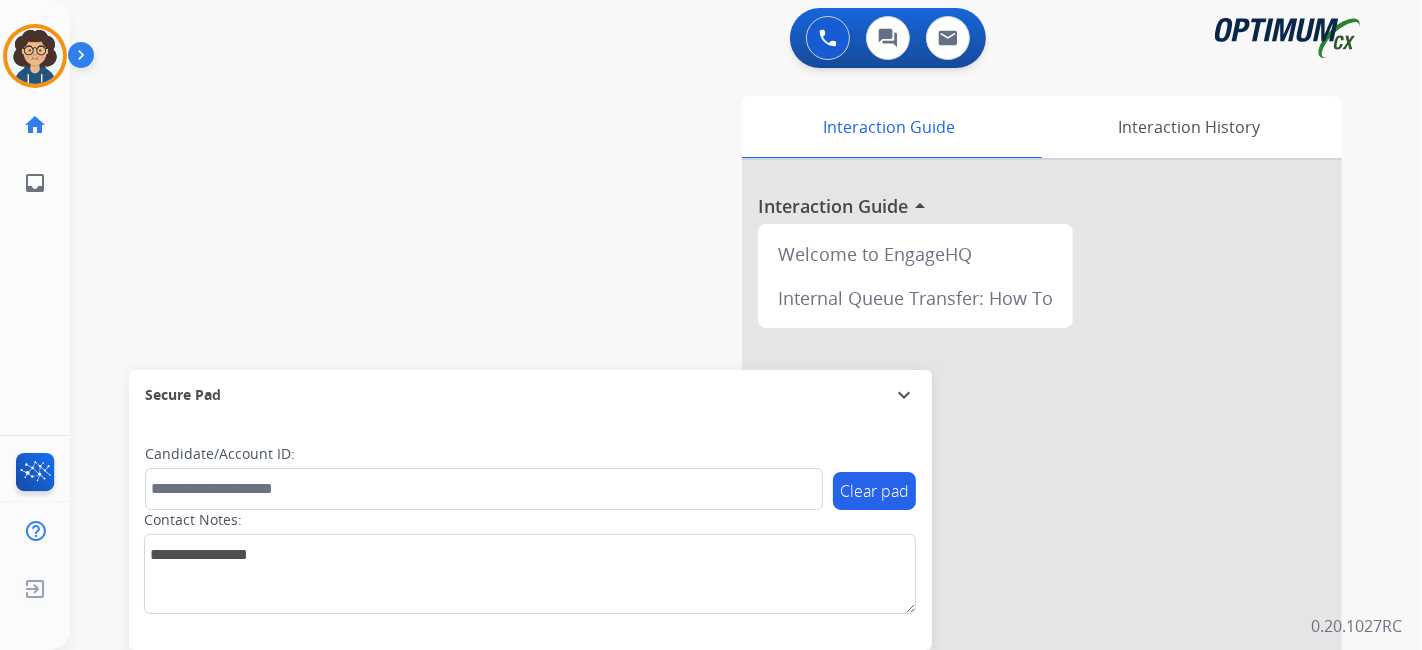 click on "Interaction Guide   Interaction History  Interaction Guide arrow_drop_up  Welcome to EngageHQ   Internal Queue Transfer: How To" at bounding box center [969, 501] 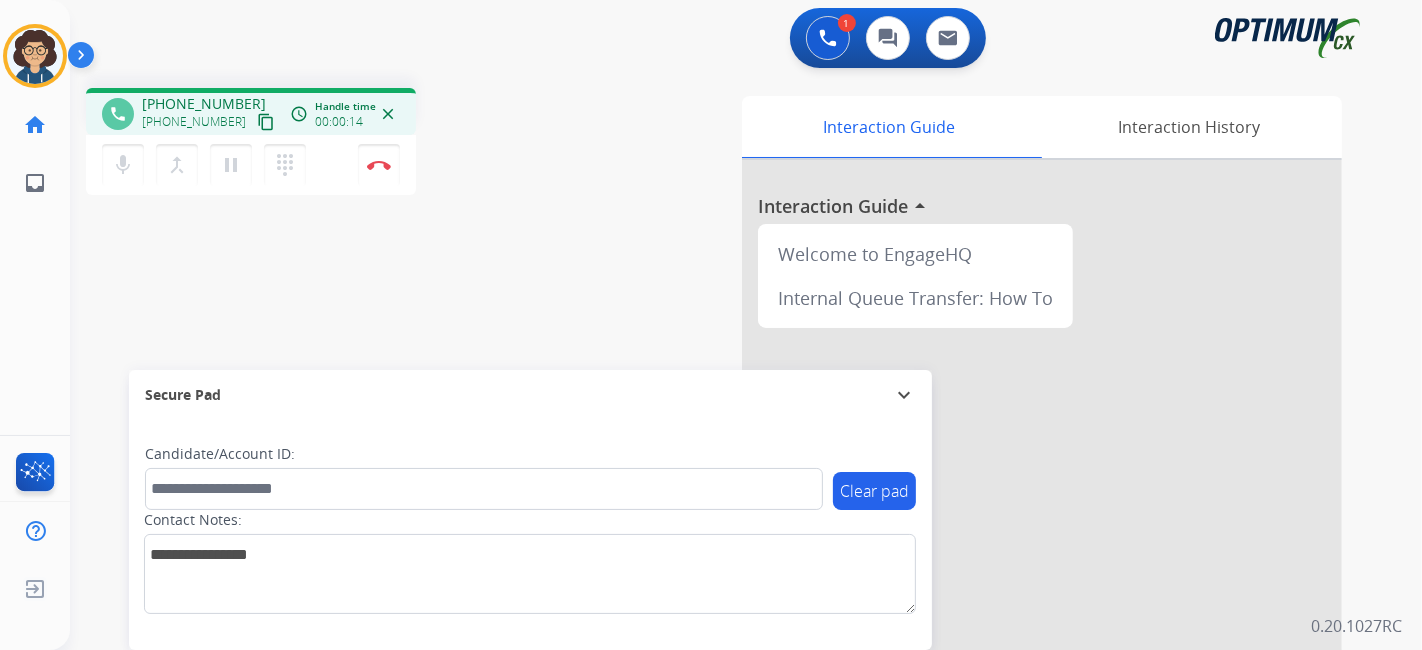 click on "content_copy" at bounding box center [266, 122] 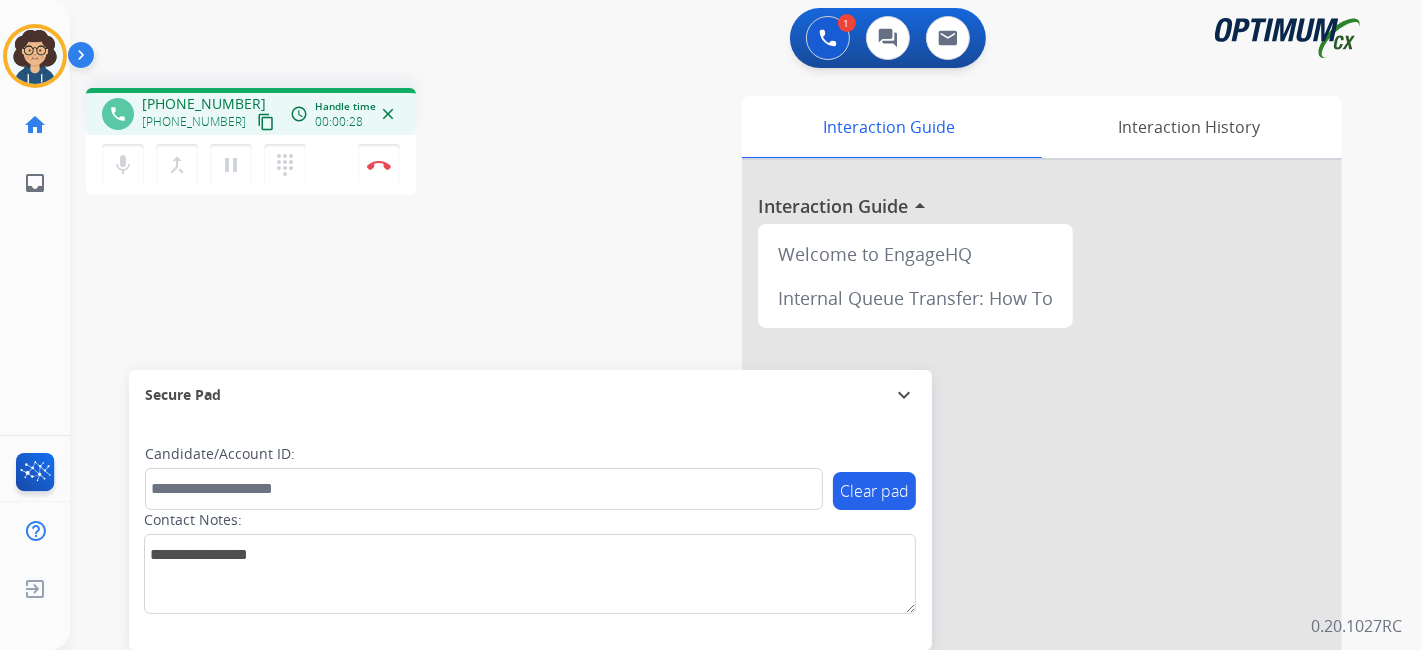 click on "phone [PHONE_NUMBER] [PHONE_NUMBER] content_copy access_time Call metrics Queue   00:11 Hold   00:00 Talk   00:27 Total   00:37 Handle time 00:00:28 close mic Mute merge_type Bridge pause Hold dialpad Dialpad Disconnect swap_horiz Break voice bridge close_fullscreen Connect 3-Way Call merge_type Separate 3-Way Call  Interaction Guide   Interaction History  Interaction Guide arrow_drop_up  Welcome to EngageHQ   Internal Queue Transfer: How To  Secure Pad expand_more Clear pad Candidate/Account ID: Contact Notes:" at bounding box center (722, 489) 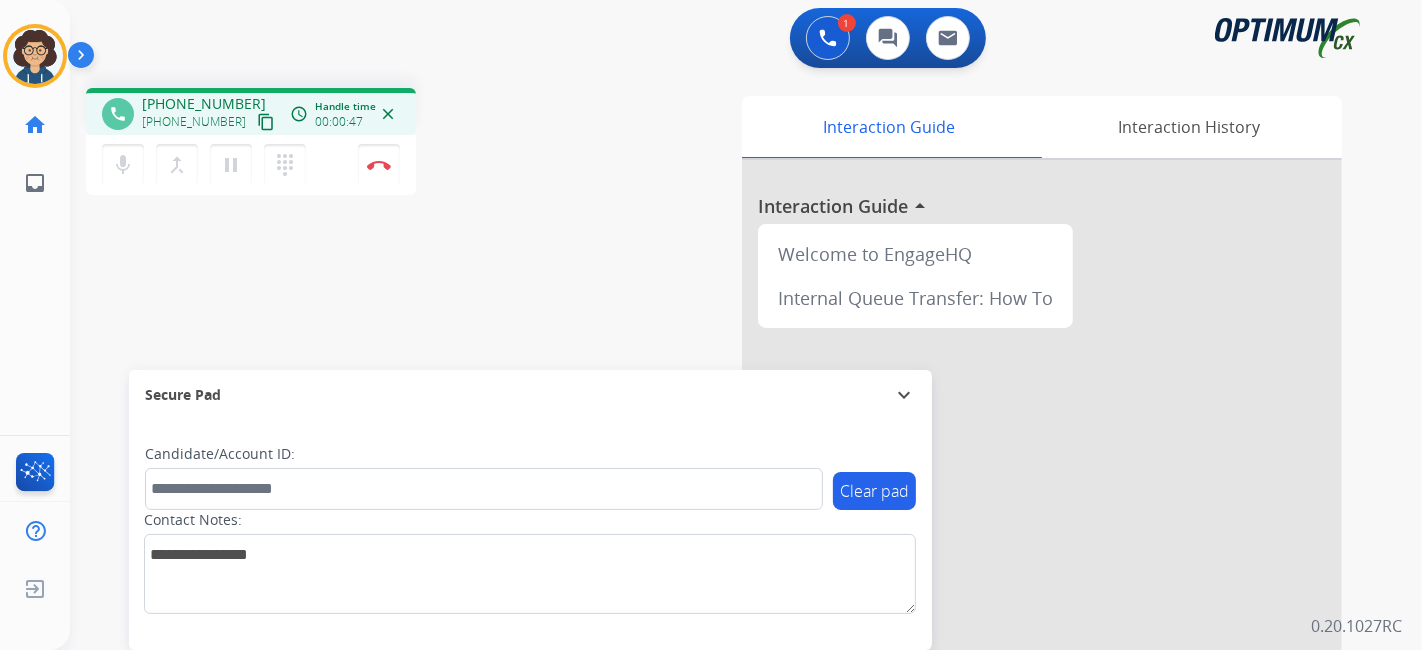 click on "phone [PHONE_NUMBER] [PHONE_NUMBER] content_copy access_time Call metrics Queue   00:11 Hold   00:00 Talk   00:46 Total   00:56 Handle time 00:00:47 close mic Mute merge_type Bridge pause Hold dialpad Dialpad Disconnect swap_horiz Break voice bridge close_fullscreen Connect 3-Way Call merge_type Separate 3-Way Call  Interaction Guide   Interaction History  Interaction Guide arrow_drop_up  Welcome to EngageHQ   Internal Queue Transfer: How To  Secure Pad expand_more Clear pad Candidate/Account ID: Contact Notes:" at bounding box center (722, 489) 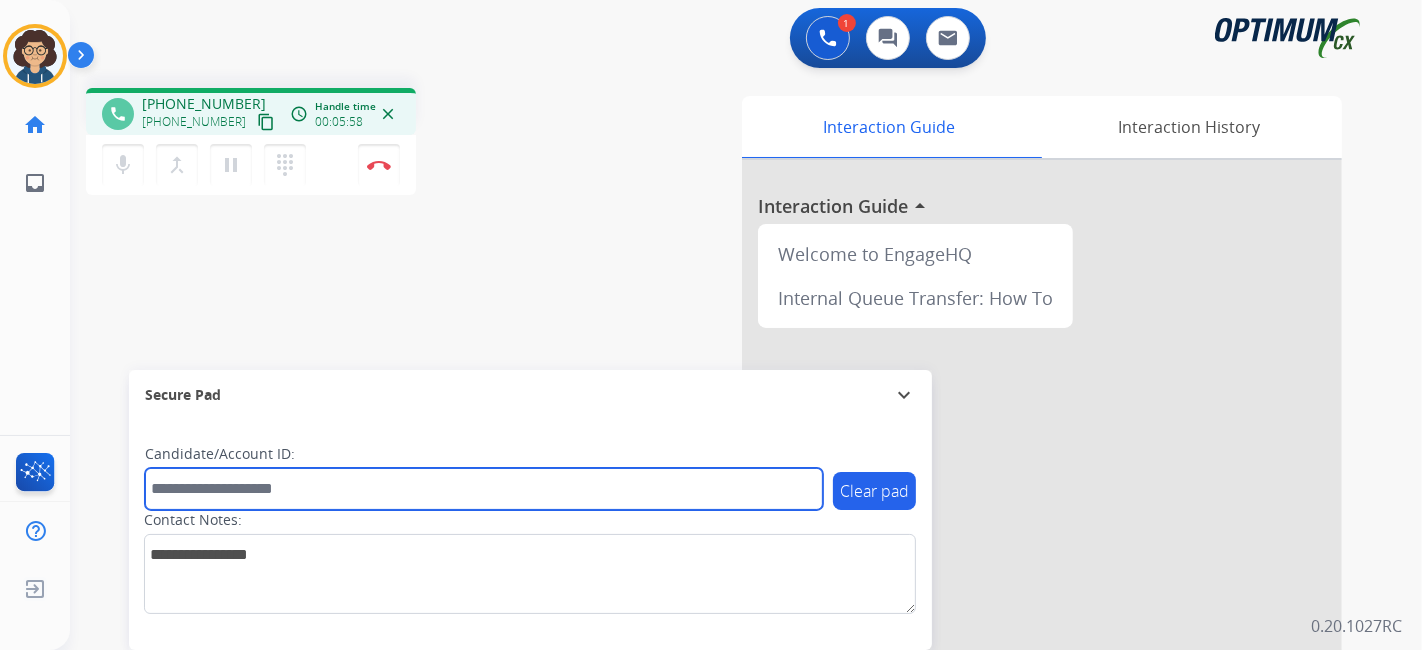 click at bounding box center (484, 489) 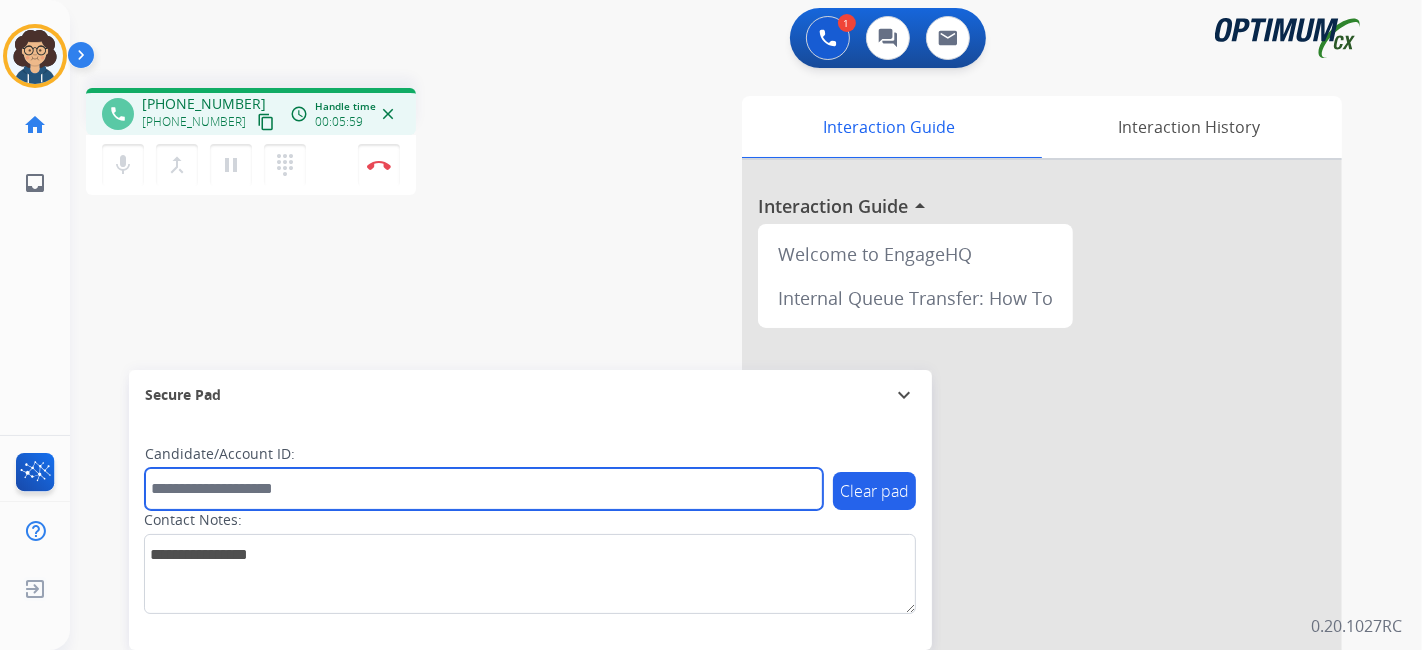 paste on "*******" 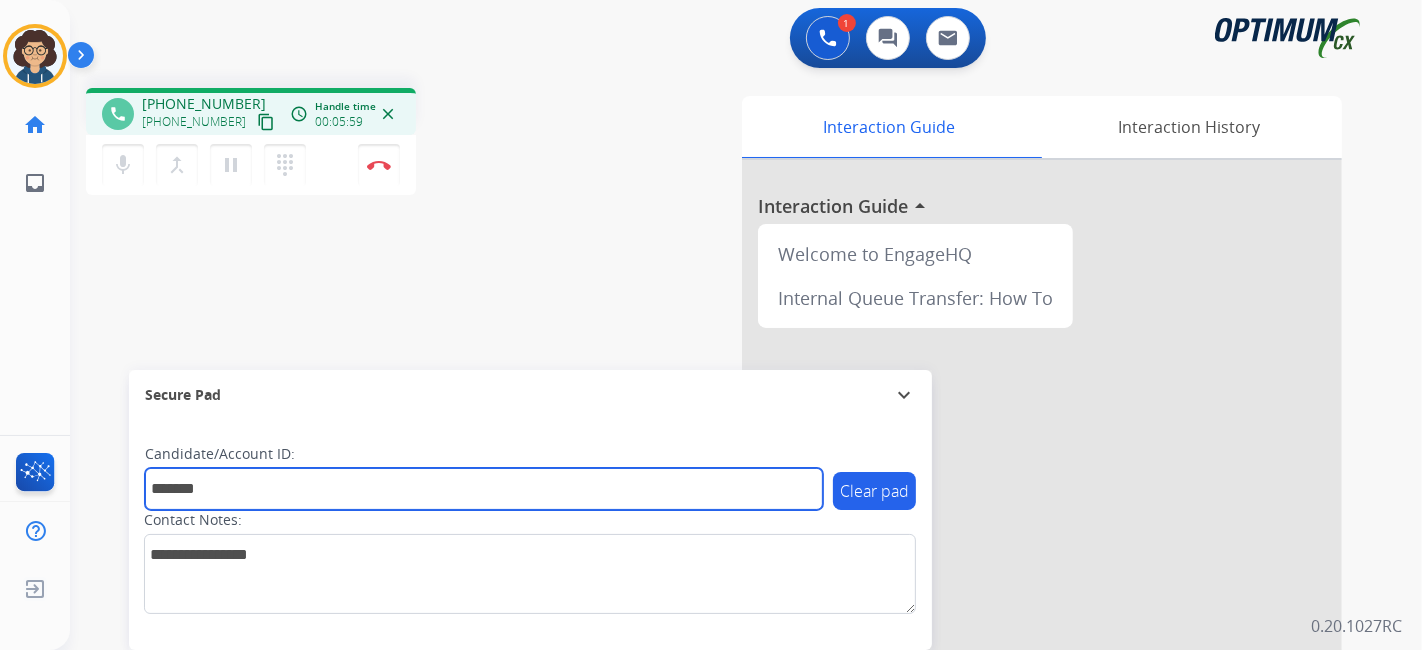 type on "*******" 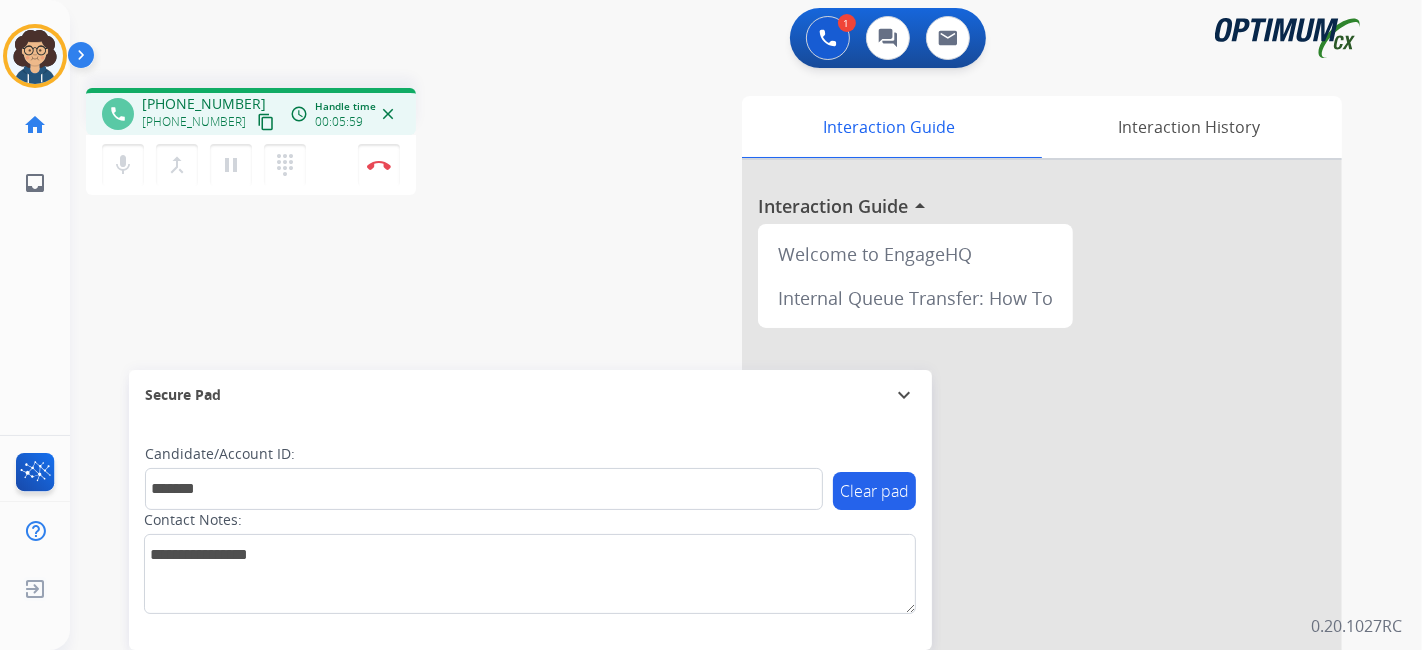 click on "phone [PHONE_NUMBER] [PHONE_NUMBER] content_copy access_time Call metrics Queue   00:11 Hold   00:00 Talk   05:58 Total   06:08 Handle time 00:05:59 close mic Mute merge_type Bridge pause Hold dialpad Dialpad Disconnect swap_horiz Break voice bridge close_fullscreen Connect 3-Way Call merge_type Separate 3-Way Call  Interaction Guide   Interaction History  Interaction Guide arrow_drop_up  Welcome to EngageHQ   Internal Queue Transfer: How To  Secure Pad expand_more Clear pad Candidate/Account ID: ******* Contact Notes:" at bounding box center [722, 489] 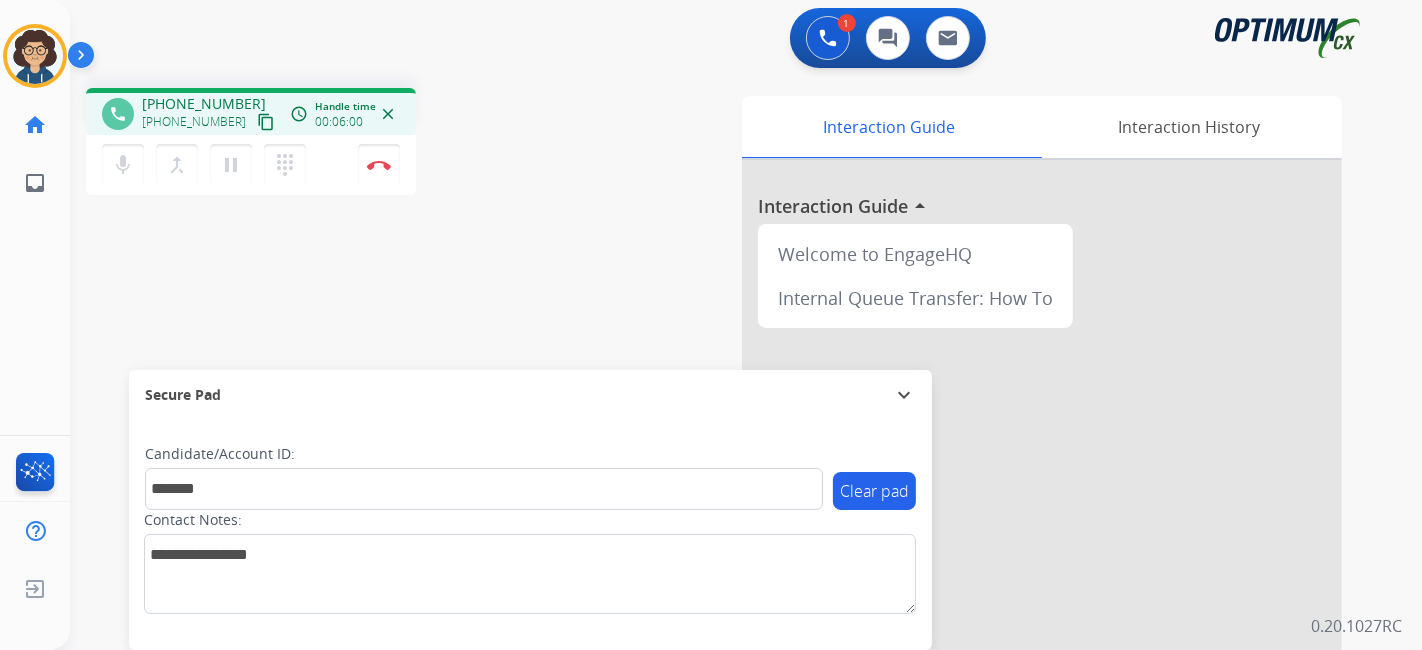 click on "Interaction Guide   Interaction History  Interaction Guide arrow_drop_up  Welcome to EngageHQ   Internal Queue Transfer: How To" at bounding box center [969, 501] 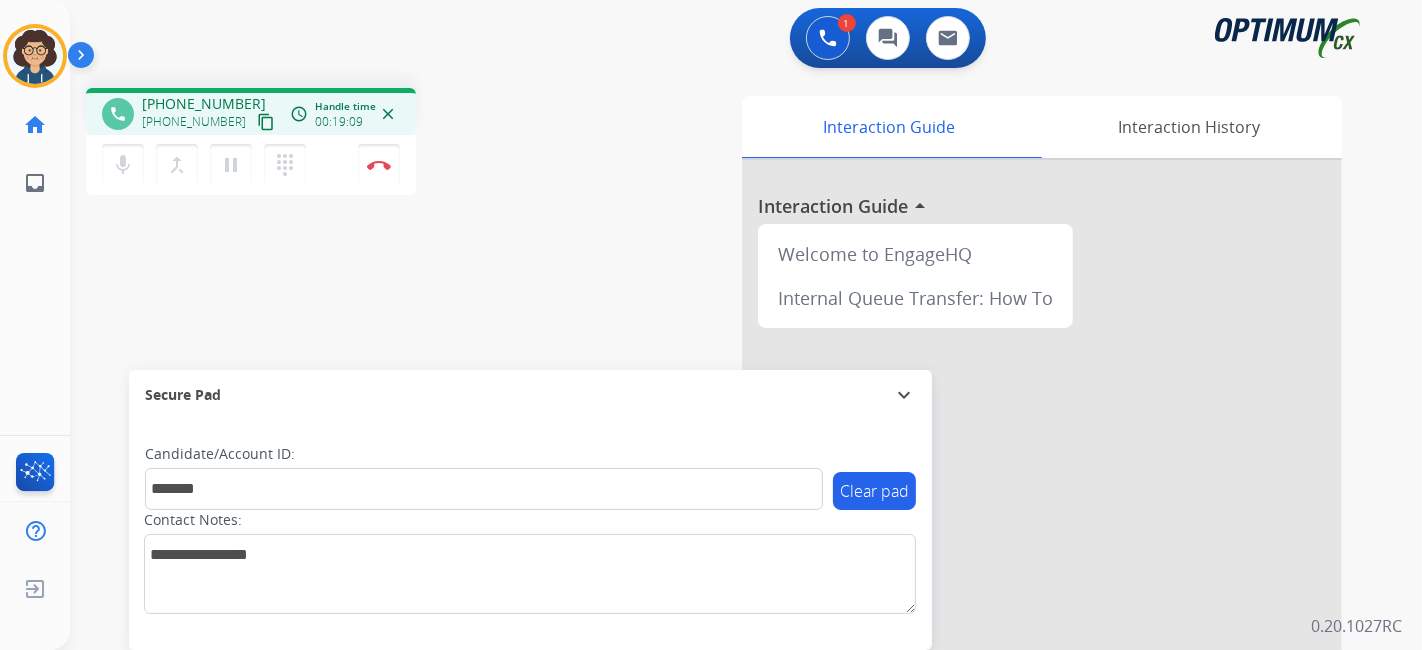 click on "phone [PHONE_NUMBER] [PHONE_NUMBER] content_copy access_time Call metrics Queue   00:11 Hold   00:00 Talk   19:08 Total   19:18 Handle time 00:19:09 close mic Mute merge_type Bridge pause Hold dialpad Dialpad Disconnect swap_horiz Break voice bridge close_fullscreen Connect 3-Way Call merge_type Separate 3-Way Call  Interaction Guide   Interaction History  Interaction Guide arrow_drop_up  Welcome to EngageHQ   Internal Queue Transfer: How To  Secure Pad expand_more Clear pad Candidate/Account ID: ******* Contact Notes:" at bounding box center [722, 489] 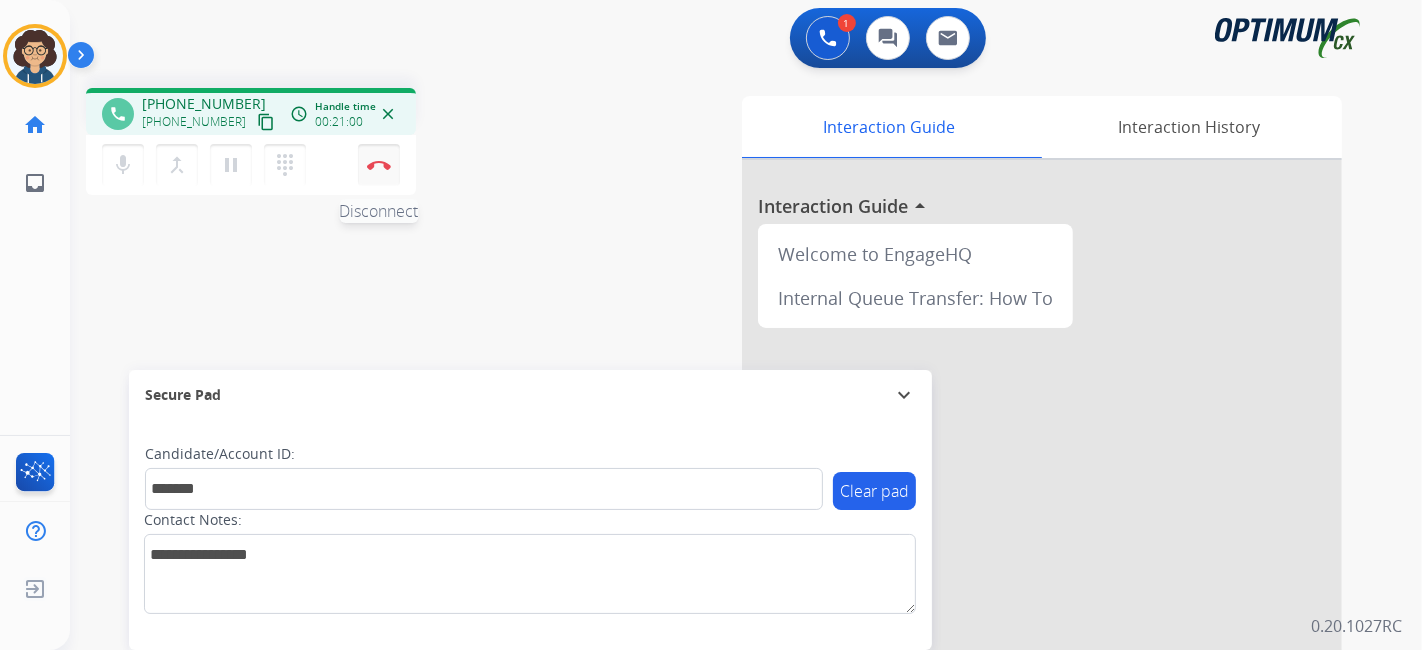click on "Disconnect" at bounding box center [379, 165] 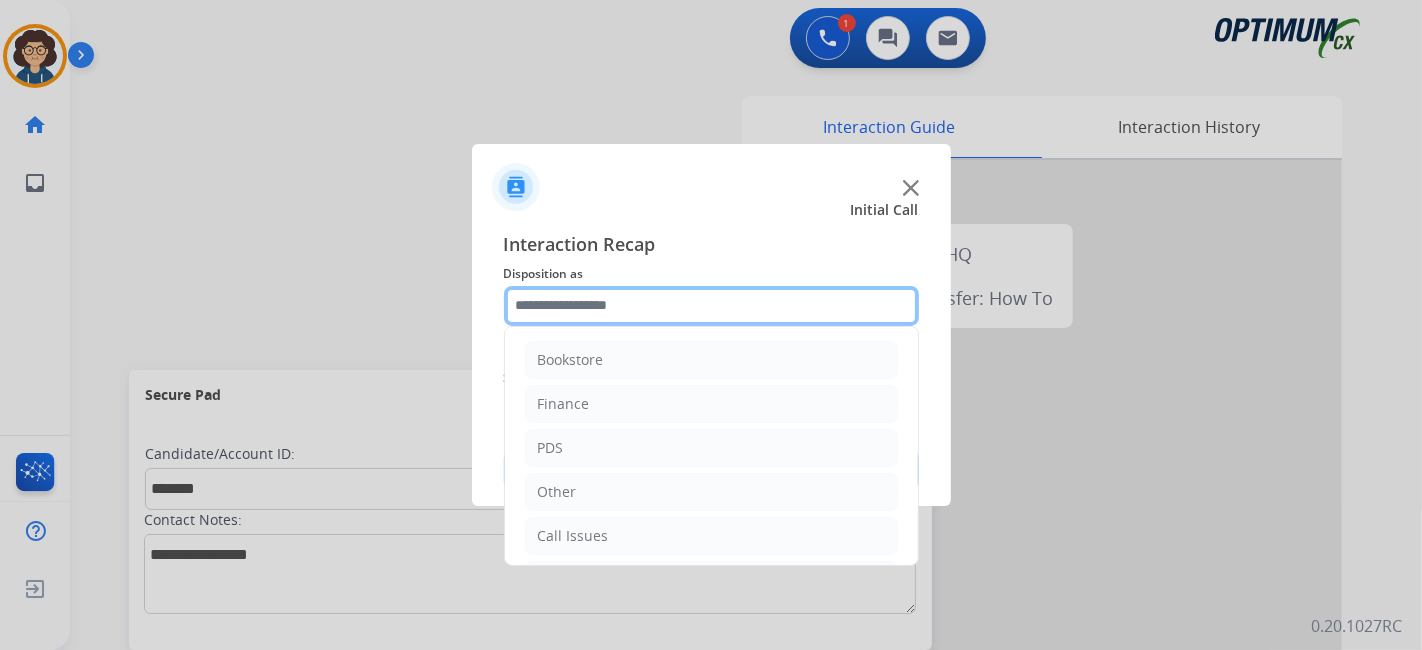 click 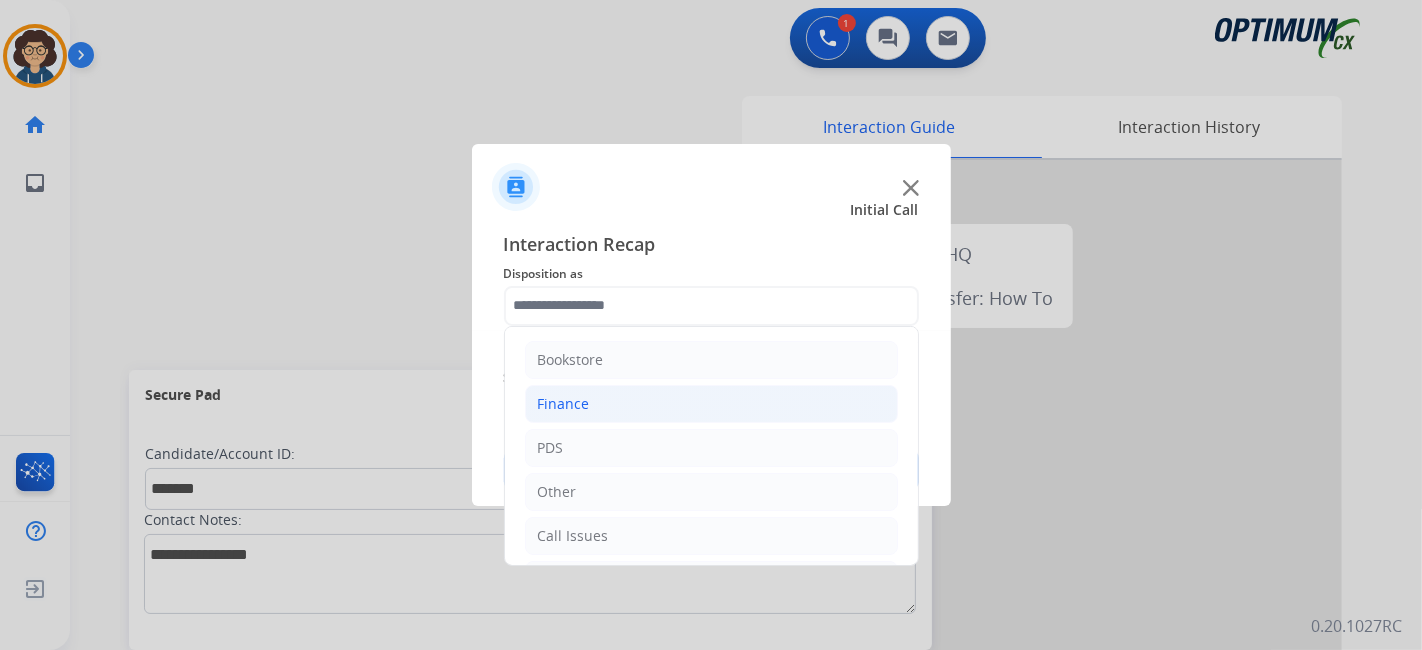 click on "Finance" 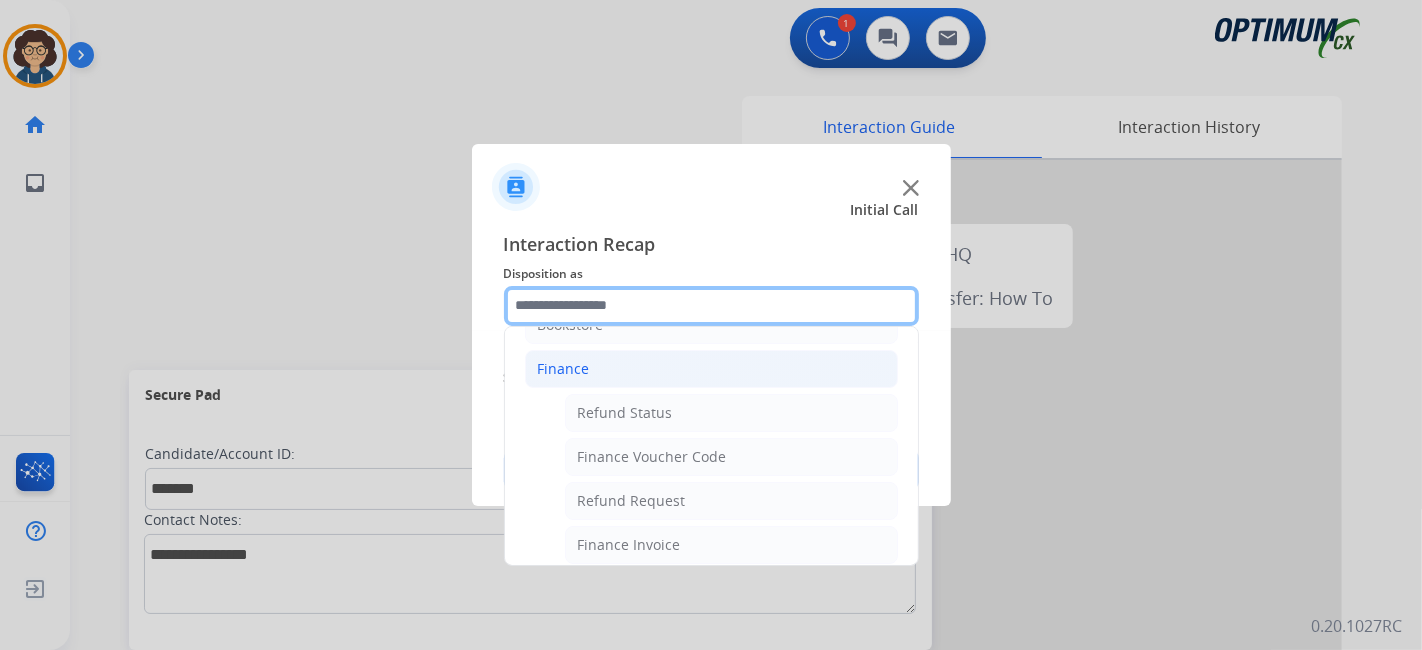 scroll, scrollTop: 31, scrollLeft: 0, axis: vertical 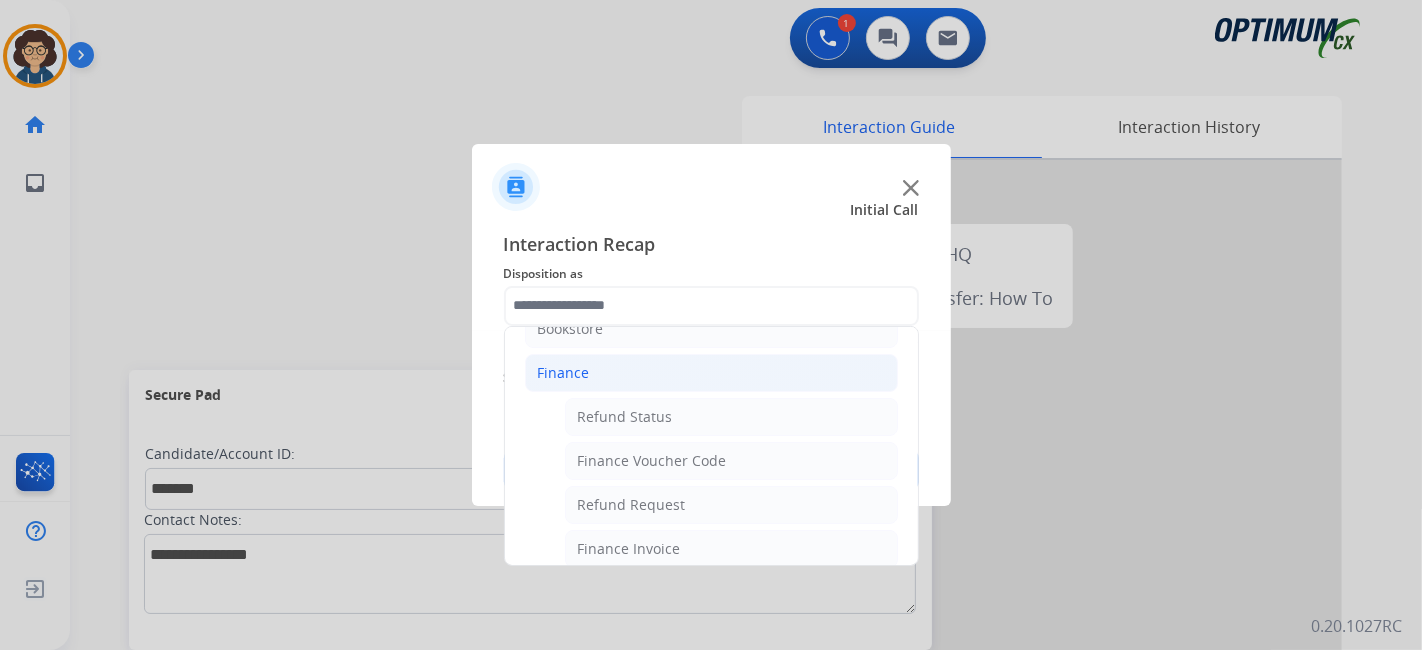 click on "Finance" 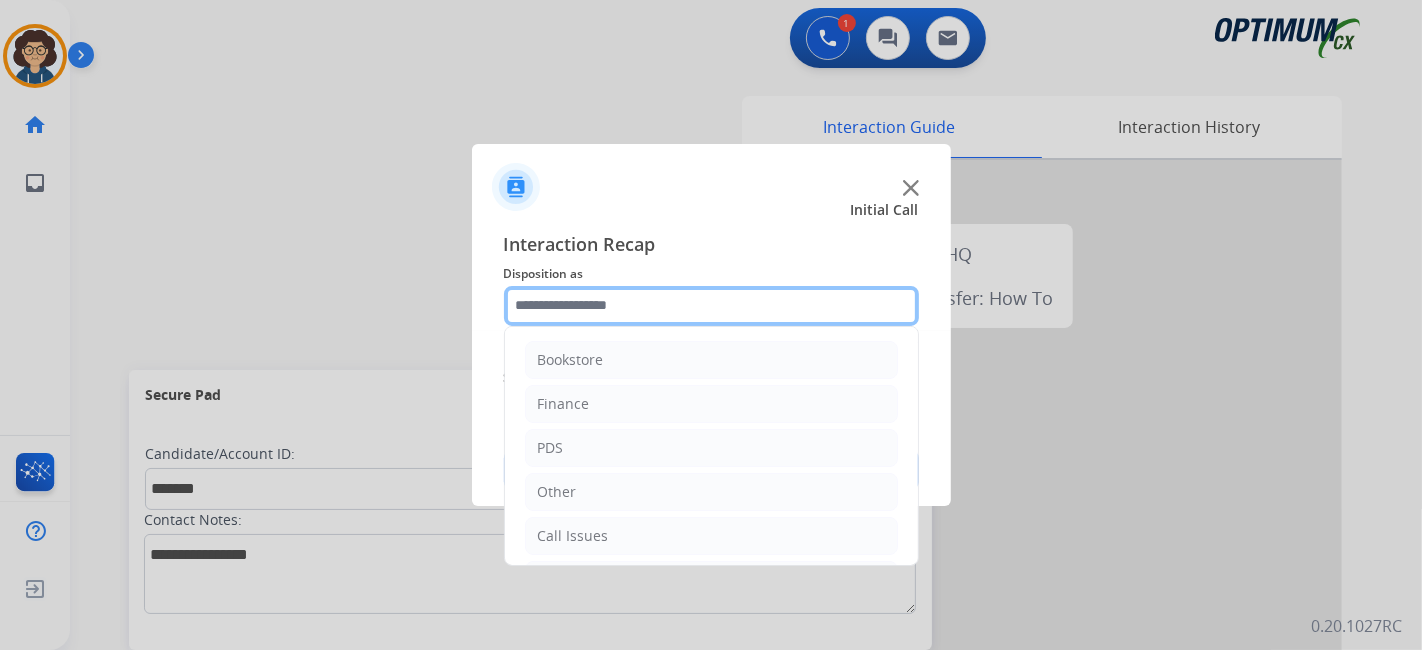 scroll, scrollTop: 5, scrollLeft: 0, axis: vertical 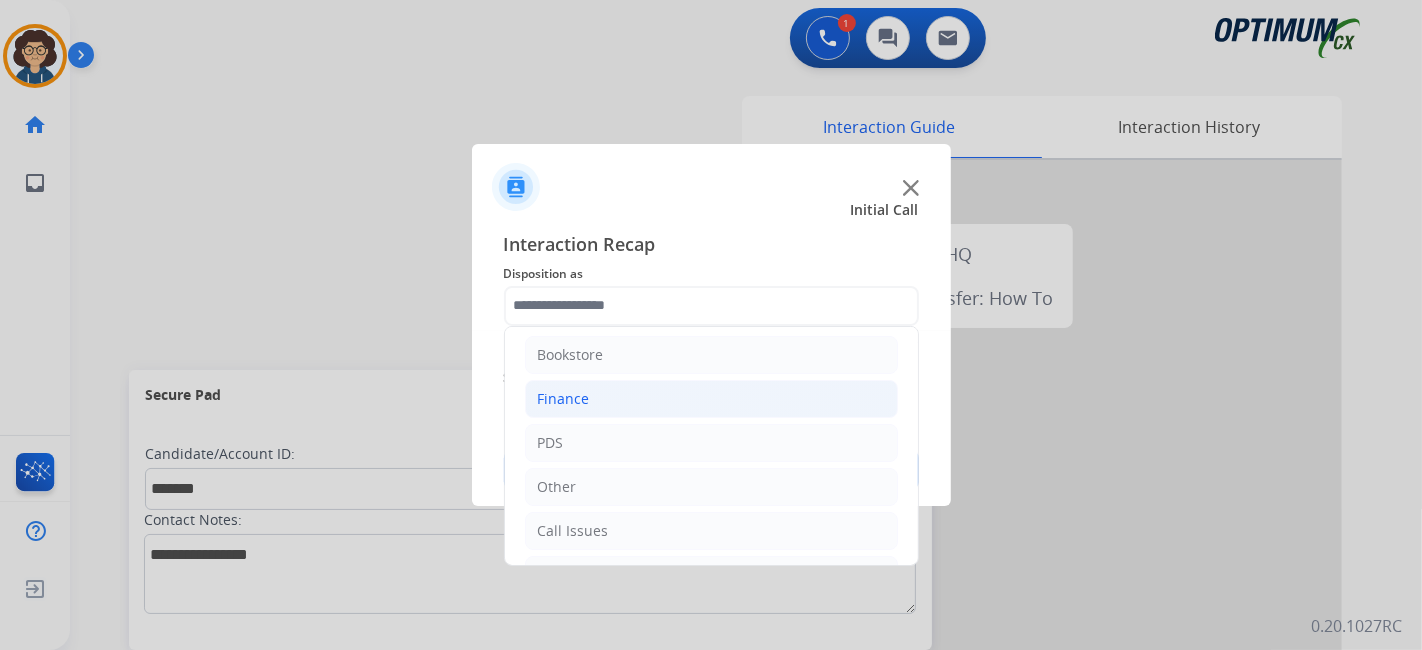 click on "Finance" 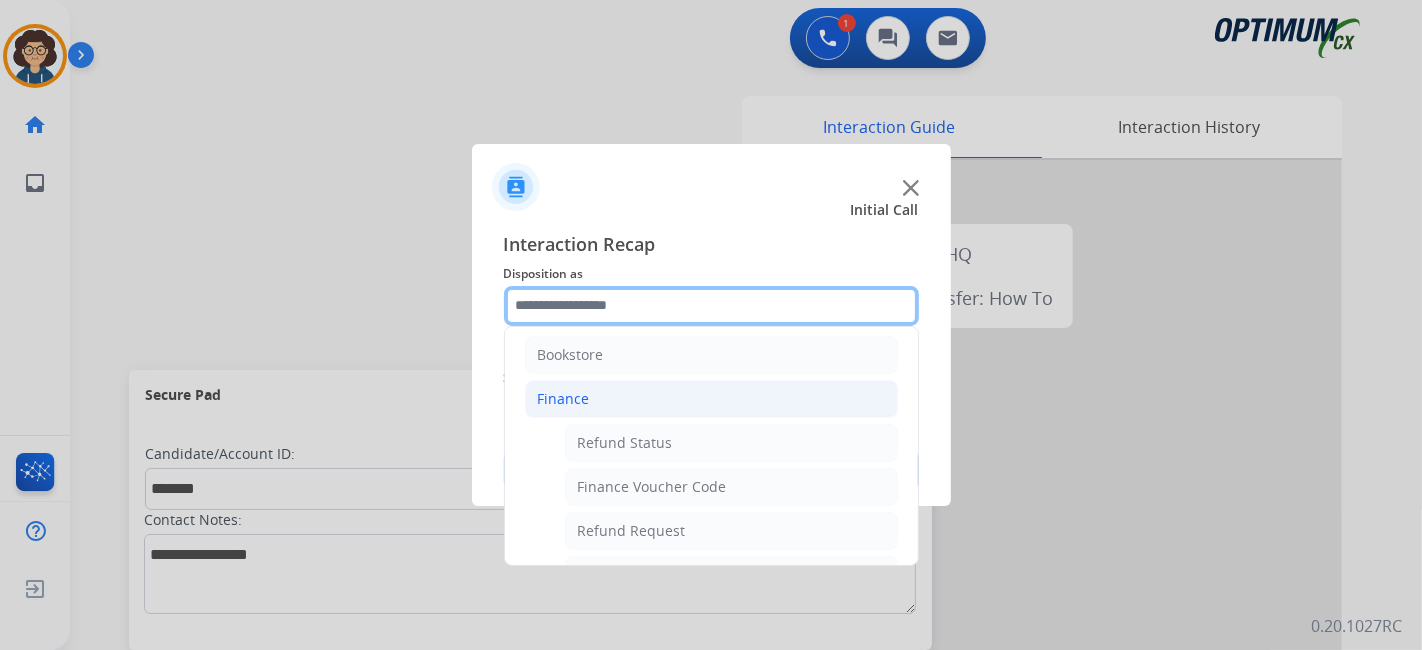 scroll, scrollTop: 55, scrollLeft: 0, axis: vertical 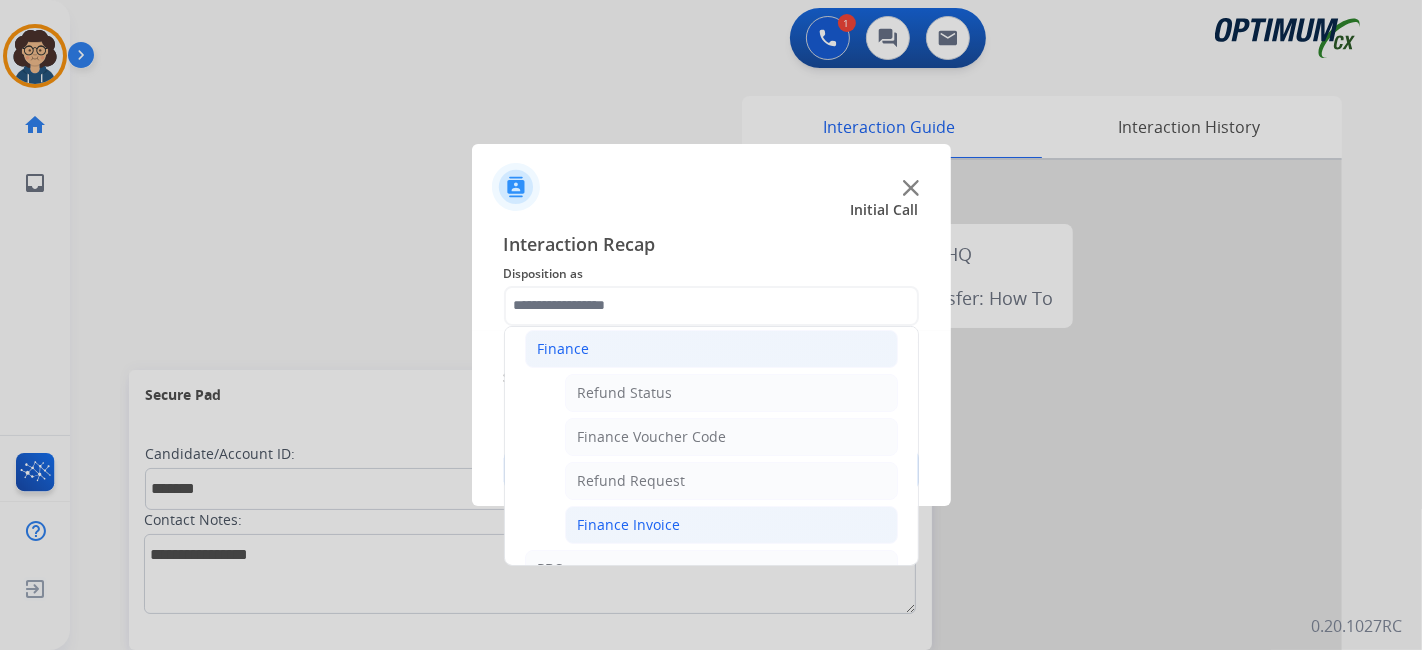 click on "Finance Invoice" 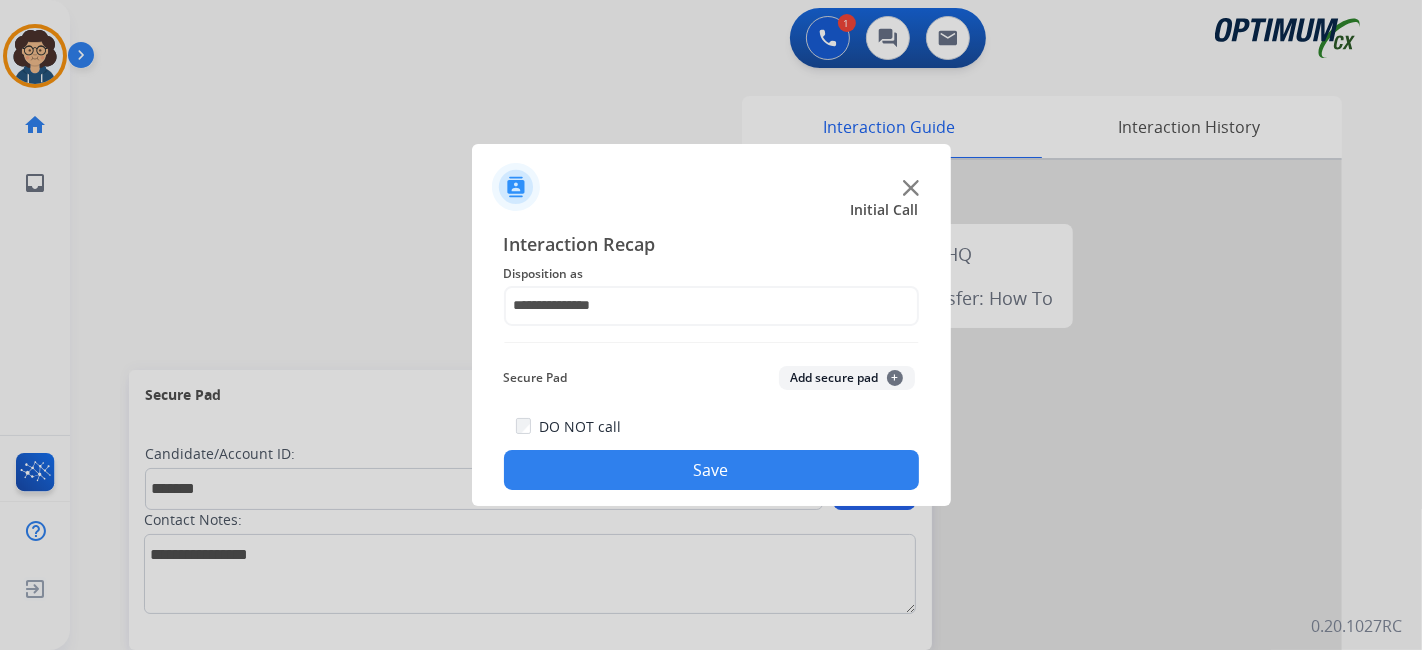 click on "Add secure pad  +" 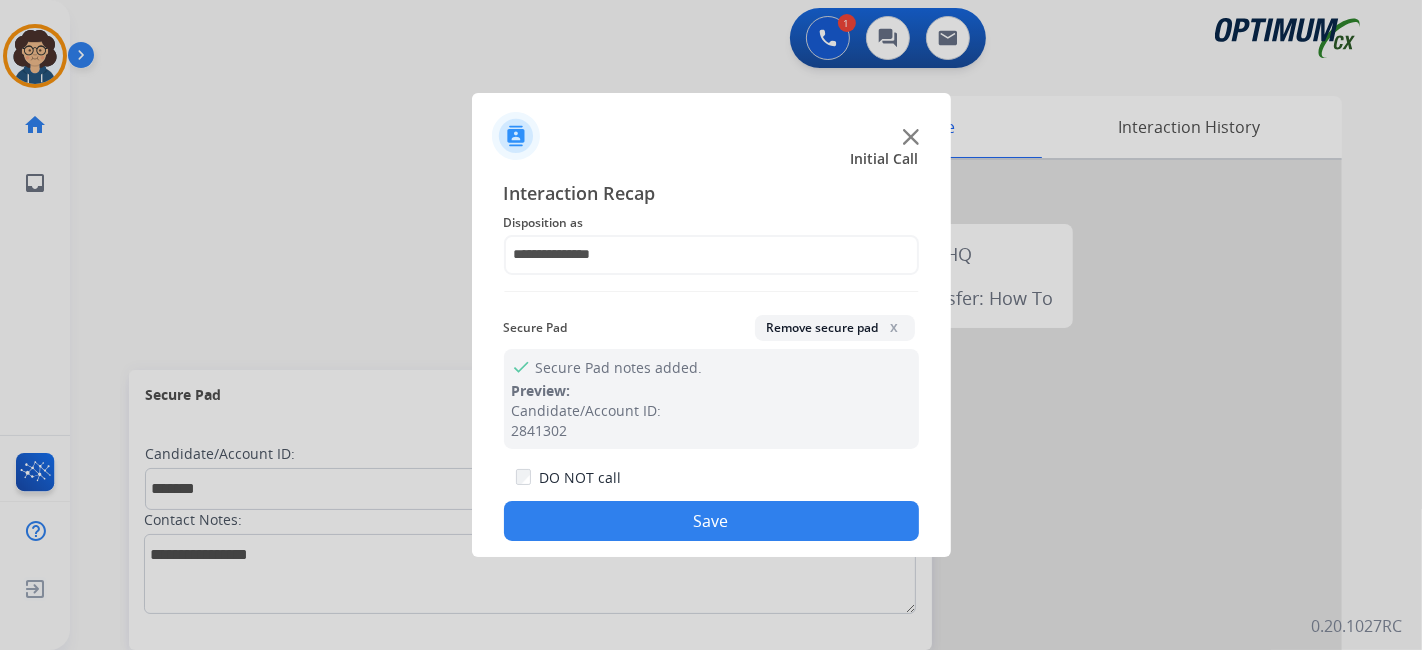 drag, startPoint x: 714, startPoint y: 507, endPoint x: 536, endPoint y: 8, distance: 529.7971 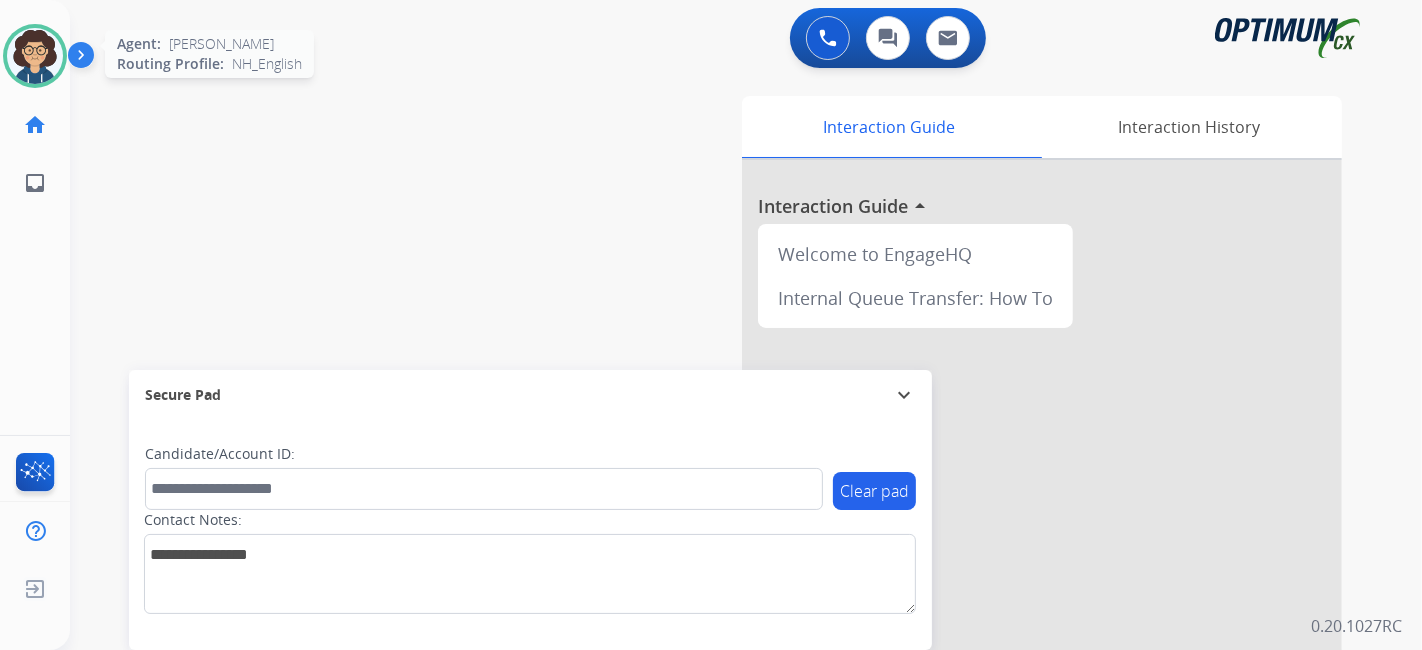 click at bounding box center (35, 56) 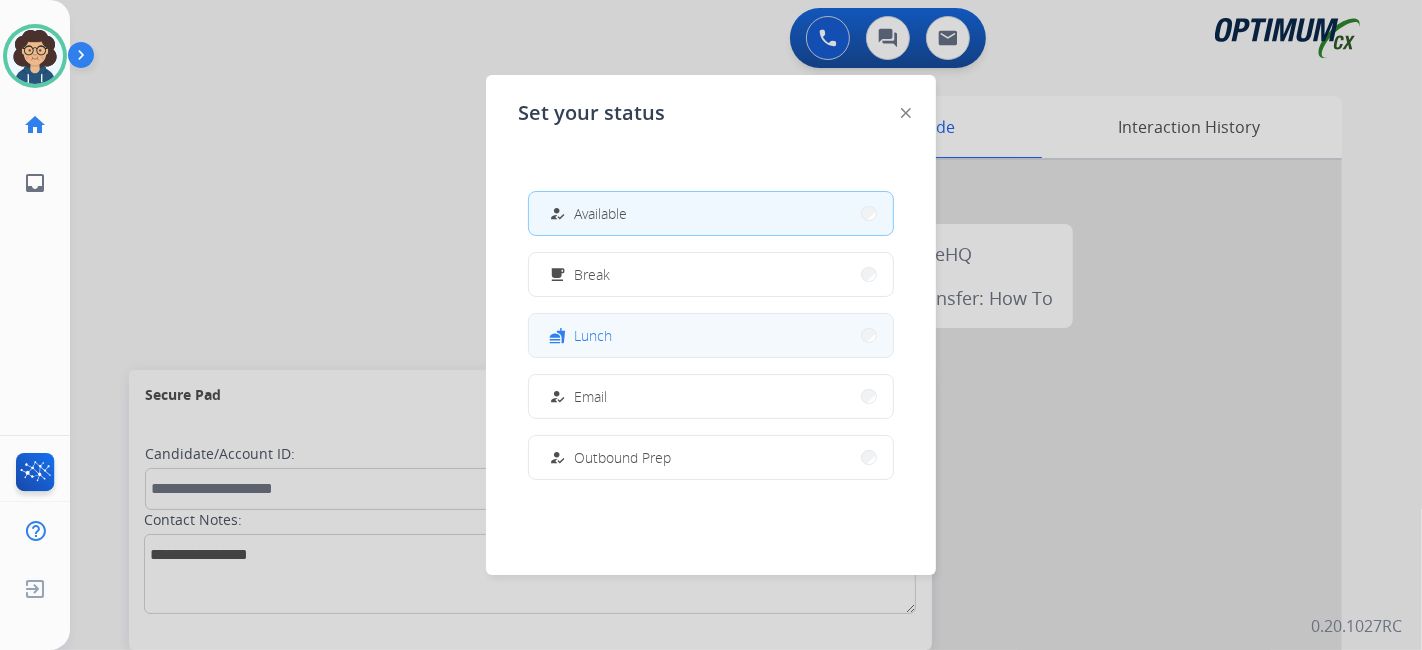 click on "fastfood Lunch" at bounding box center [711, 335] 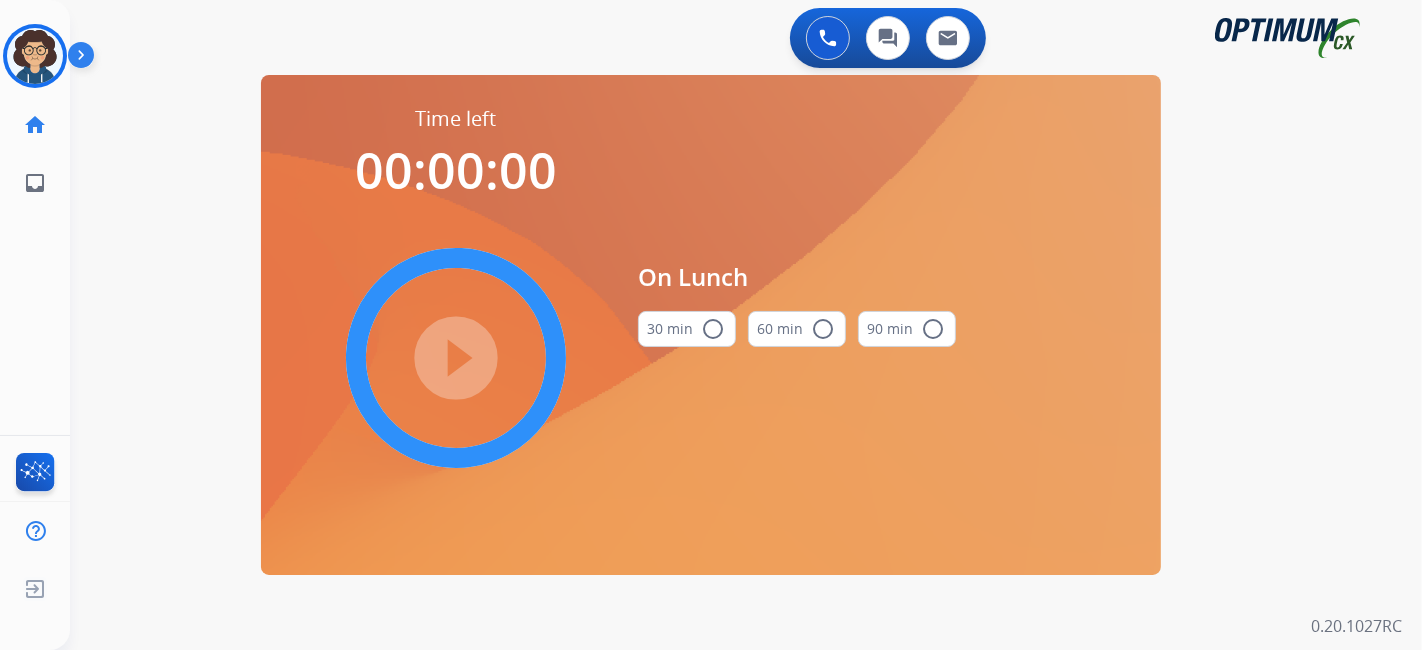 click on "radio_button_unchecked" at bounding box center (713, 329) 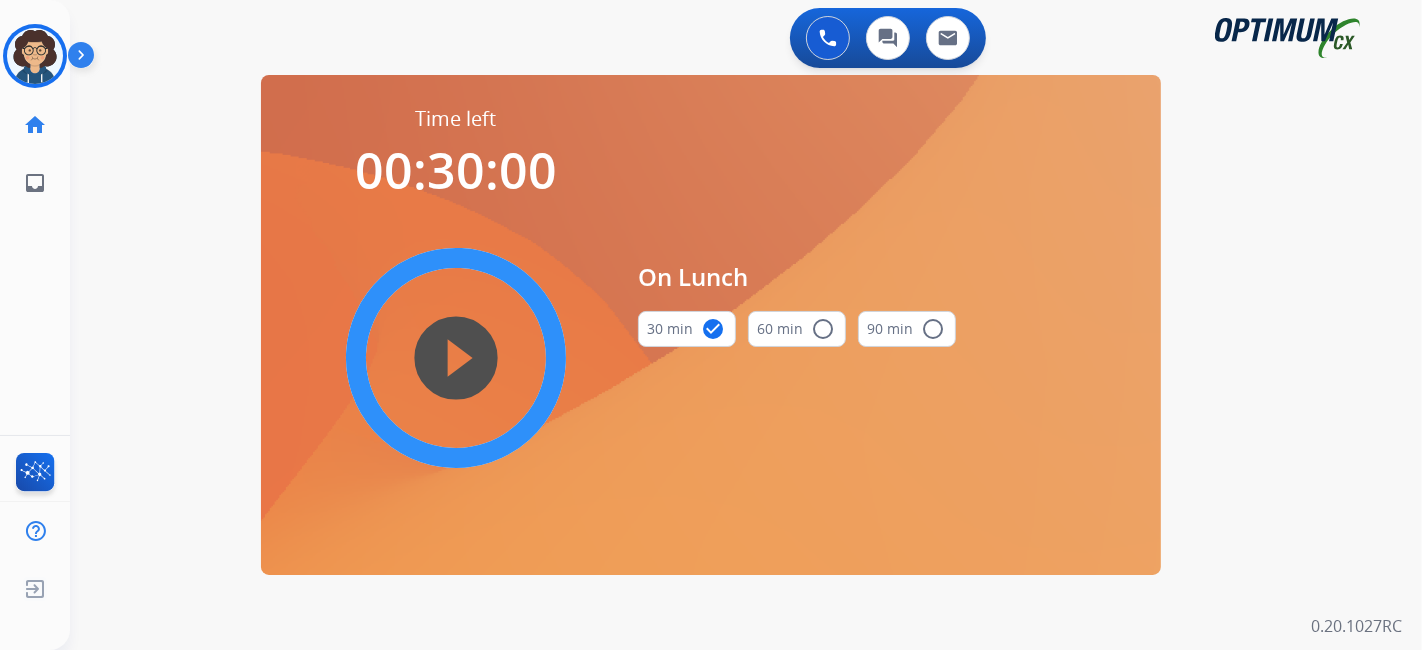 click on "play_circle_filled" at bounding box center [456, 358] 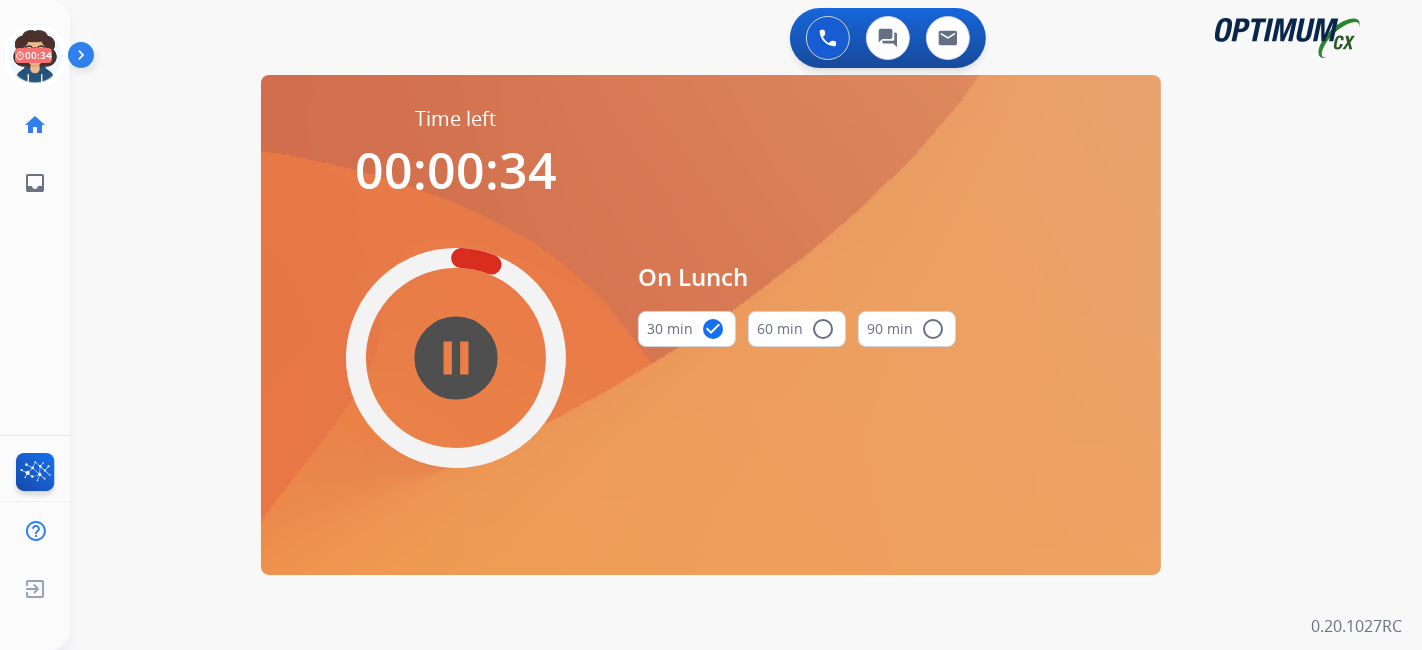 click on "pause_circle_filled" at bounding box center [456, 358] 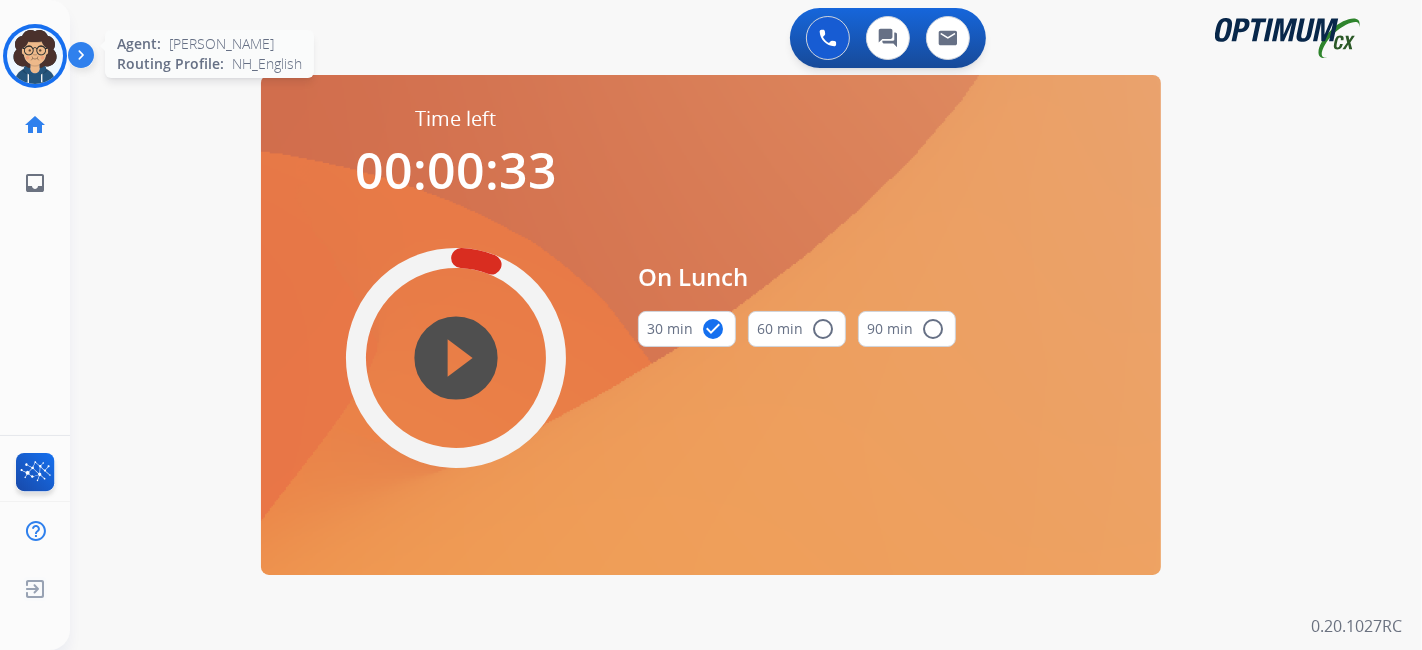 click at bounding box center (35, 56) 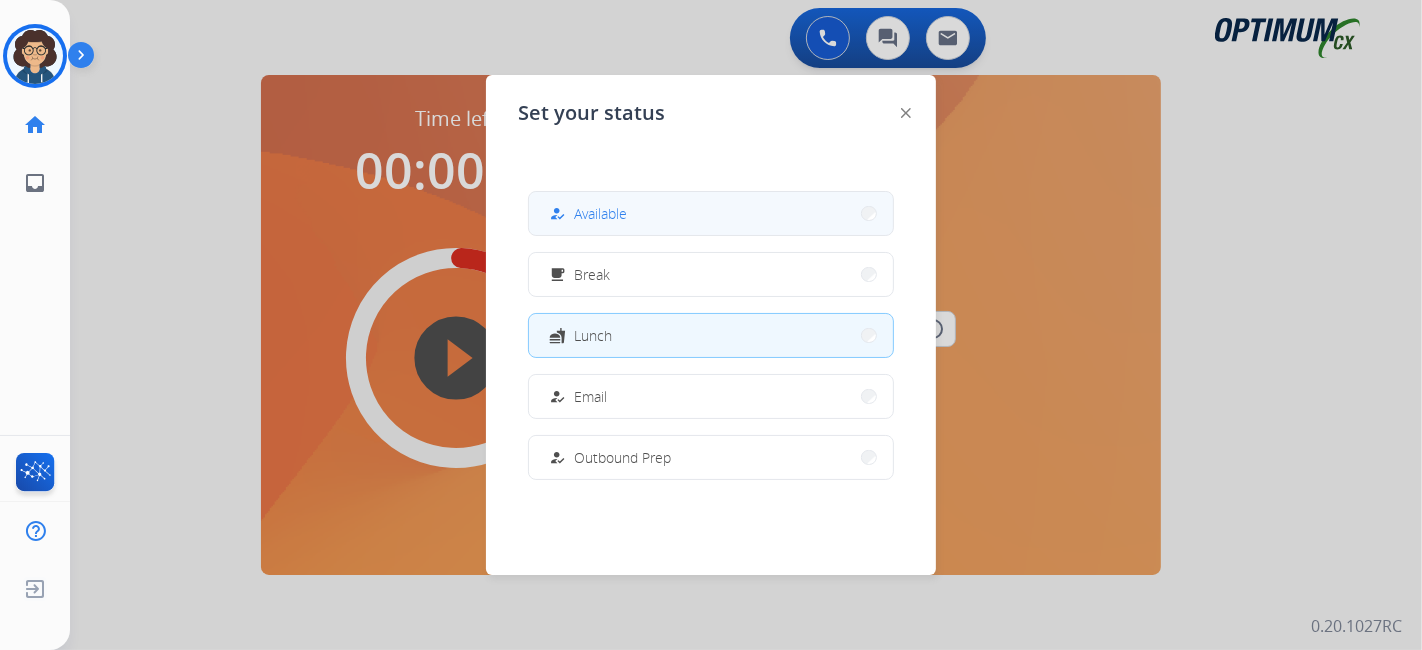 click on "how_to_reg Available" at bounding box center (711, 213) 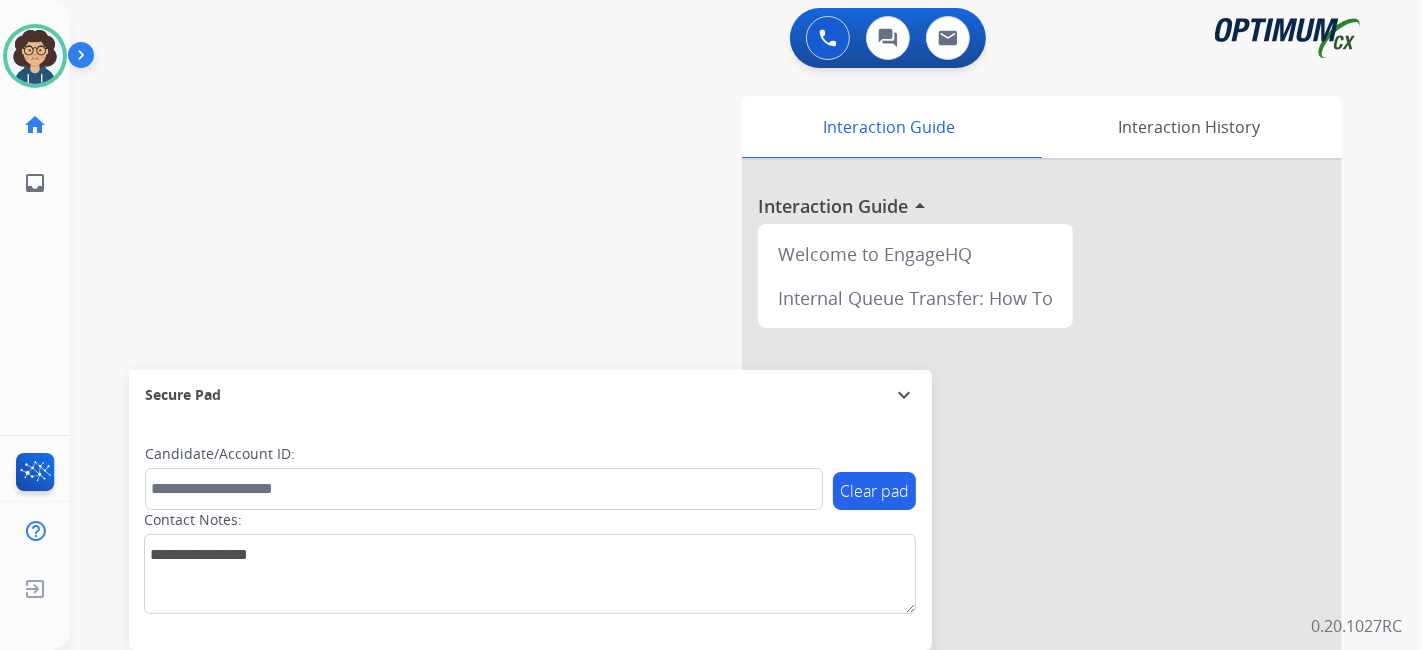 click on "swap_horiz Break voice bridge close_fullscreen Connect 3-Way Call merge_type Separate 3-Way Call  Interaction Guide   Interaction History  Interaction Guide arrow_drop_up  Welcome to EngageHQ   Internal Queue Transfer: How To  Secure Pad expand_more Clear pad Candidate/Account ID: Contact Notes:" at bounding box center (722, 489) 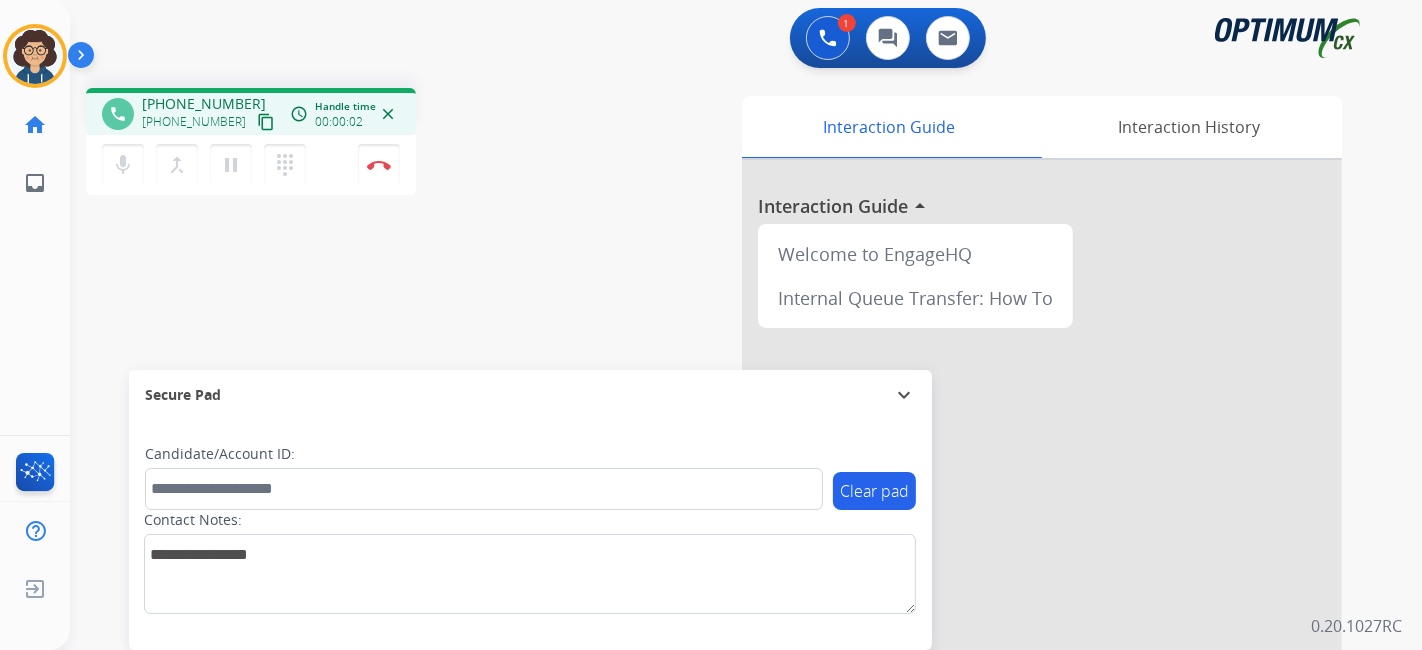 click on "content_copy" at bounding box center (266, 122) 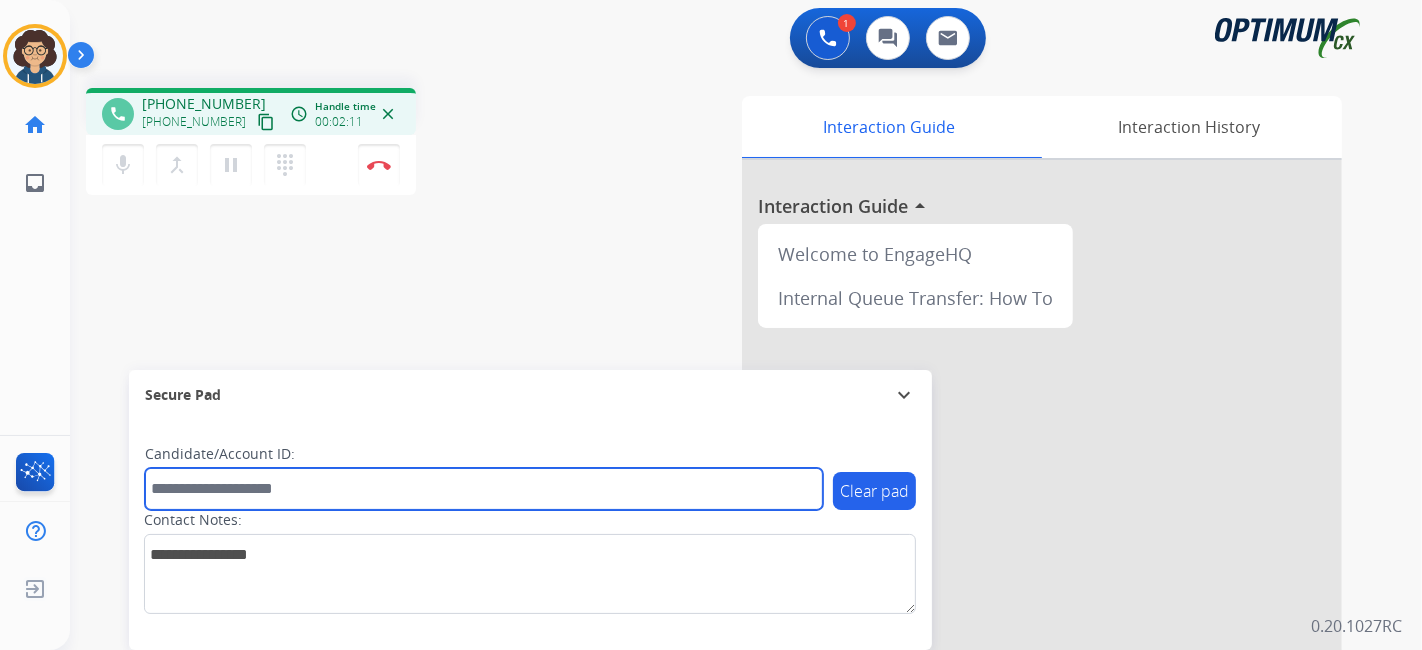 click at bounding box center (484, 489) 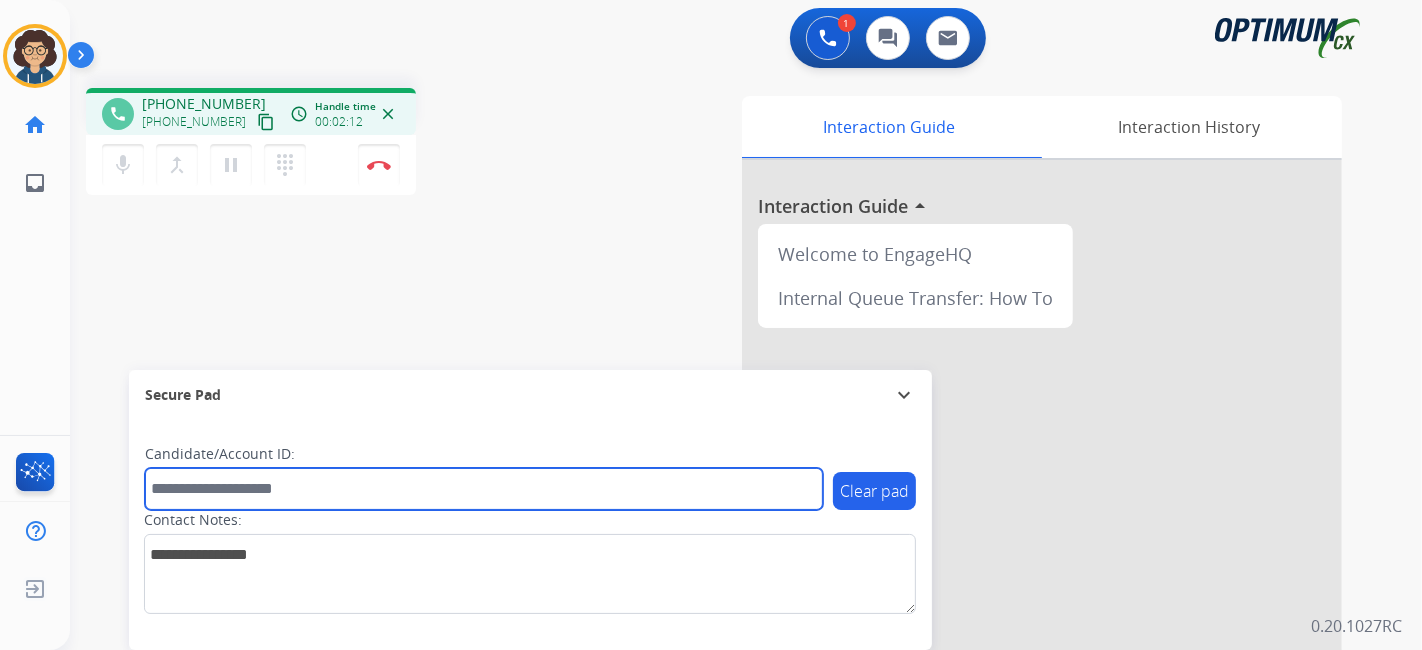 paste on "*******" 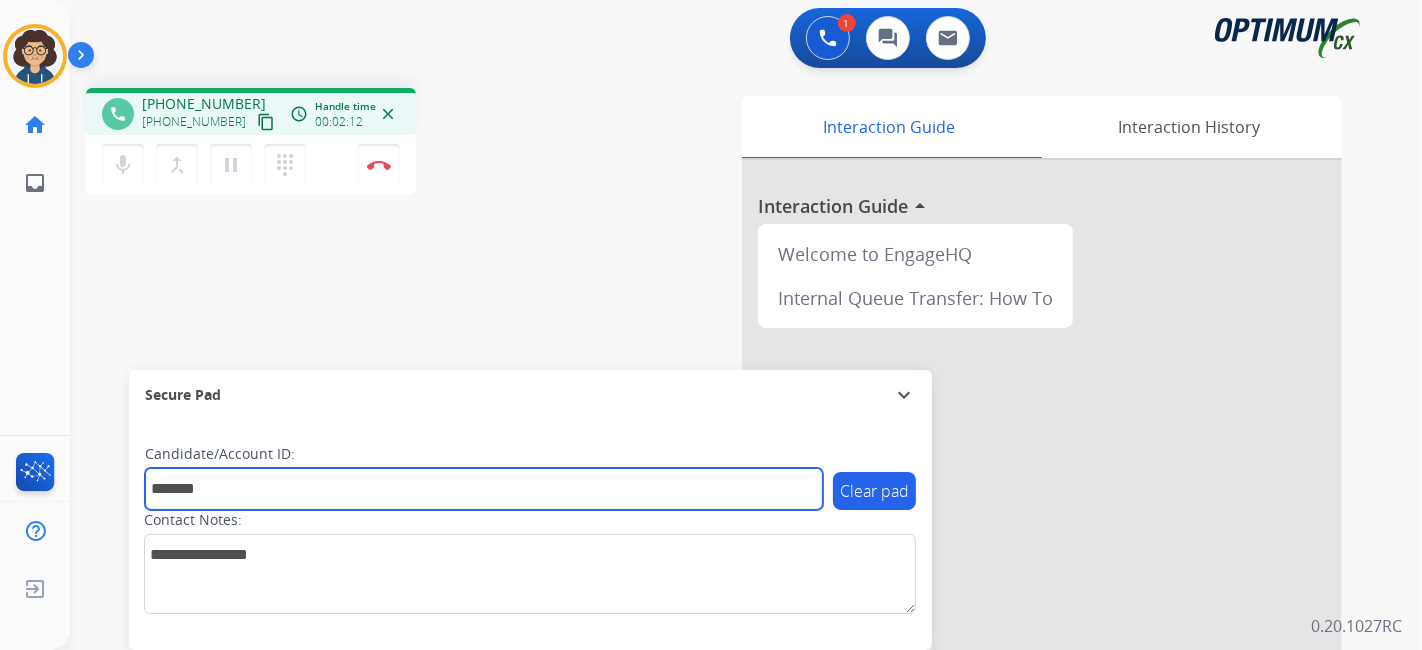 type on "*******" 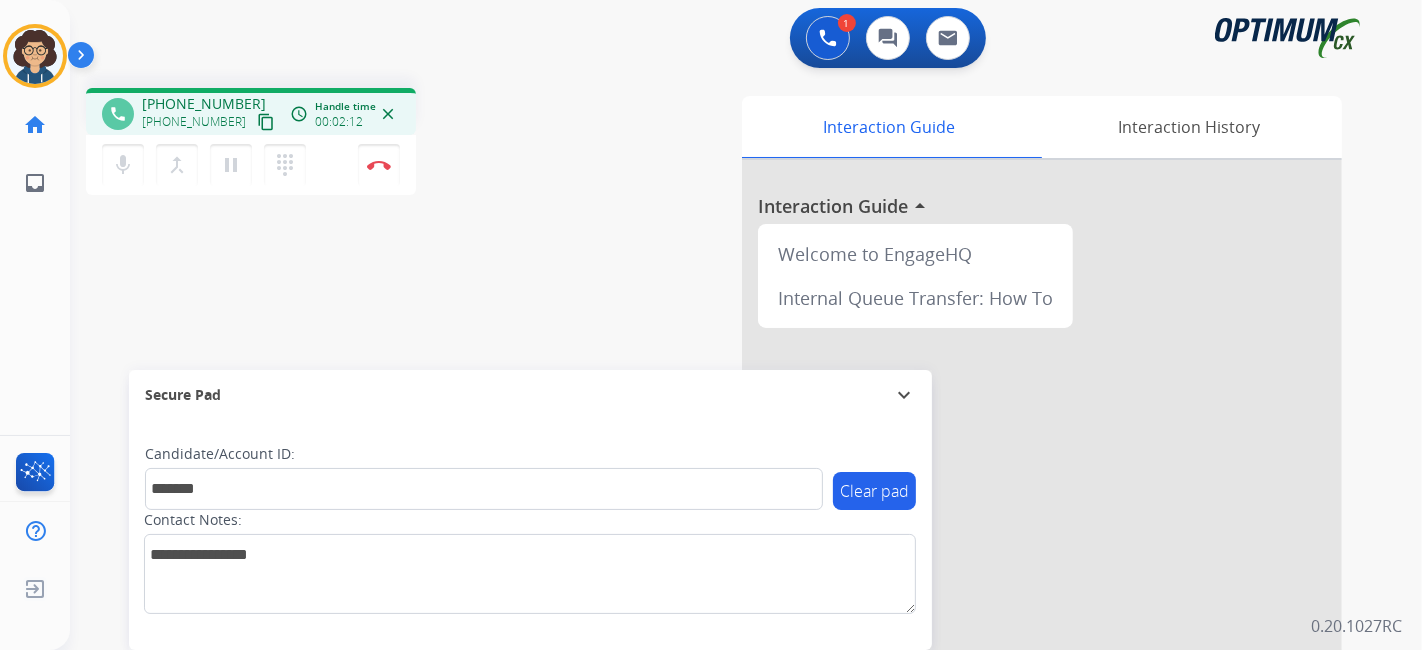 click on "phone [PHONE_NUMBER] [PHONE_NUMBER] content_copy access_time Call metrics Queue   00:13 Hold   00:00 Talk   02:11 Total   02:23 Handle time 00:02:12 close mic Mute merge_type Bridge pause Hold dialpad Dialpad Disconnect swap_horiz Break voice bridge close_fullscreen Connect 3-Way Call merge_type Separate 3-Way Call  Interaction Guide   Interaction History  Interaction Guide arrow_drop_up  Welcome to EngageHQ   Internal Queue Transfer: How To  Secure Pad expand_more Clear pad Candidate/Account ID: ******* Contact Notes:" at bounding box center (722, 489) 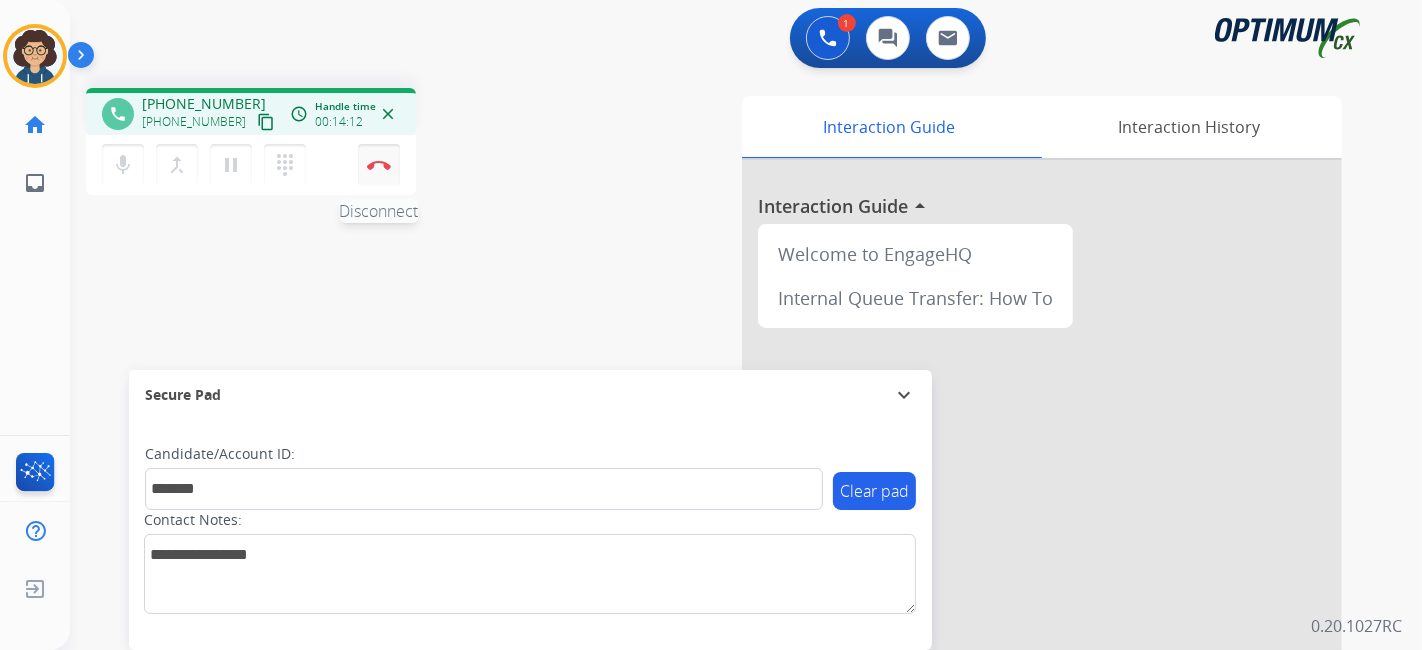 click at bounding box center [379, 165] 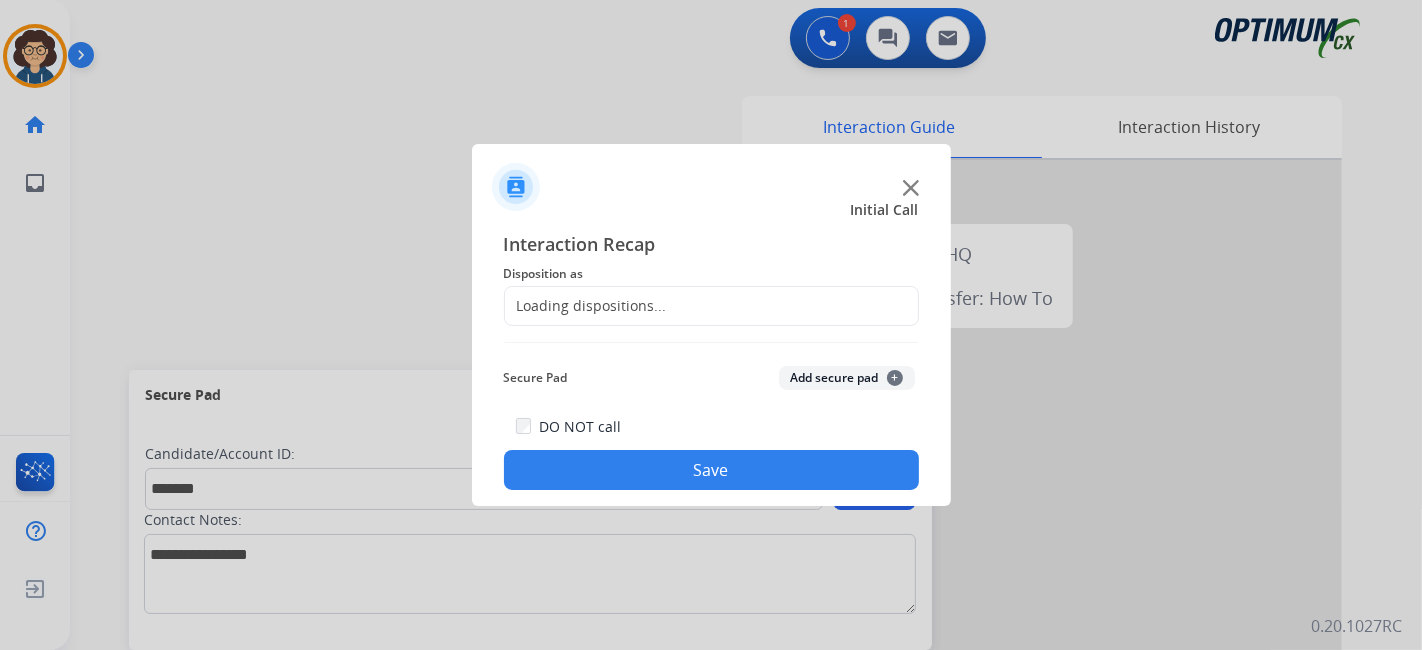 click on "Loading dispositions..." 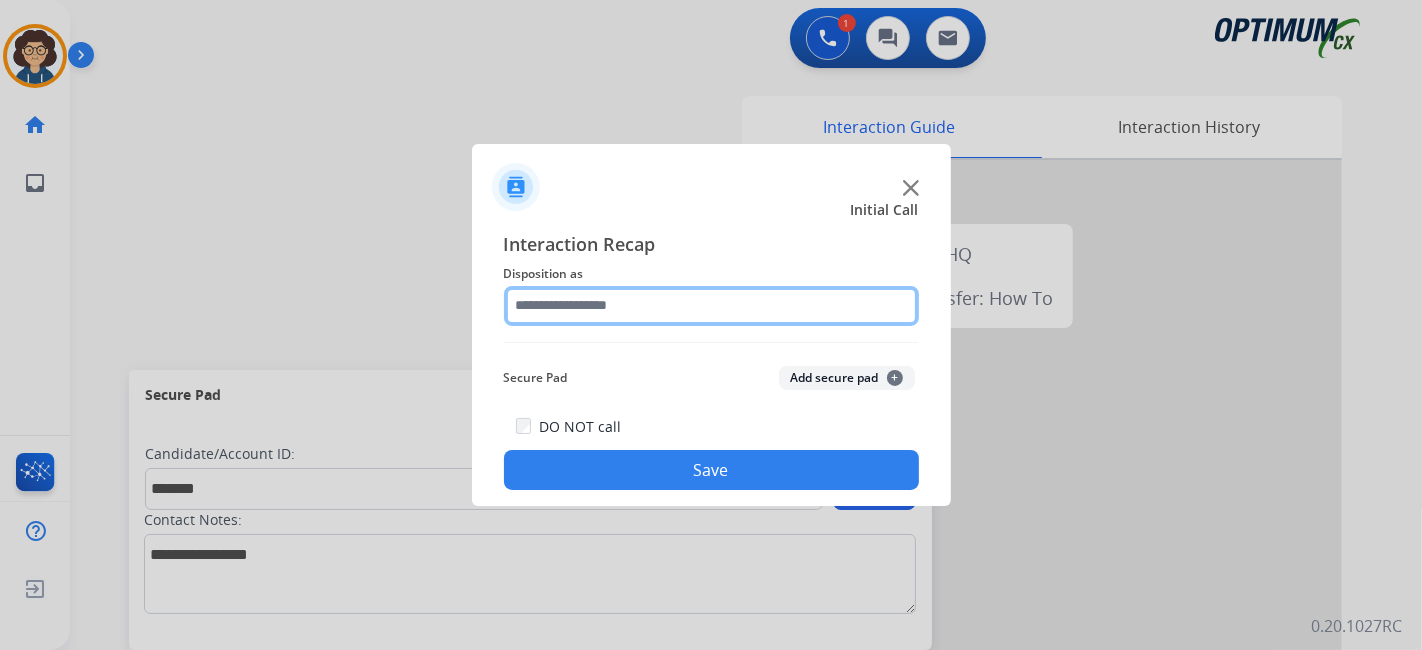 click 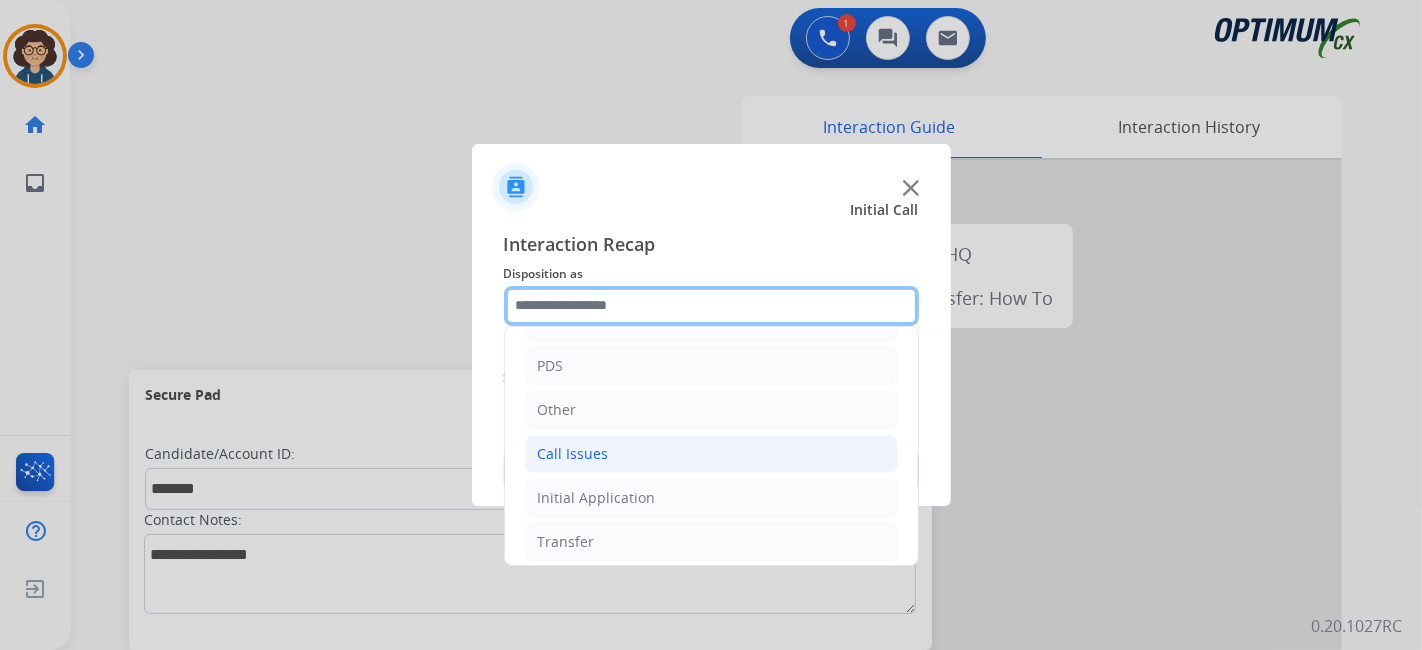 scroll, scrollTop: 131, scrollLeft: 0, axis: vertical 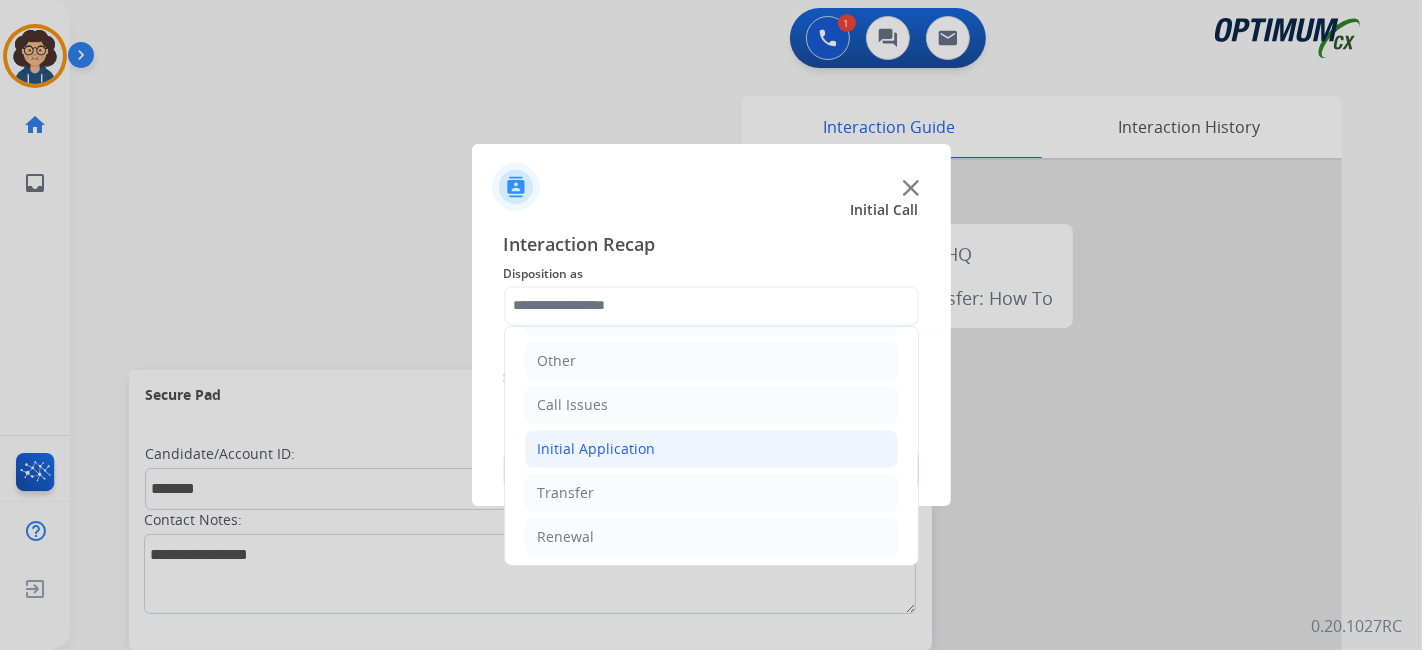click on "Initial Application" 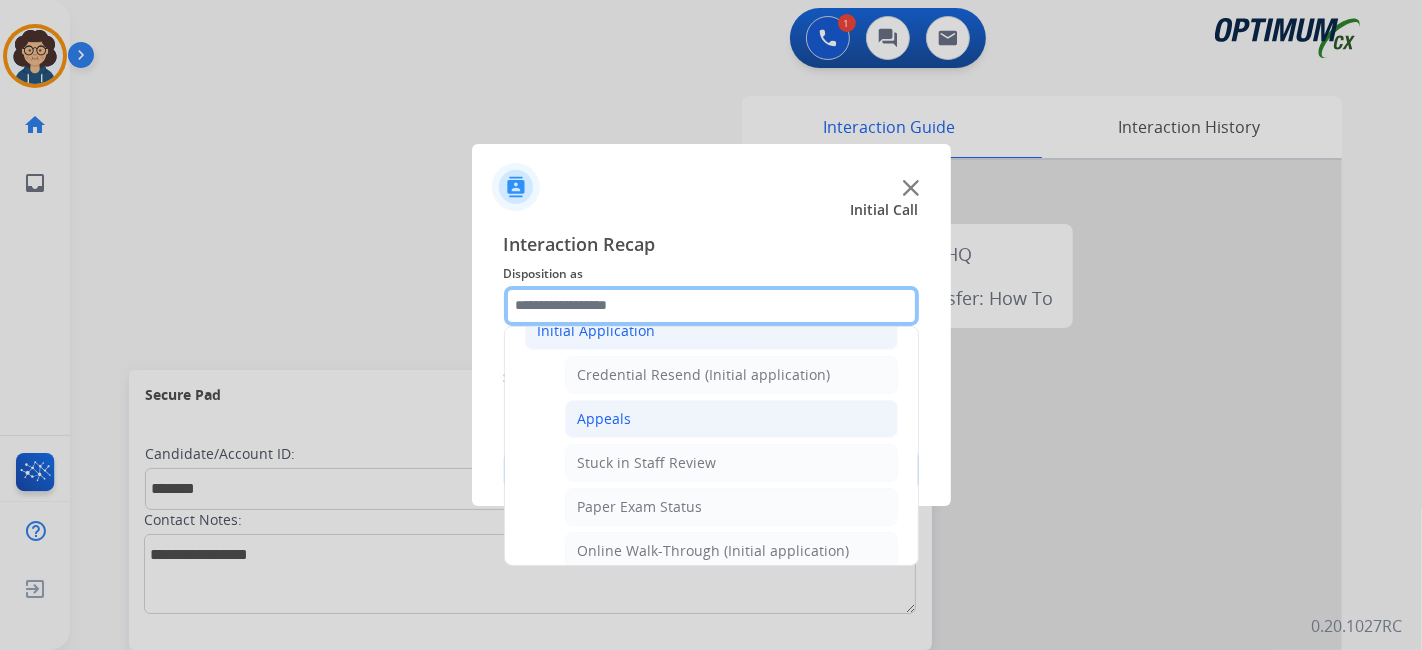 scroll, scrollTop: 250, scrollLeft: 0, axis: vertical 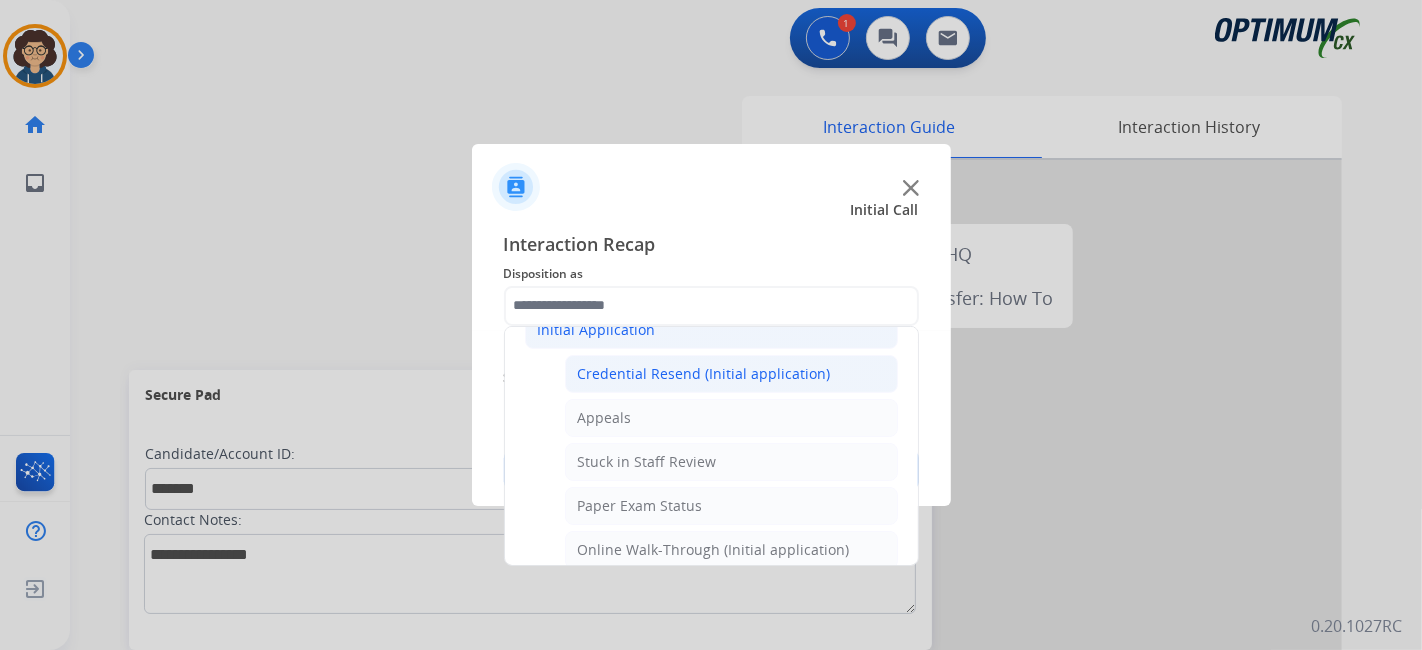 click on "Credential Resend (Initial application)" 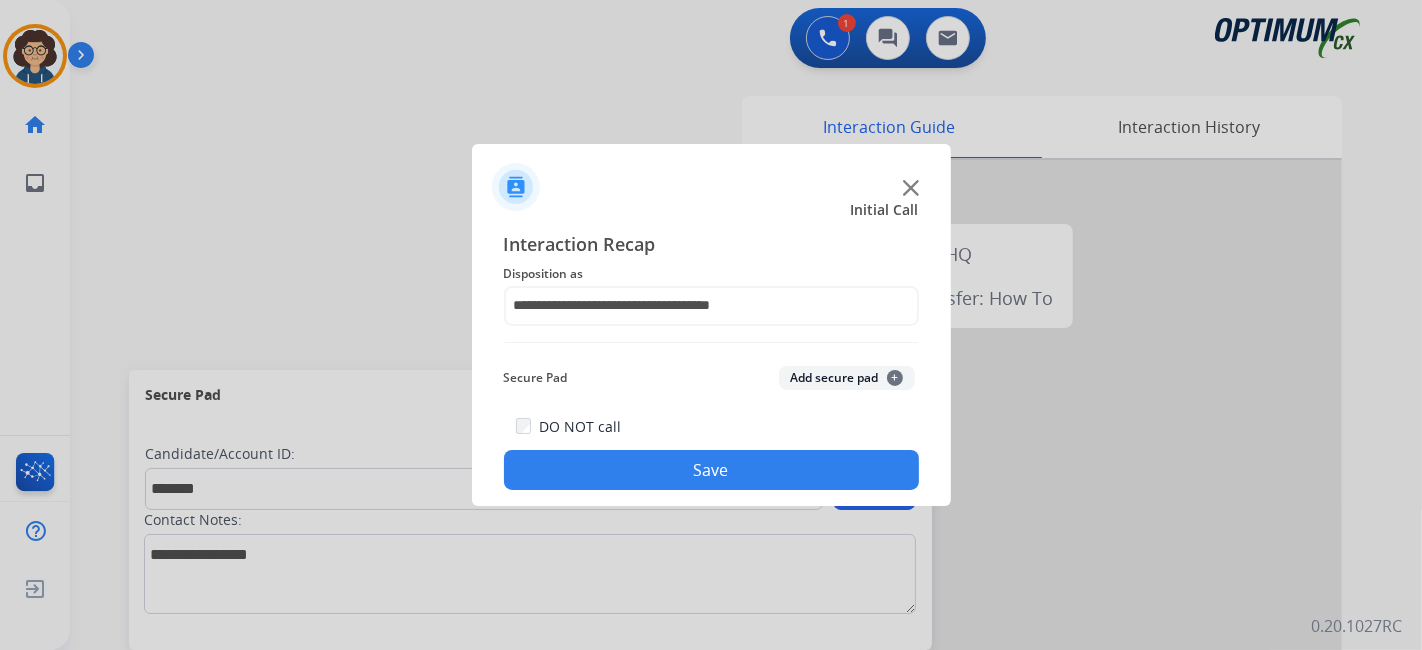 click on "Add secure pad  +" 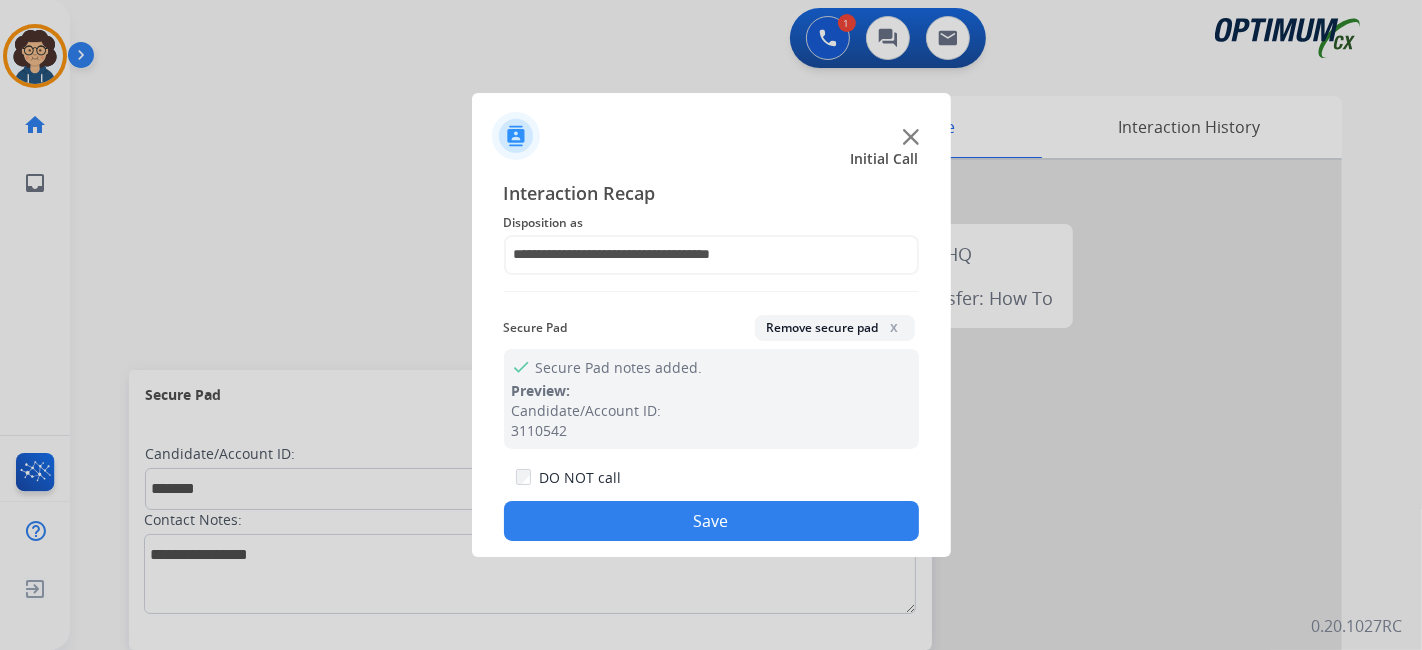 drag, startPoint x: 710, startPoint y: 525, endPoint x: 464, endPoint y: 70, distance: 517.24365 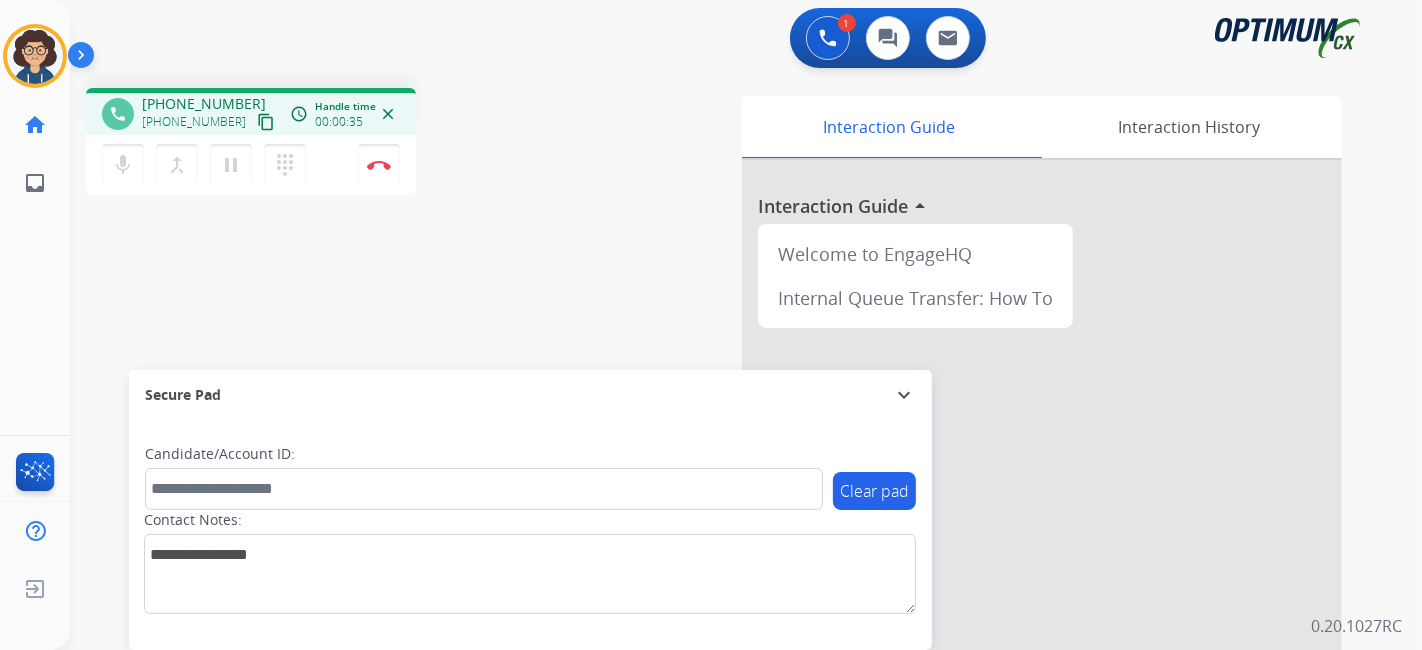 click on "content_copy" at bounding box center [266, 122] 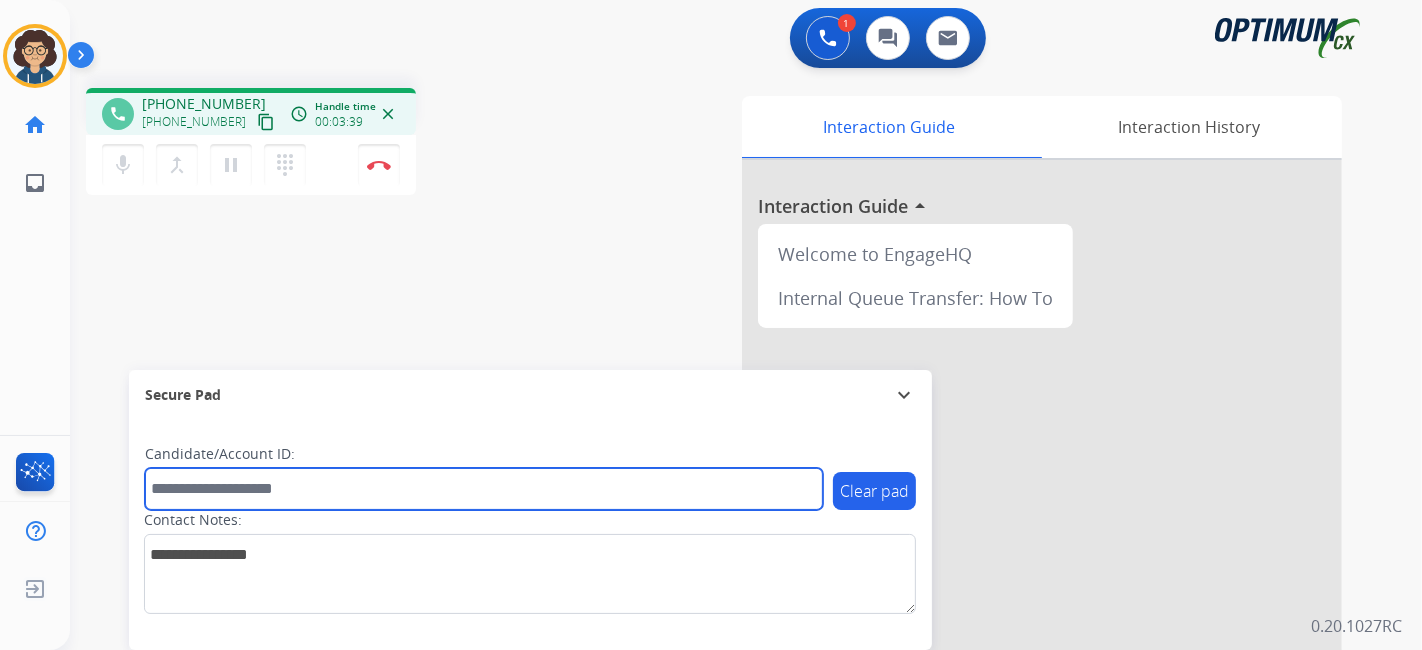 click at bounding box center [484, 489] 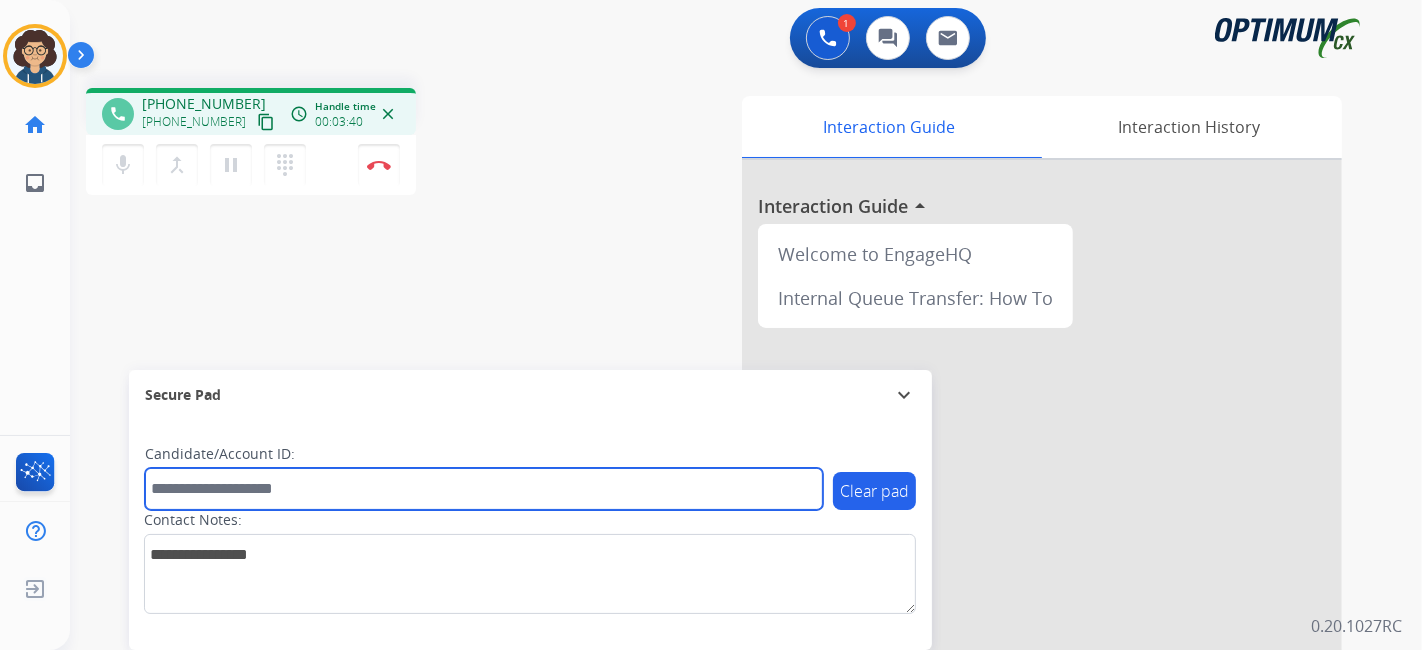 paste on "*******" 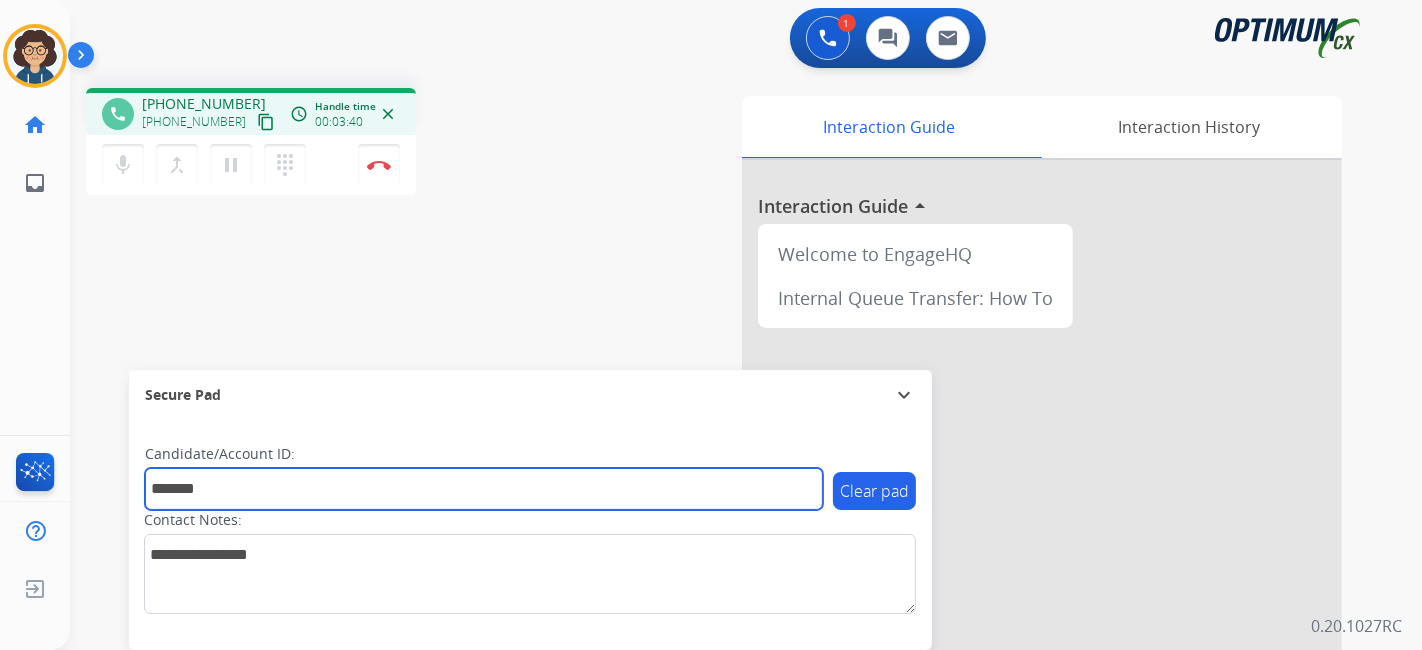 type on "*******" 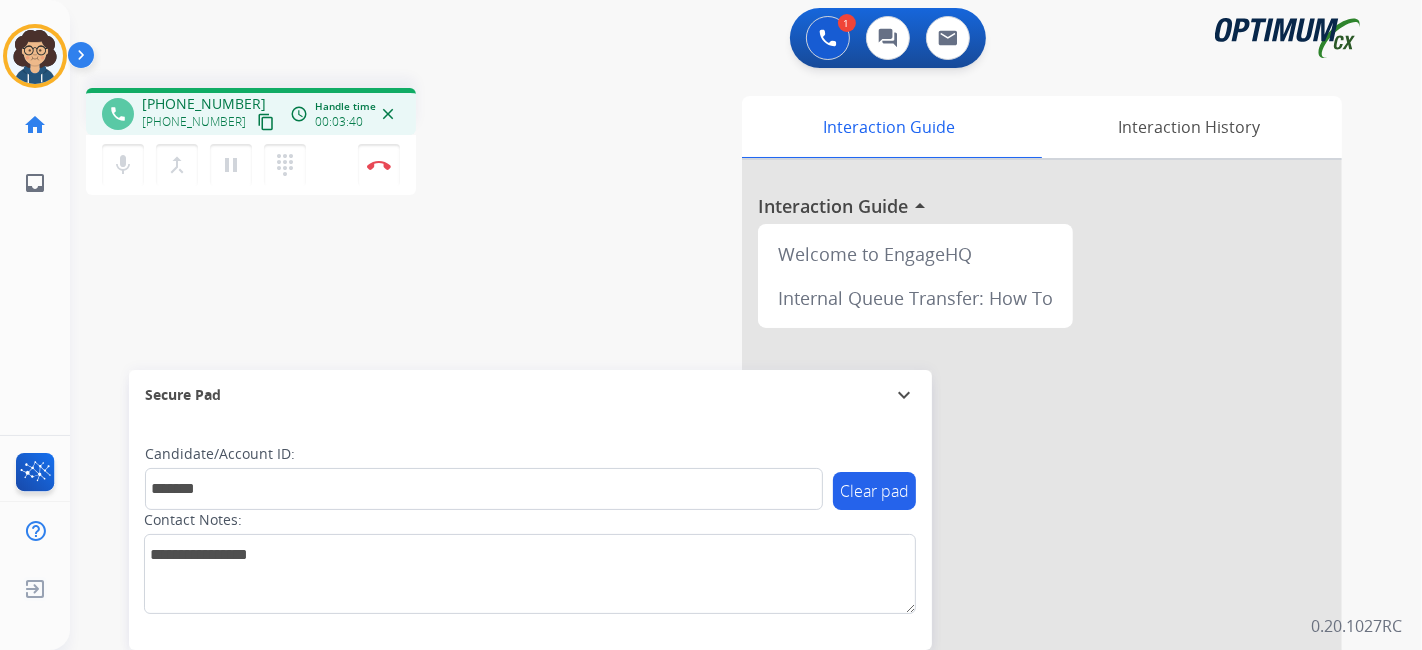 drag, startPoint x: 422, startPoint y: 342, endPoint x: 434, endPoint y: 14, distance: 328.21945 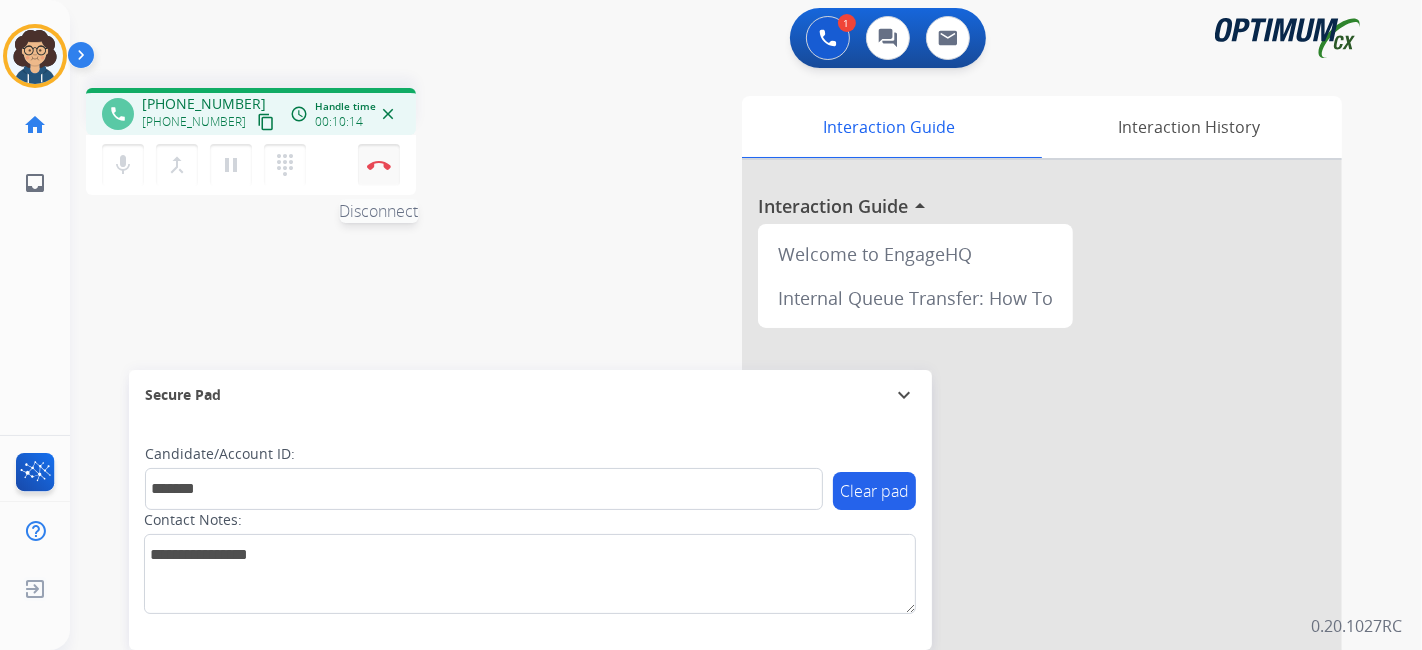 click on "Disconnect" at bounding box center [379, 165] 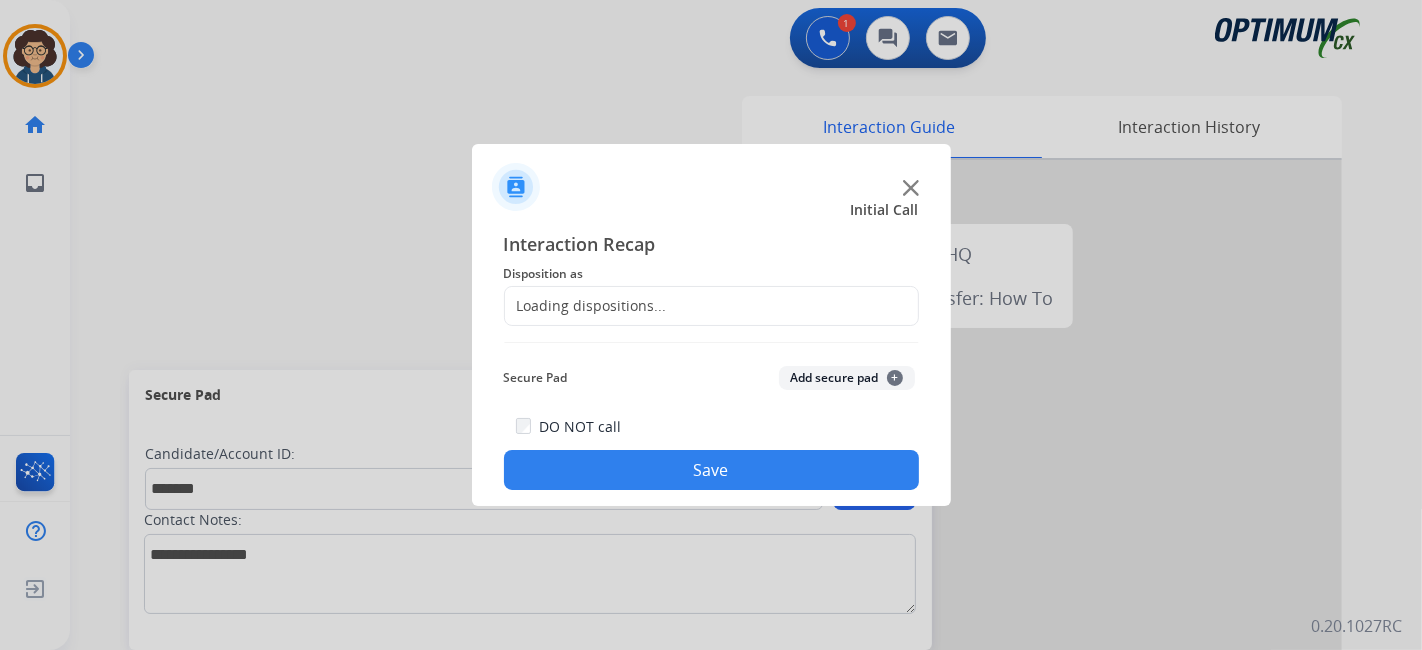 click on "Loading dispositions..." 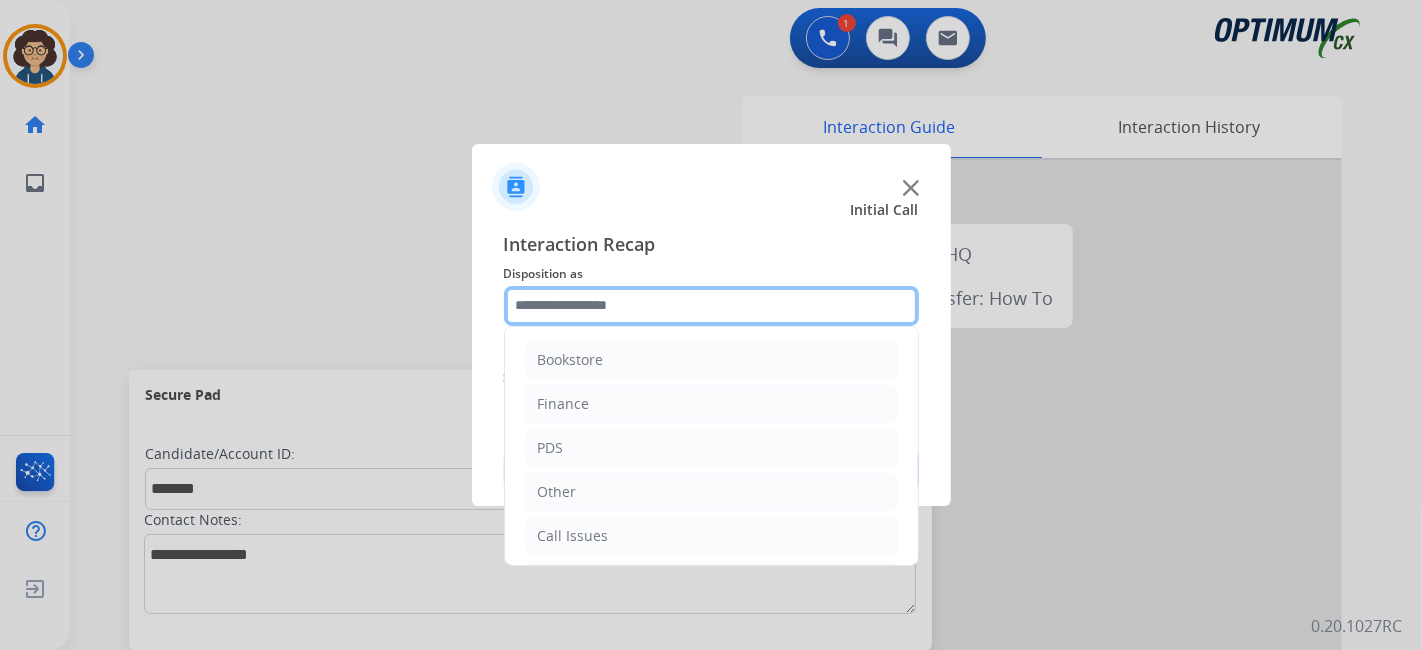 click 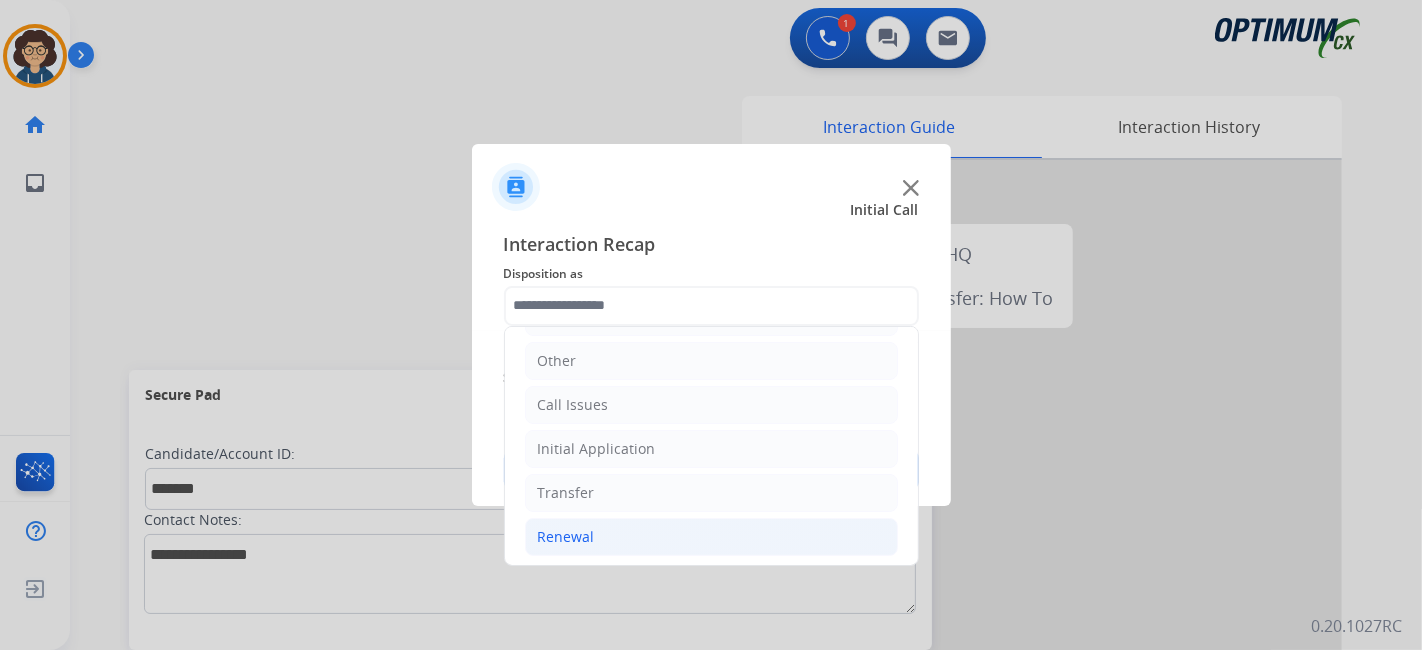click on "Renewal" 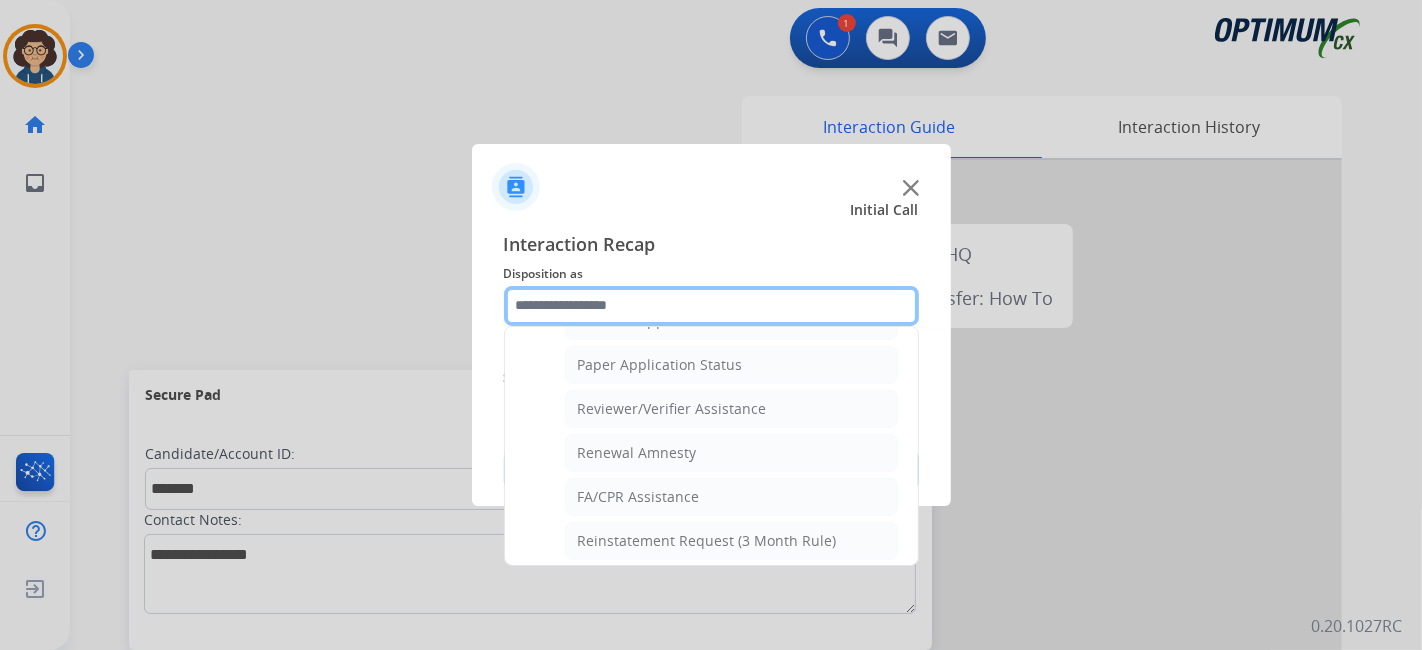scroll, scrollTop: 760, scrollLeft: 0, axis: vertical 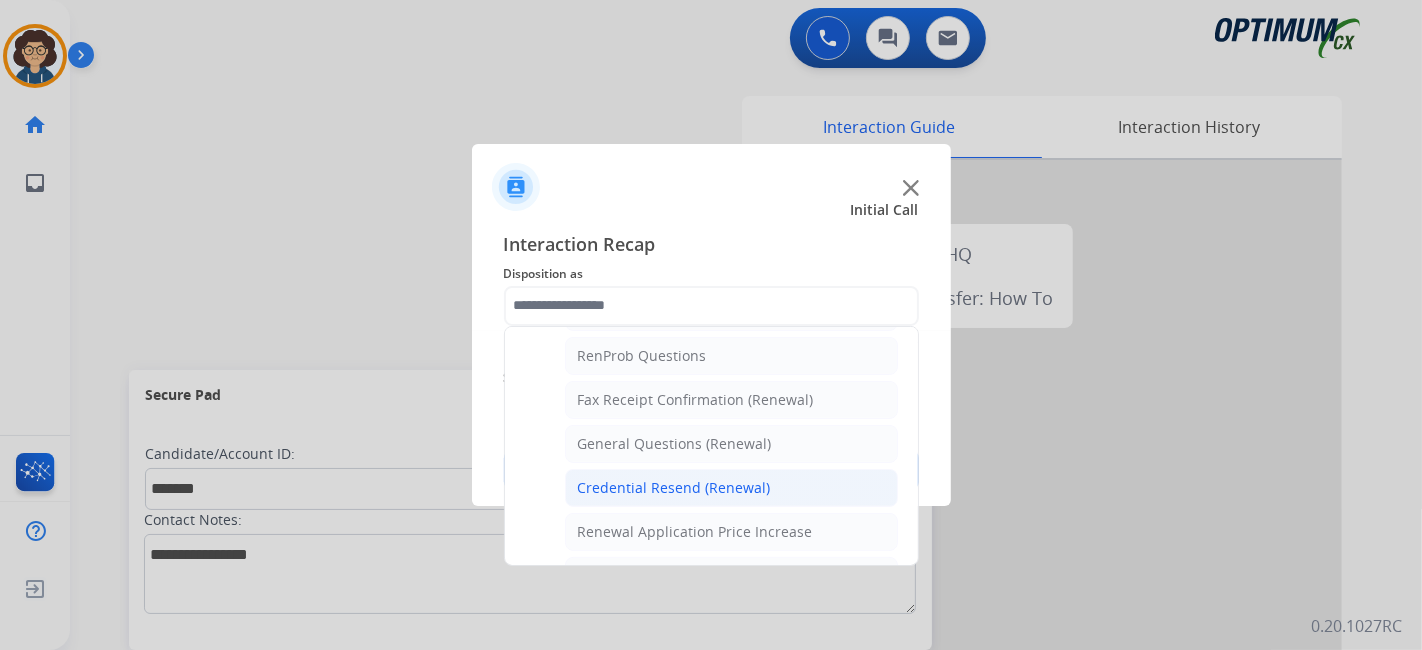 click on "Credential Resend (Renewal)" 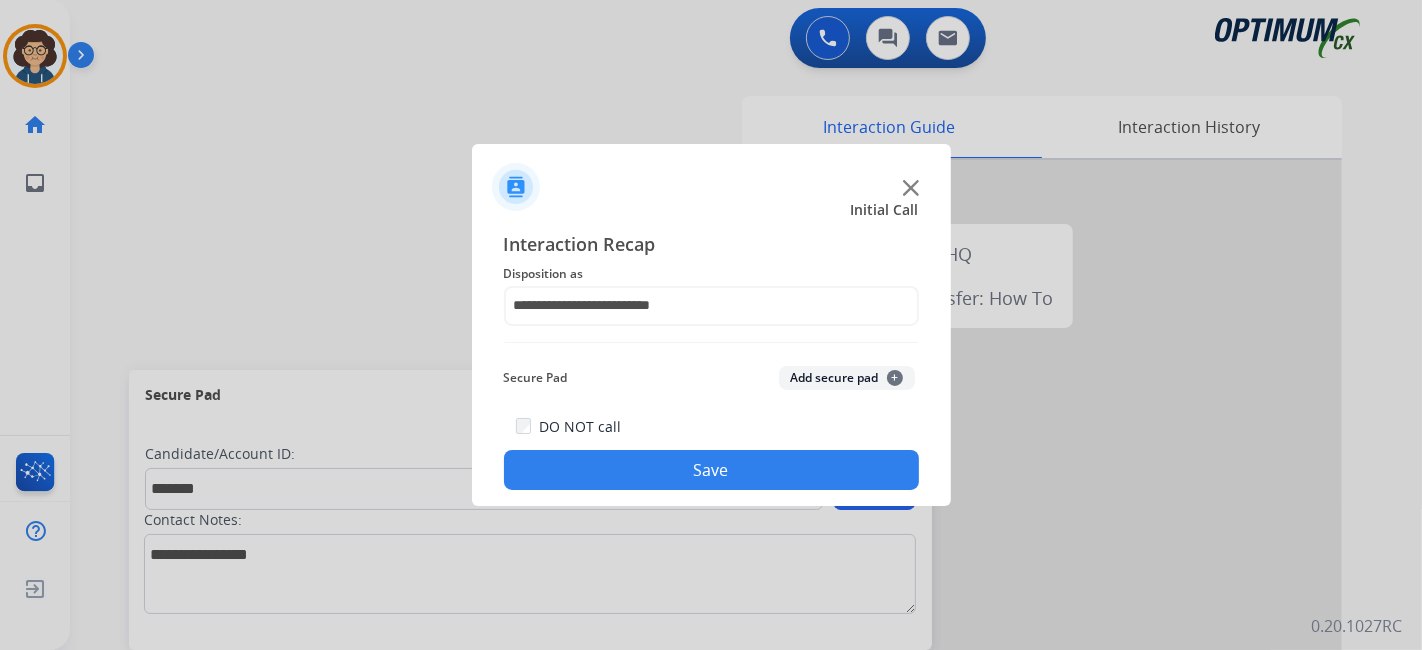 click on "Add secure pad  +" 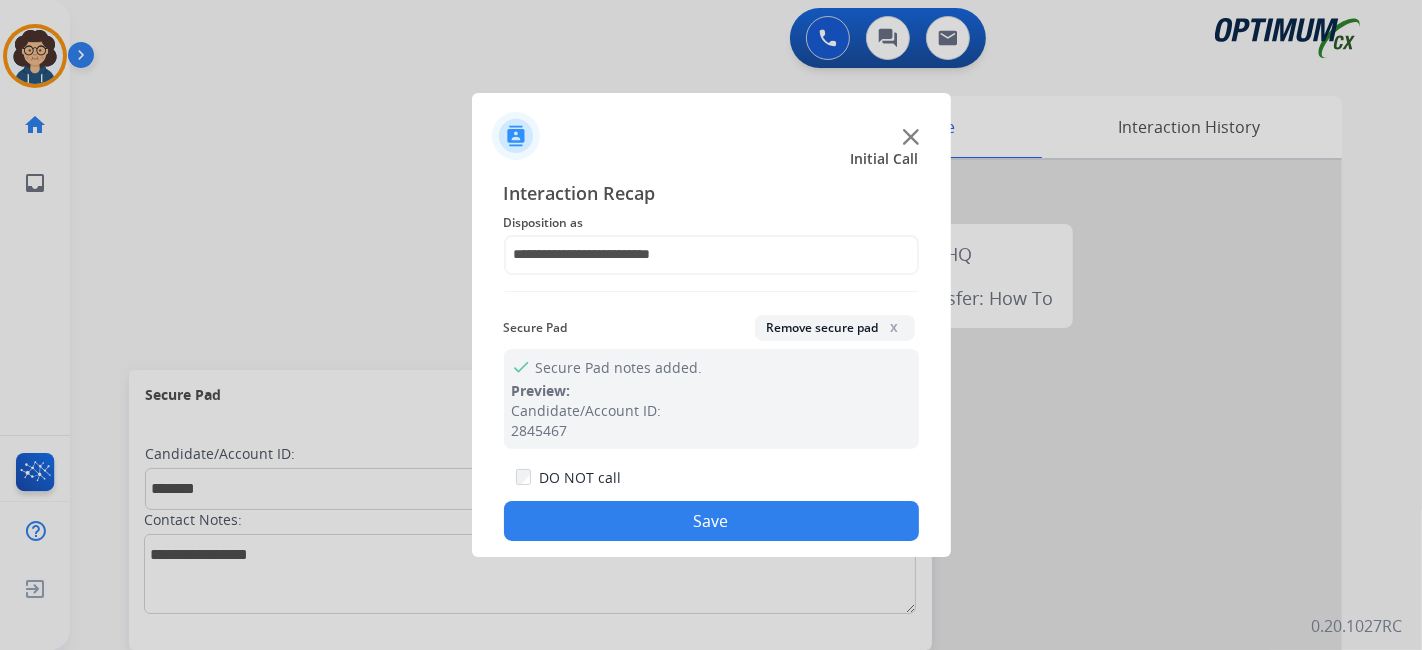 drag, startPoint x: 722, startPoint y: 530, endPoint x: 660, endPoint y: 386, distance: 156.7801 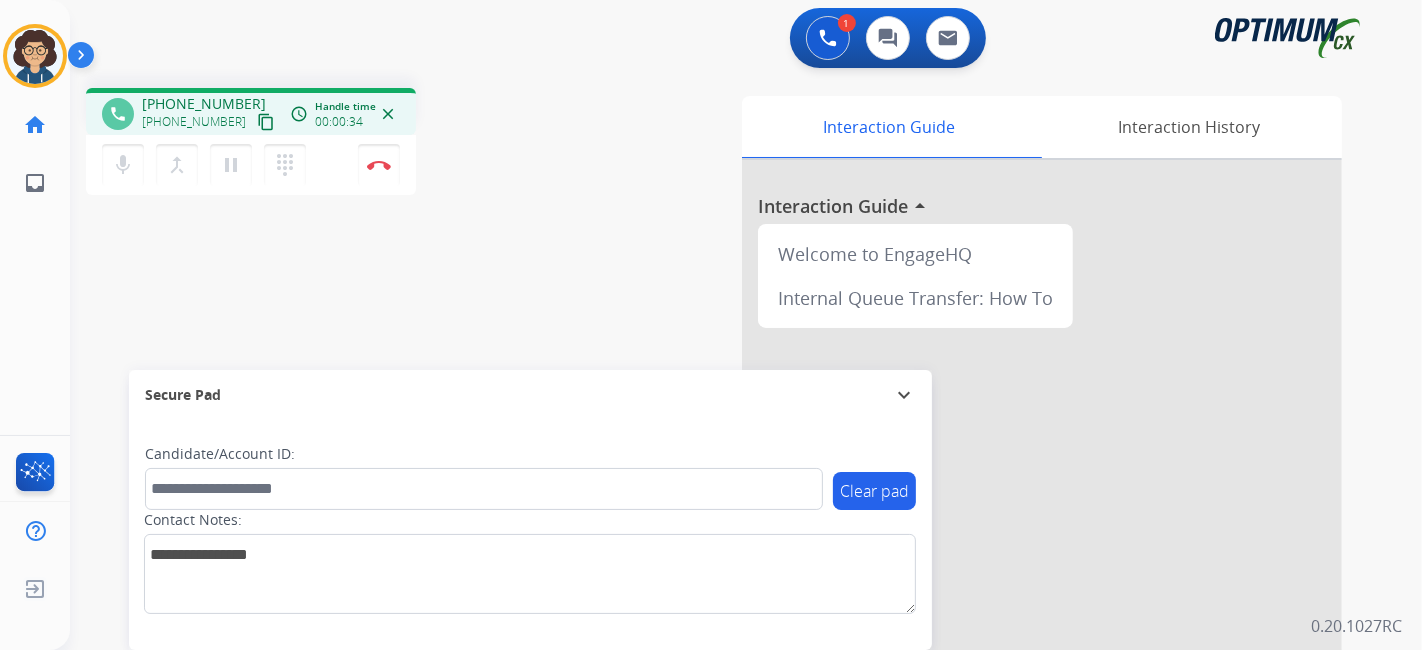 click on "content_copy" at bounding box center [266, 122] 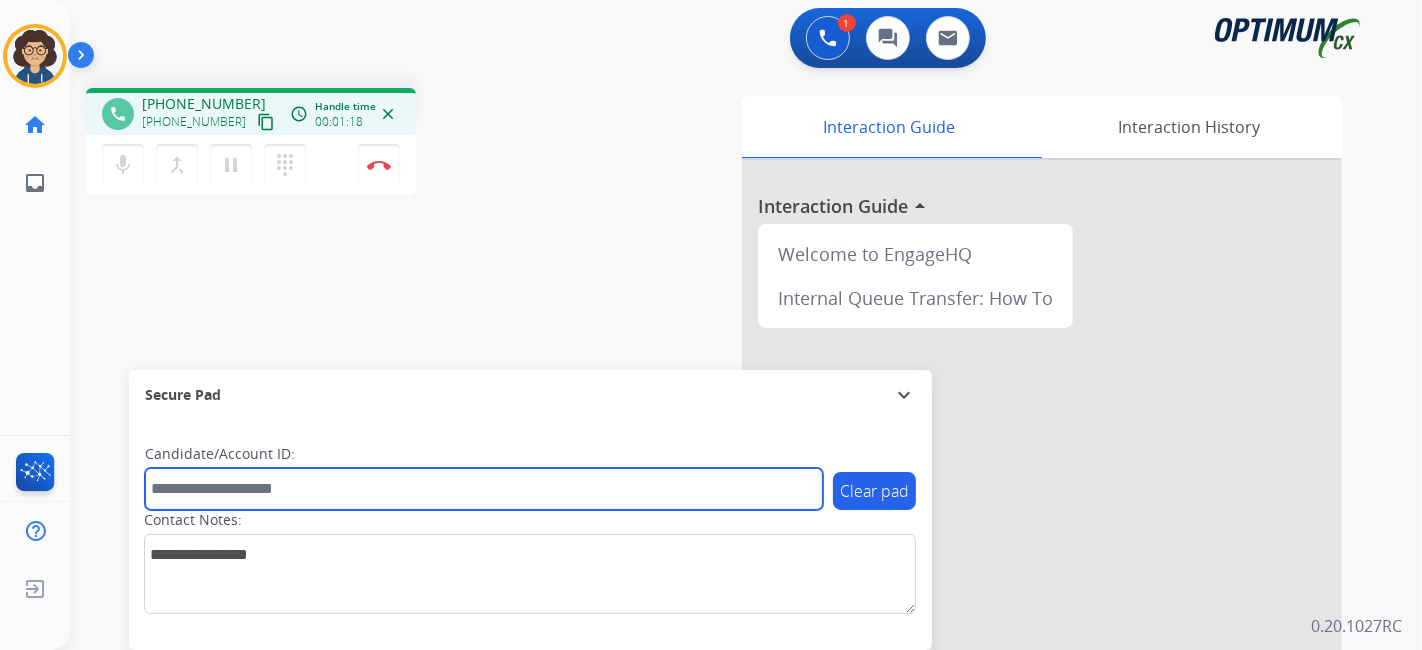 click at bounding box center (484, 489) 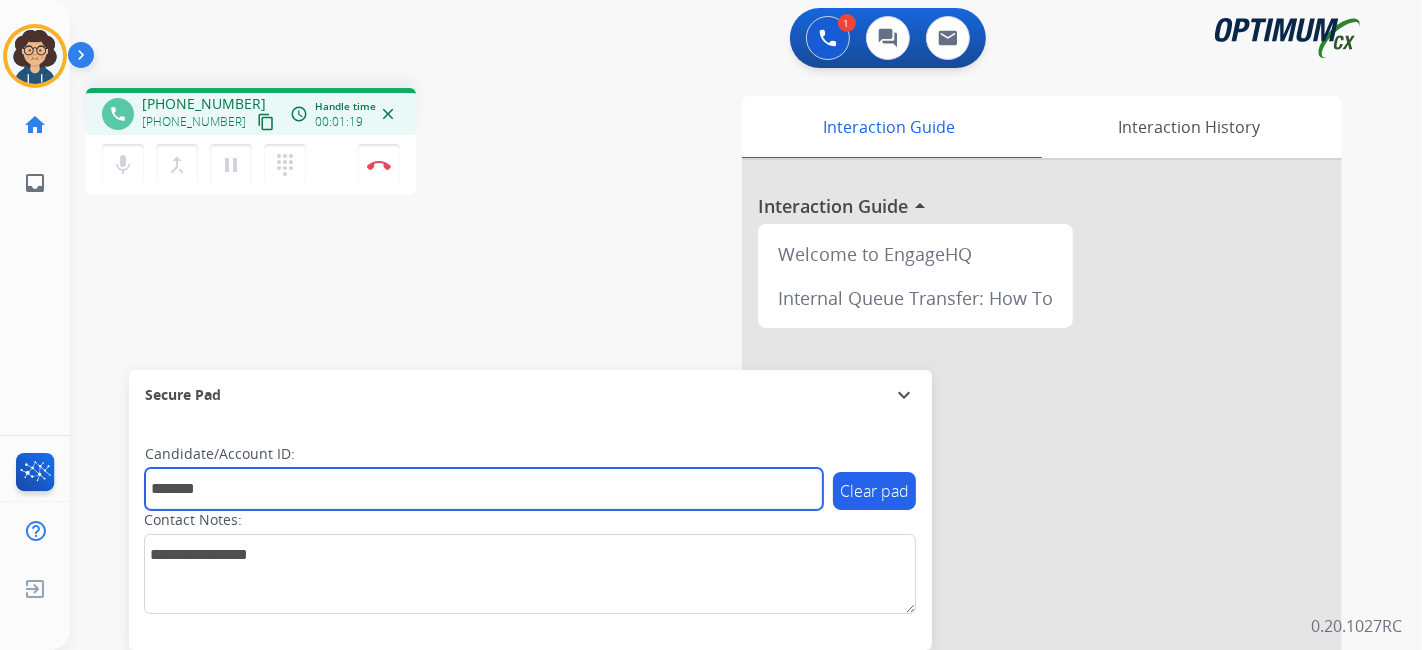 type on "*******" 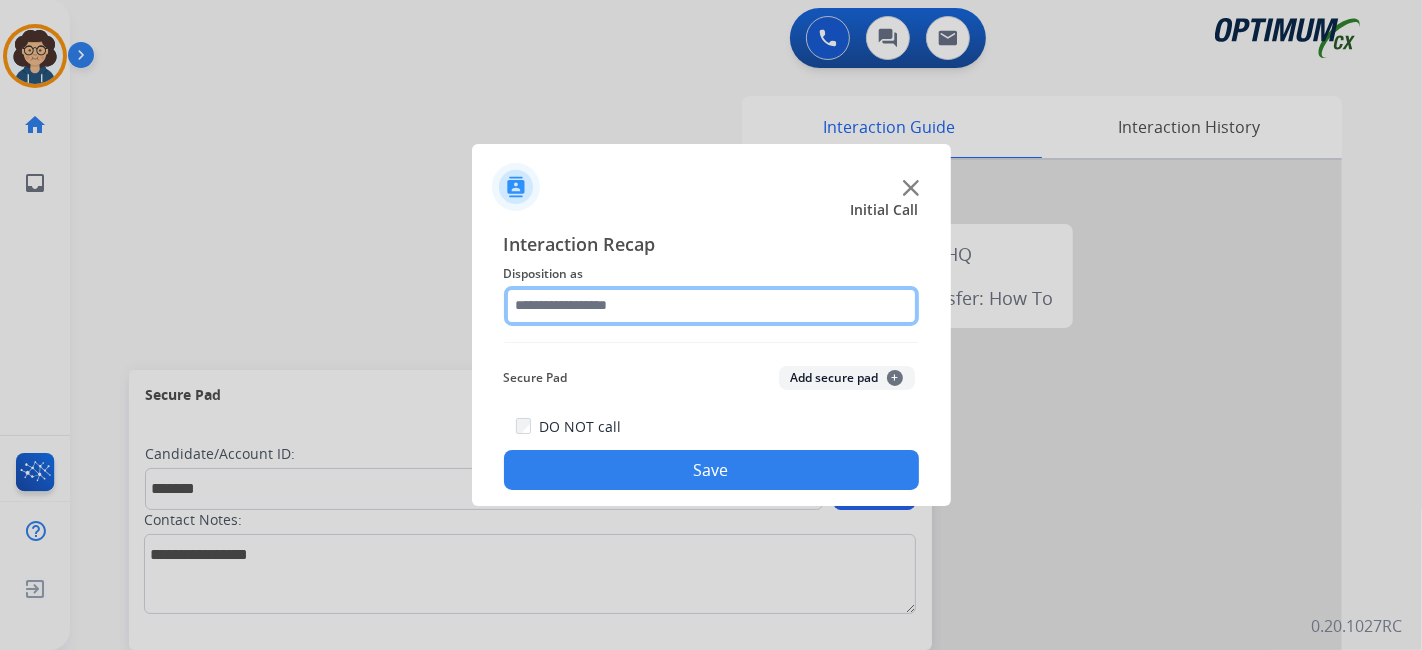 click 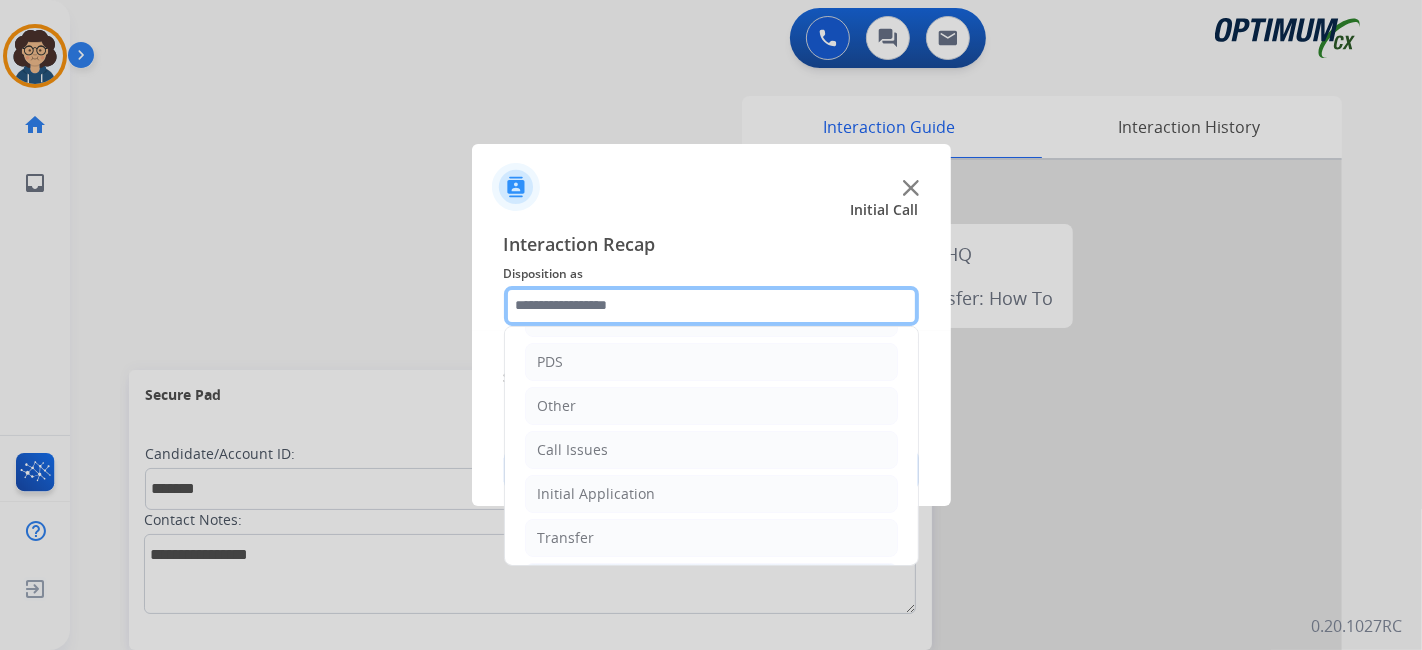 scroll, scrollTop: 131, scrollLeft: 0, axis: vertical 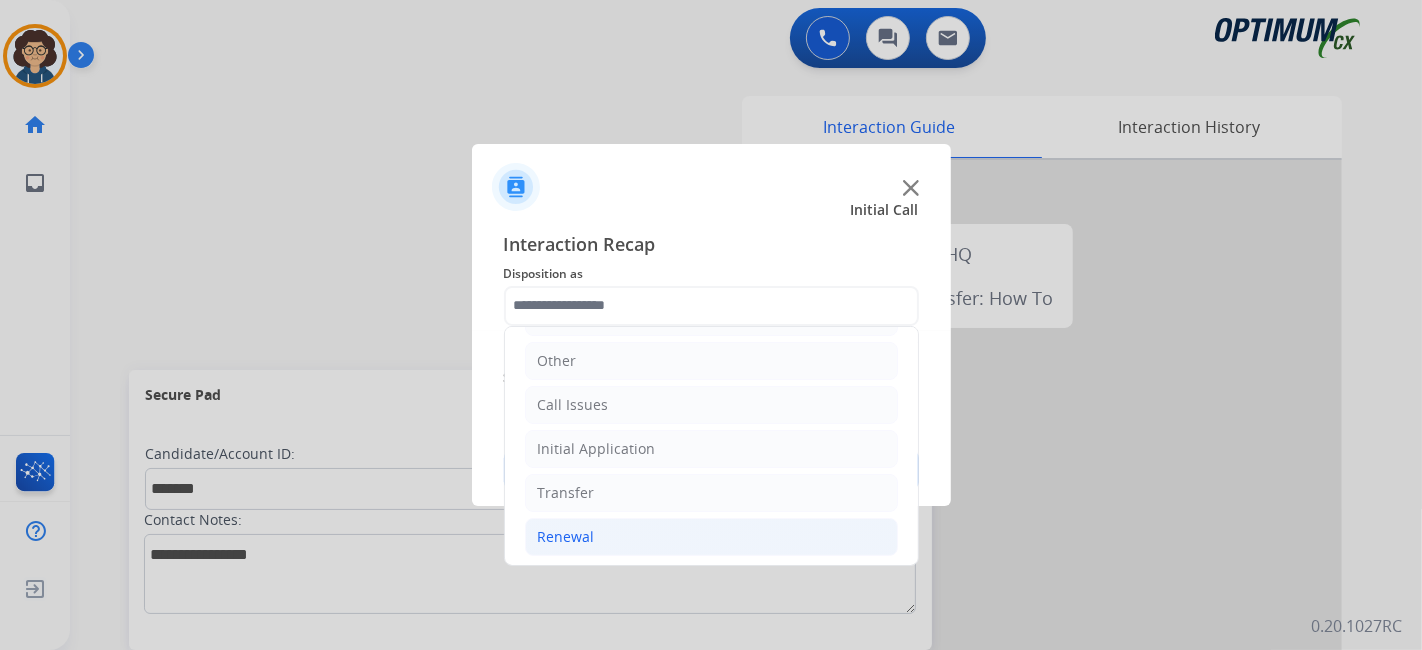 click on "Renewal" 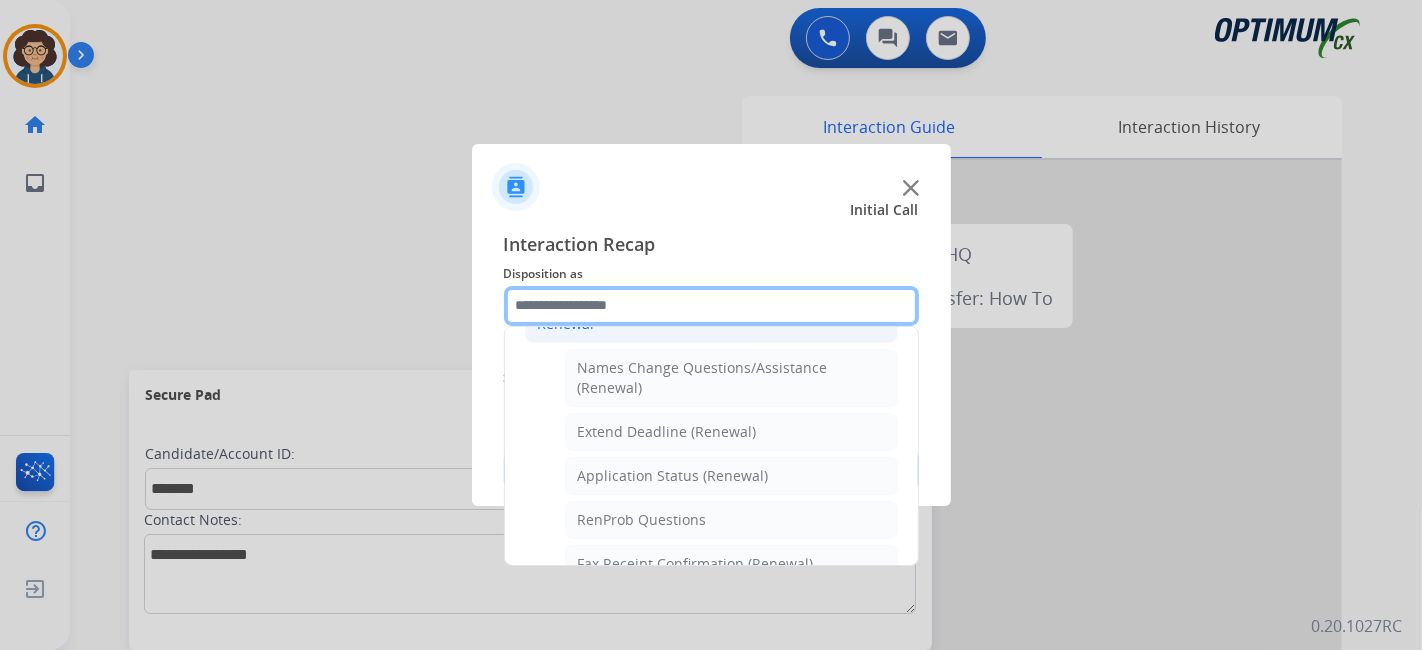 scroll, scrollTop: 322, scrollLeft: 0, axis: vertical 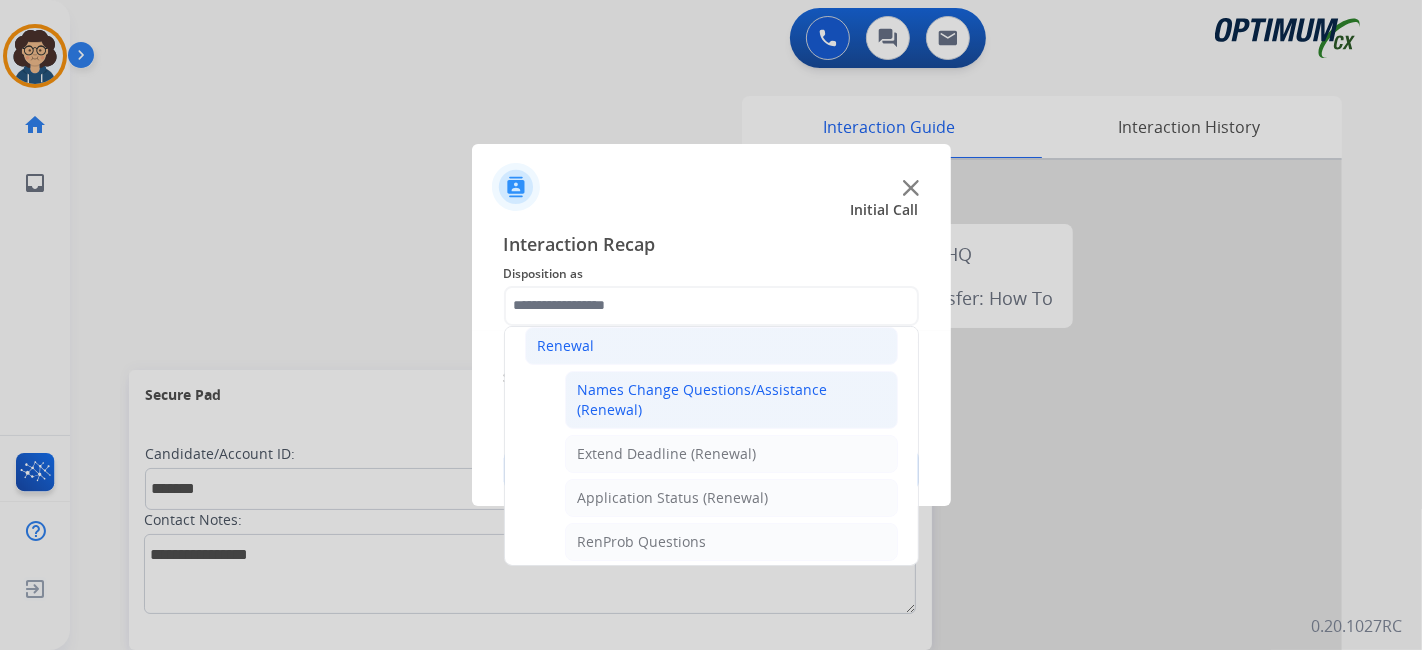 click on "Names Change Questions/Assistance (Renewal)" 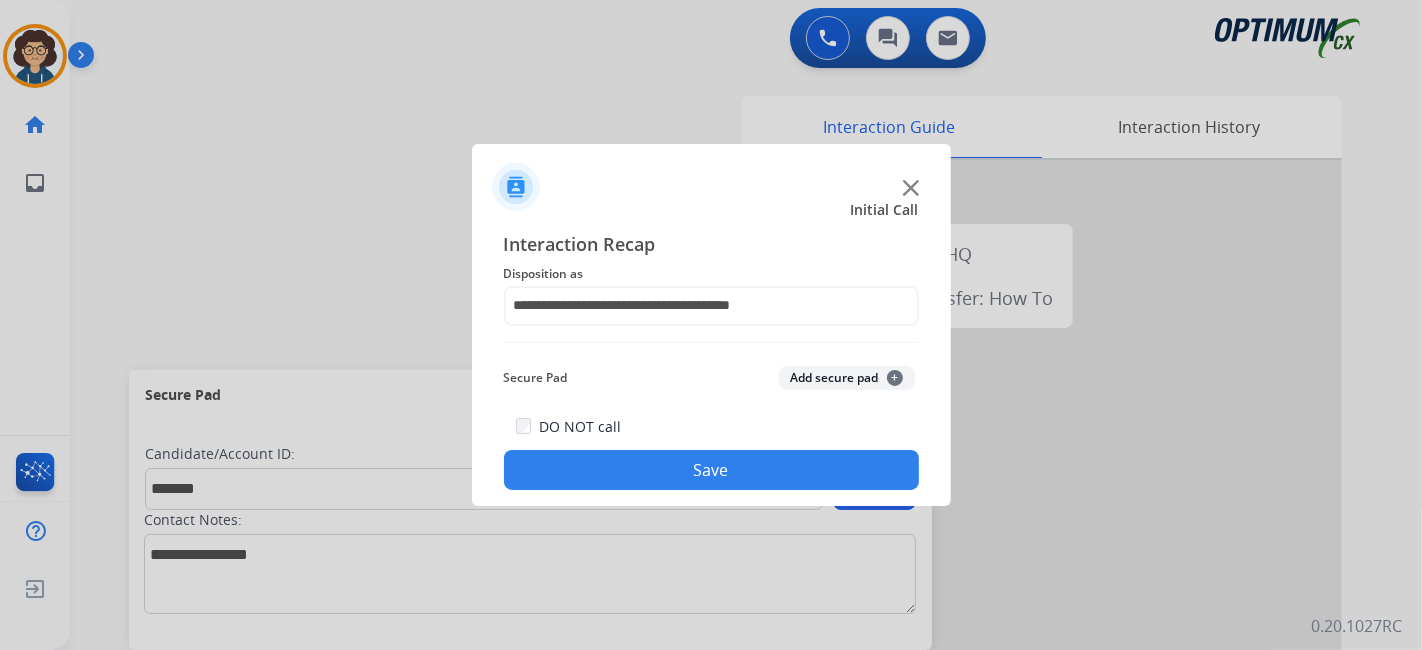 click on "Secure Pad  Add secure pad  +" 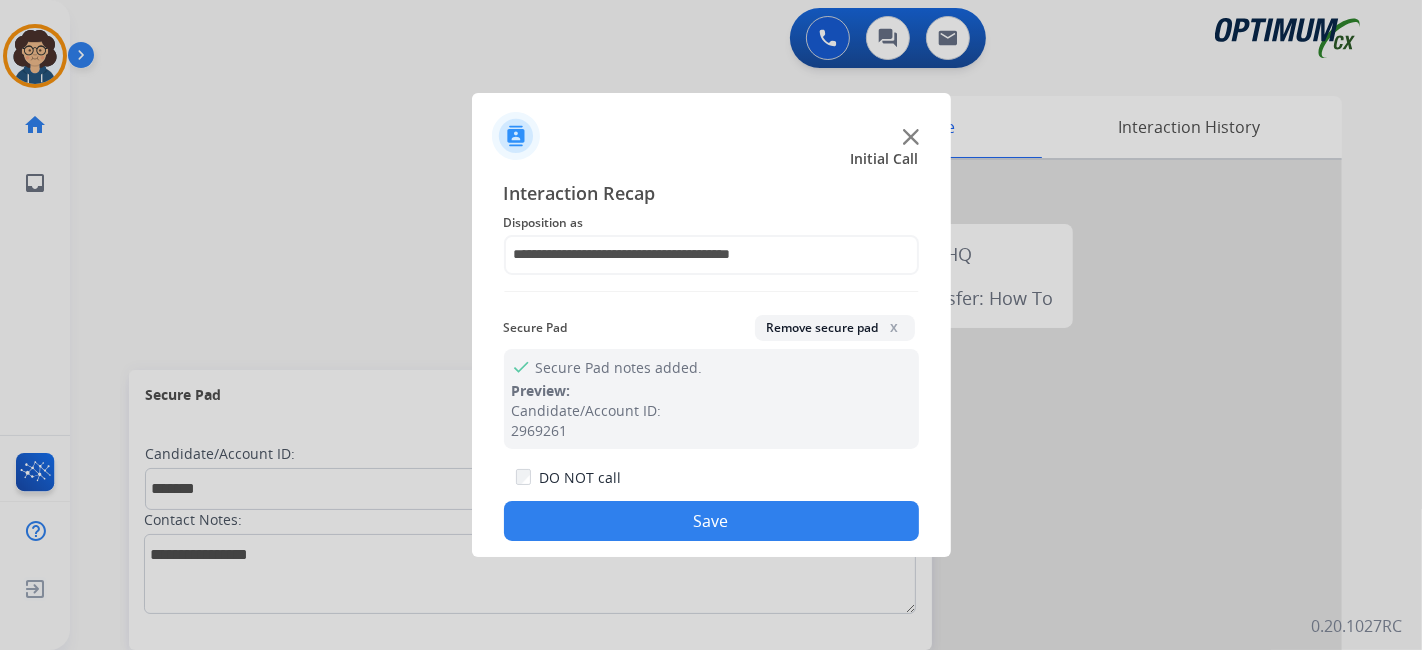 click on "Save" 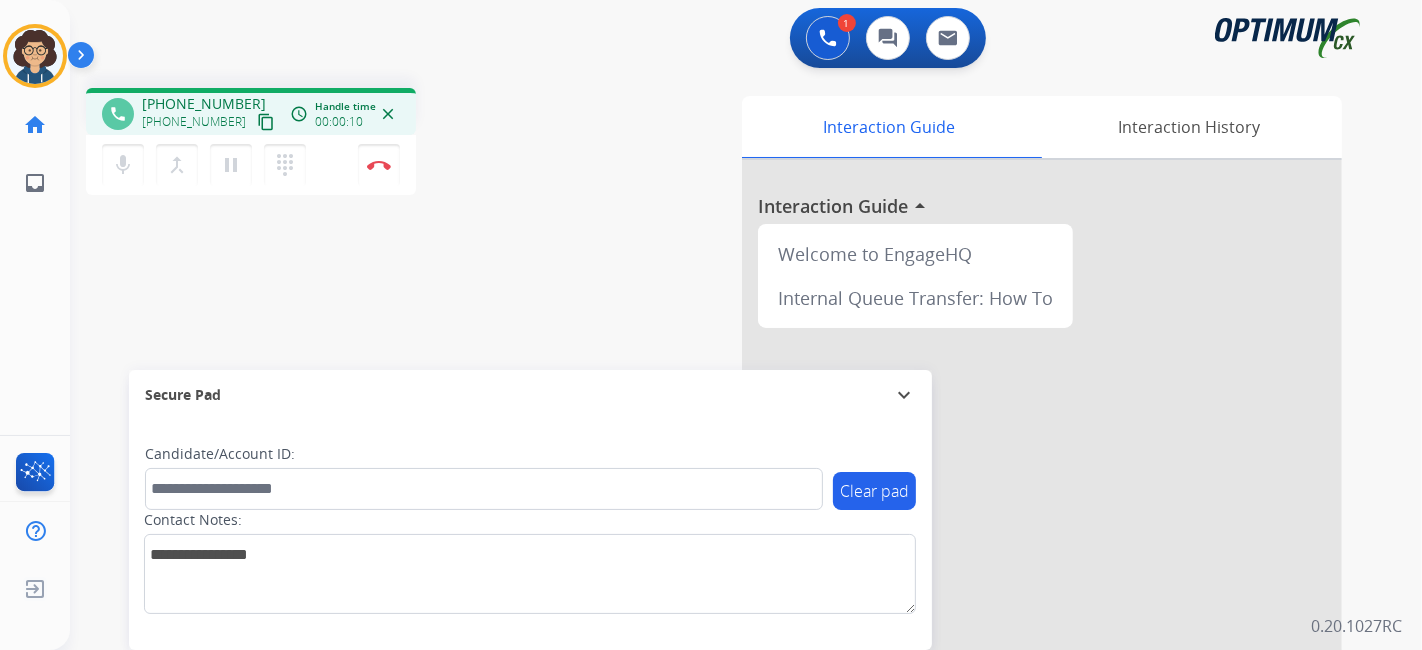 click on "content_copy" at bounding box center [266, 122] 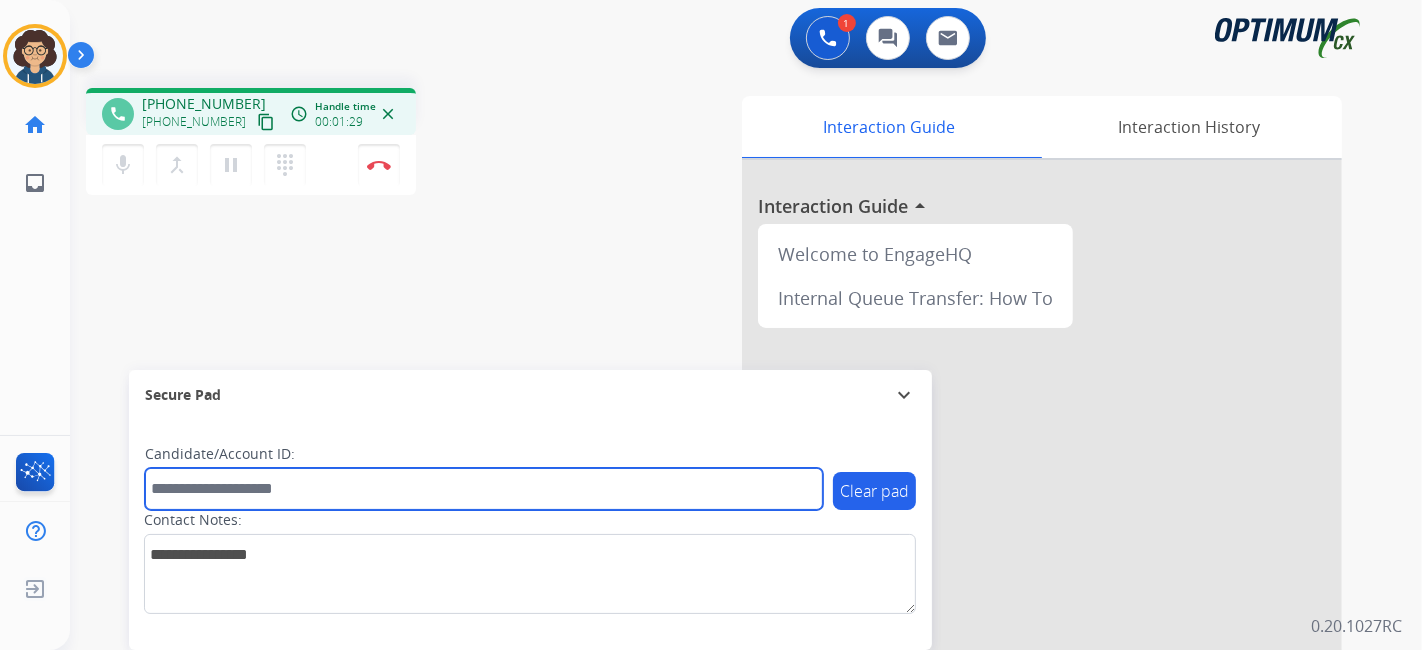 click at bounding box center (484, 489) 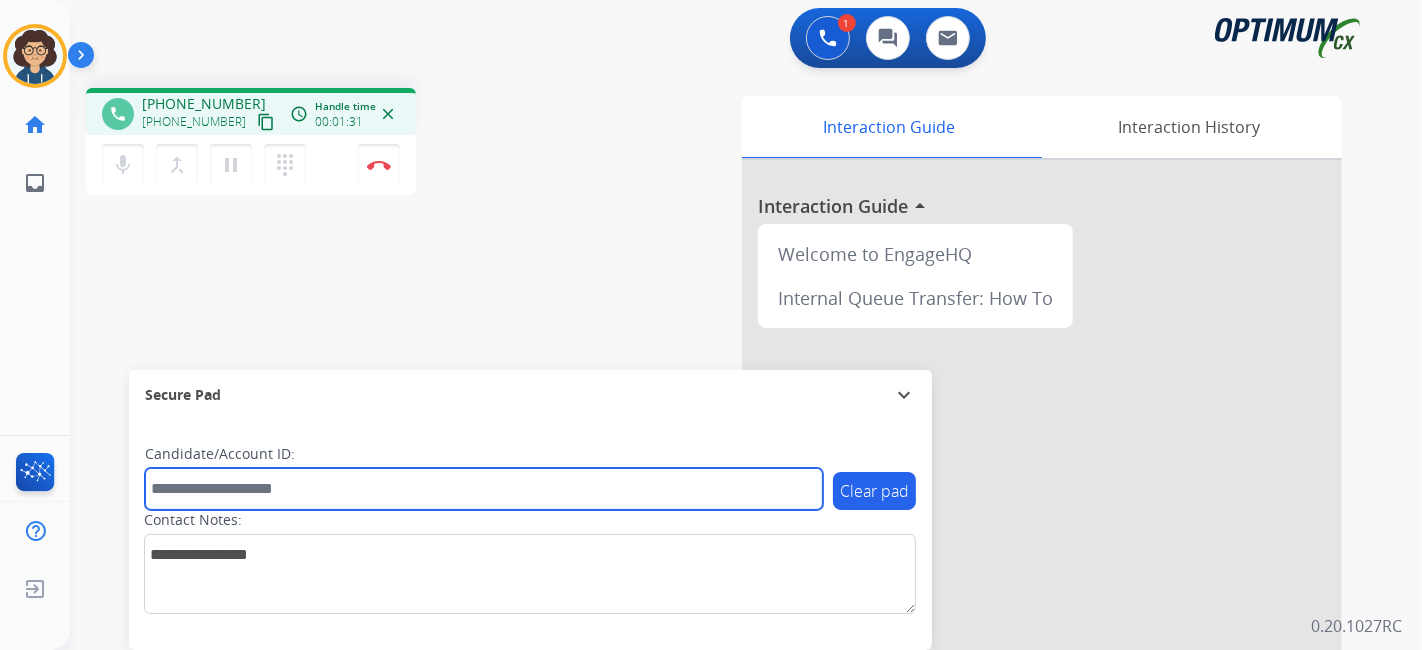 paste on "*******" 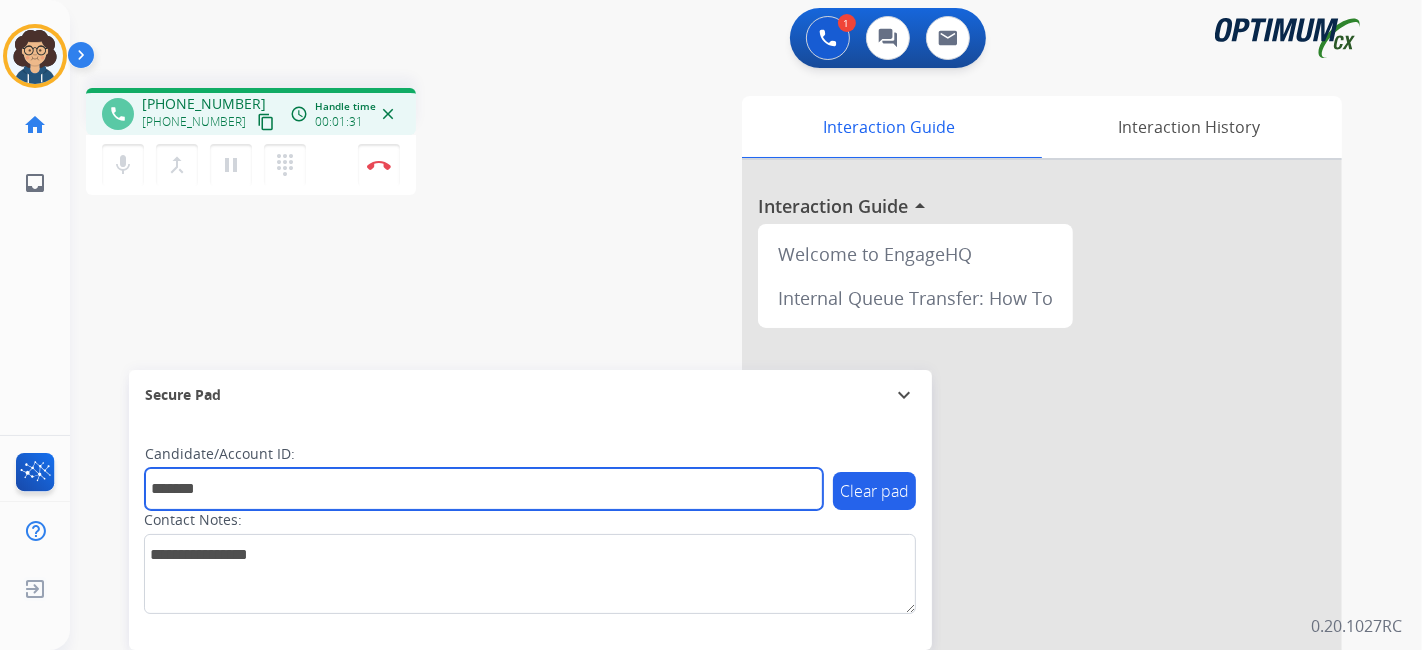 type on "*******" 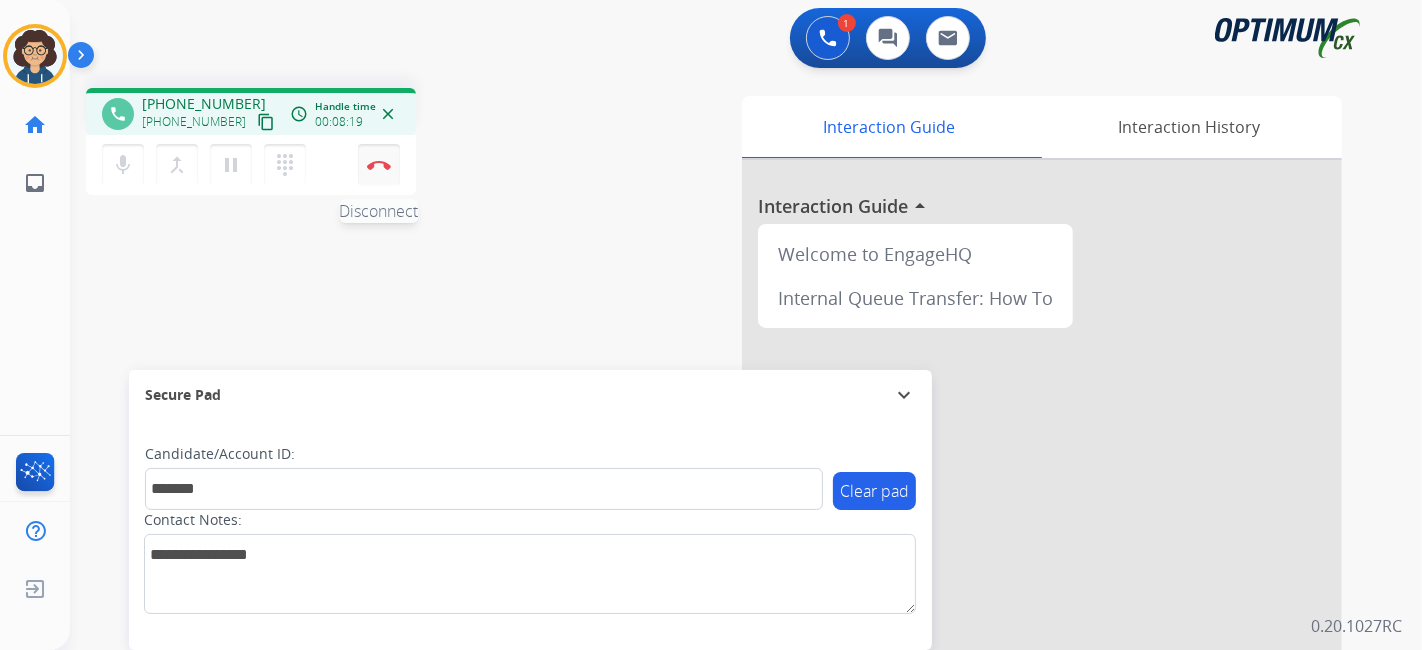 click at bounding box center (379, 165) 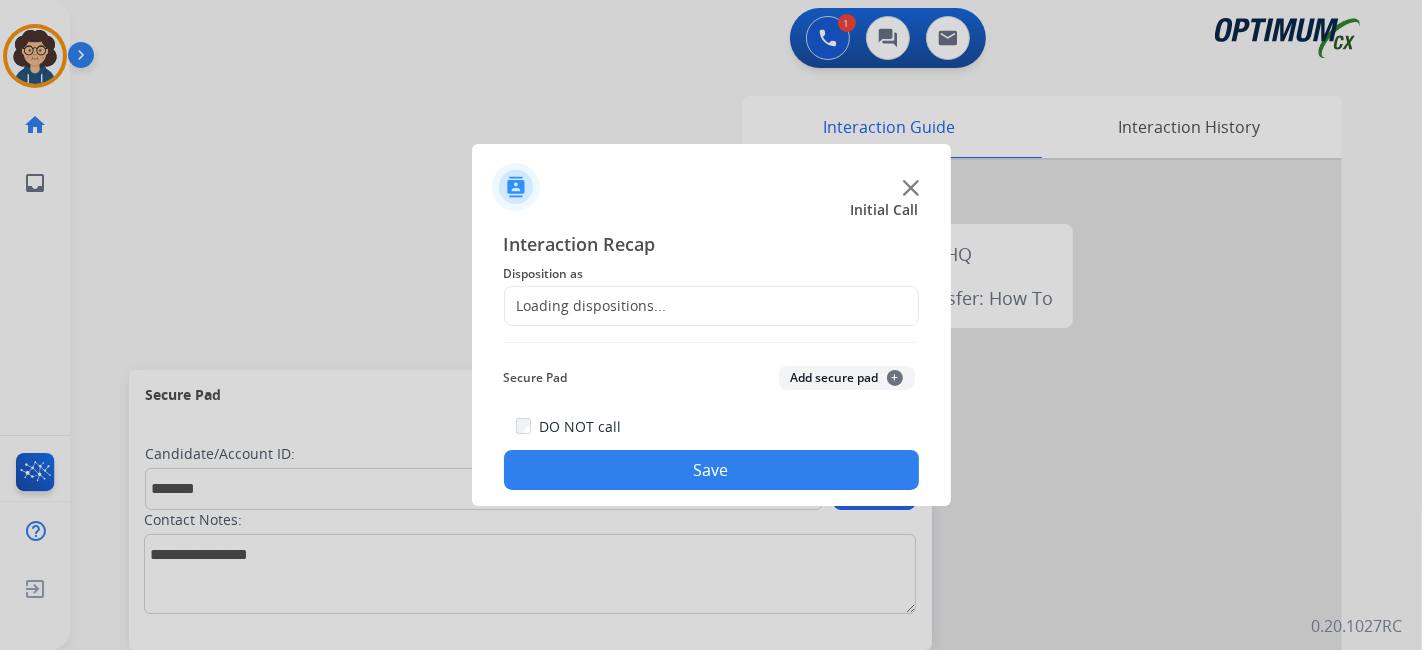 click on "Loading dispositions..." 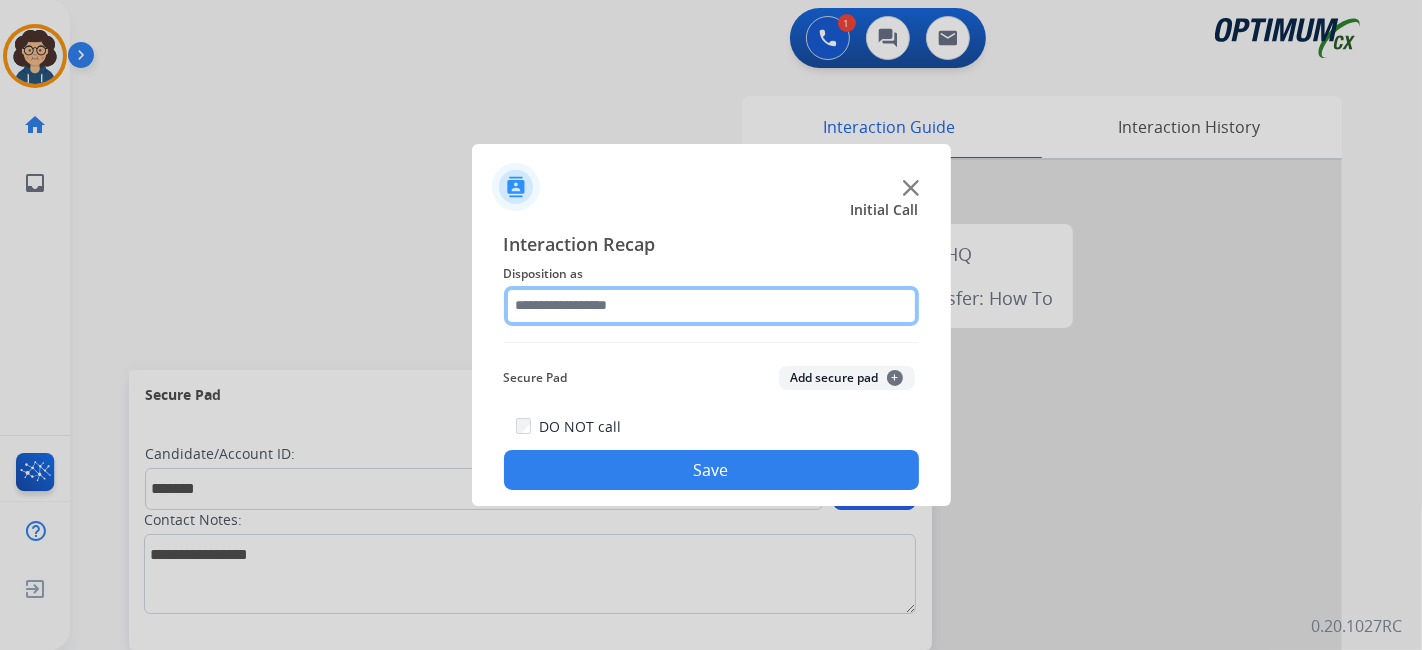 click 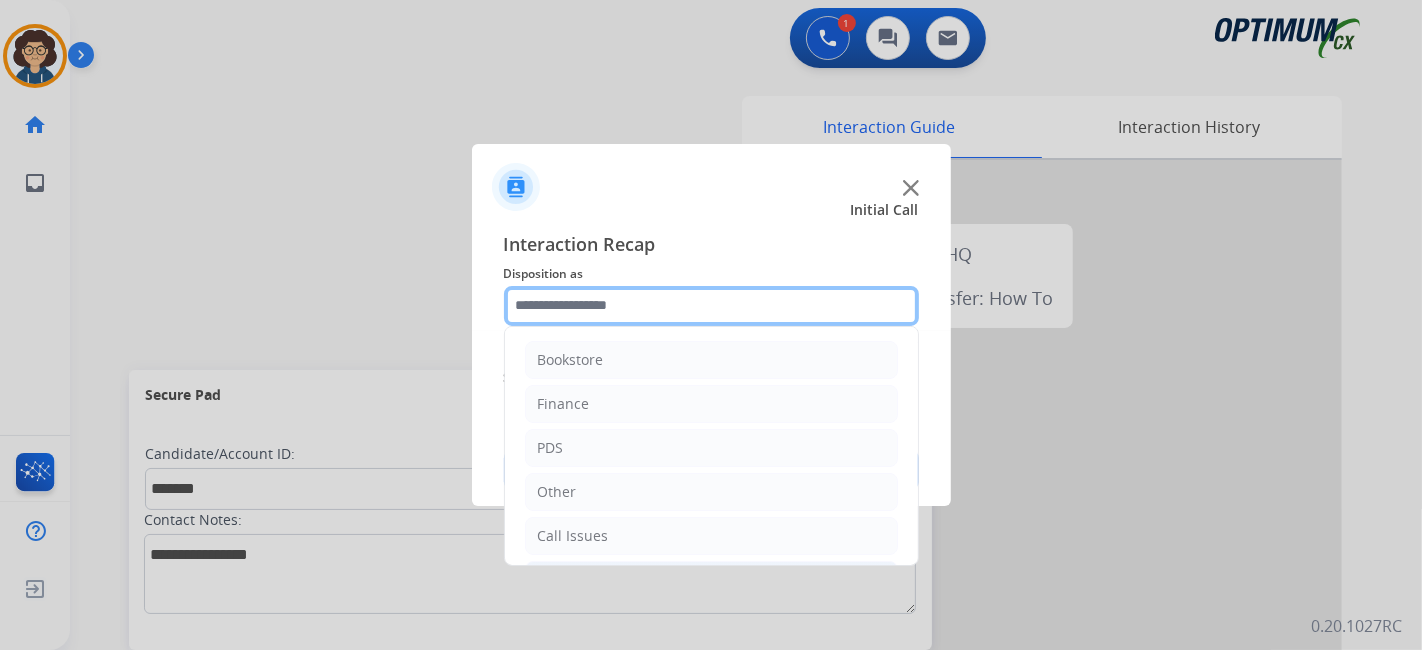 scroll, scrollTop: 131, scrollLeft: 0, axis: vertical 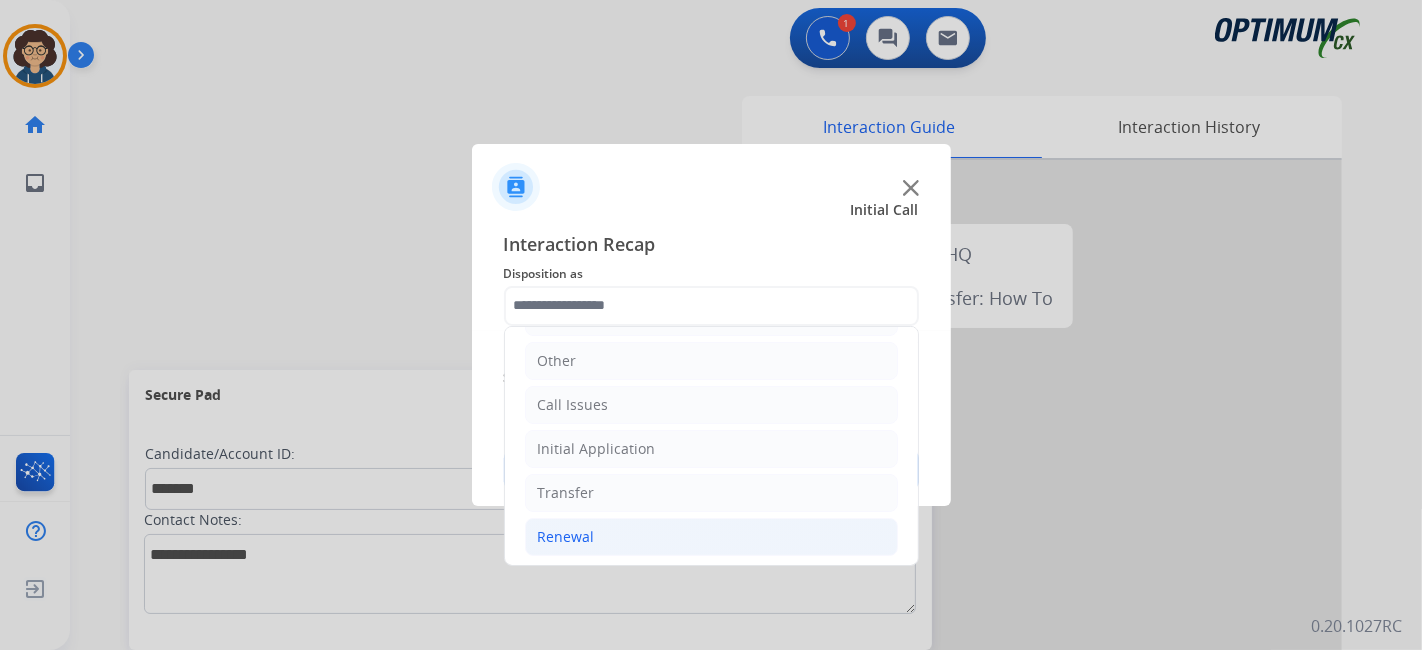 click on "Renewal" 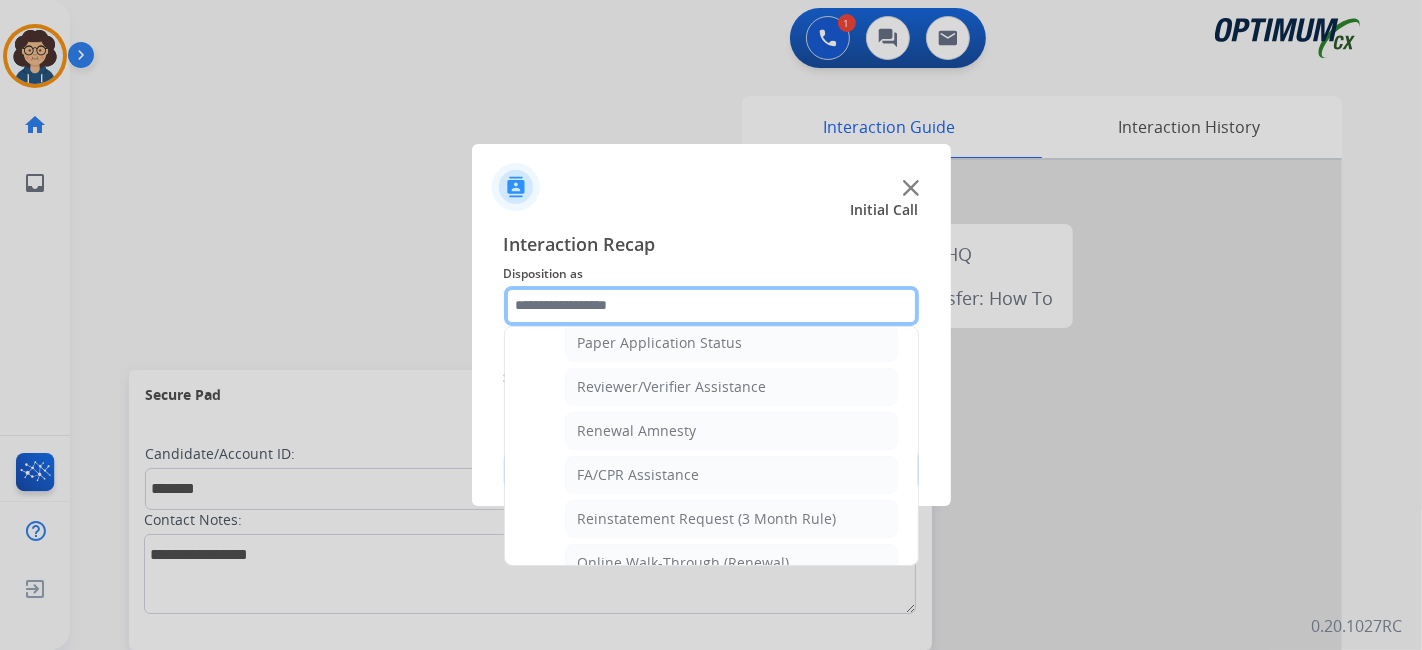 scroll, scrollTop: 744, scrollLeft: 0, axis: vertical 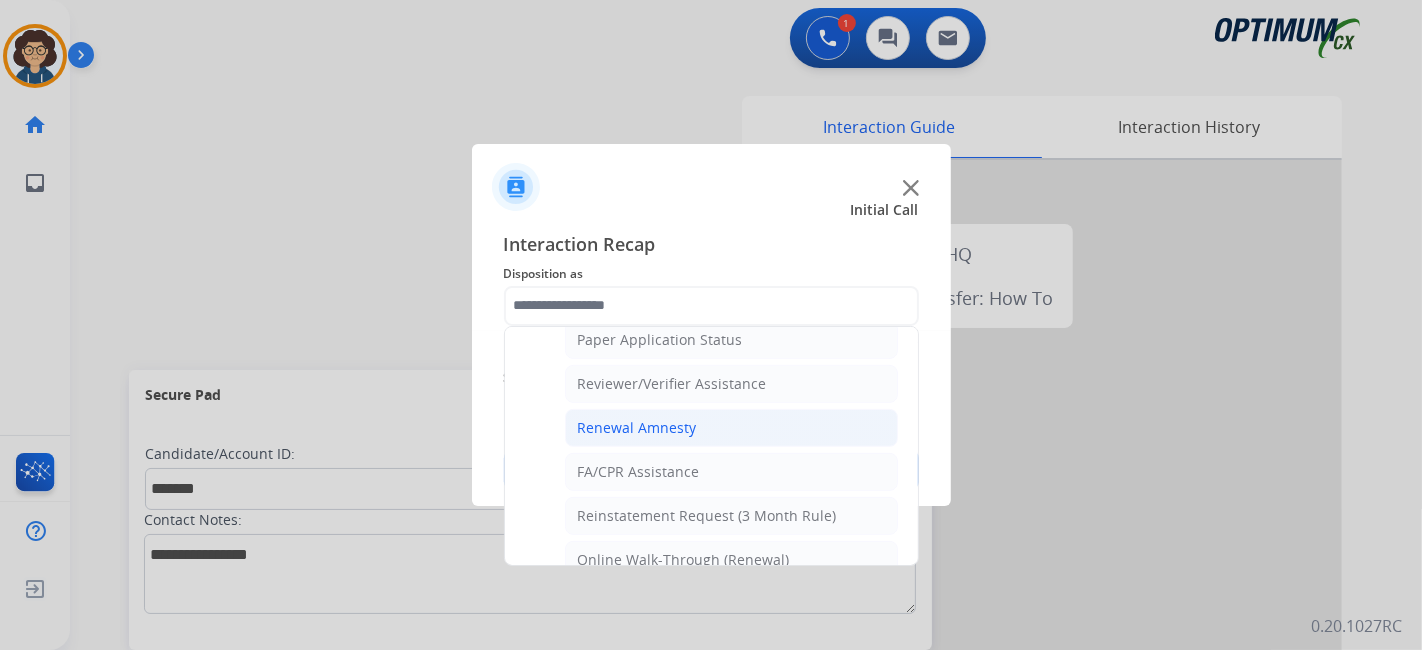click on "Renewal Amnesty" 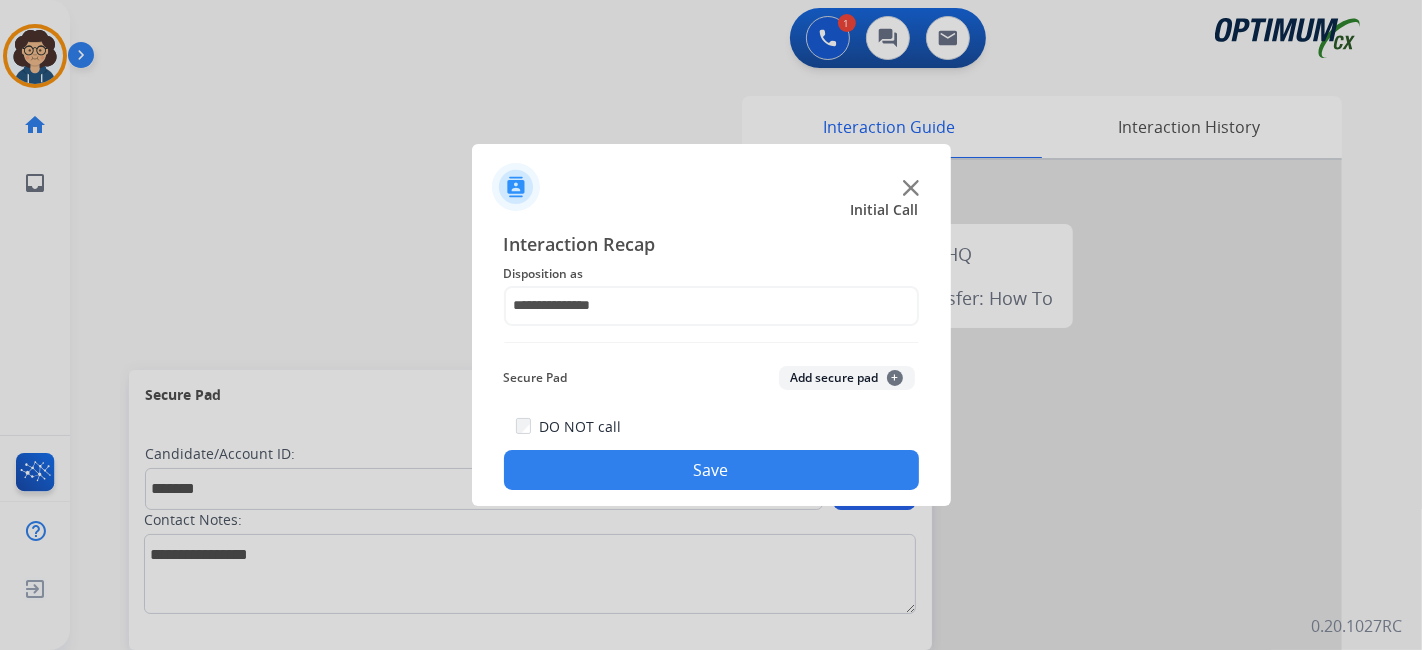 click on "**********" 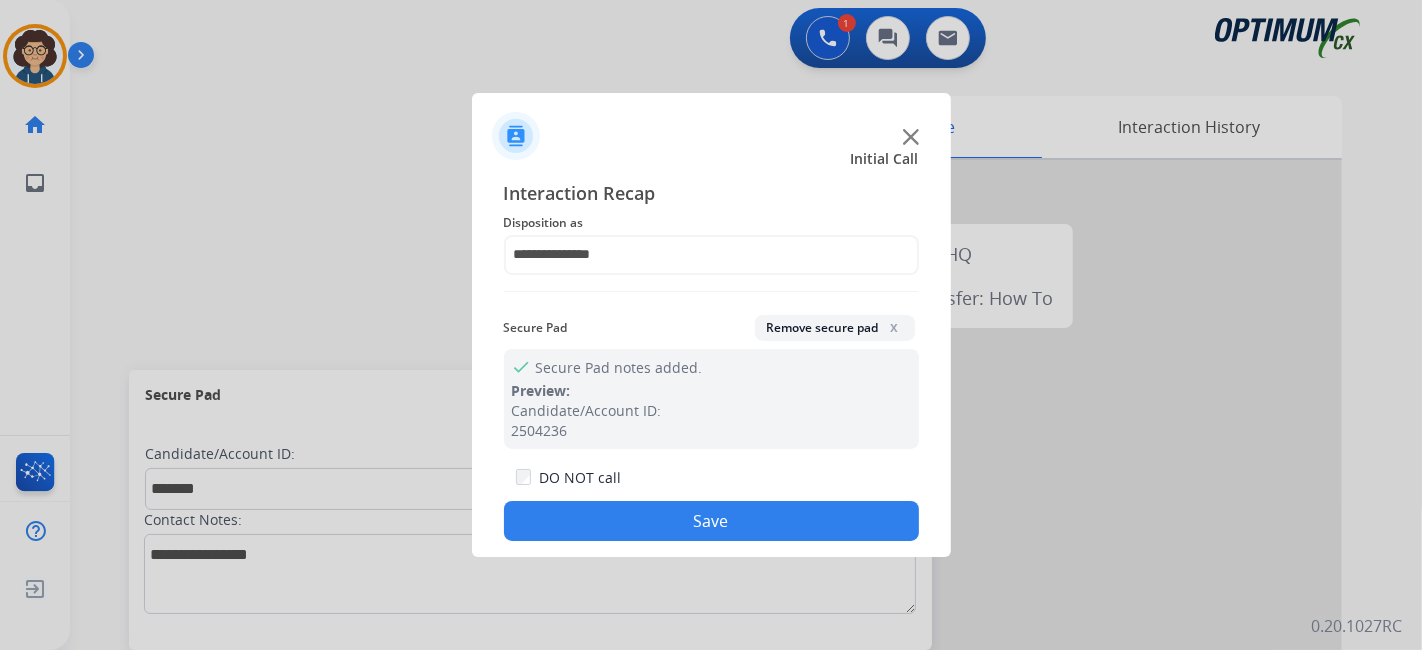 drag, startPoint x: 776, startPoint y: 532, endPoint x: 754, endPoint y: 479, distance: 57.384666 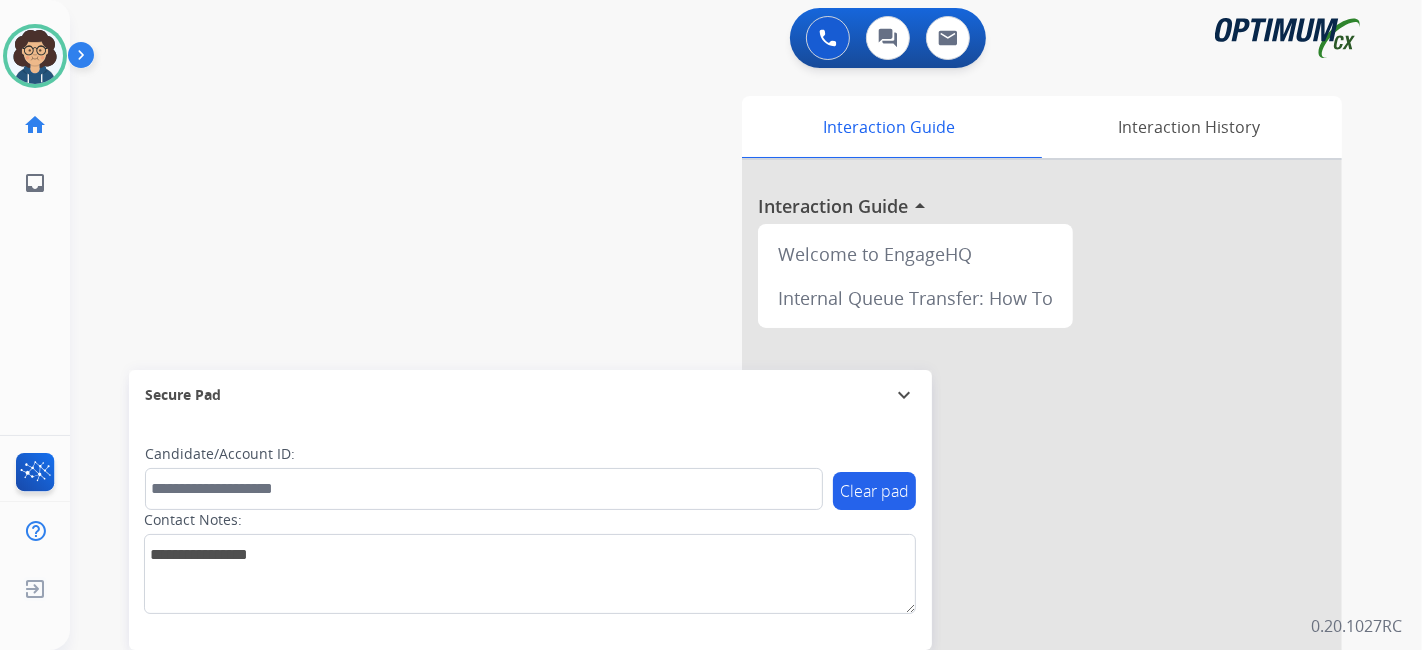 click on "0 Voice Interactions  0  Chat Interactions   0  Email Interactions swap_horiz Break voice bridge close_fullscreen Connect 3-Way Call merge_type Separate 3-Way Call  Interaction Guide   Interaction History  Interaction Guide arrow_drop_up  Welcome to EngageHQ   Internal Queue Transfer: How To  Secure Pad expand_more Clear pad Candidate/Account ID: Contact Notes:                  0.20.1027RC" at bounding box center [746, 325] 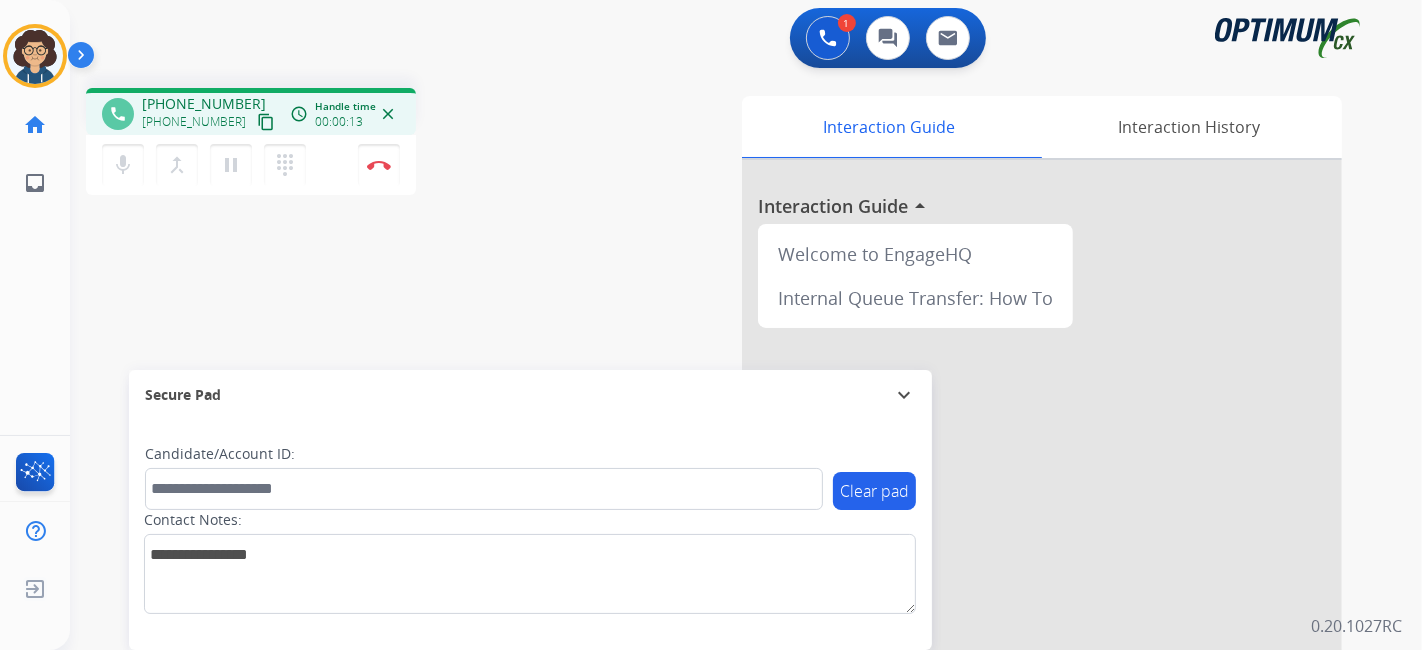 drag, startPoint x: 245, startPoint y: 127, endPoint x: 297, endPoint y: 44, distance: 97.94386 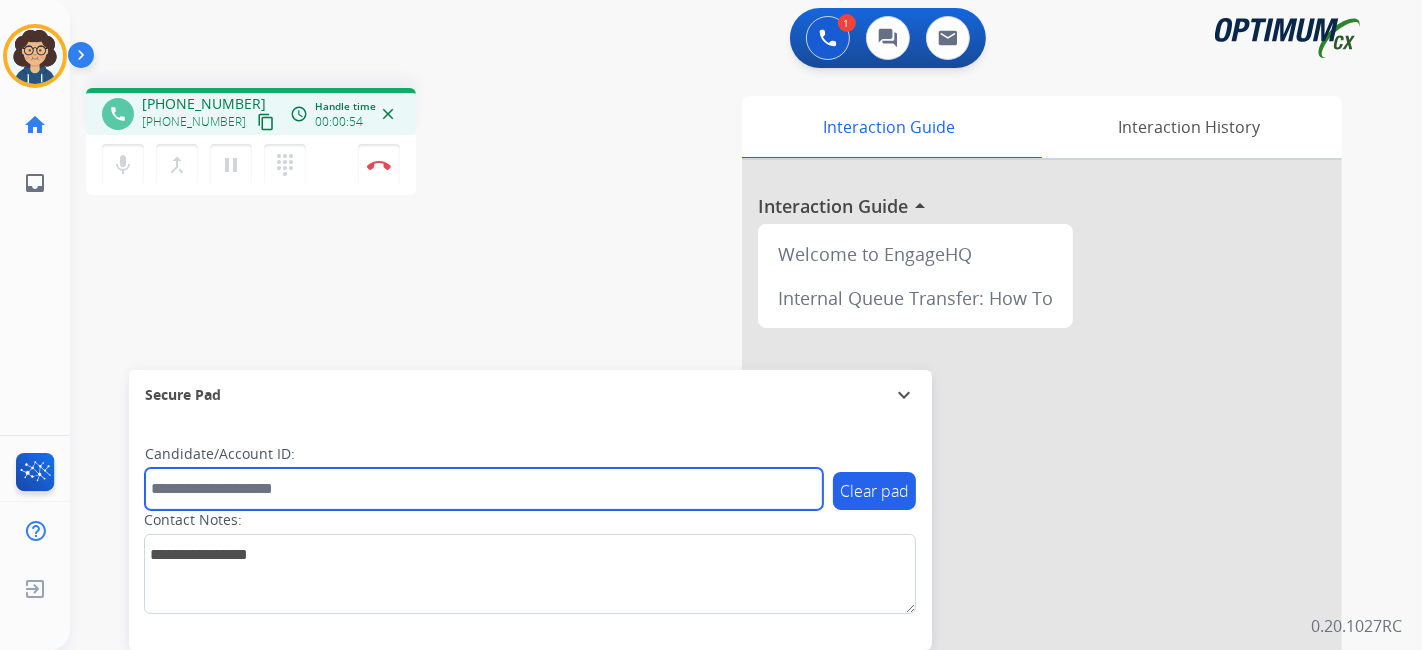 click at bounding box center [484, 489] 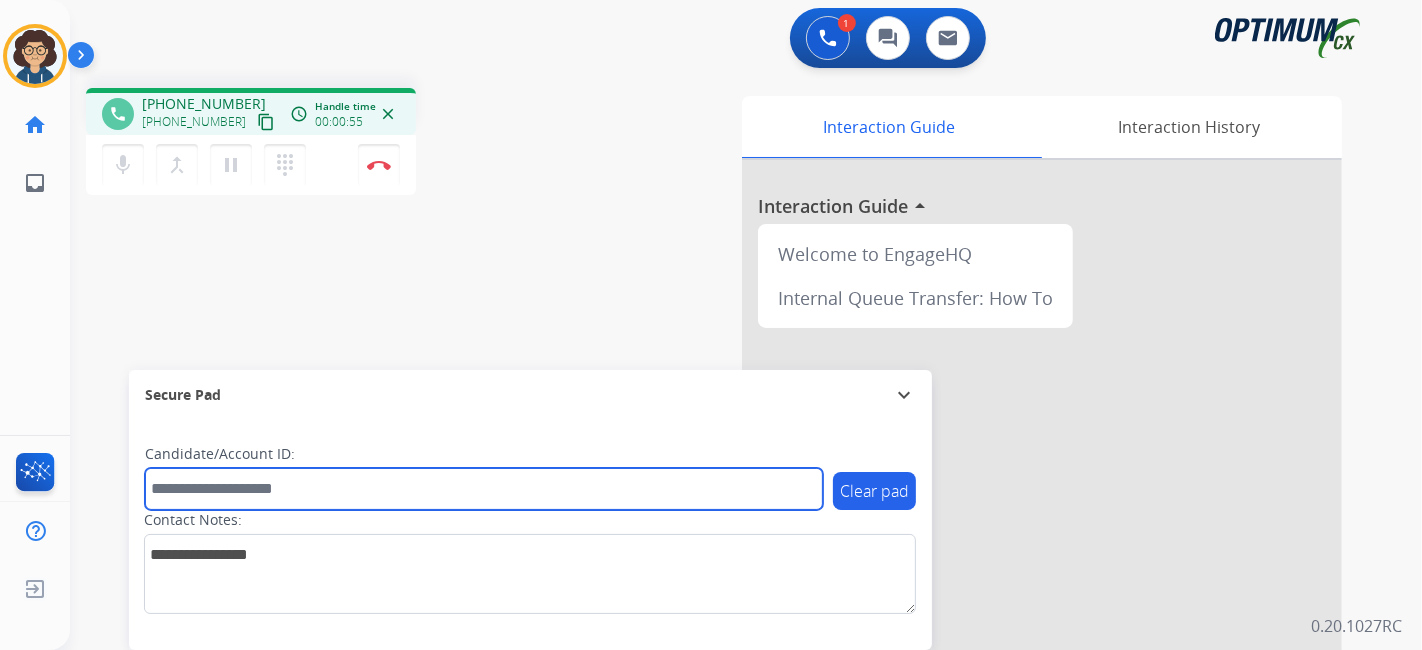 paste on "*******" 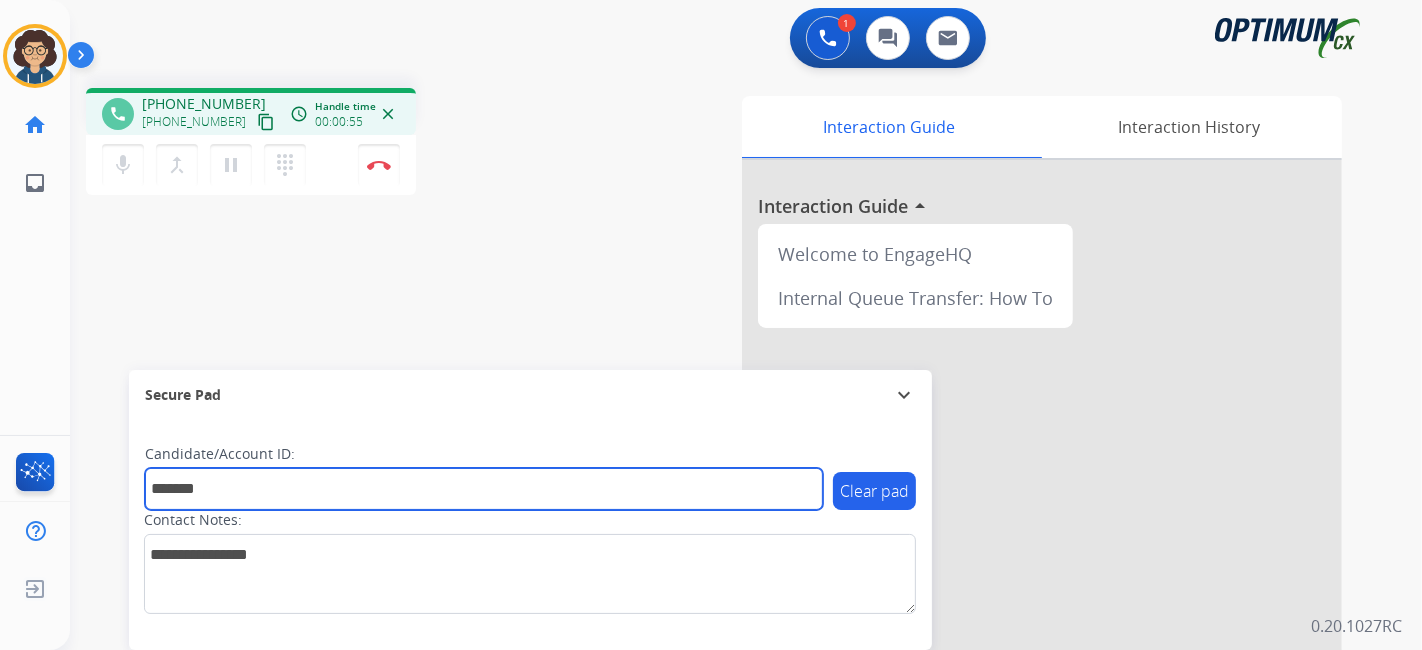 type on "*******" 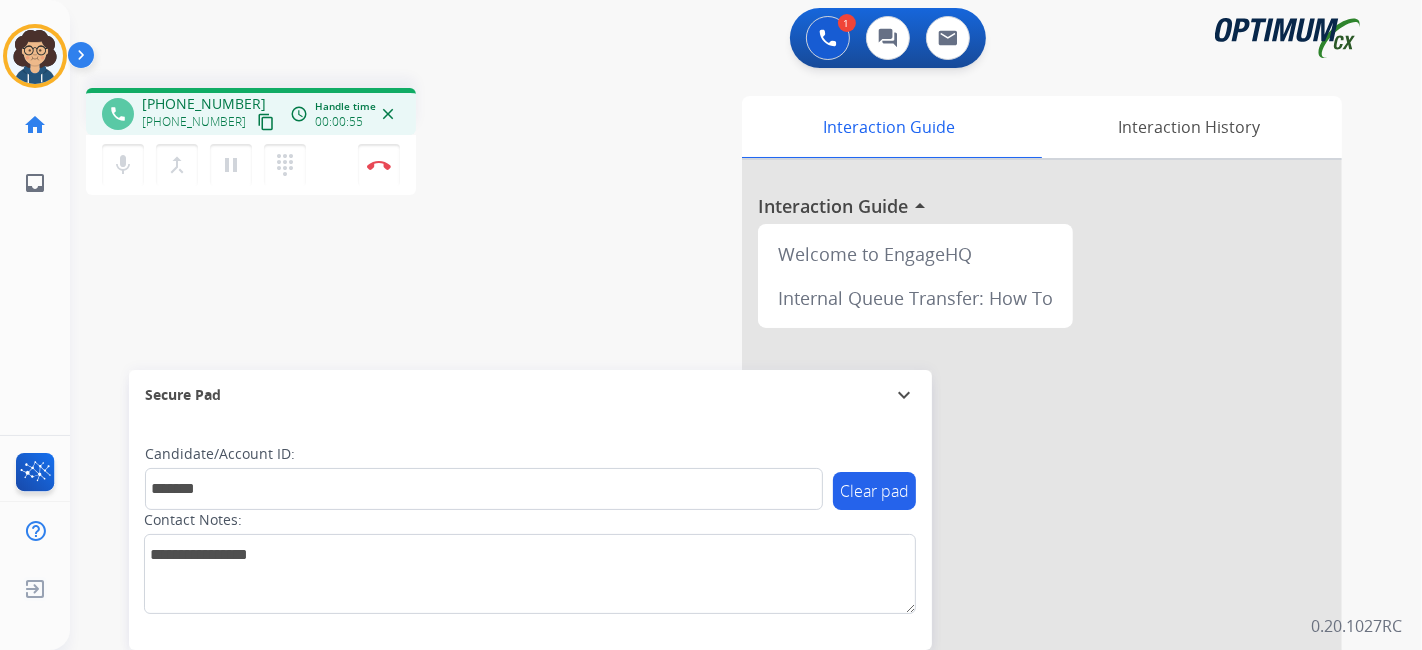 drag, startPoint x: 483, startPoint y: 298, endPoint x: 502, endPoint y: 331, distance: 38.078865 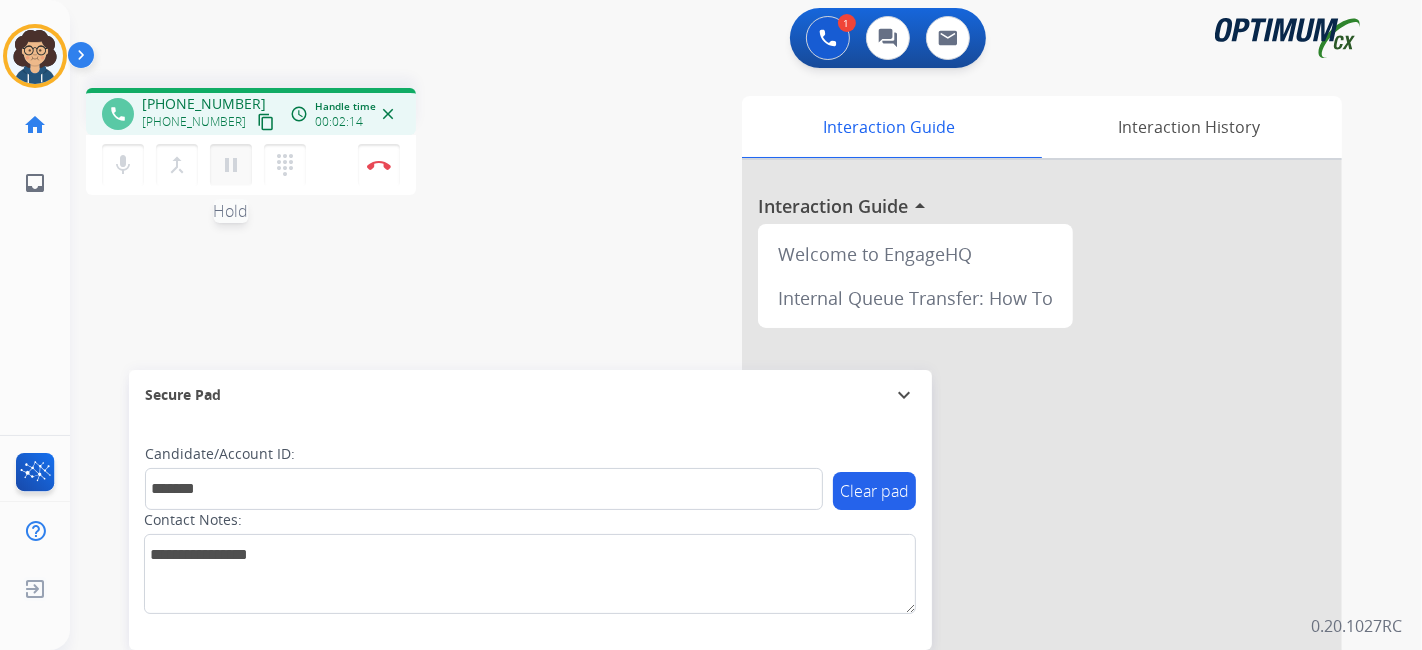 click on "pause" at bounding box center (231, 165) 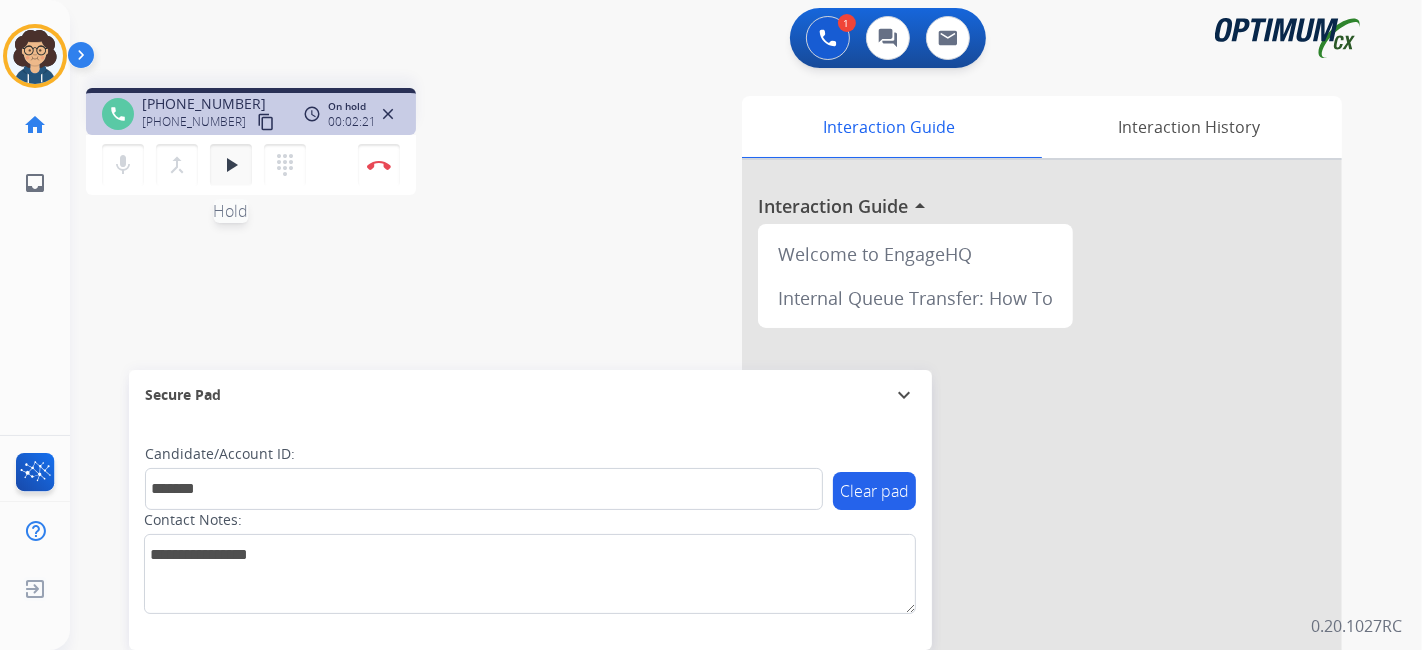click on "play_arrow" at bounding box center [231, 165] 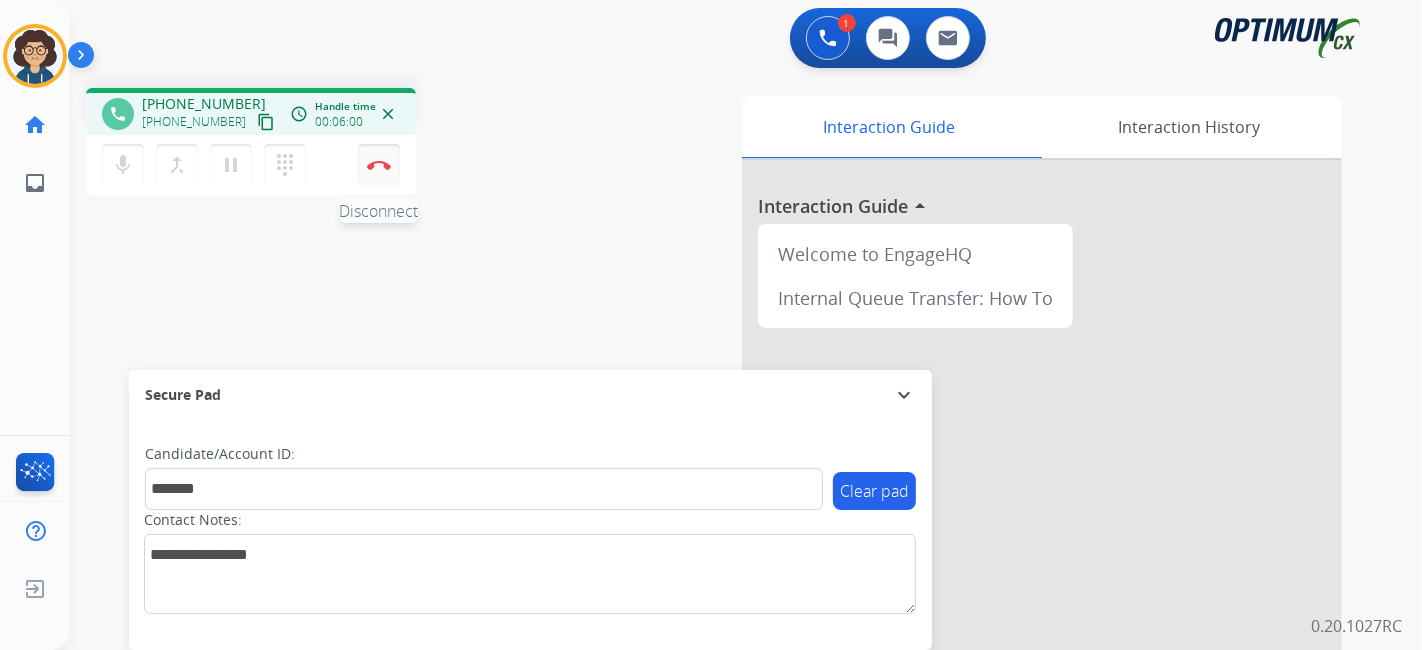 click at bounding box center (379, 165) 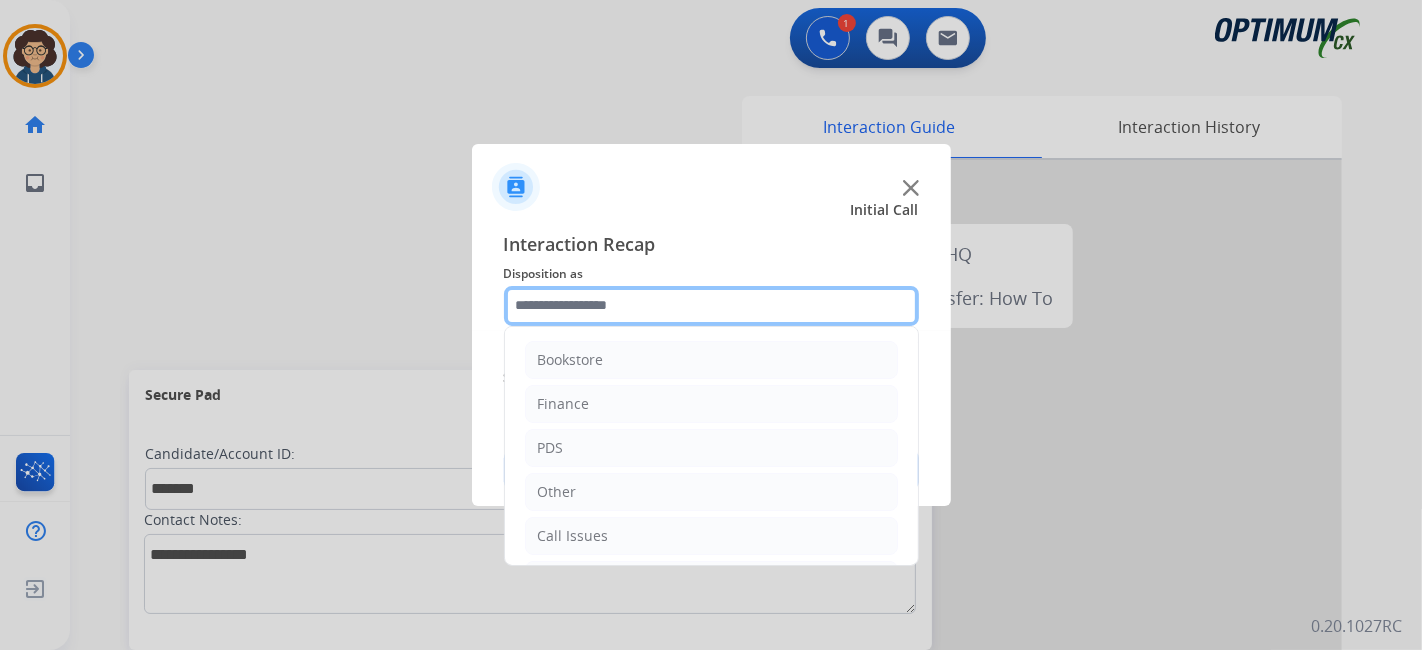 click 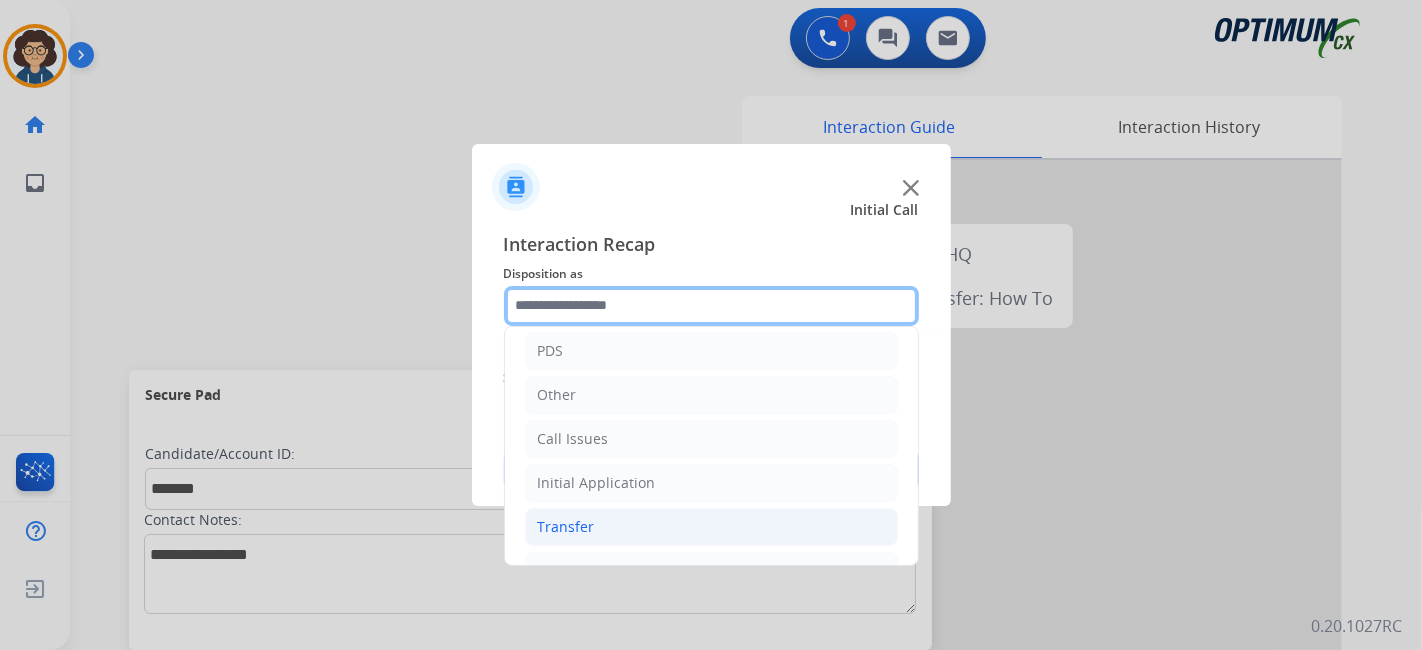 scroll, scrollTop: 131, scrollLeft: 0, axis: vertical 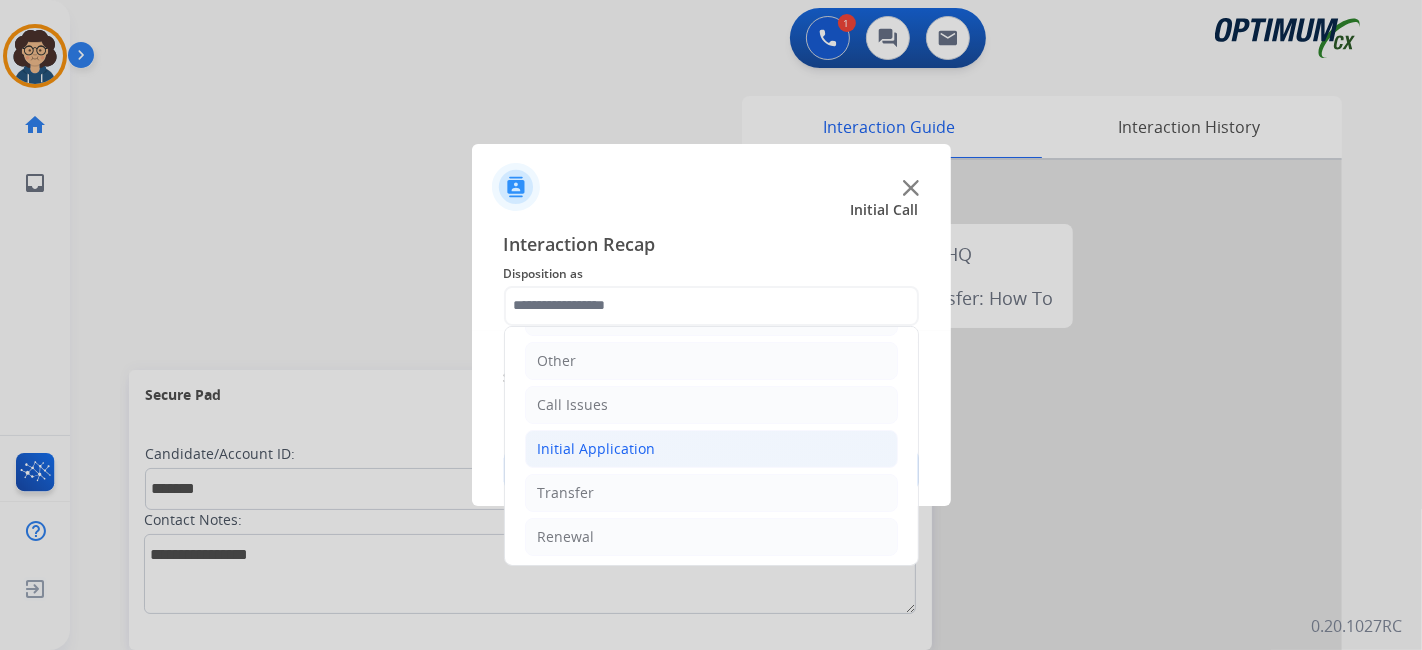 drag, startPoint x: 679, startPoint y: 452, endPoint x: 711, endPoint y: 447, distance: 32.38827 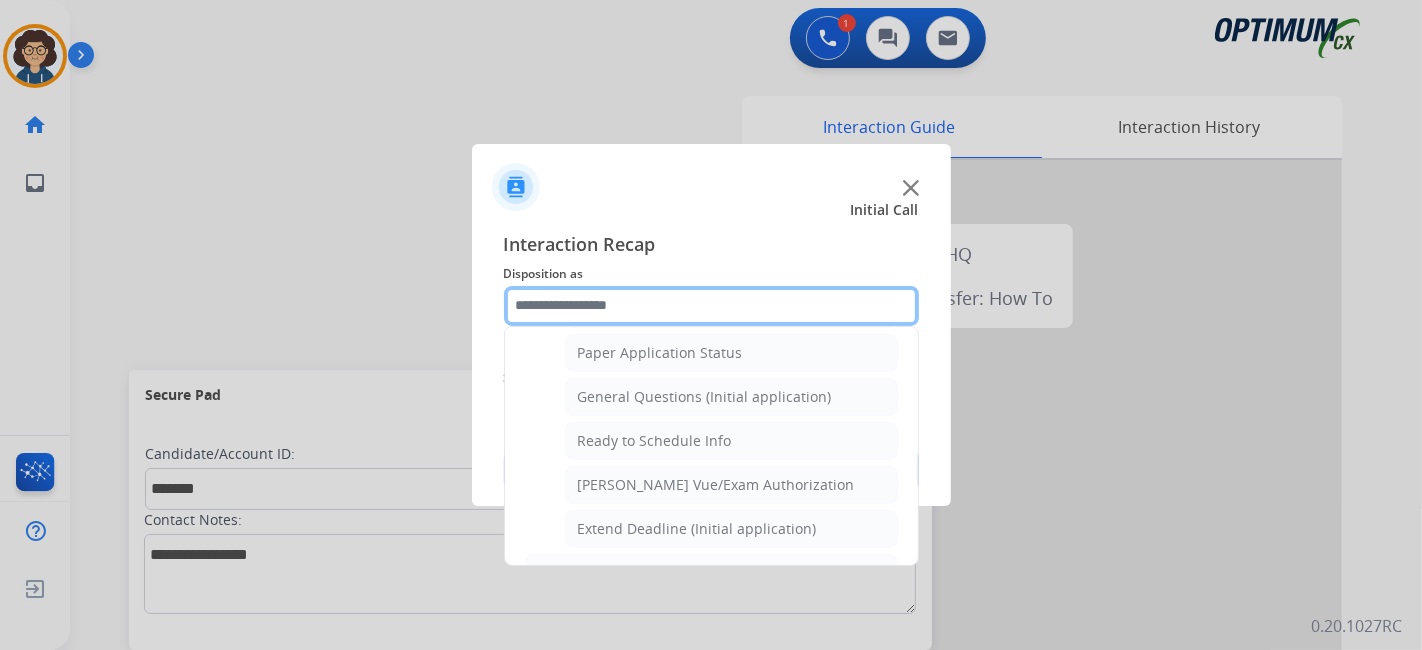 scroll, scrollTop: 1128, scrollLeft: 0, axis: vertical 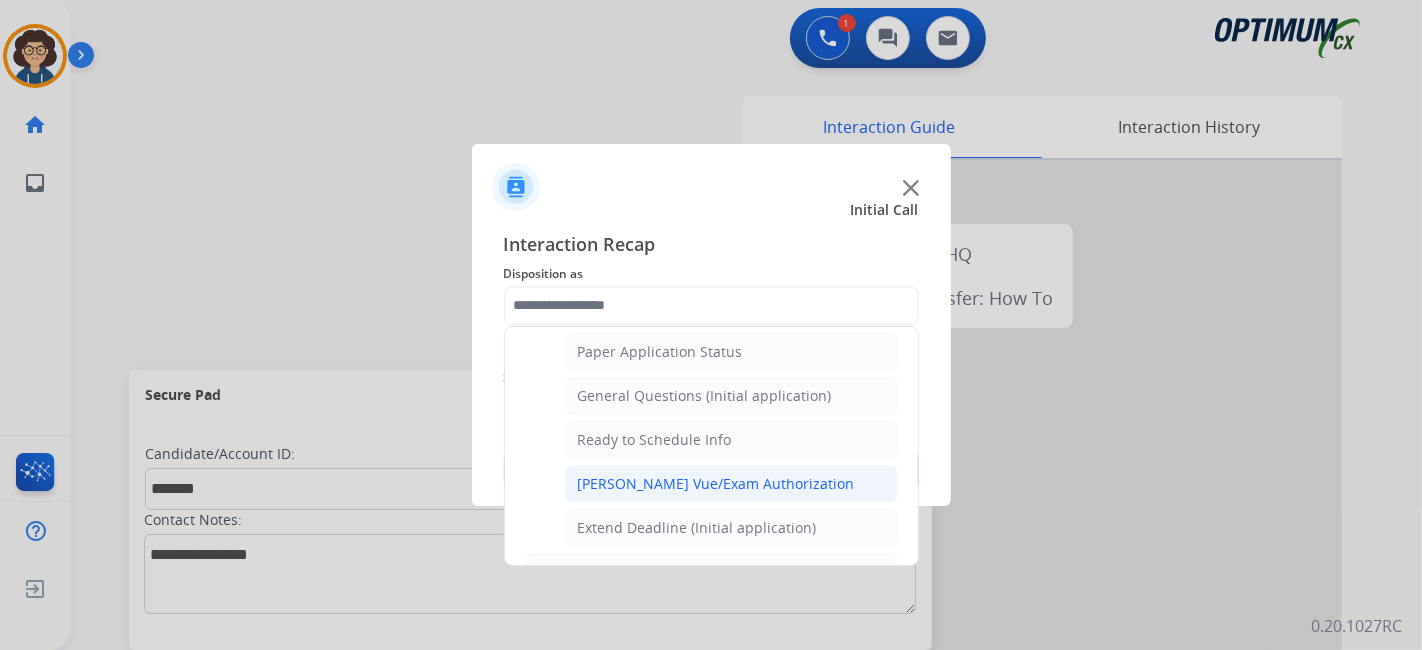 click on "[PERSON_NAME] Vue/Exam Authorization" 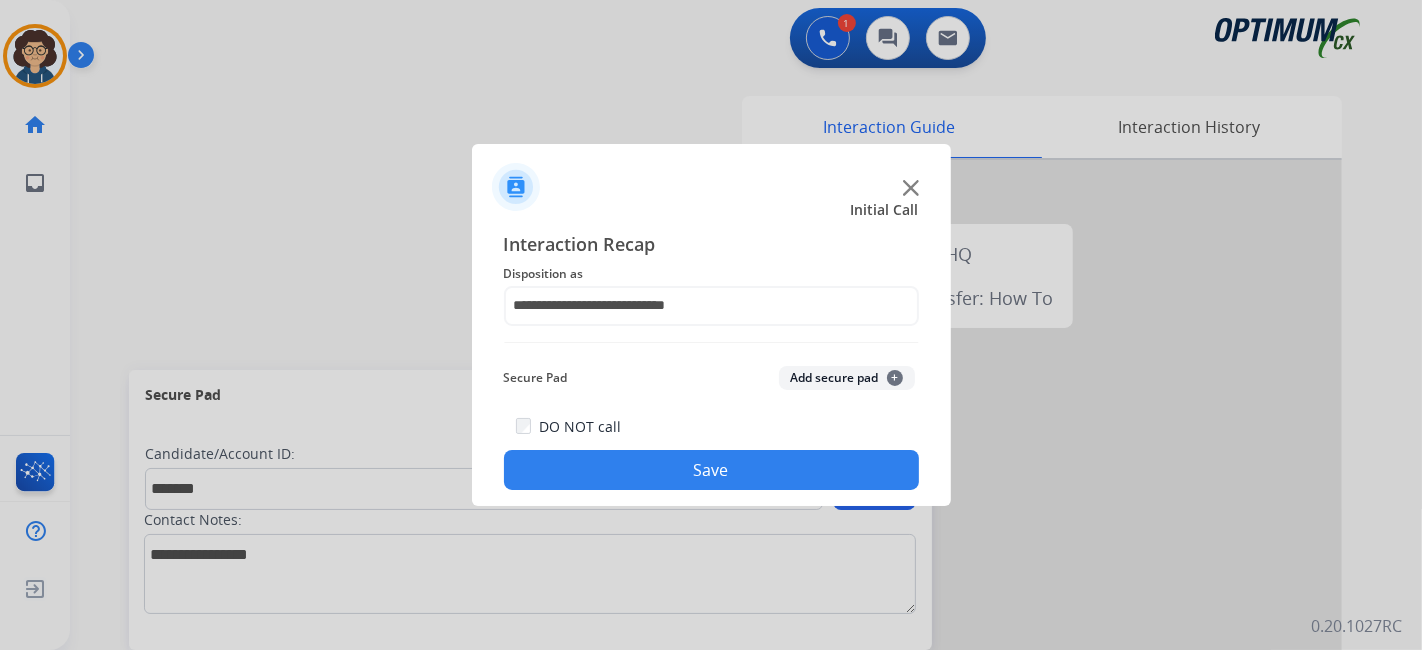 click on "Secure Pad  Add secure pad  +" 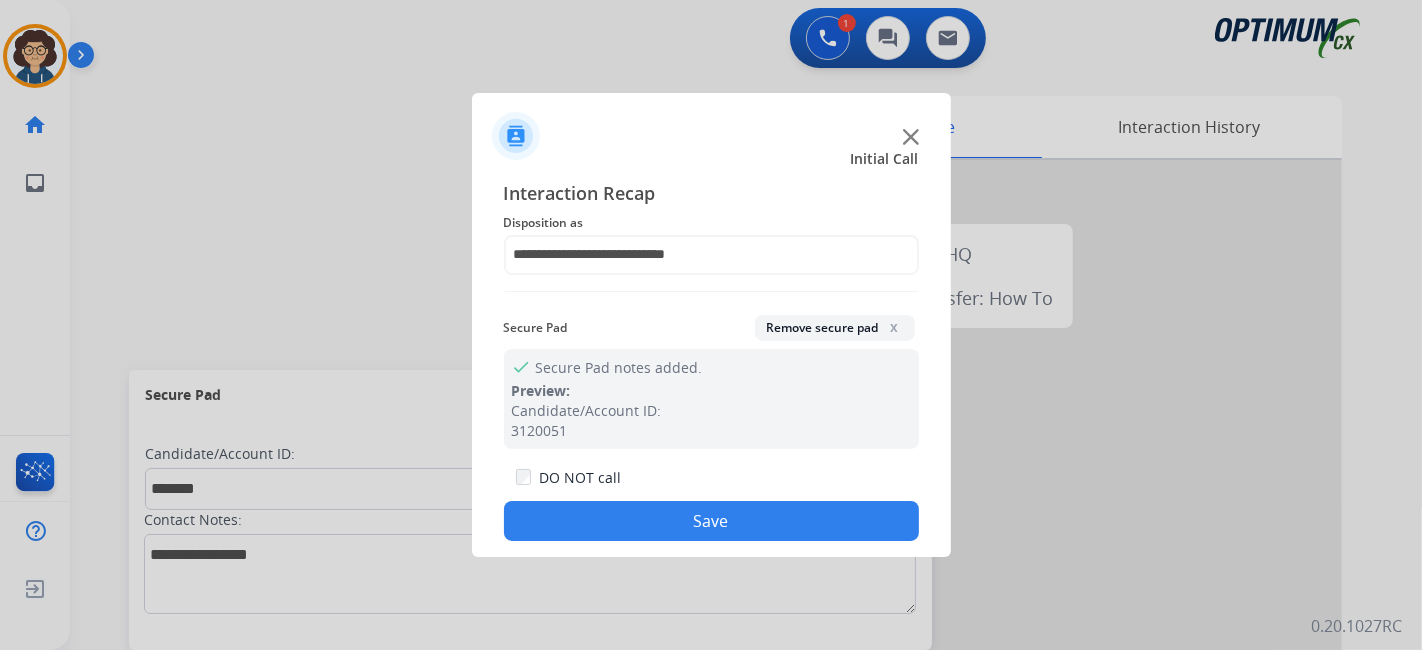 drag, startPoint x: 722, startPoint y: 533, endPoint x: 659, endPoint y: 388, distance: 158.09491 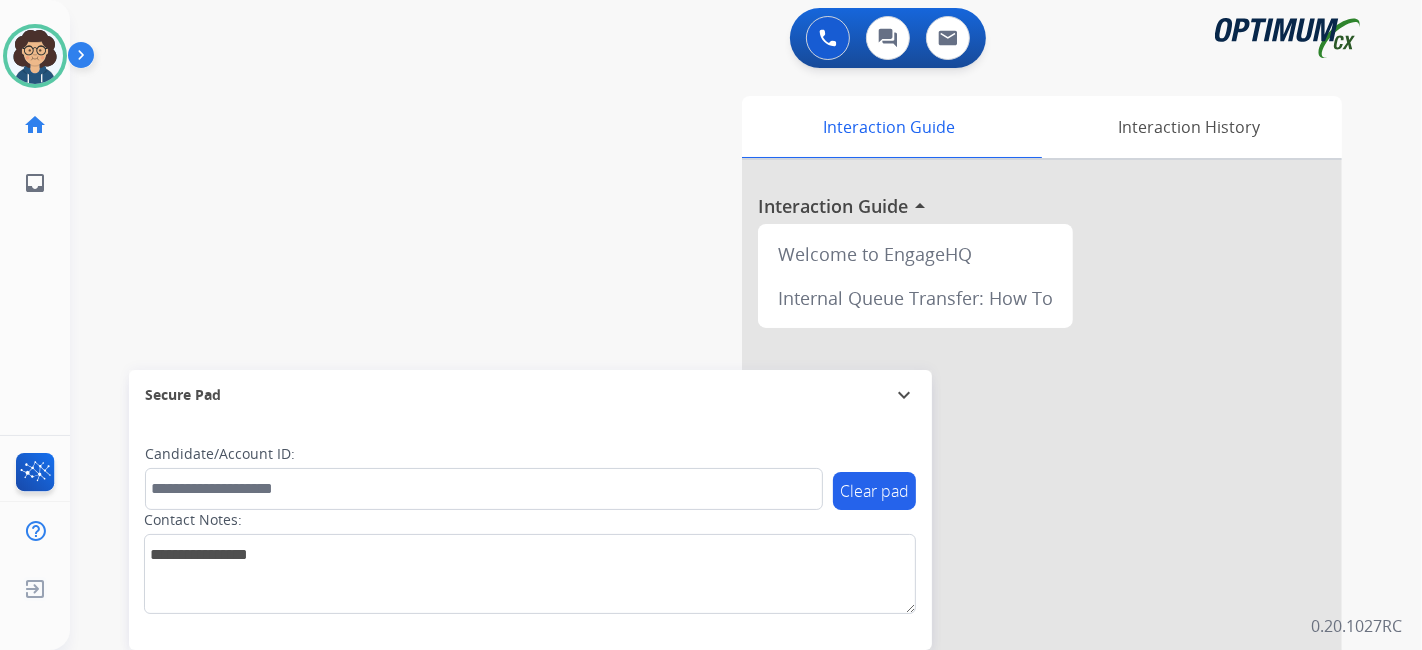 click on "0 Voice Interactions  0  Chat Interactions   0  Email Interactions swap_horiz Break voice bridge close_fullscreen Connect 3-Way Call merge_type Separate 3-Way Call  Interaction Guide   Interaction History  Interaction Guide arrow_drop_up  Welcome to EngageHQ   Internal Queue Transfer: How To  Secure Pad expand_more Clear pad Candidate/Account ID: Contact Notes:                  0.20.1027RC" at bounding box center [746, 325] 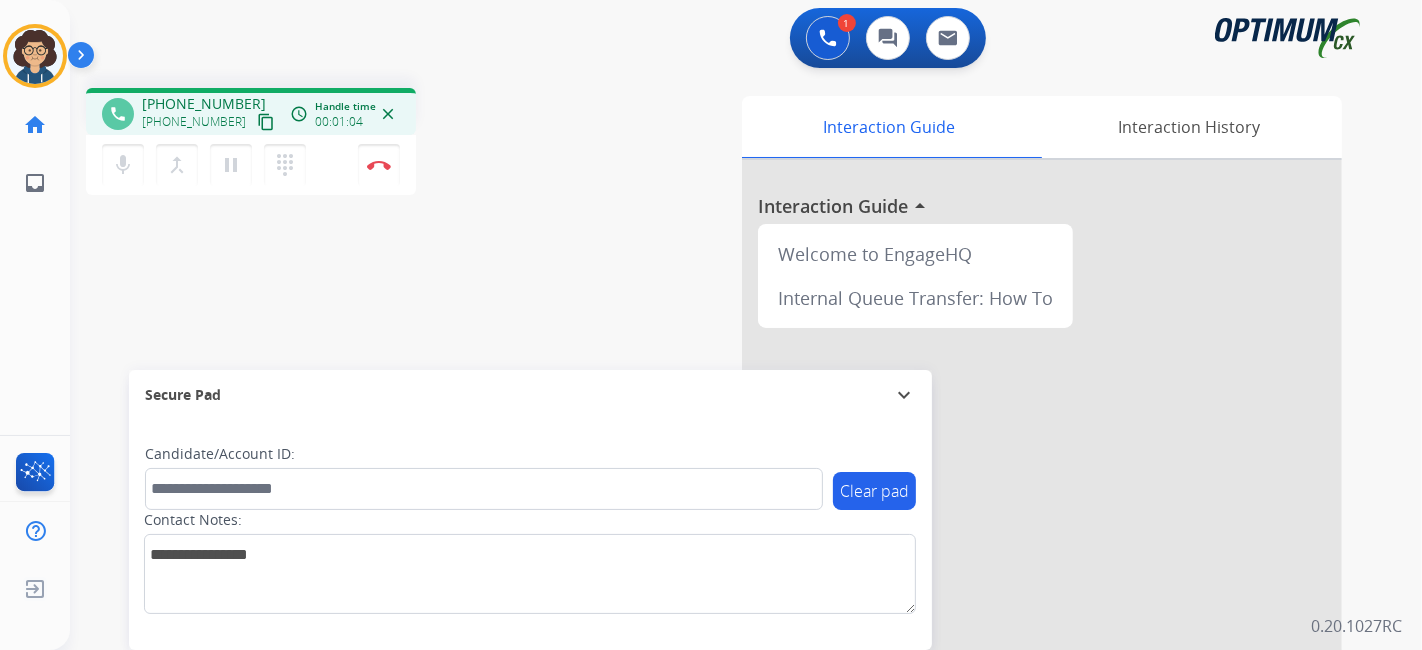 click on "content_copy" at bounding box center [266, 122] 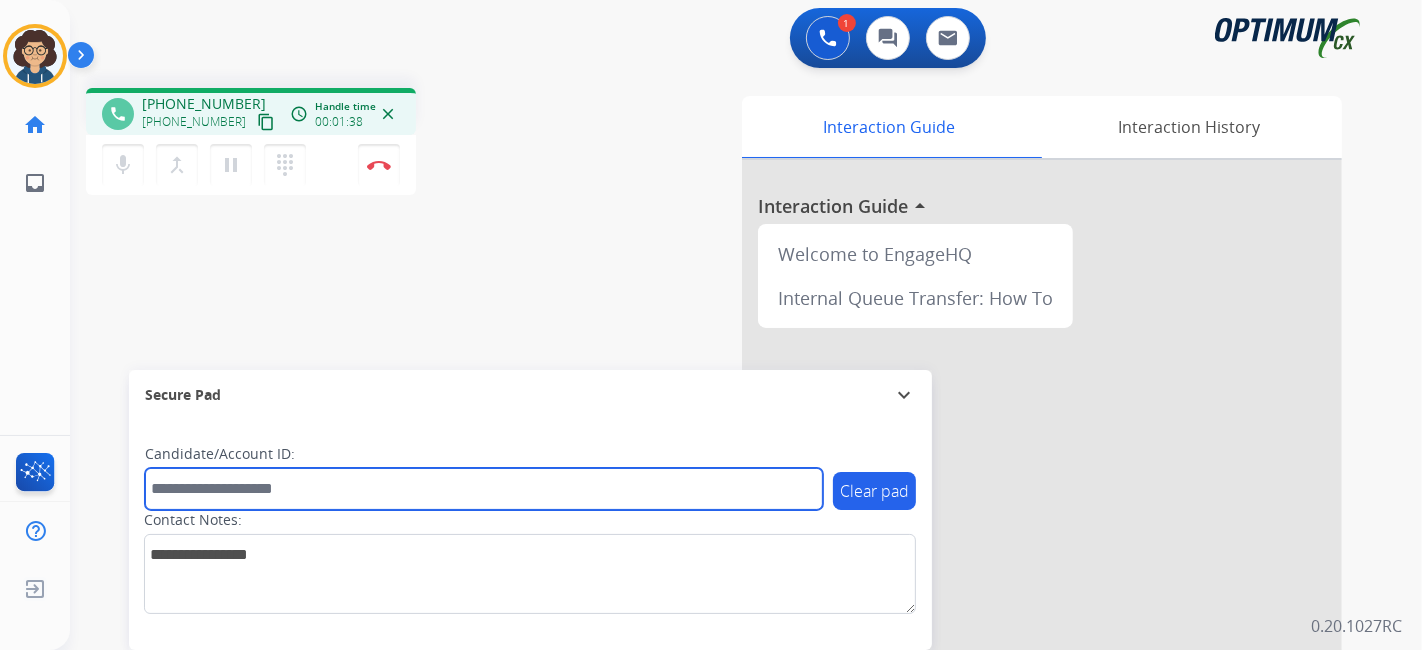 click at bounding box center (484, 489) 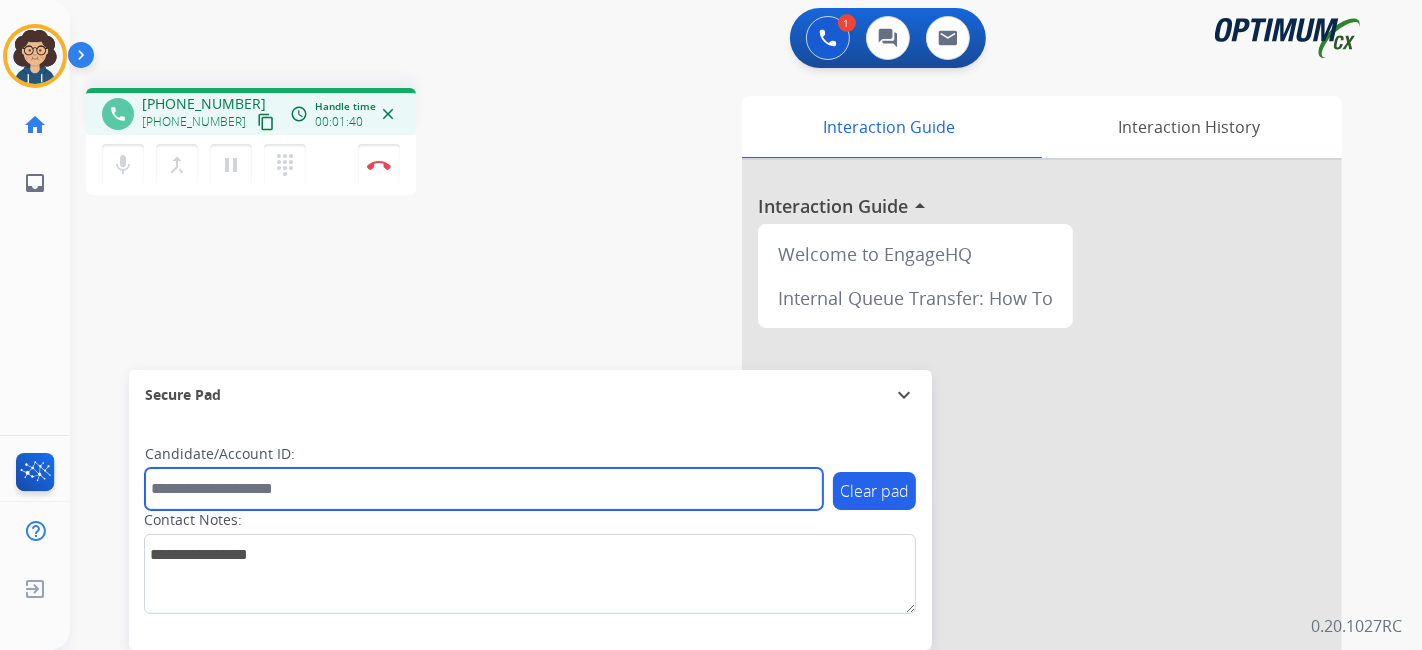 paste on "*******" 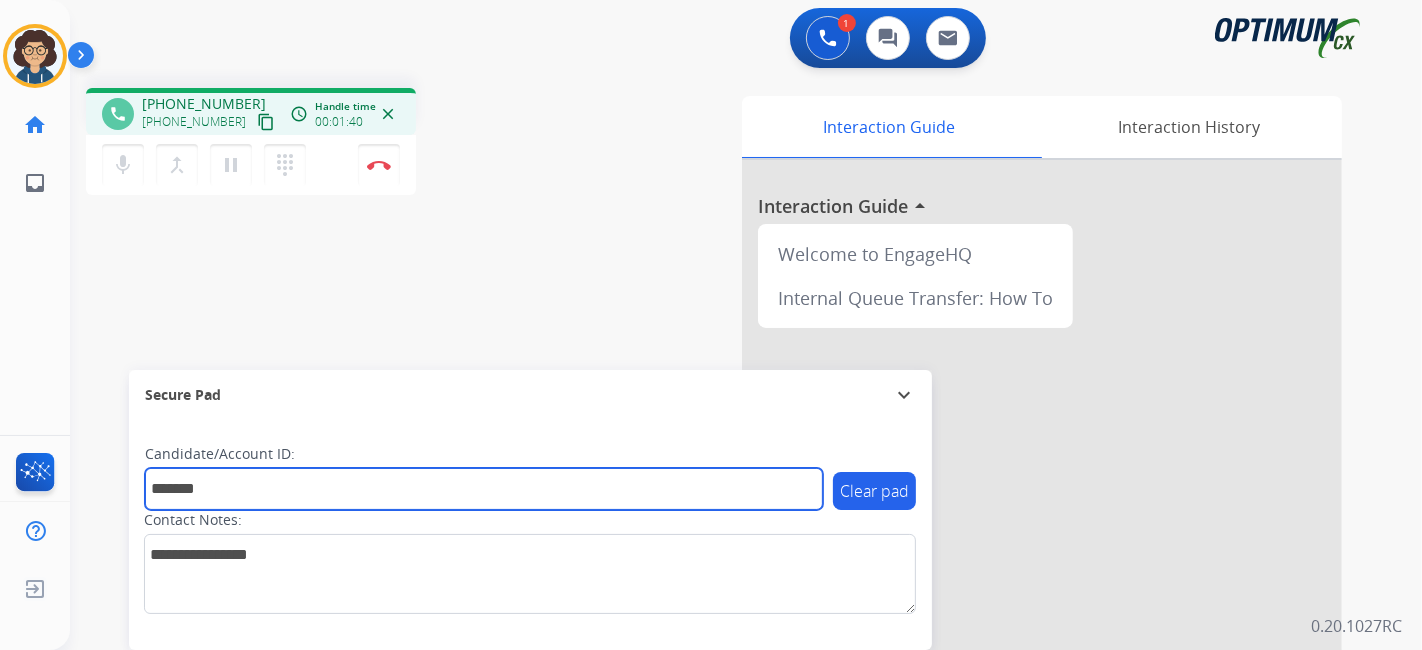 type on "*******" 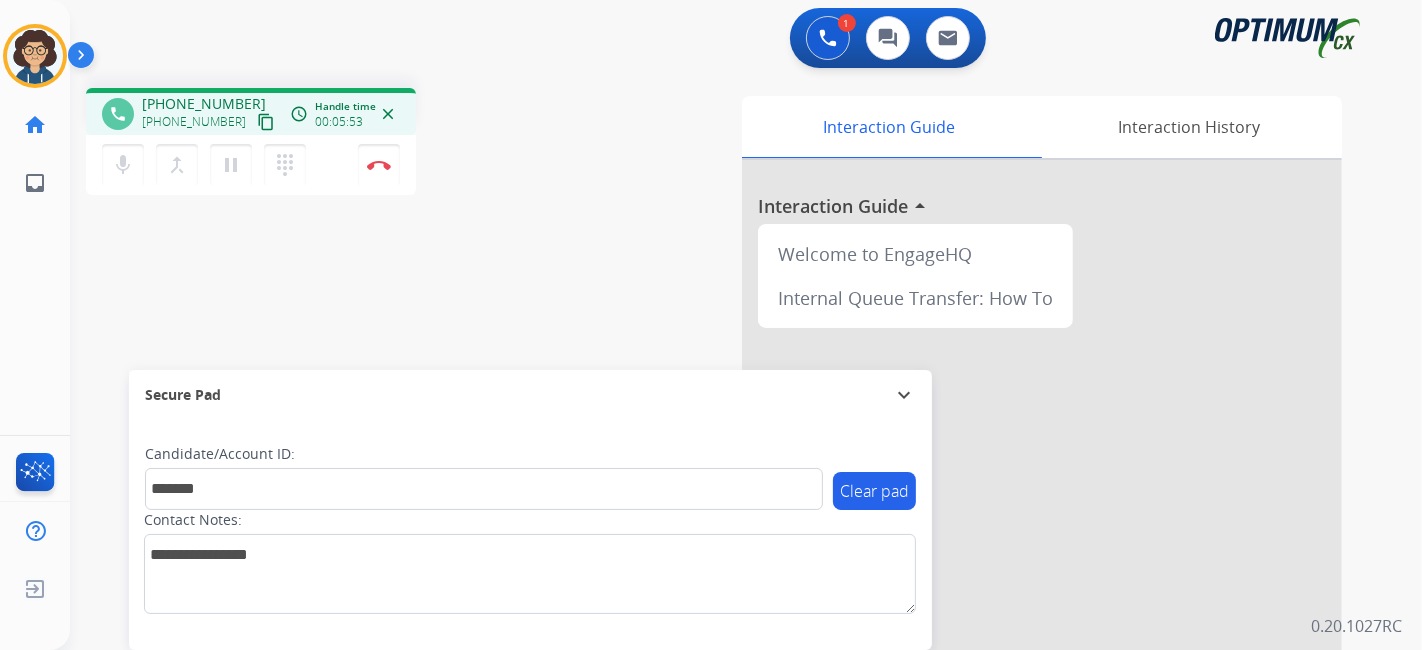 click on "phone [PHONE_NUMBER] [PHONE_NUMBER] content_copy access_time Call metrics Queue   00:31 Hold   00:00 Talk   05:24 Total   05:54 Handle time 00:05:53 close mic Mute merge_type Bridge pause Hold dialpad Dialpad Disconnect swap_horiz Break voice bridge close_fullscreen Connect 3-Way Call merge_type Separate 3-Way Call" at bounding box center (337, 144) 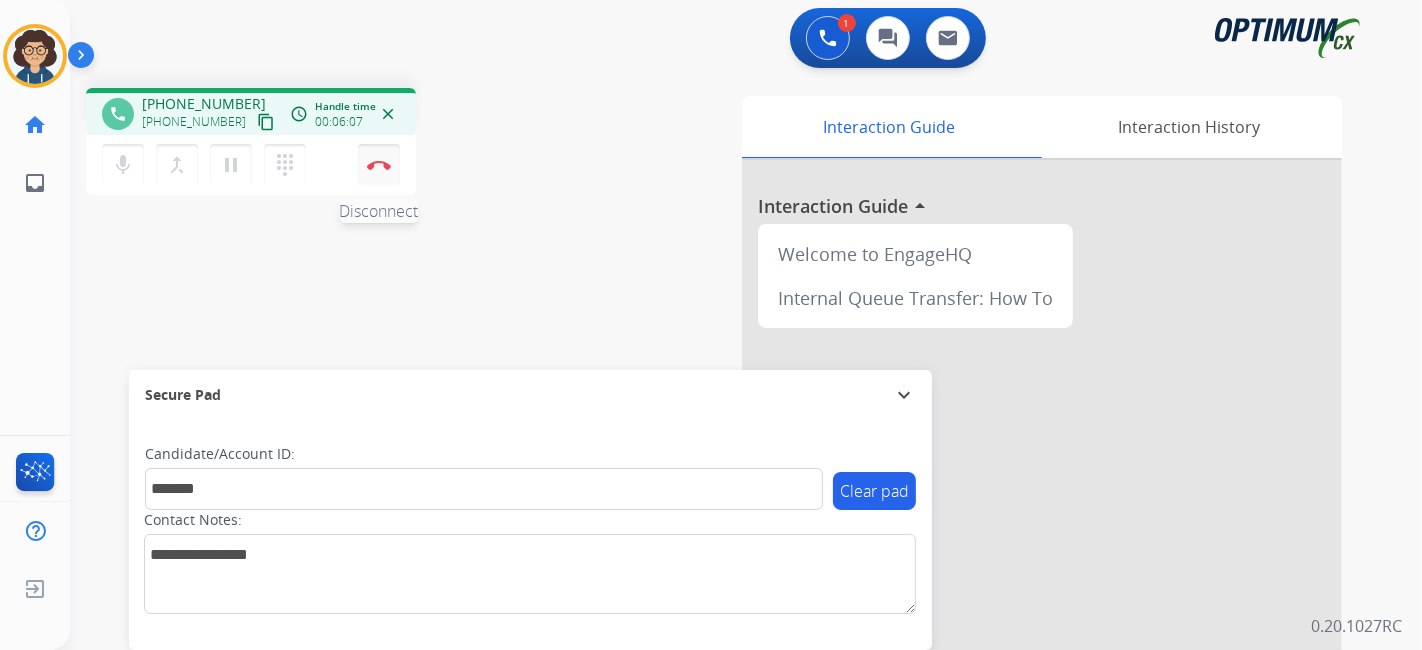 click on "Disconnect" at bounding box center (379, 165) 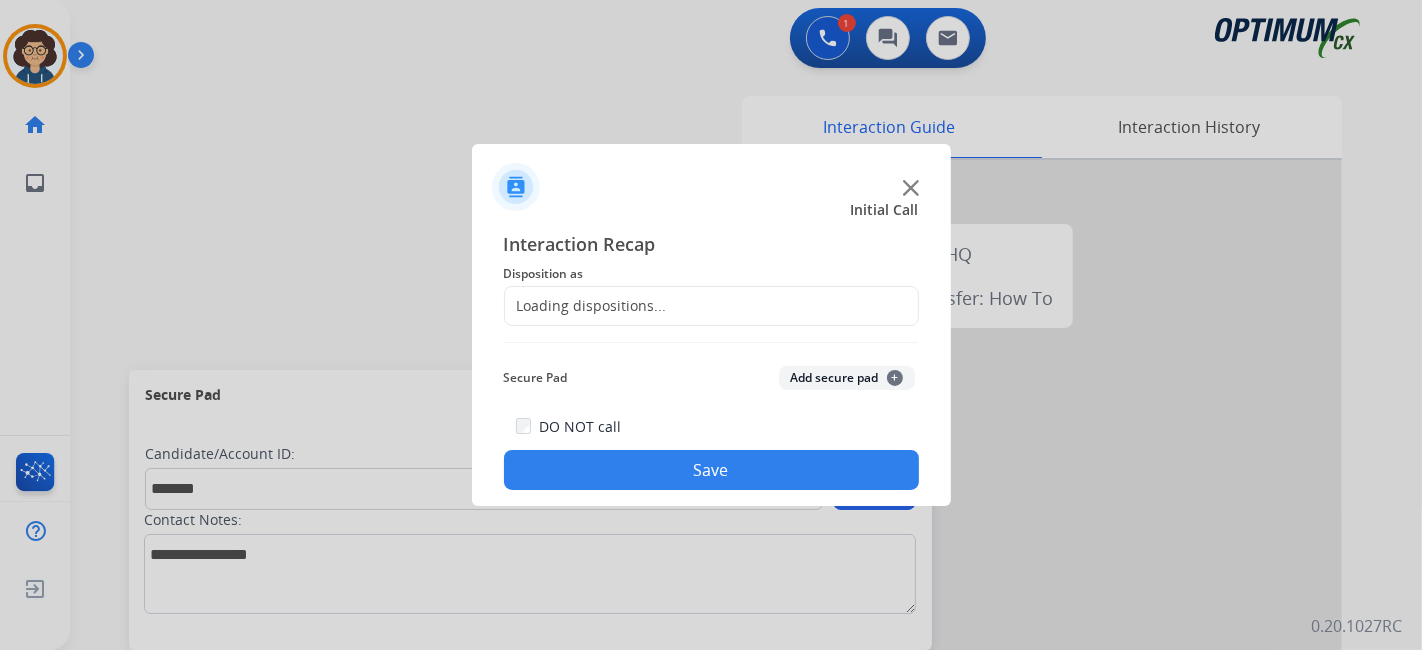 click on "Loading dispositions..." 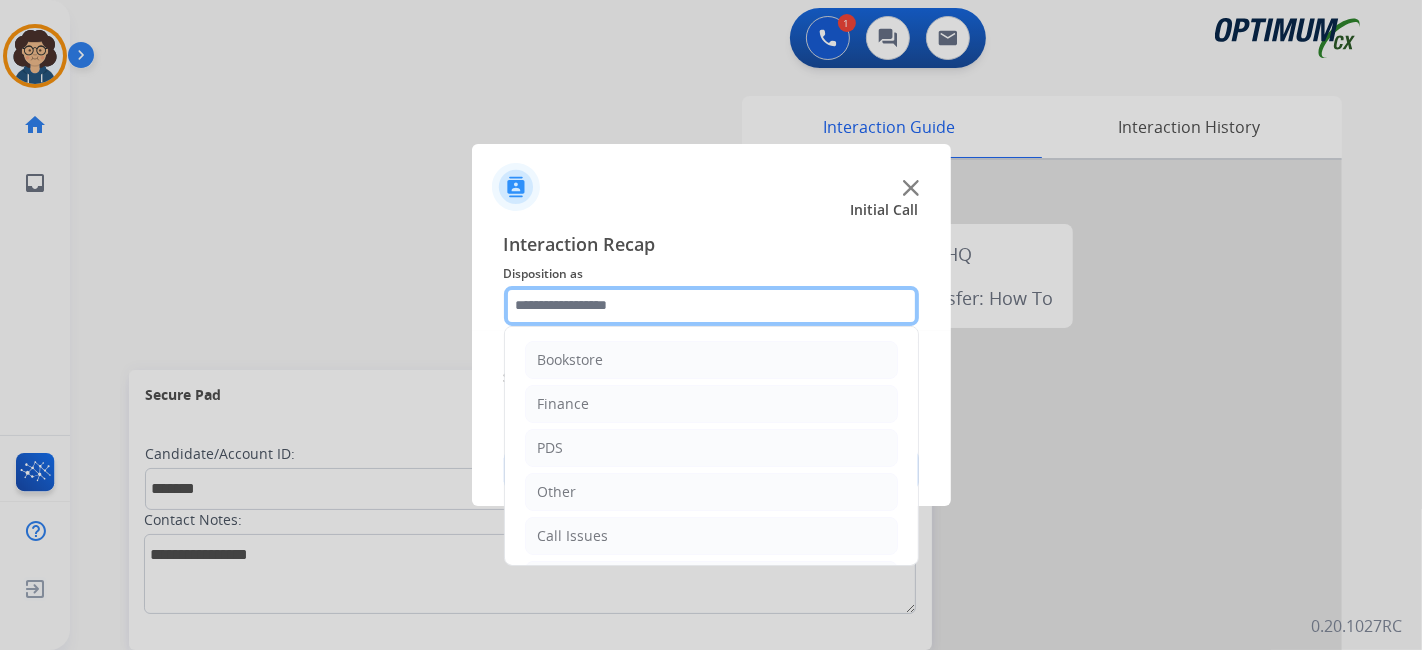 click 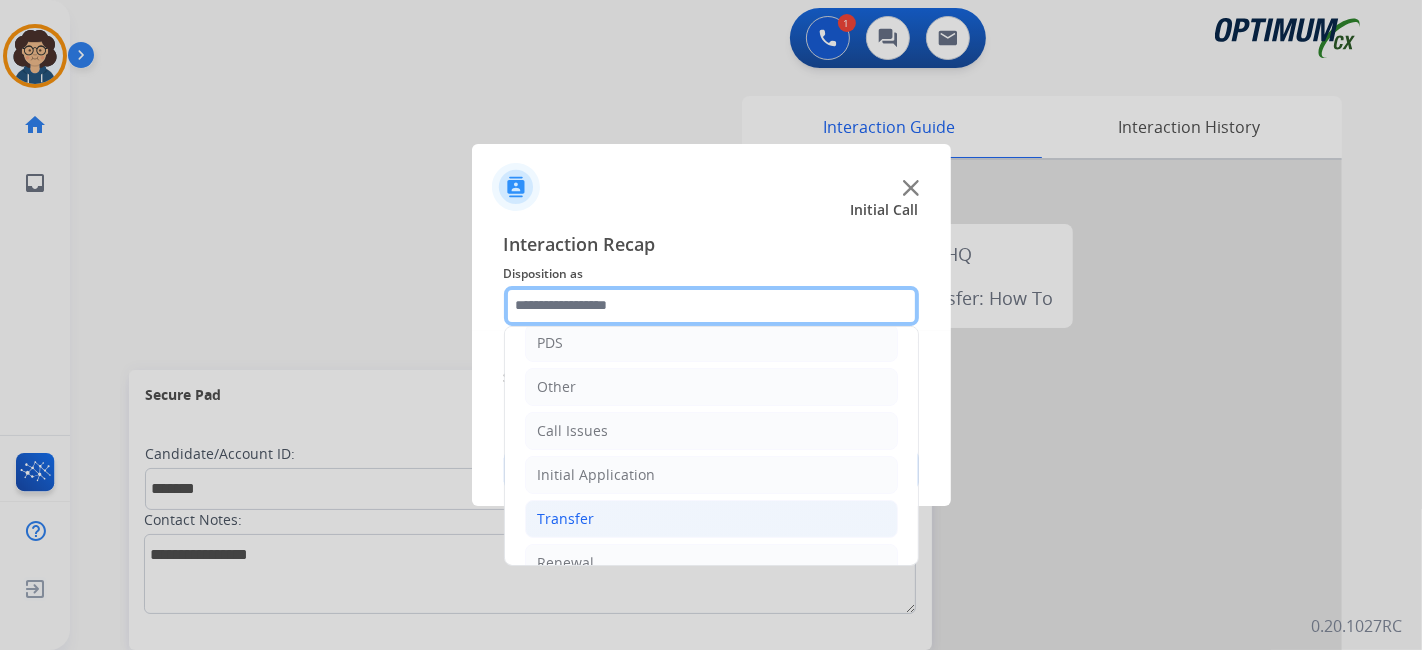 scroll, scrollTop: 131, scrollLeft: 0, axis: vertical 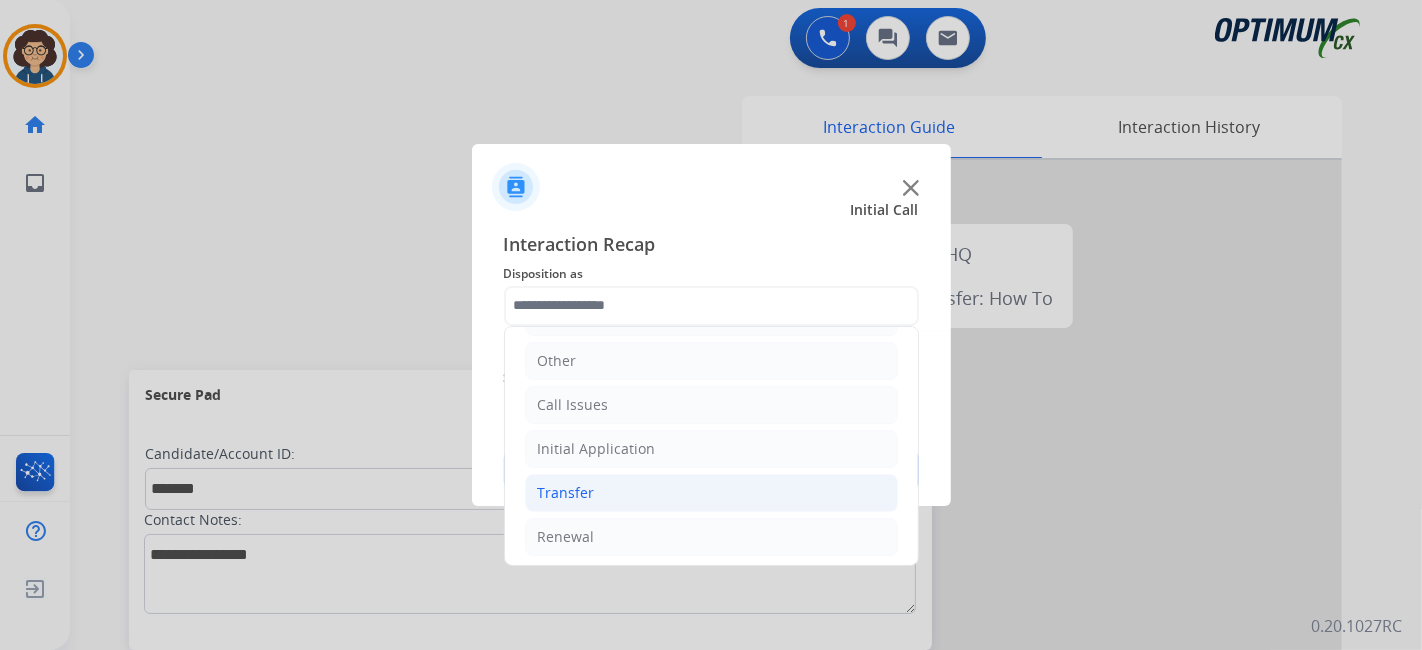 drag, startPoint x: 673, startPoint y: 518, endPoint x: 837, endPoint y: 489, distance: 166.54428 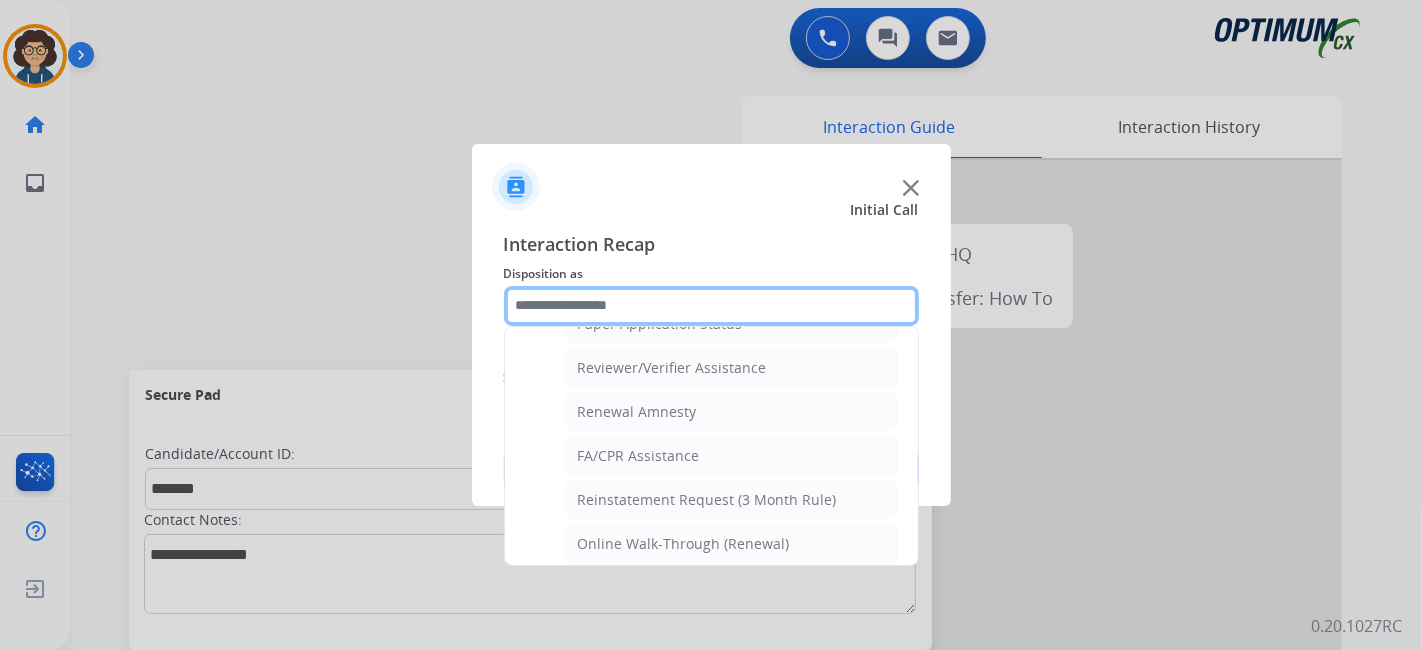 scroll, scrollTop: 716, scrollLeft: 0, axis: vertical 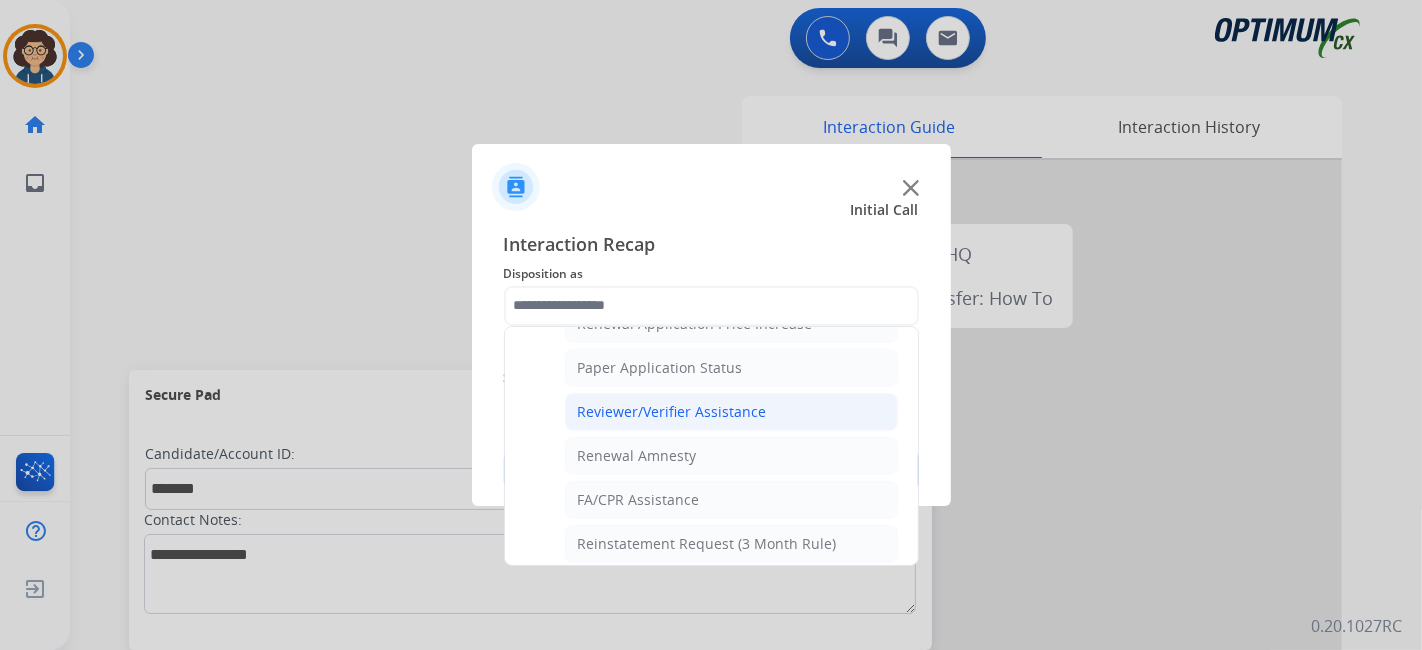 click on "Reviewer/Verifier Assistance" 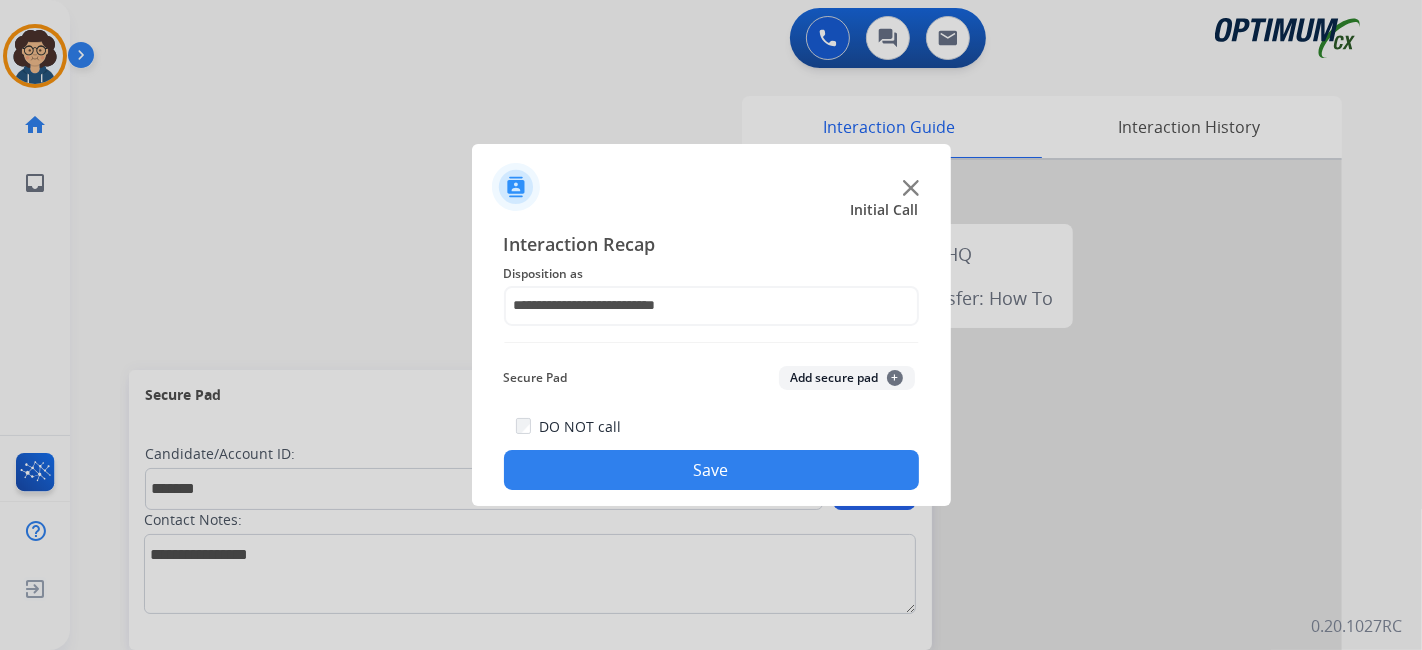 click on "Add secure pad  +" 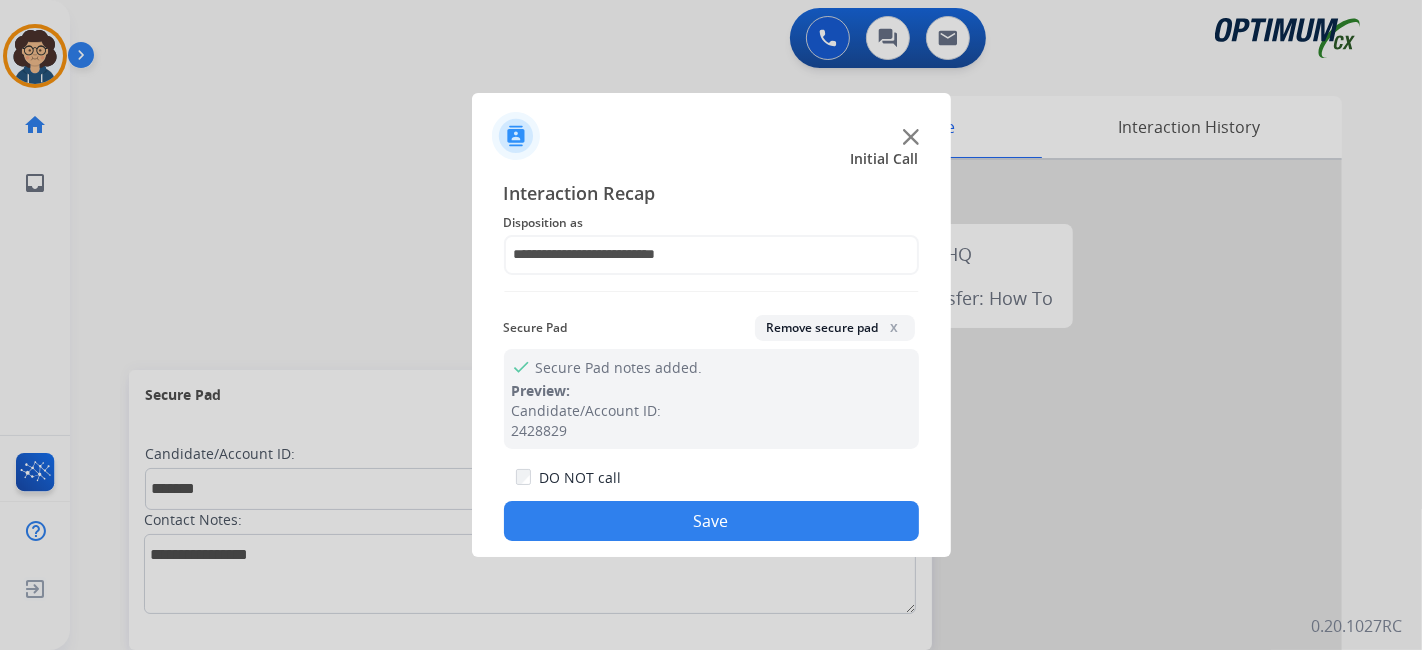 drag, startPoint x: 742, startPoint y: 524, endPoint x: 711, endPoint y: 472, distance: 60.53924 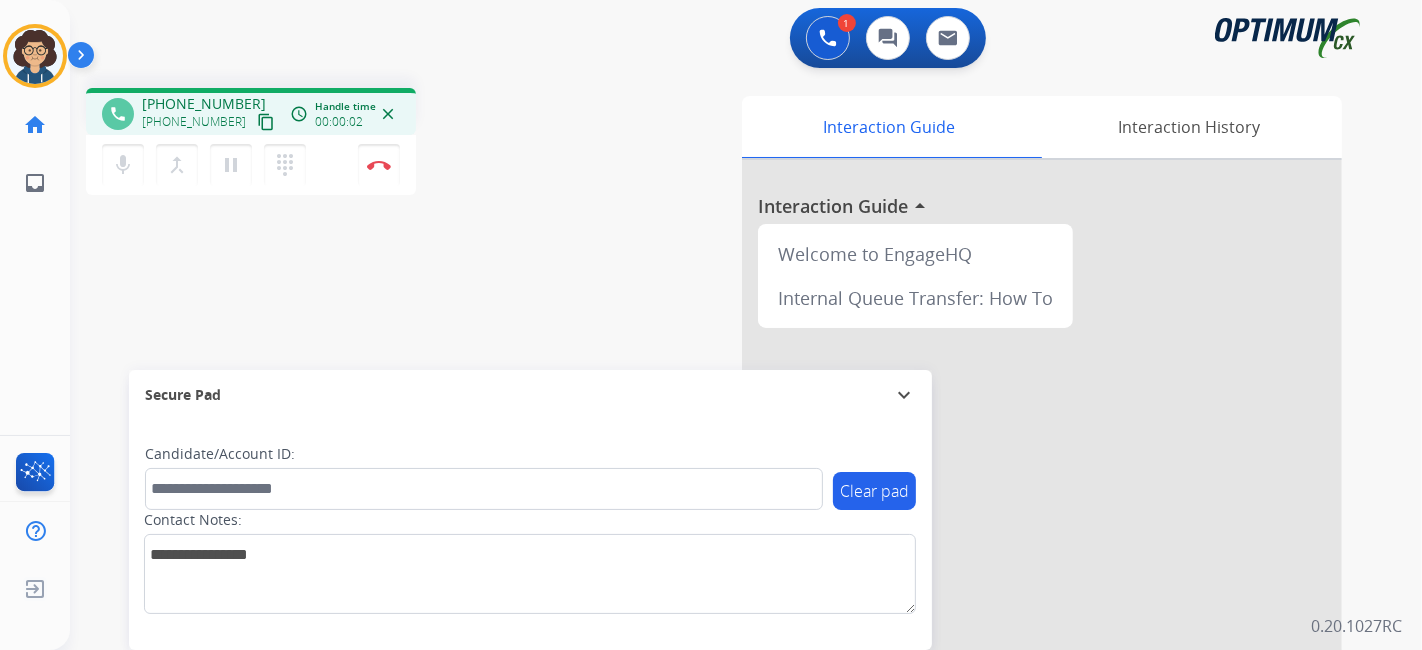 click on "content_copy" at bounding box center (266, 122) 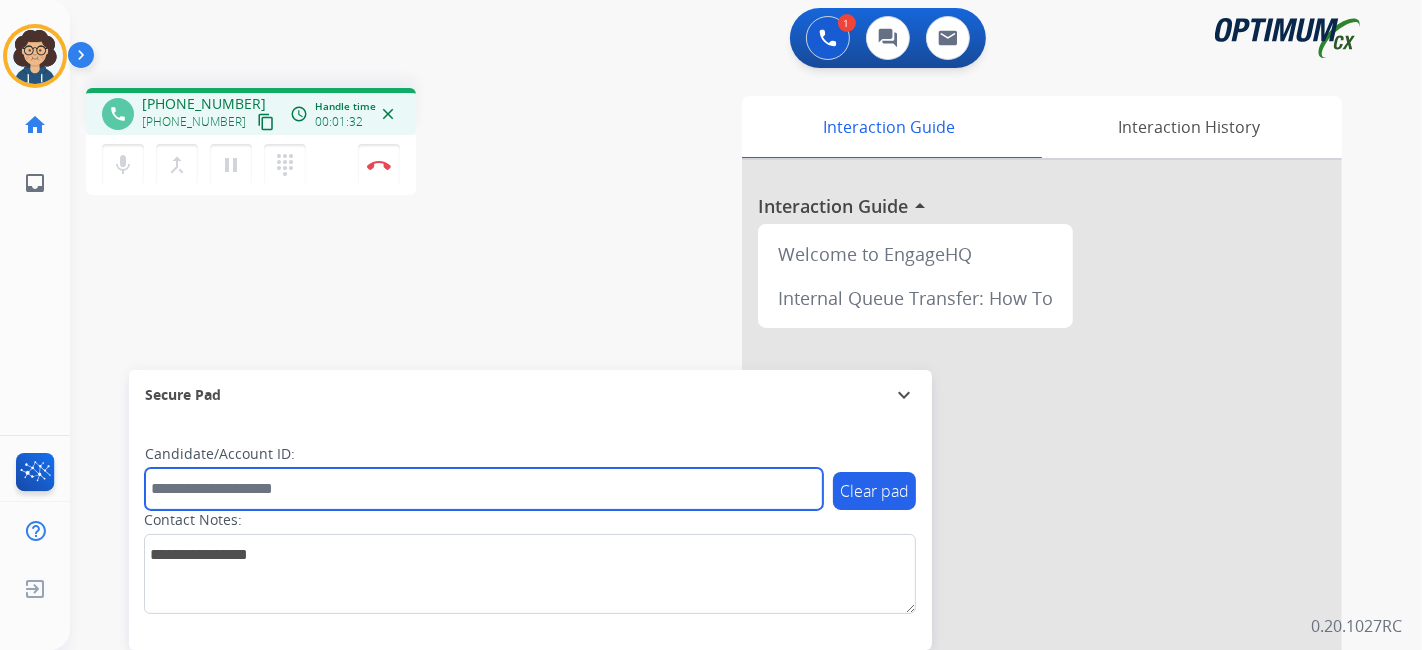 click at bounding box center (484, 489) 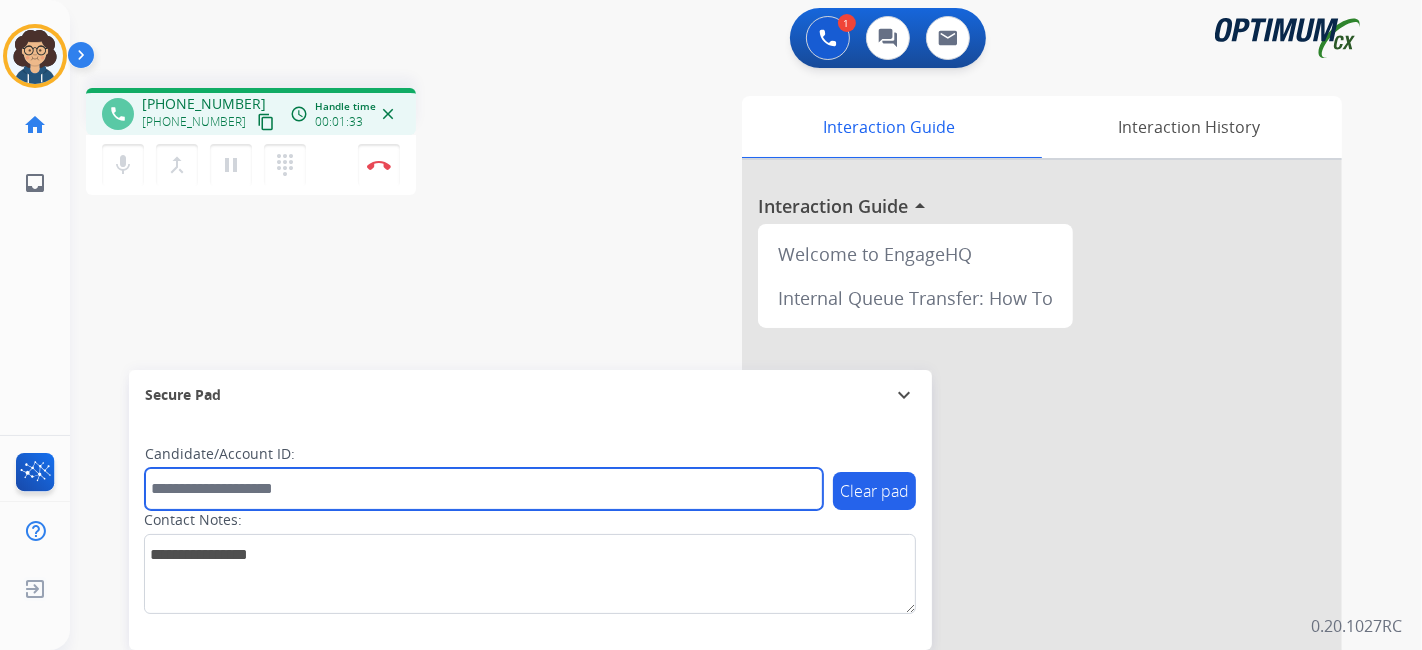 paste on "*******" 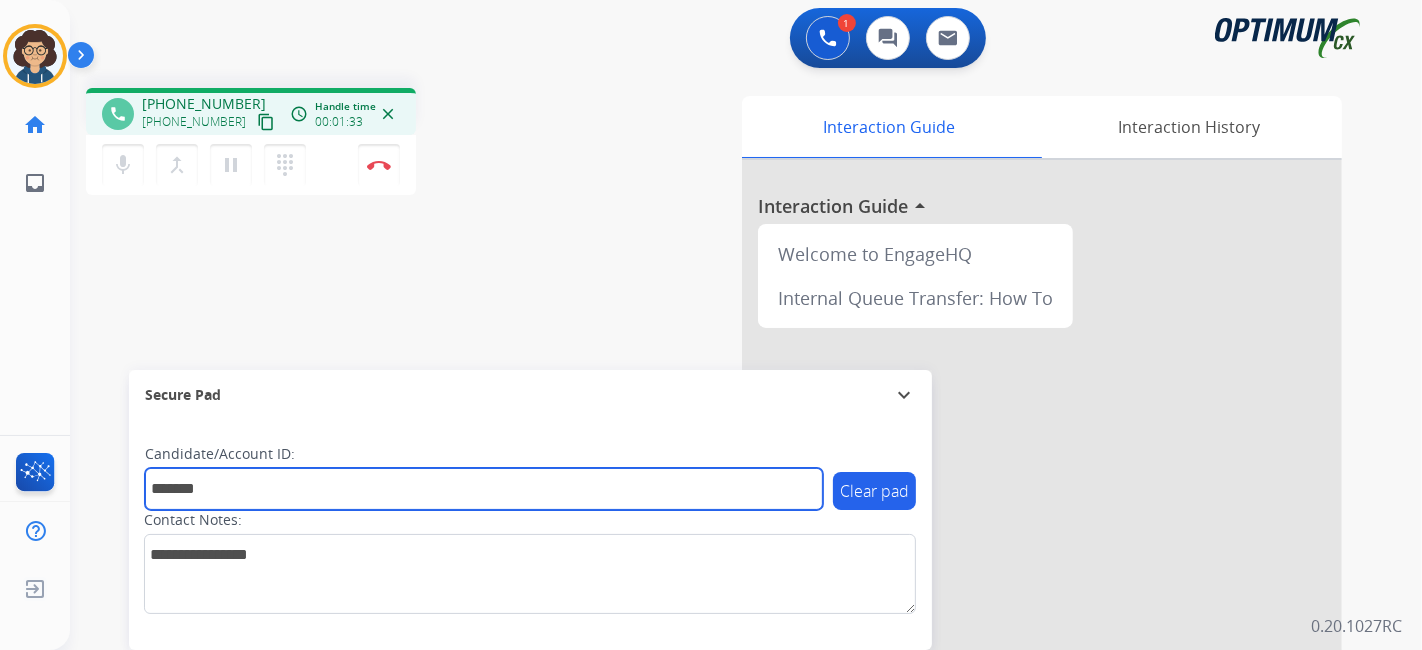 type on "*******" 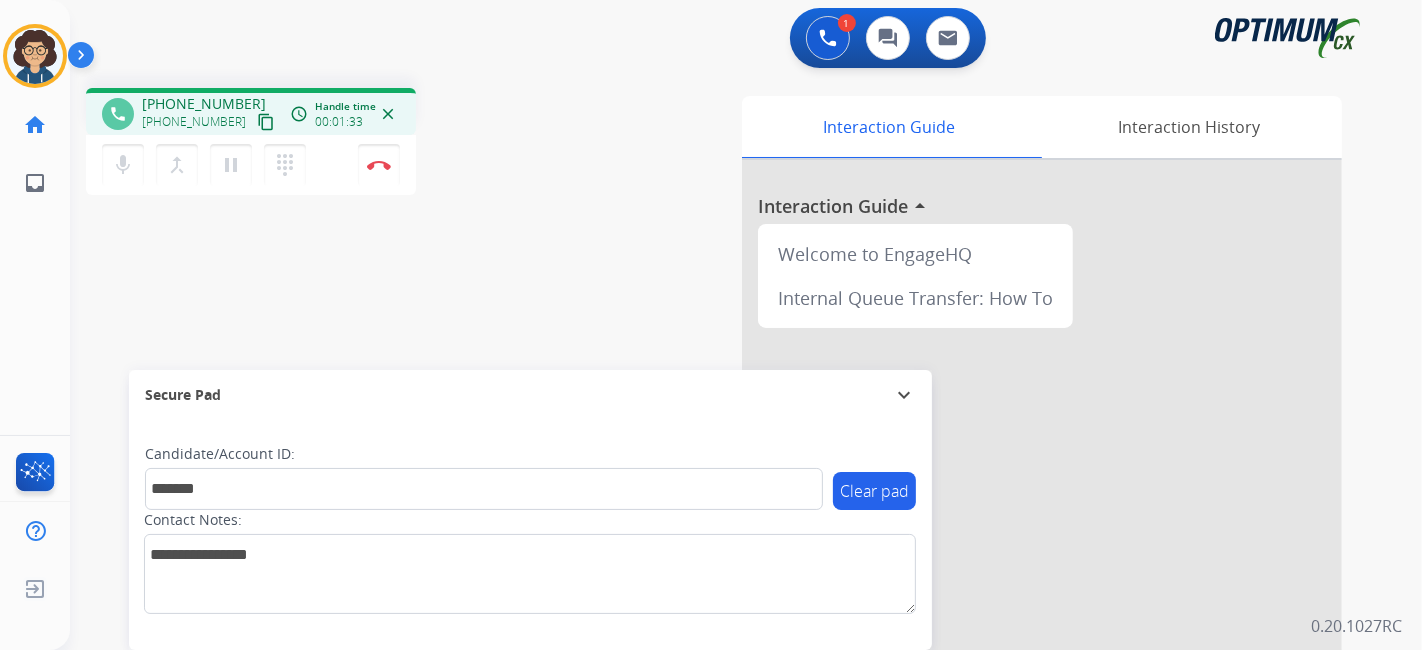 drag, startPoint x: 530, startPoint y: 304, endPoint x: 520, endPoint y: 313, distance: 13.453624 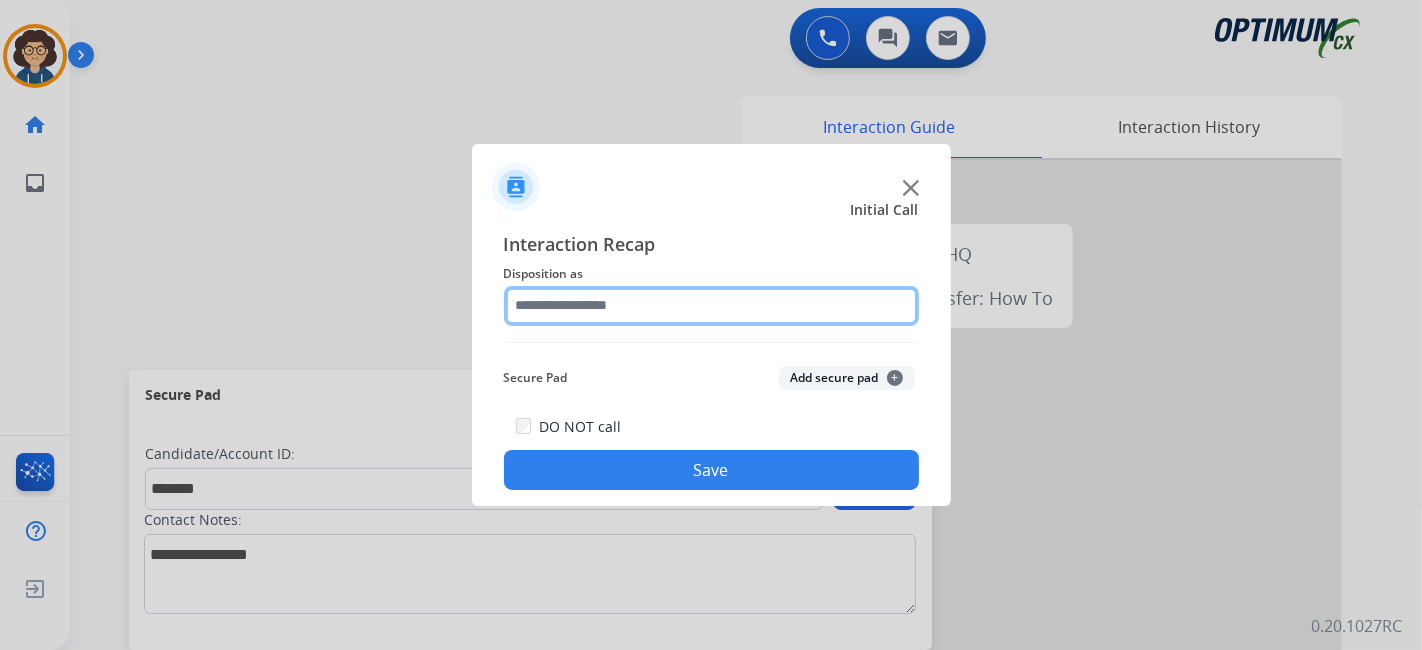 click 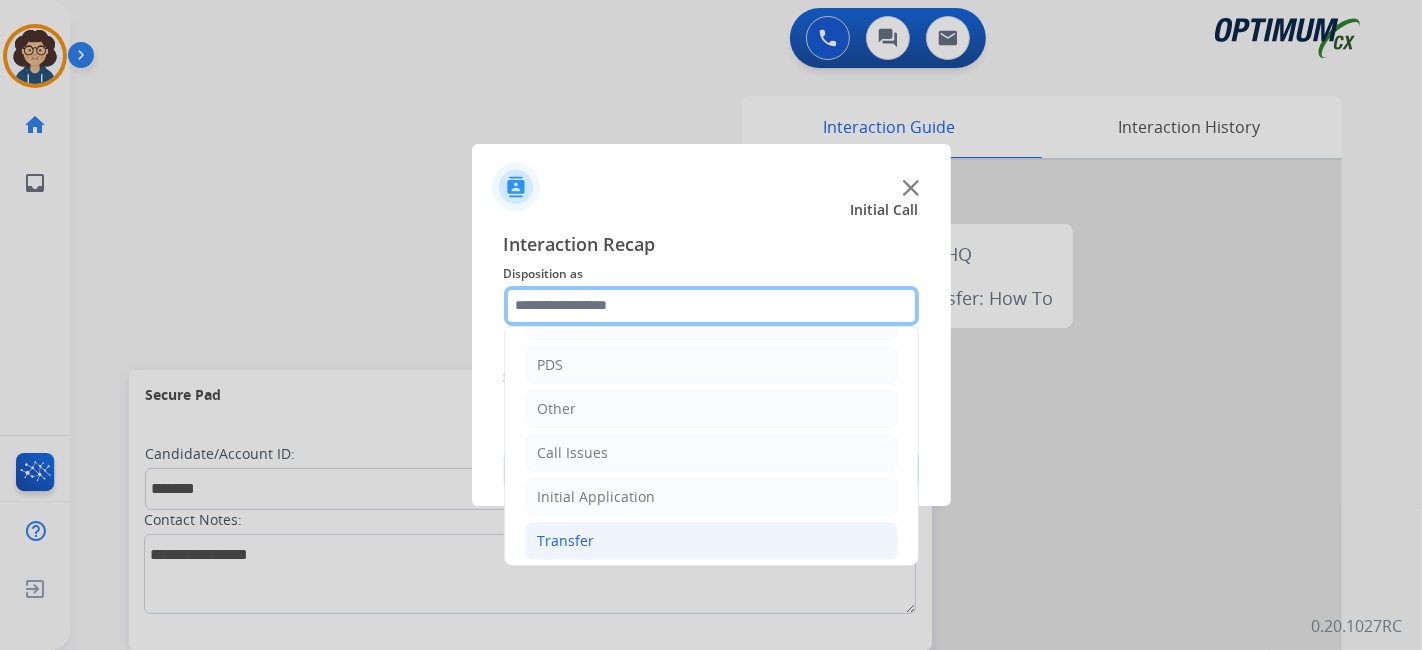 scroll, scrollTop: 131, scrollLeft: 0, axis: vertical 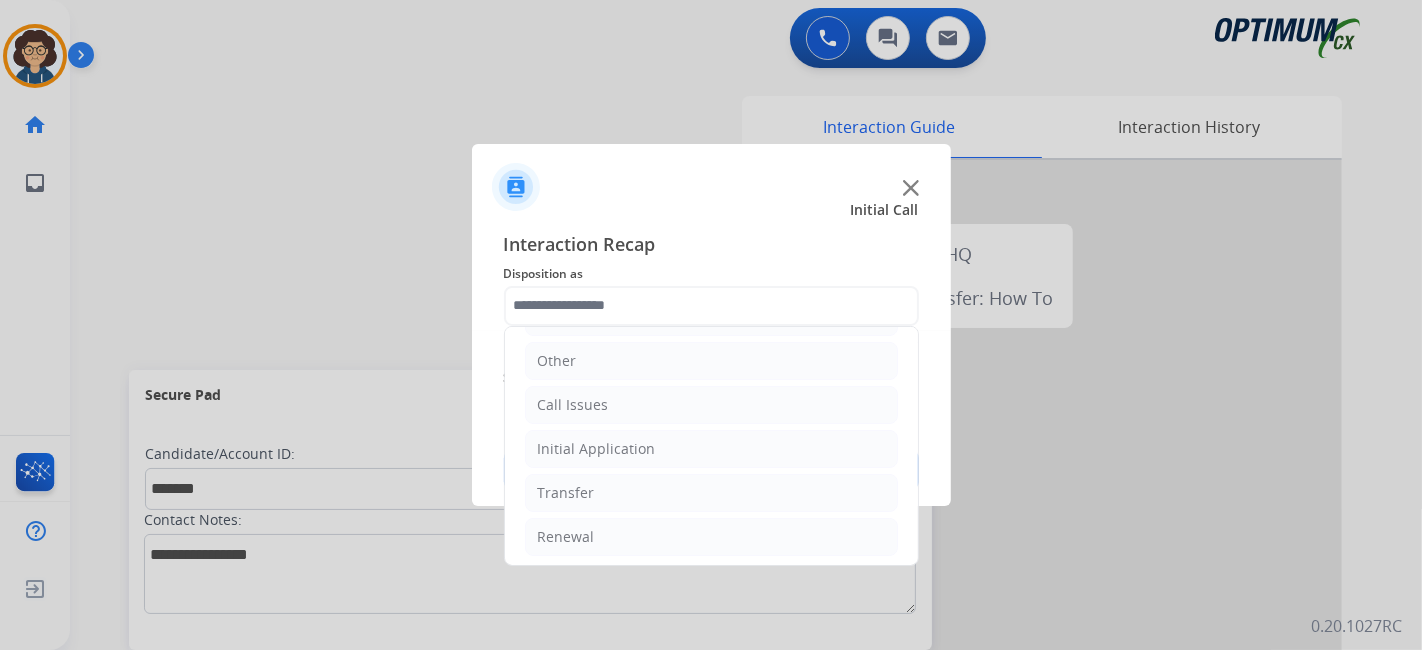 drag, startPoint x: 654, startPoint y: 453, endPoint x: 940, endPoint y: 471, distance: 286.5659 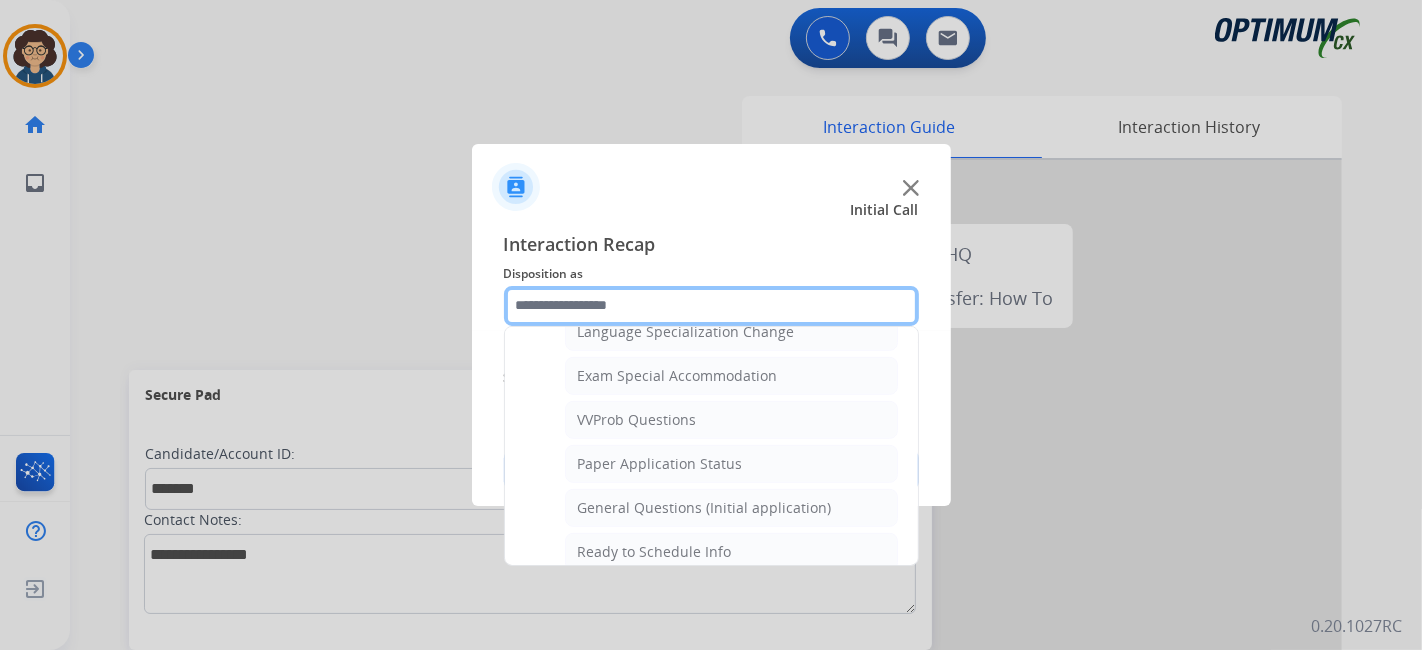 scroll, scrollTop: 1020, scrollLeft: 0, axis: vertical 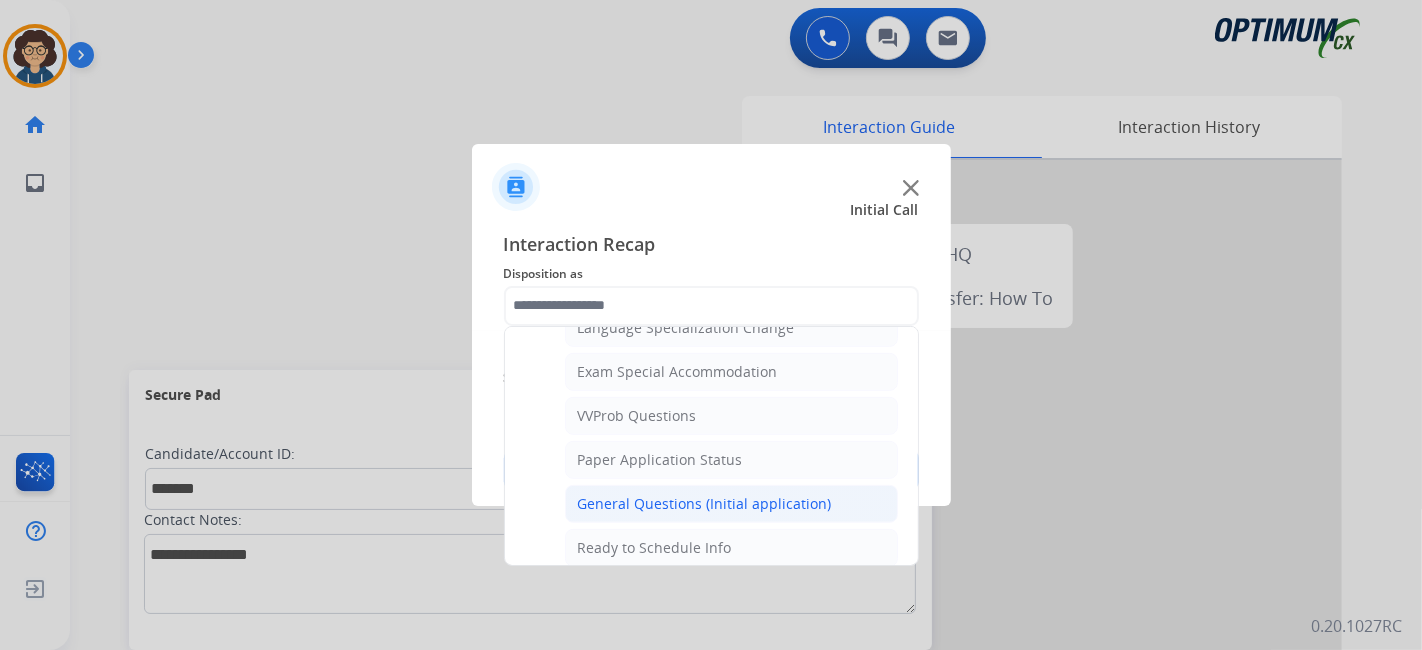 click on "General Questions (Initial application)" 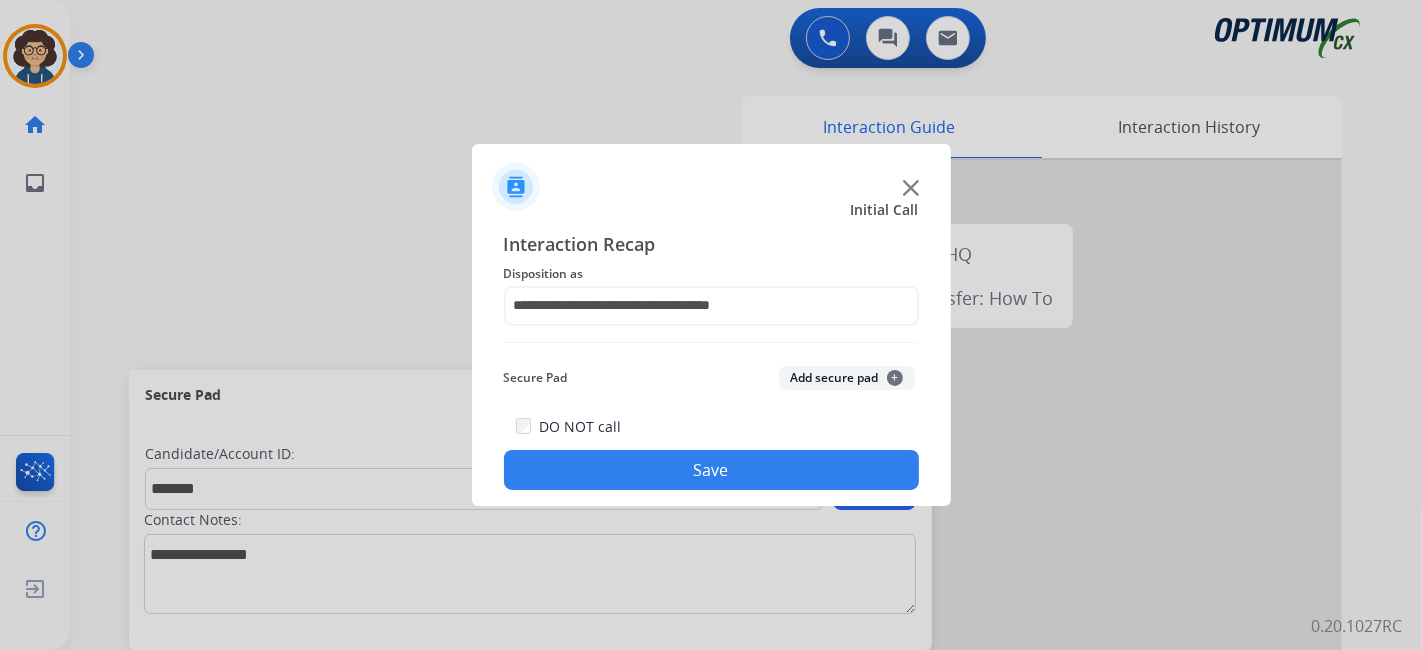 click on "Add secure pad  +" 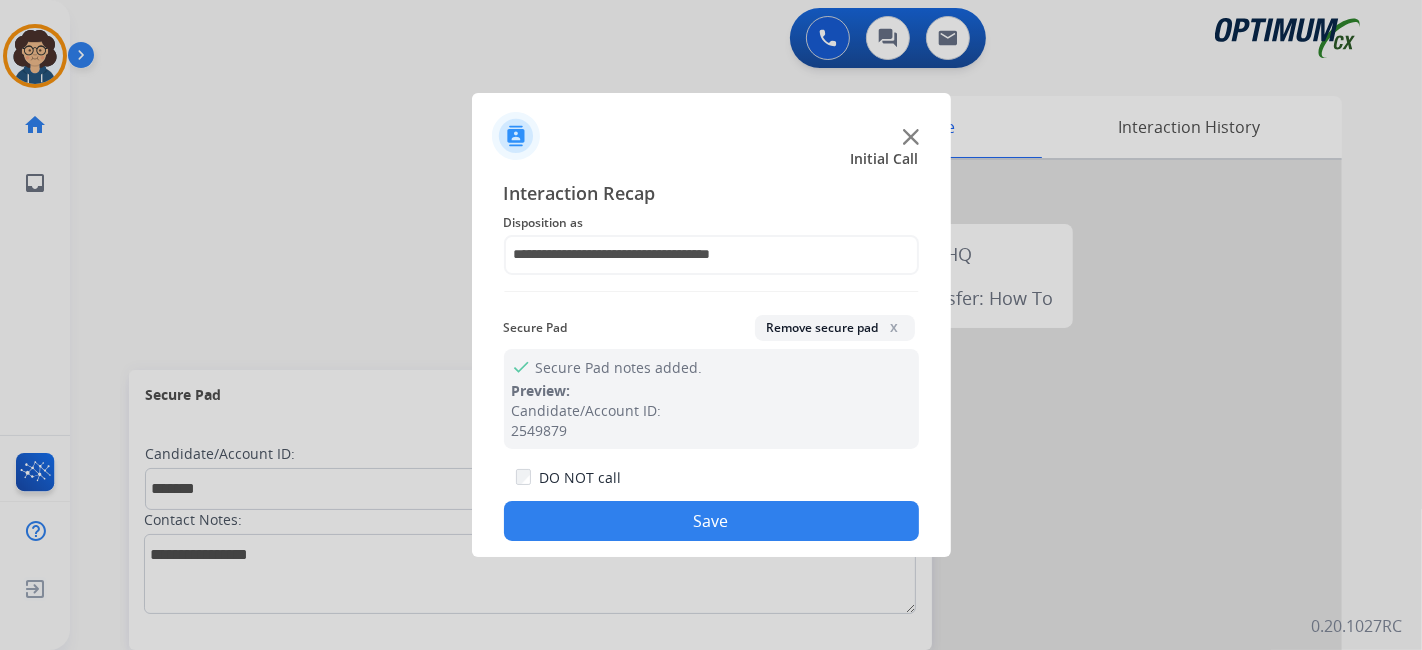 click on "Save" 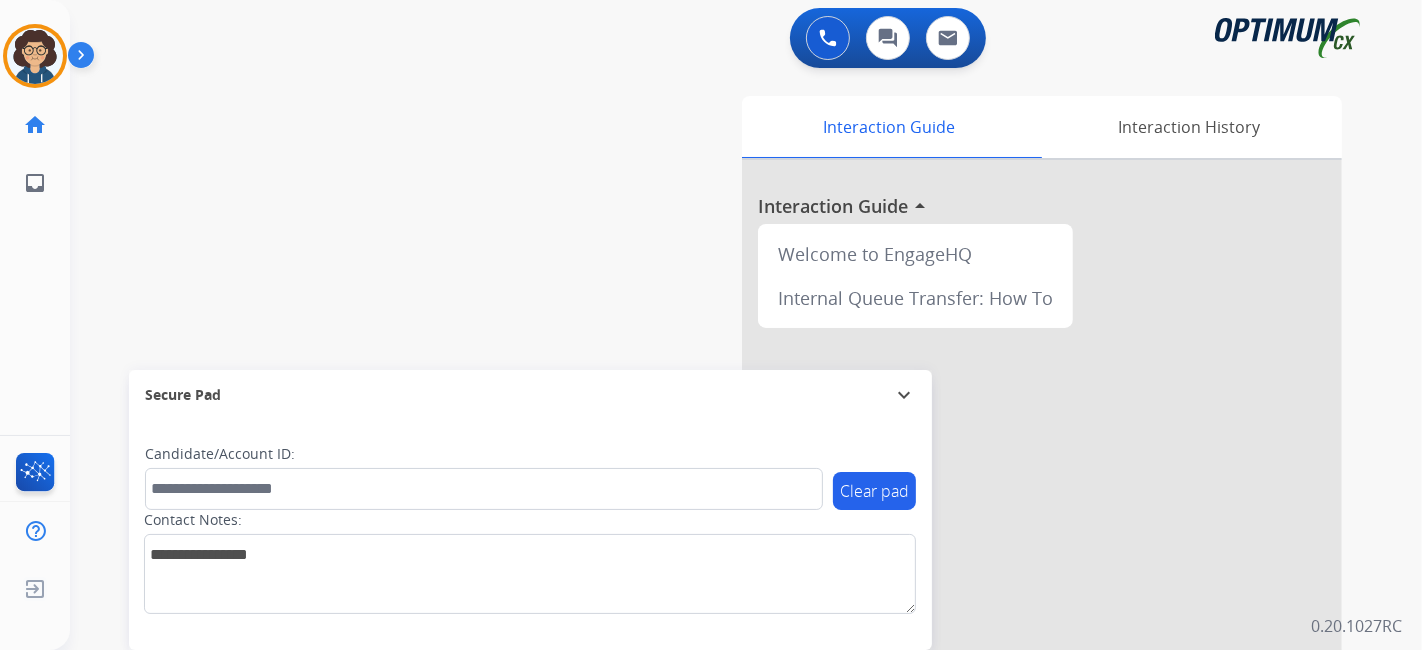 click on "swap_horiz Break voice bridge close_fullscreen Connect 3-Way Call merge_type Separate 3-Way Call  Interaction Guide   Interaction History  Interaction Guide arrow_drop_up  Welcome to EngageHQ   Internal Queue Transfer: How To  Secure Pad expand_more Clear pad Candidate/Account ID: Contact Notes:" at bounding box center [722, 489] 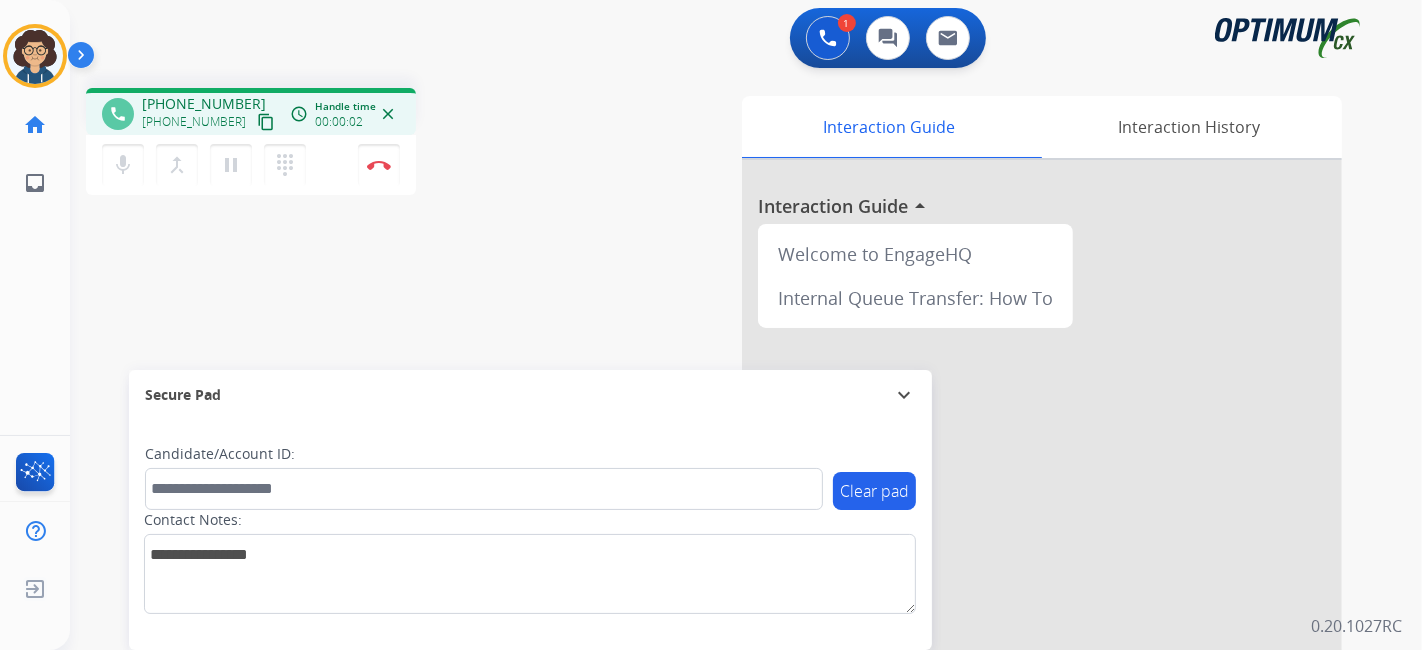 drag, startPoint x: 242, startPoint y: 127, endPoint x: 251, endPoint y: 121, distance: 10.816654 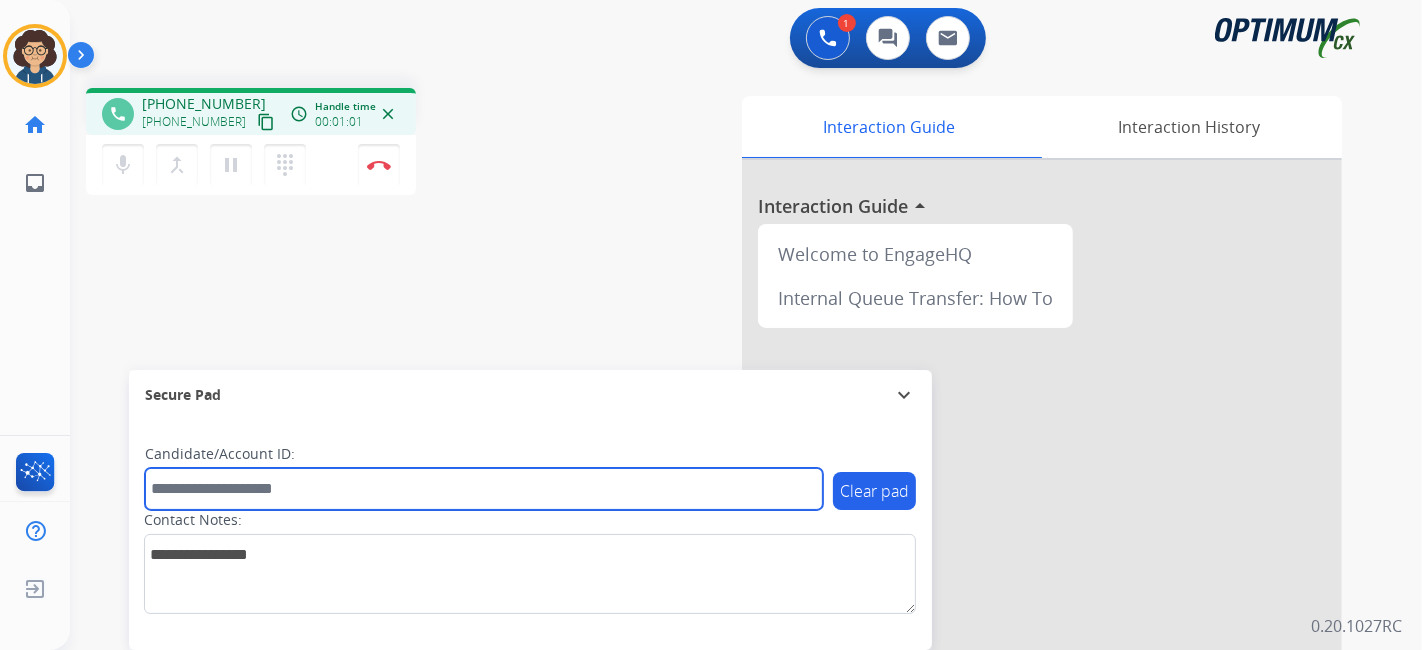 click at bounding box center (484, 489) 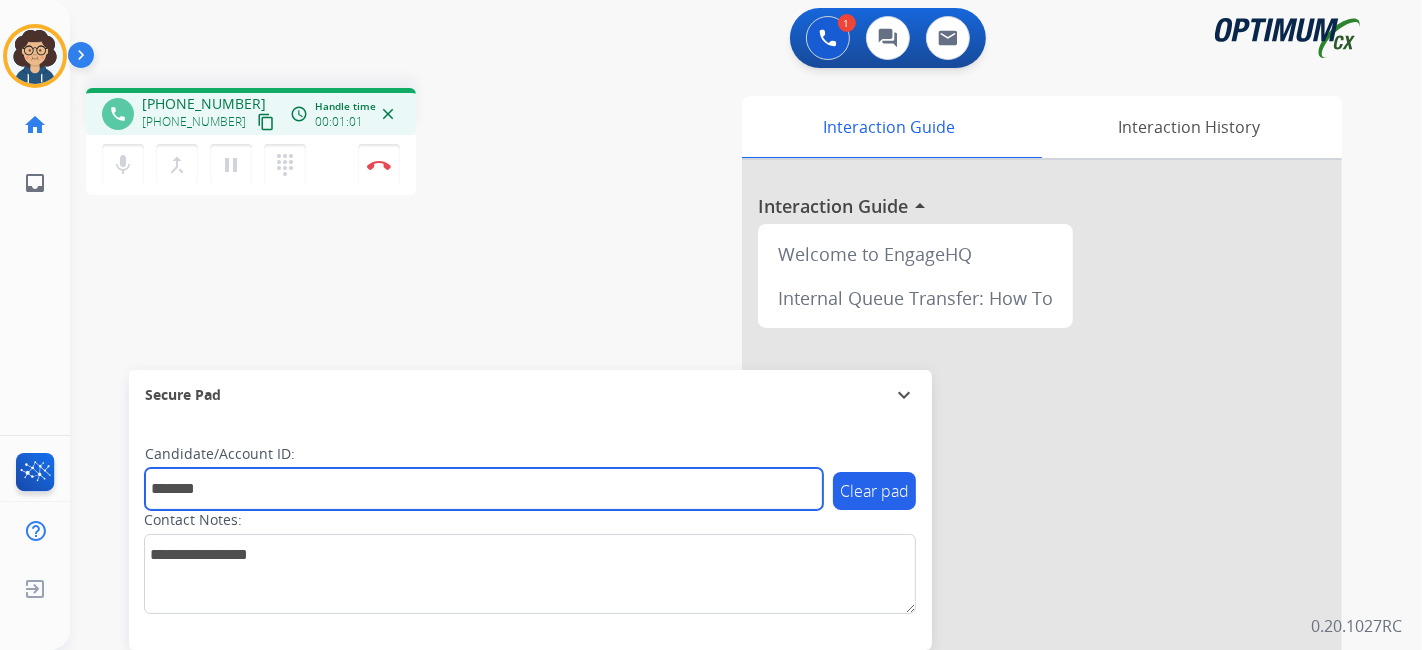 type on "*******" 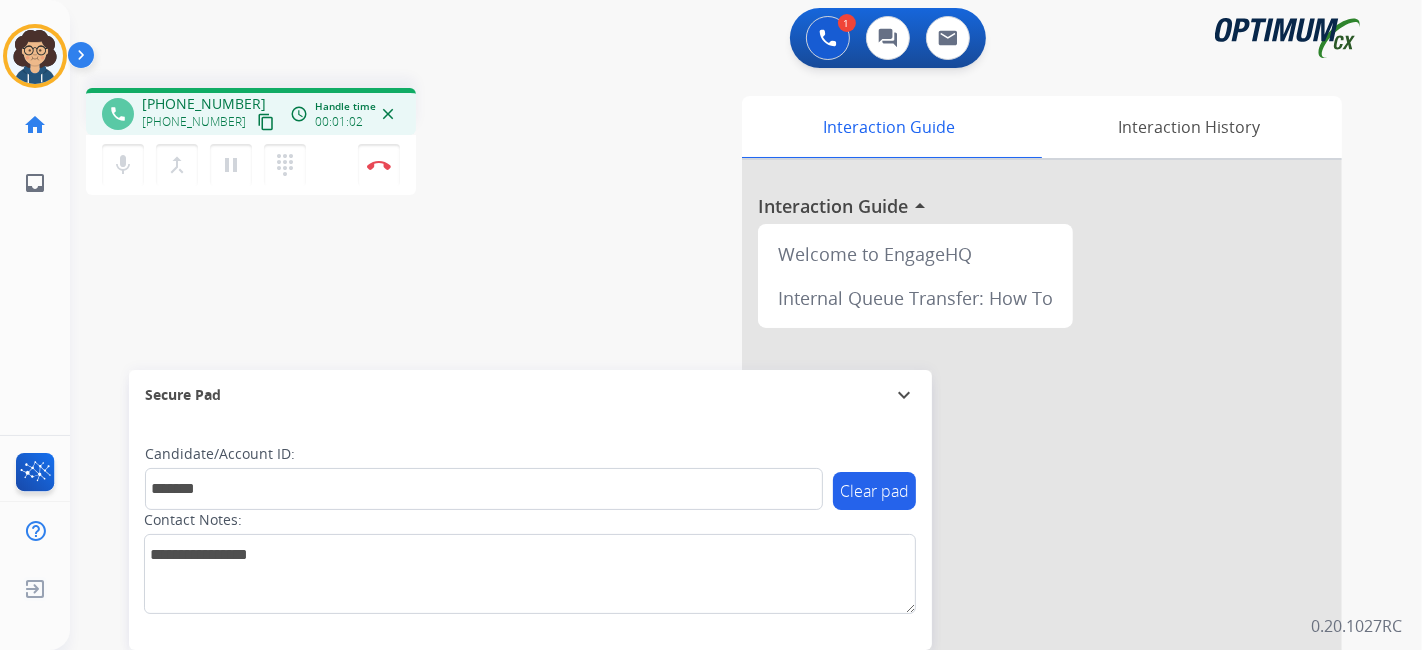 drag, startPoint x: 491, startPoint y: 338, endPoint x: 629, endPoint y: 4, distance: 361.38623 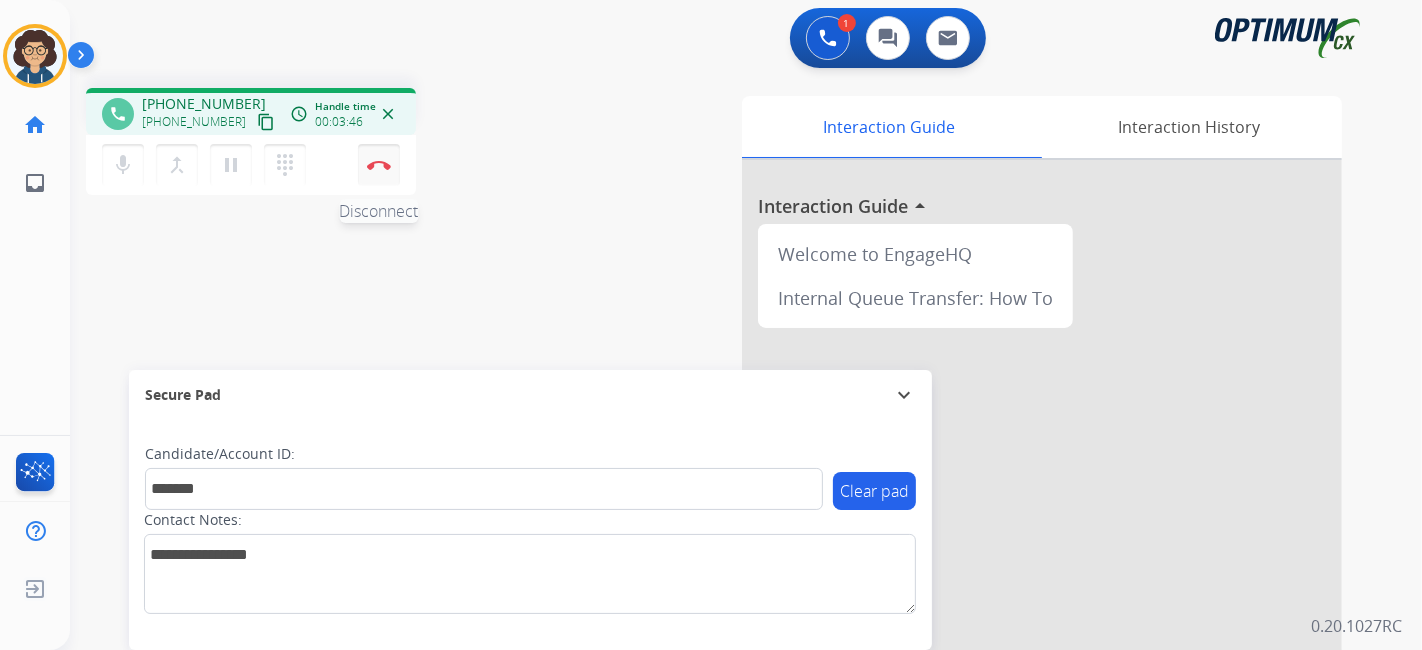 click at bounding box center (379, 165) 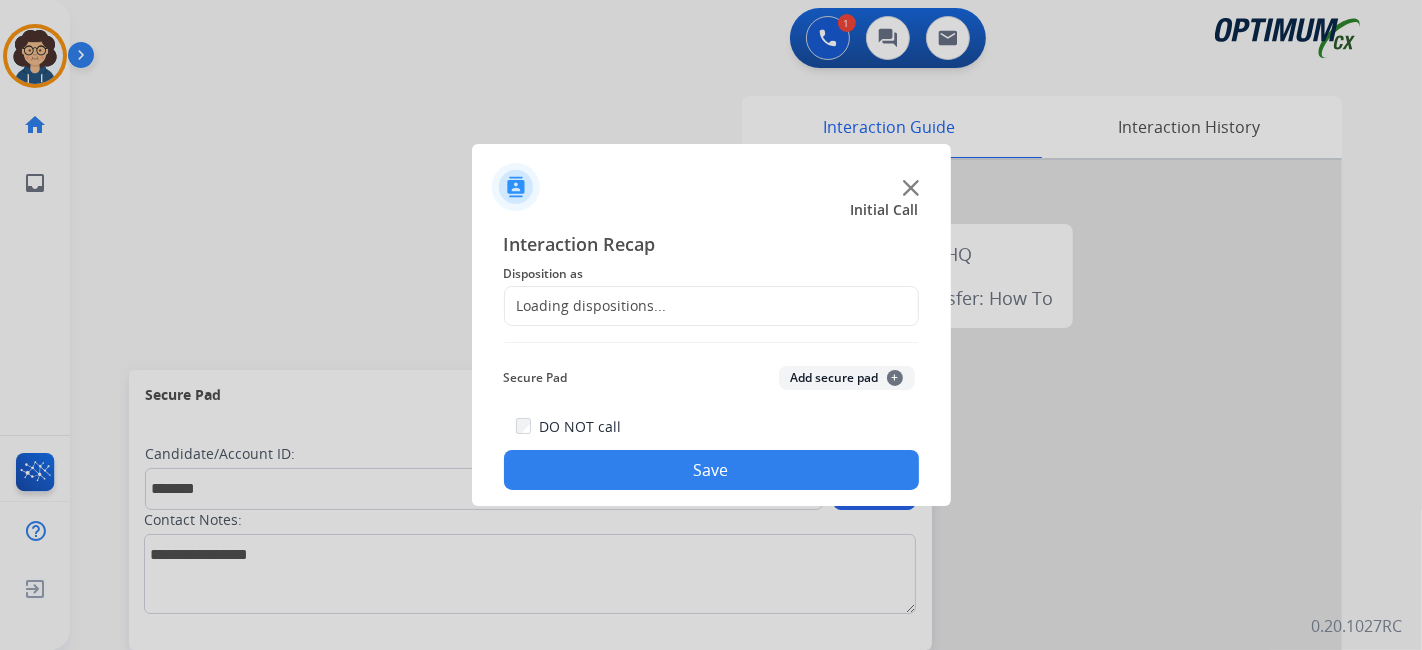 click on "Loading dispositions..." 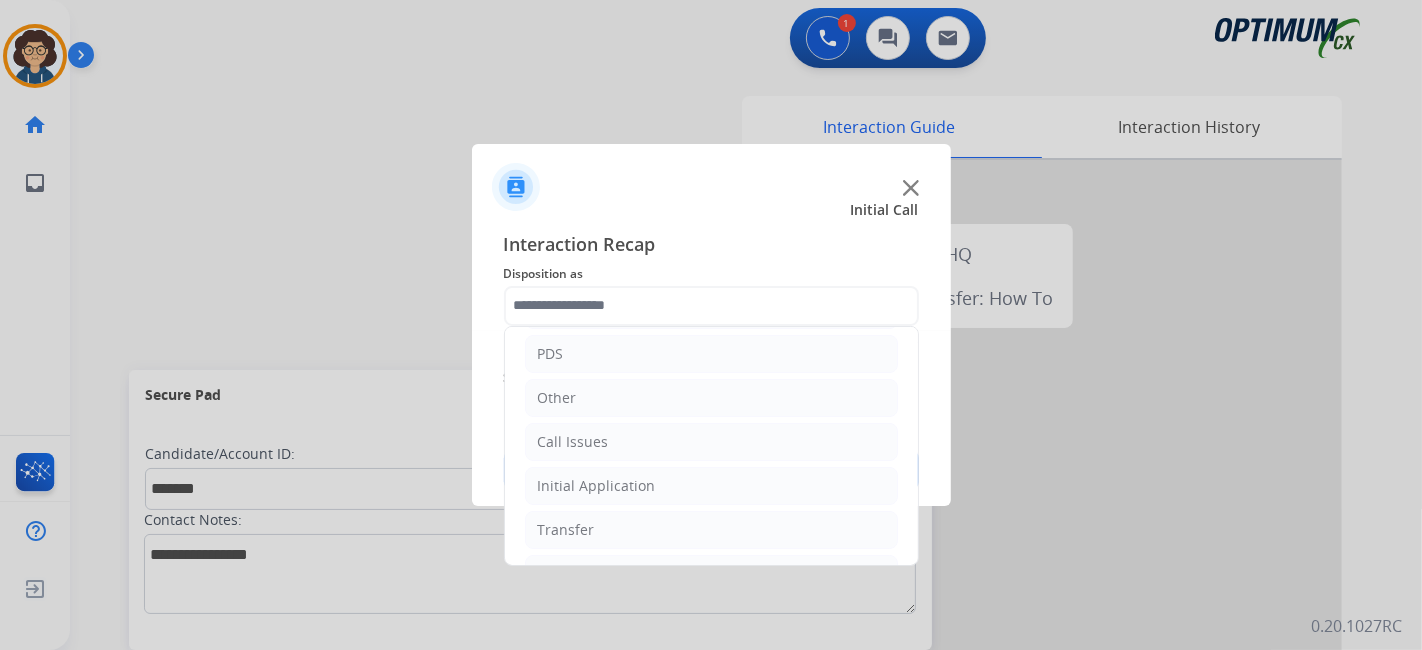 scroll, scrollTop: 131, scrollLeft: 0, axis: vertical 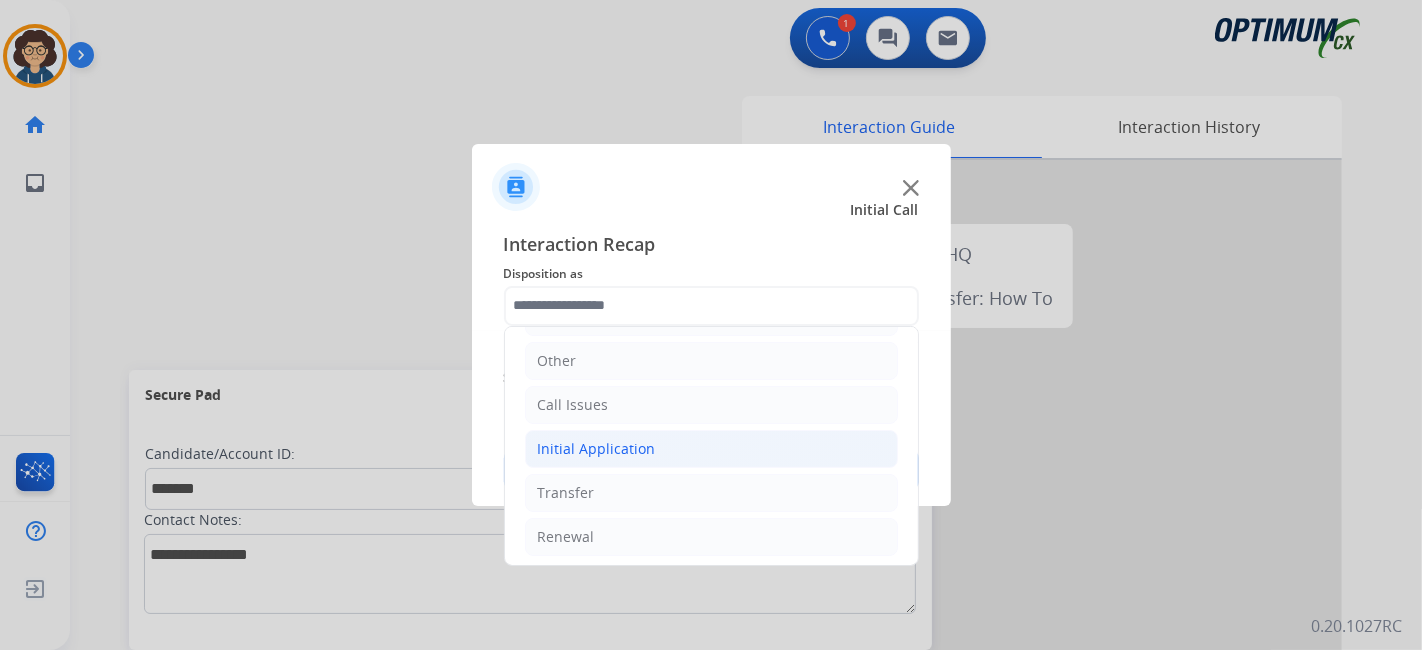 click on "Initial Application" 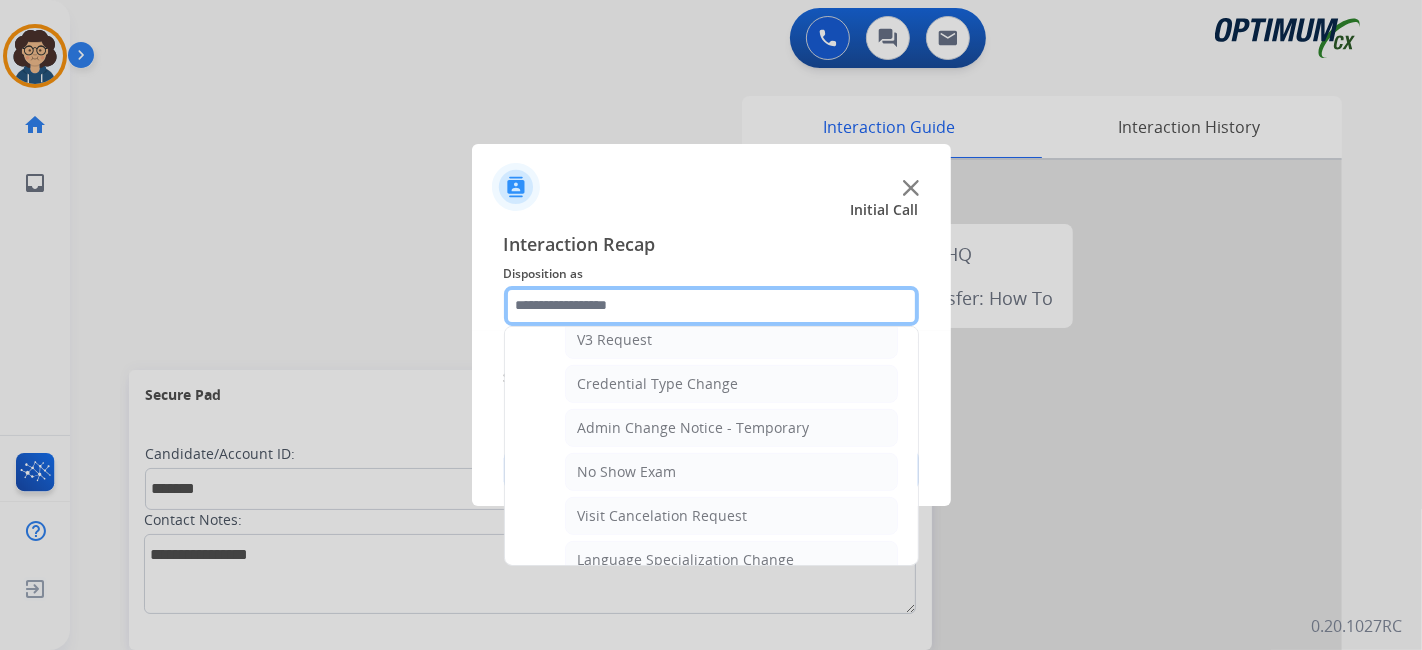 scroll, scrollTop: 838, scrollLeft: 0, axis: vertical 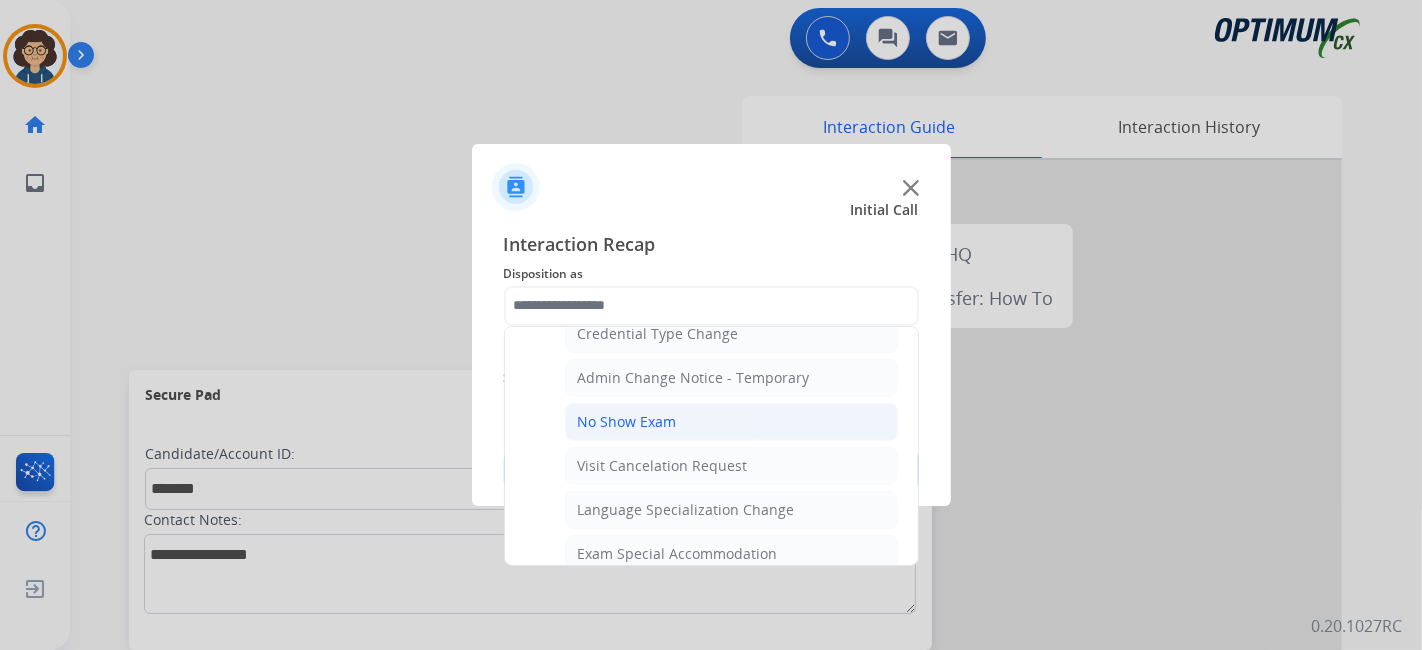 click on "No Show Exam" 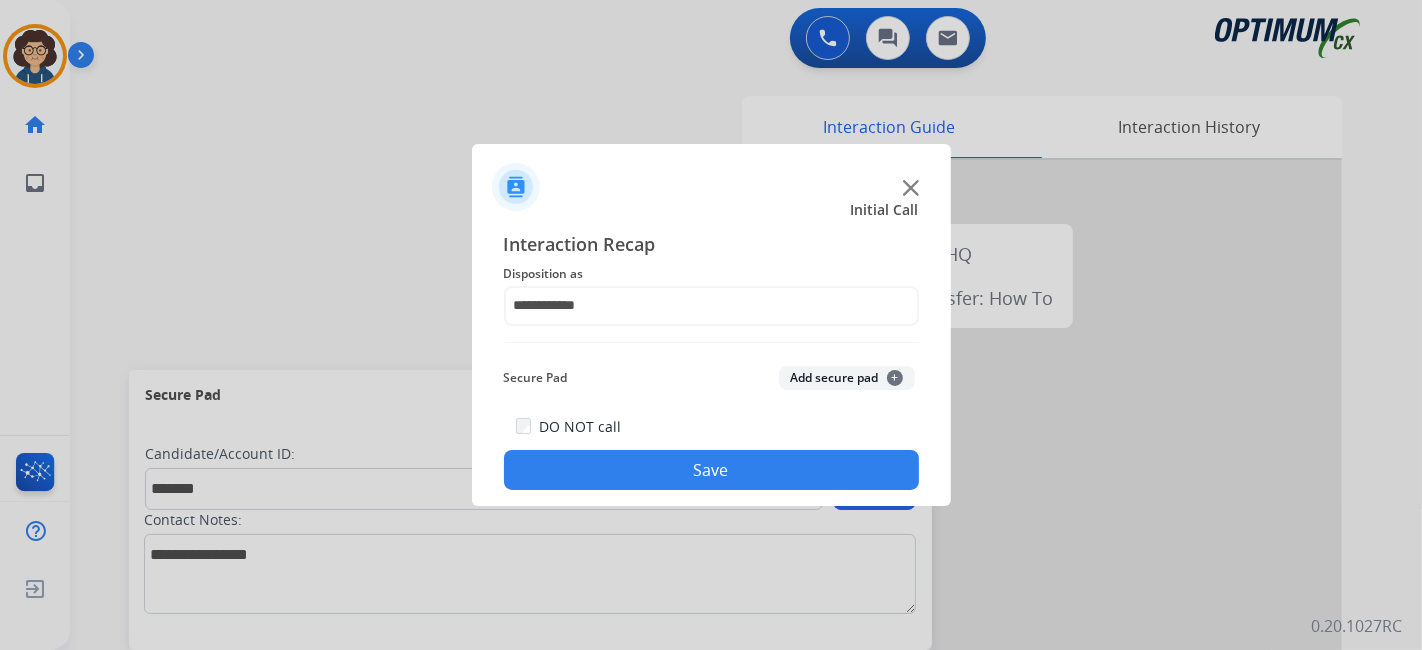 click on "Add secure pad  +" 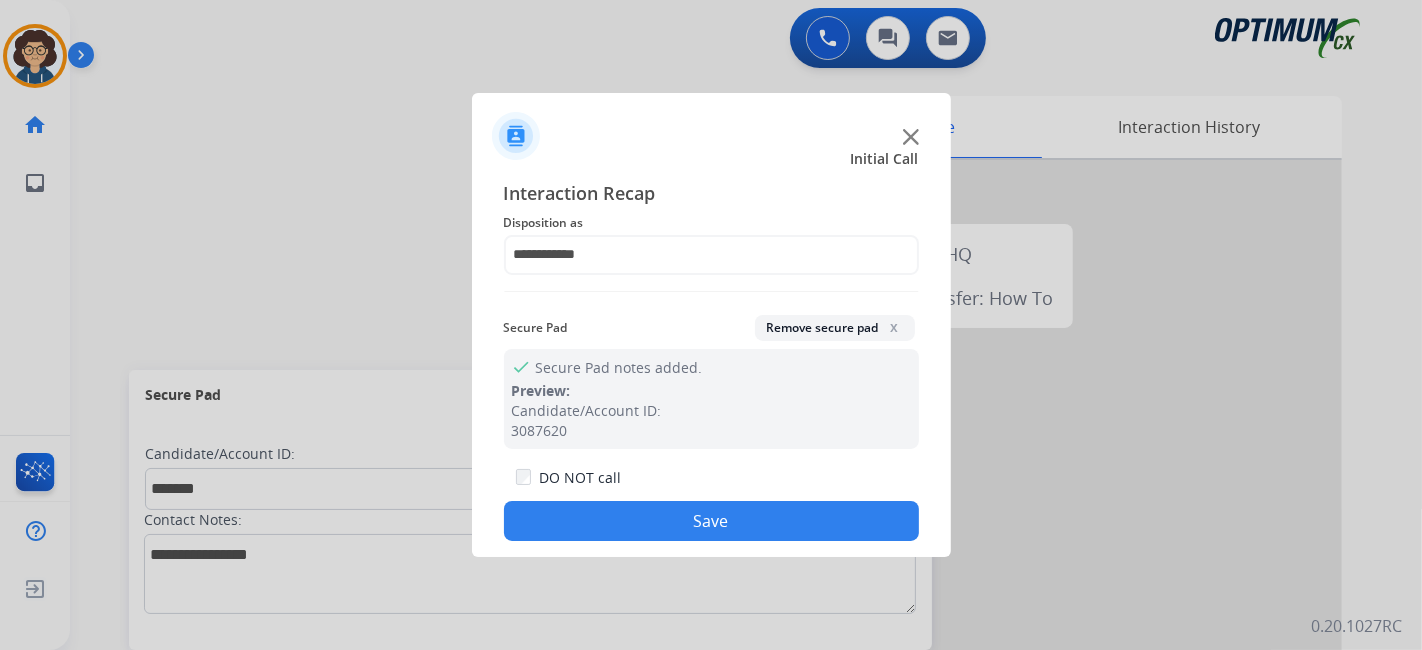 click on "Save" 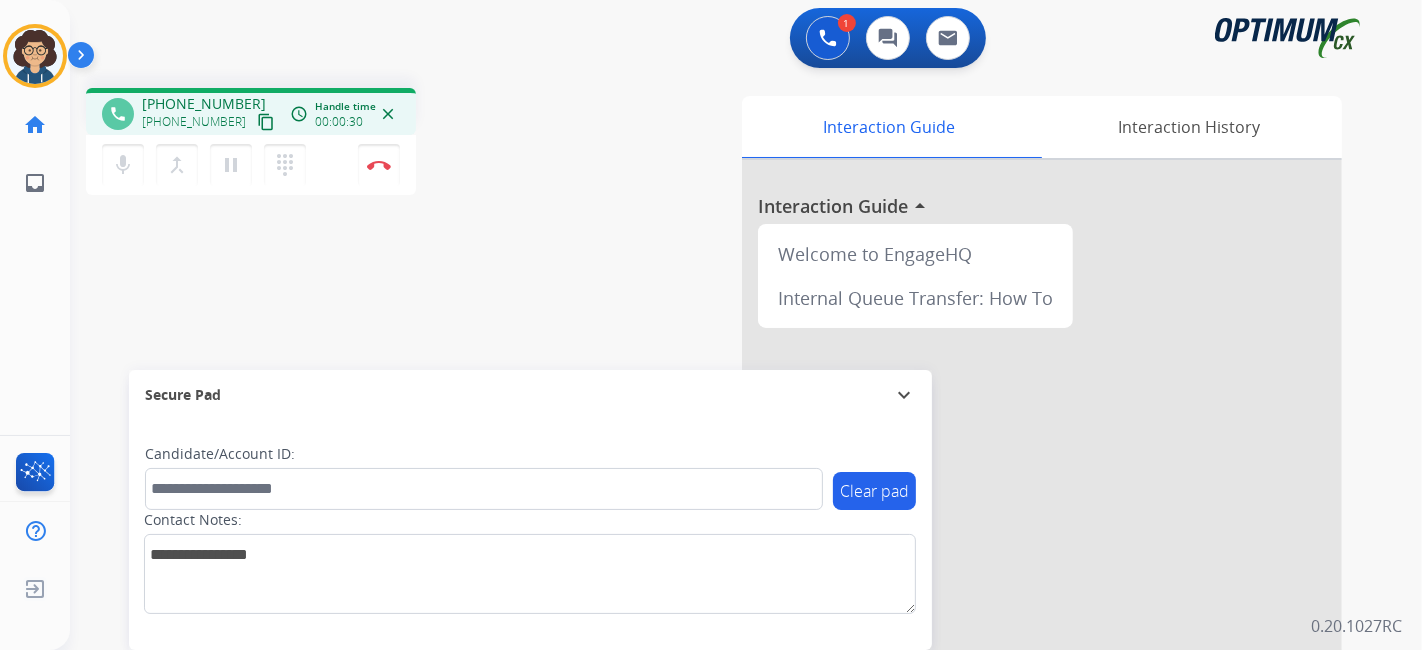 click on "content_copy" at bounding box center (266, 122) 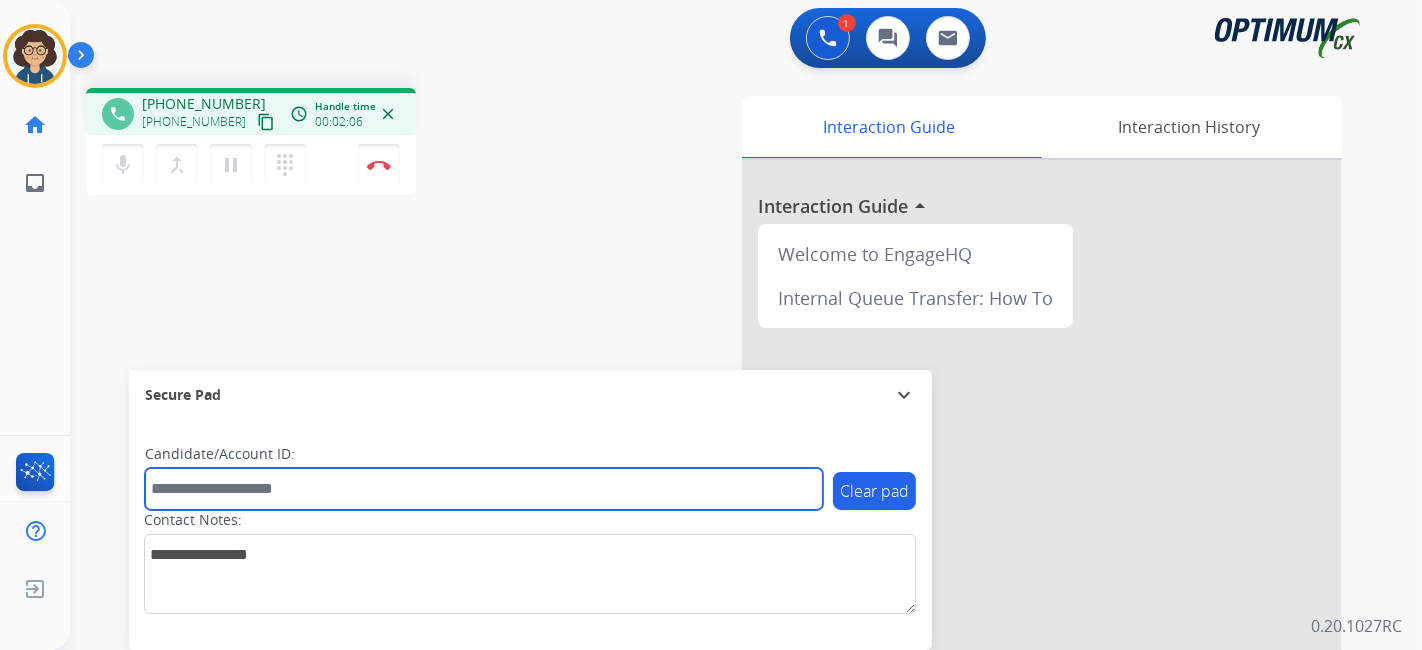 click at bounding box center (484, 489) 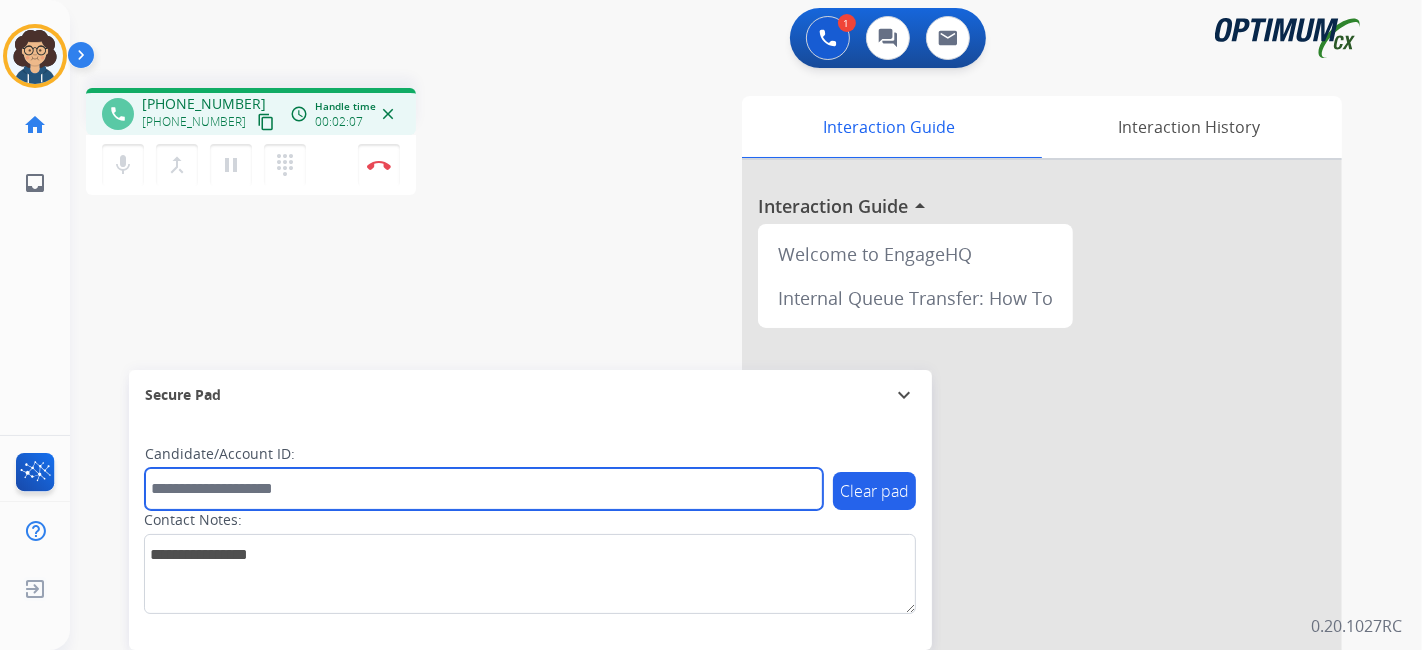 paste on "*******" 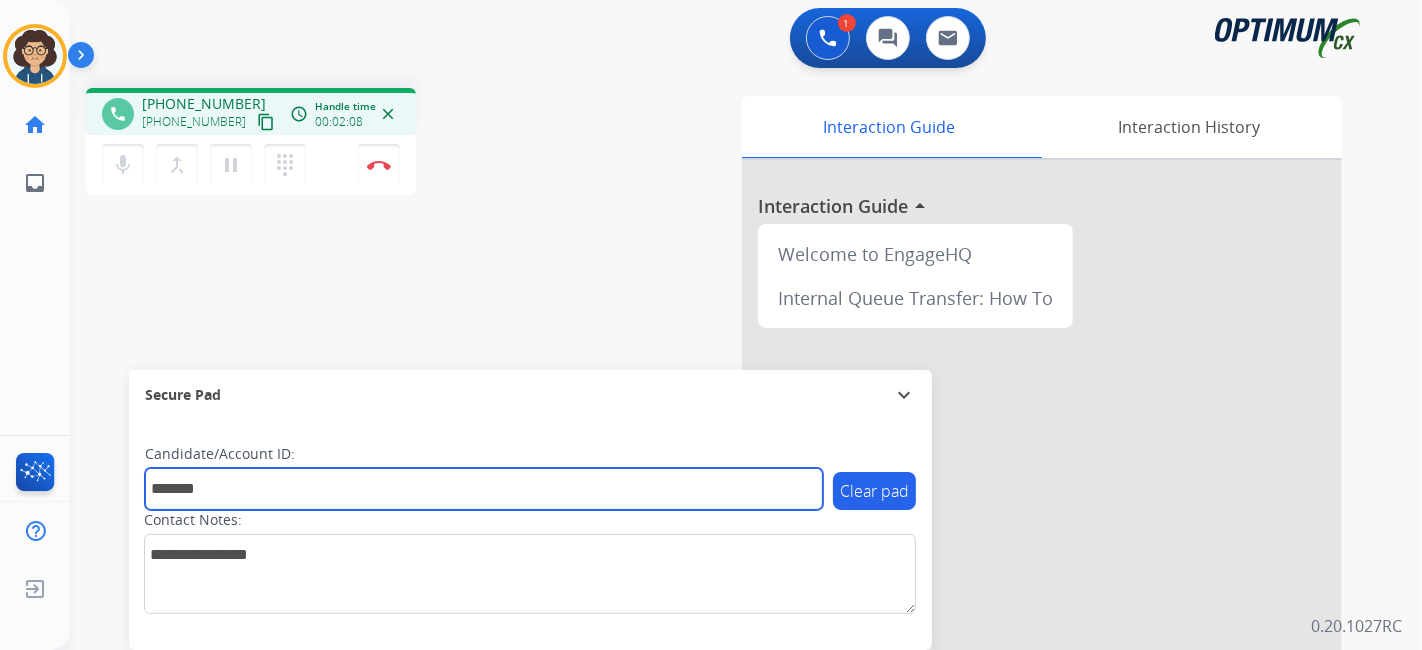 type on "*******" 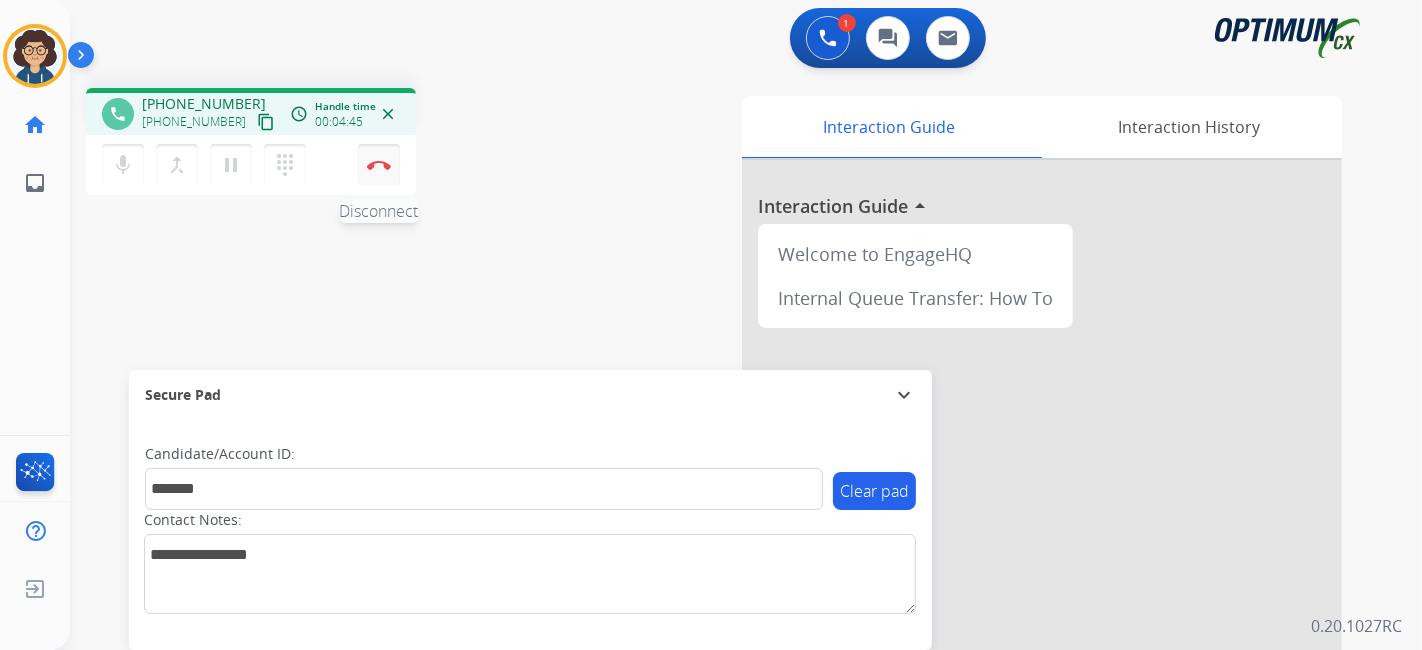 click at bounding box center [379, 165] 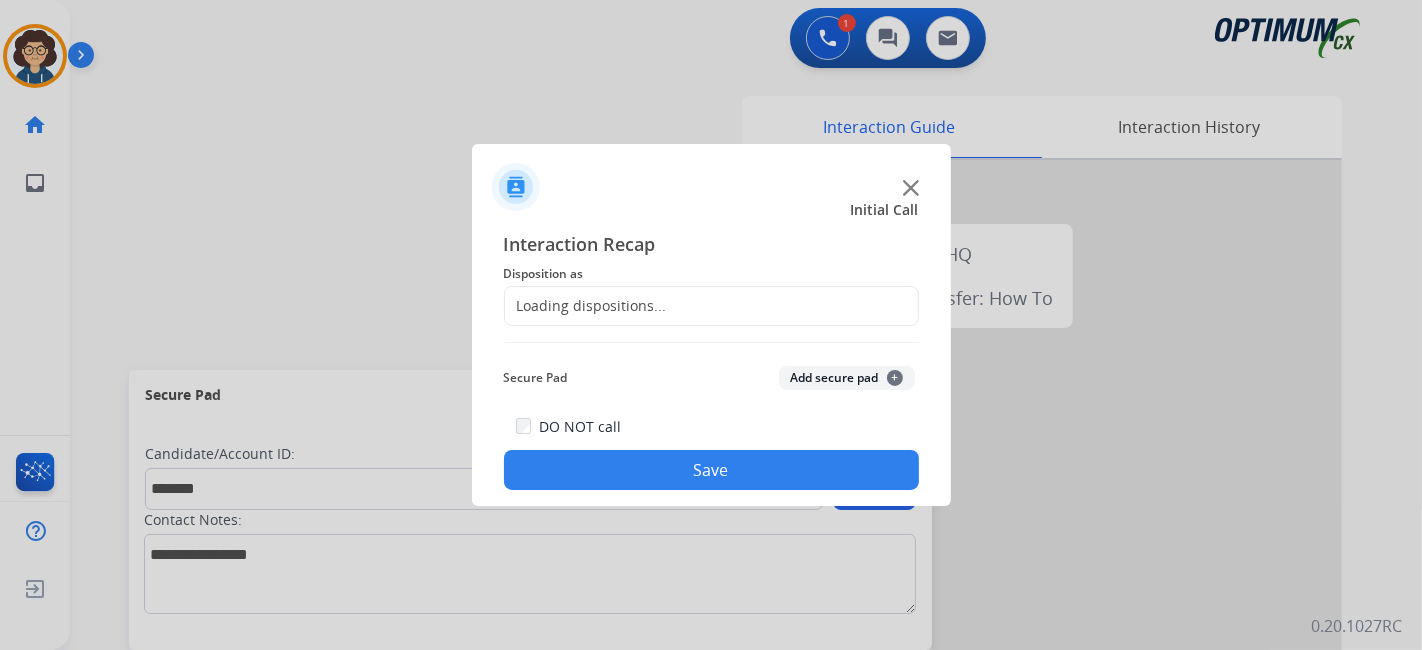 click on "Loading dispositions..." 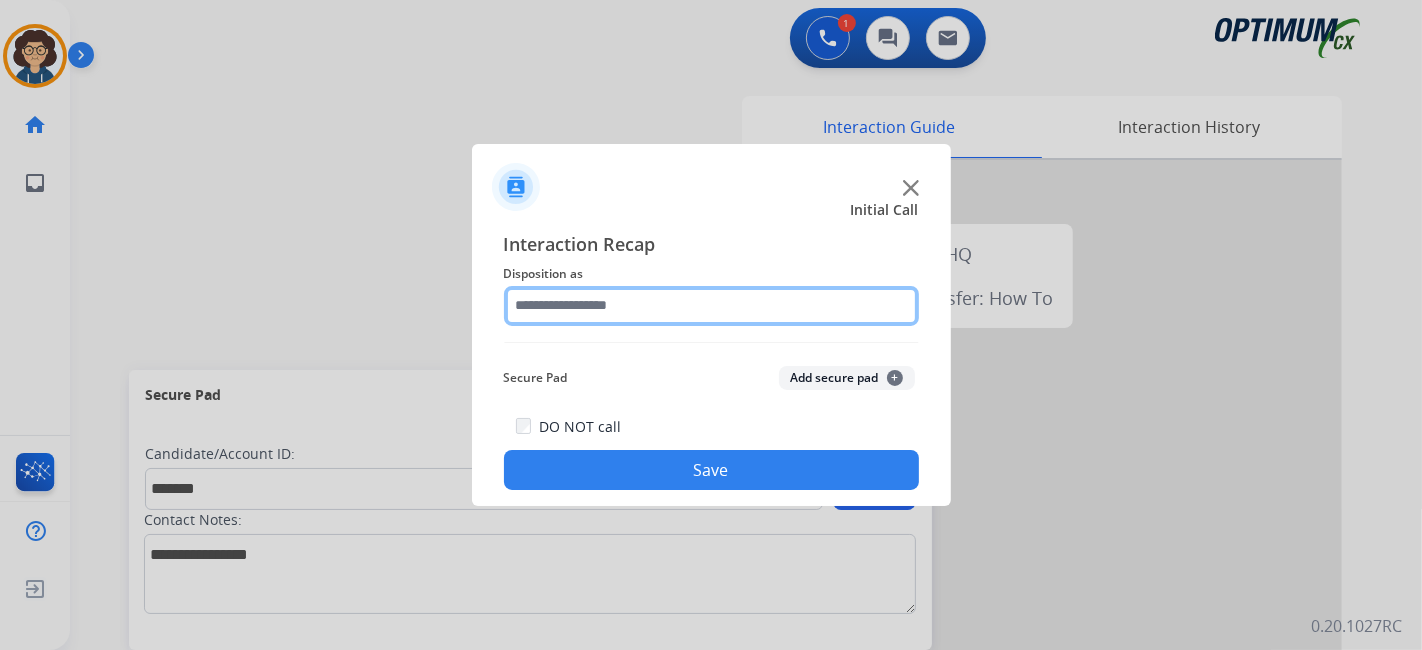 click 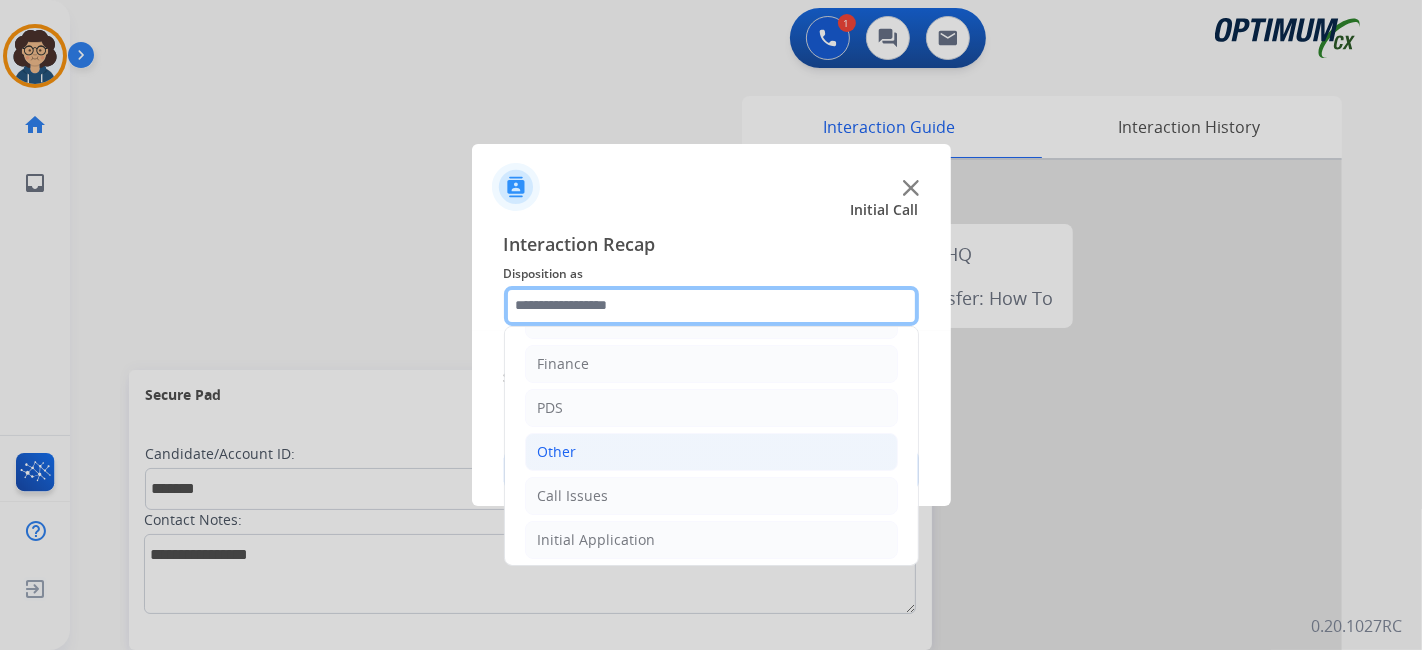 scroll, scrollTop: 131, scrollLeft: 0, axis: vertical 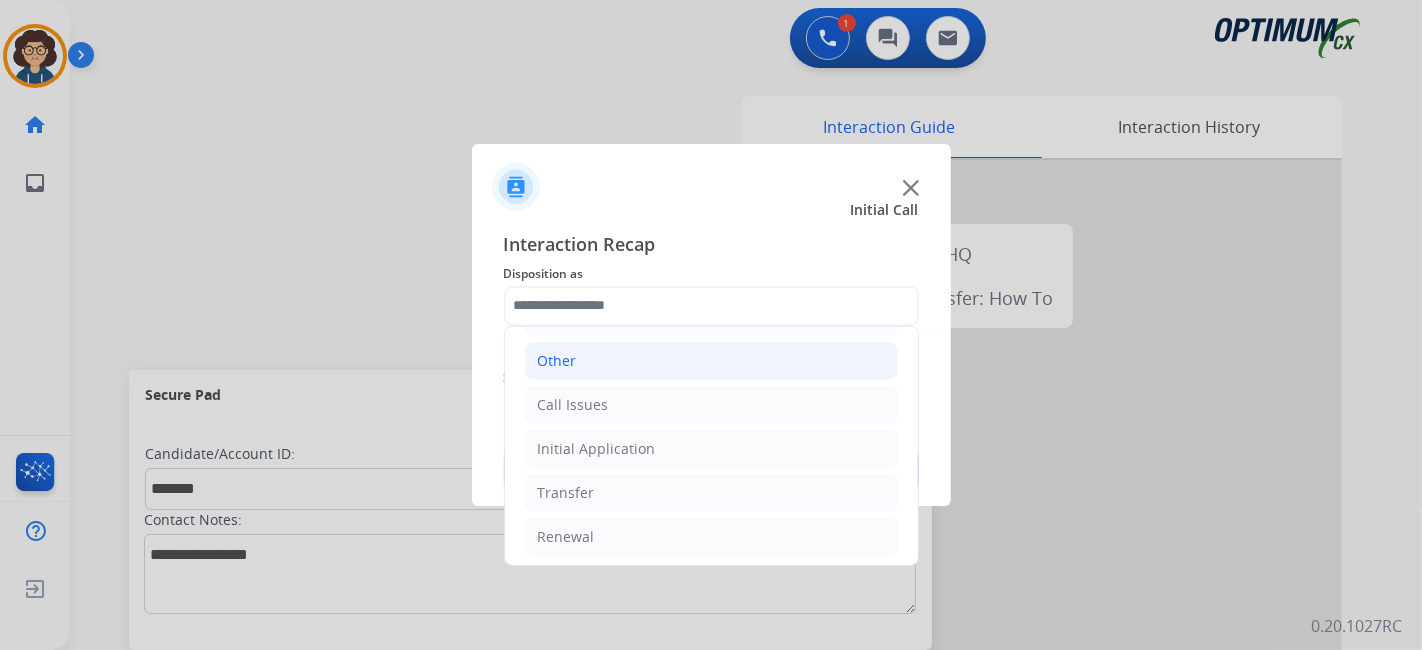 click on "Other" 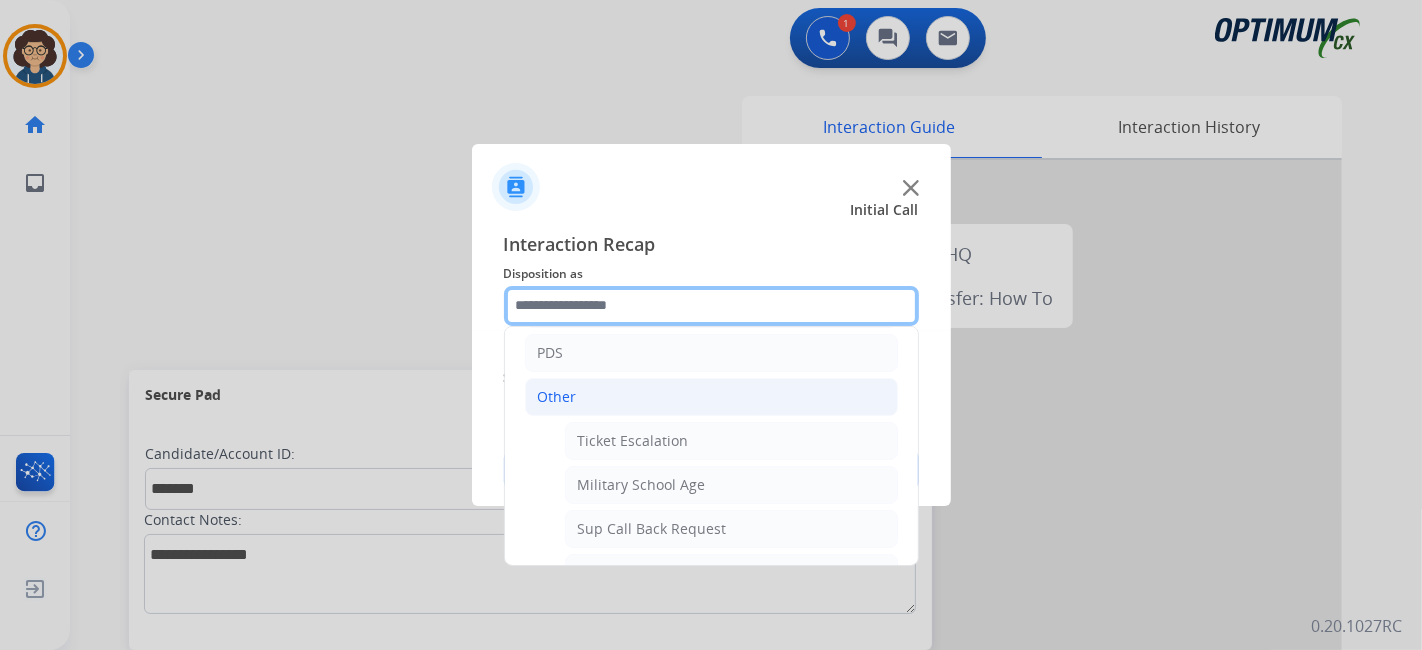 scroll, scrollTop: 53, scrollLeft: 0, axis: vertical 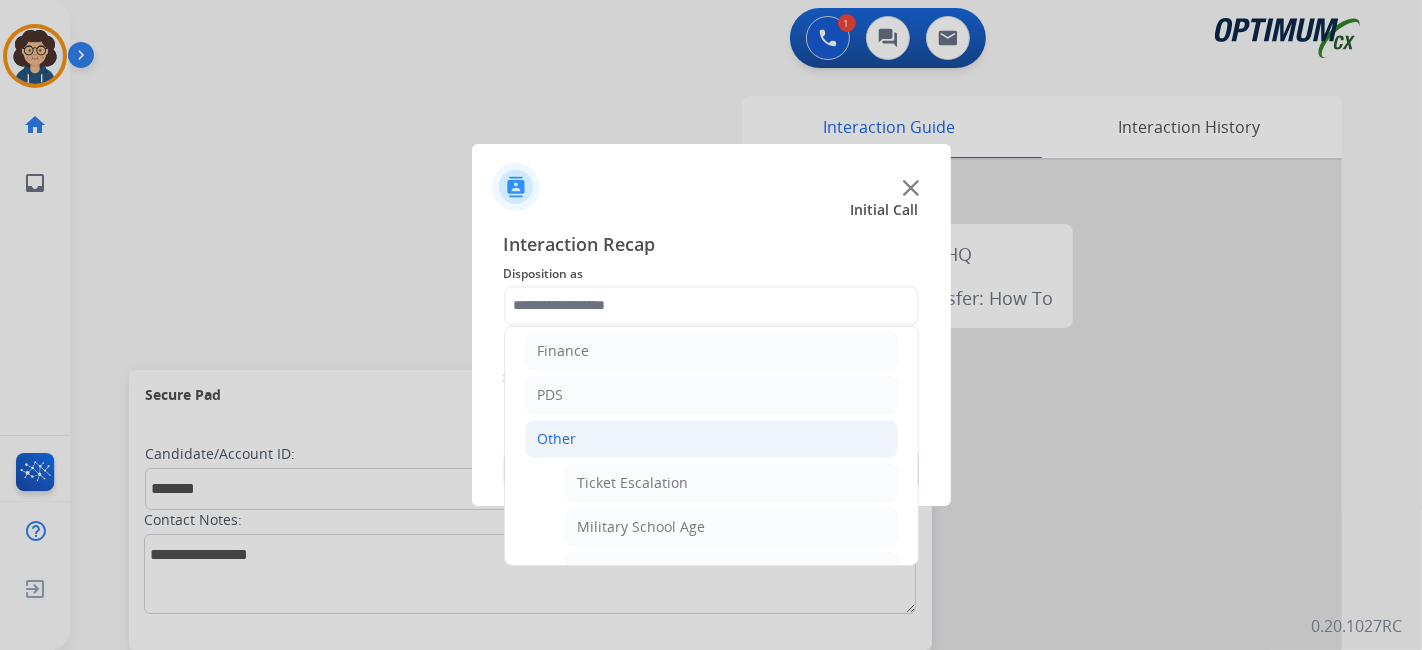 click on "Other" 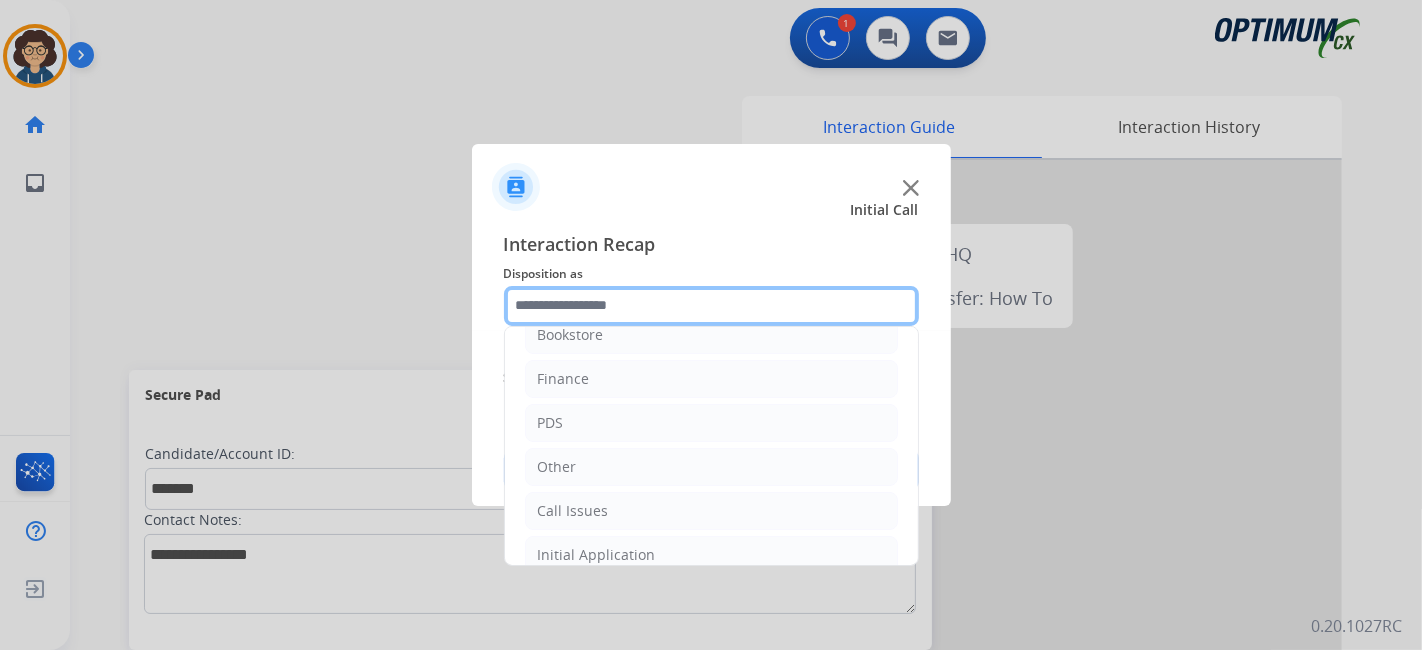 scroll, scrollTop: 0, scrollLeft: 0, axis: both 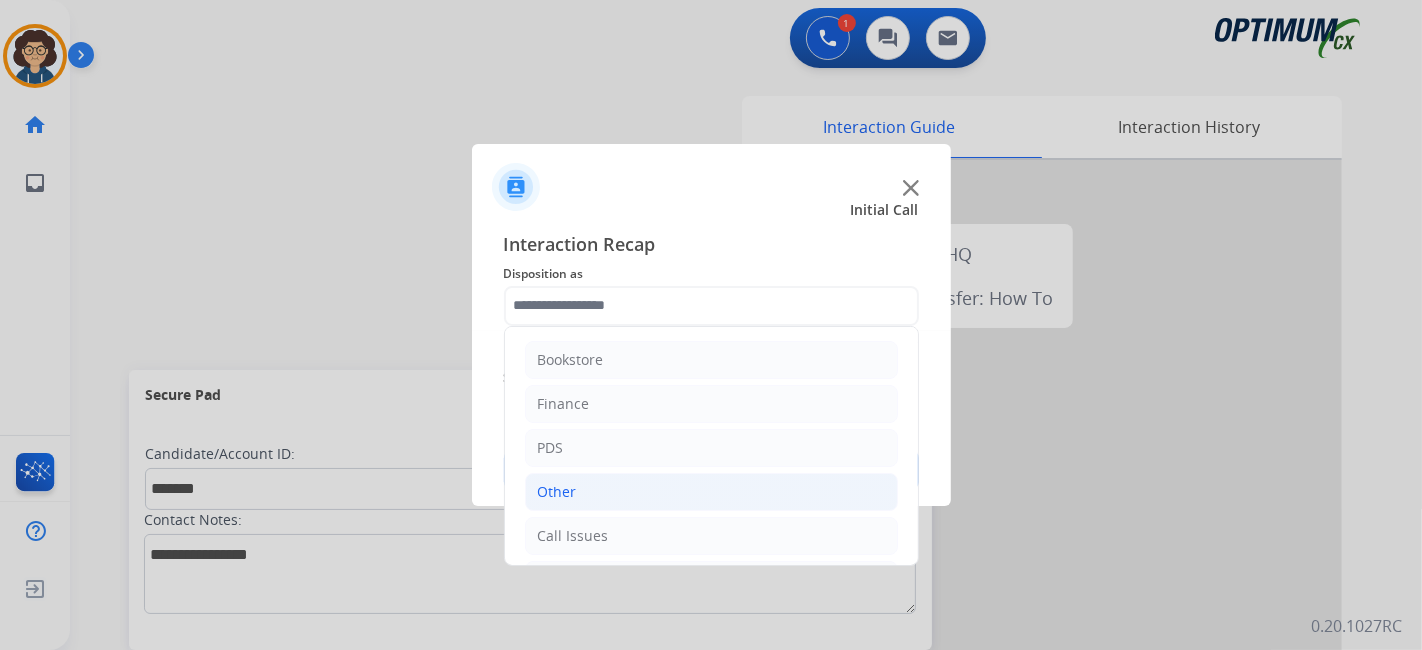 click on "Other" 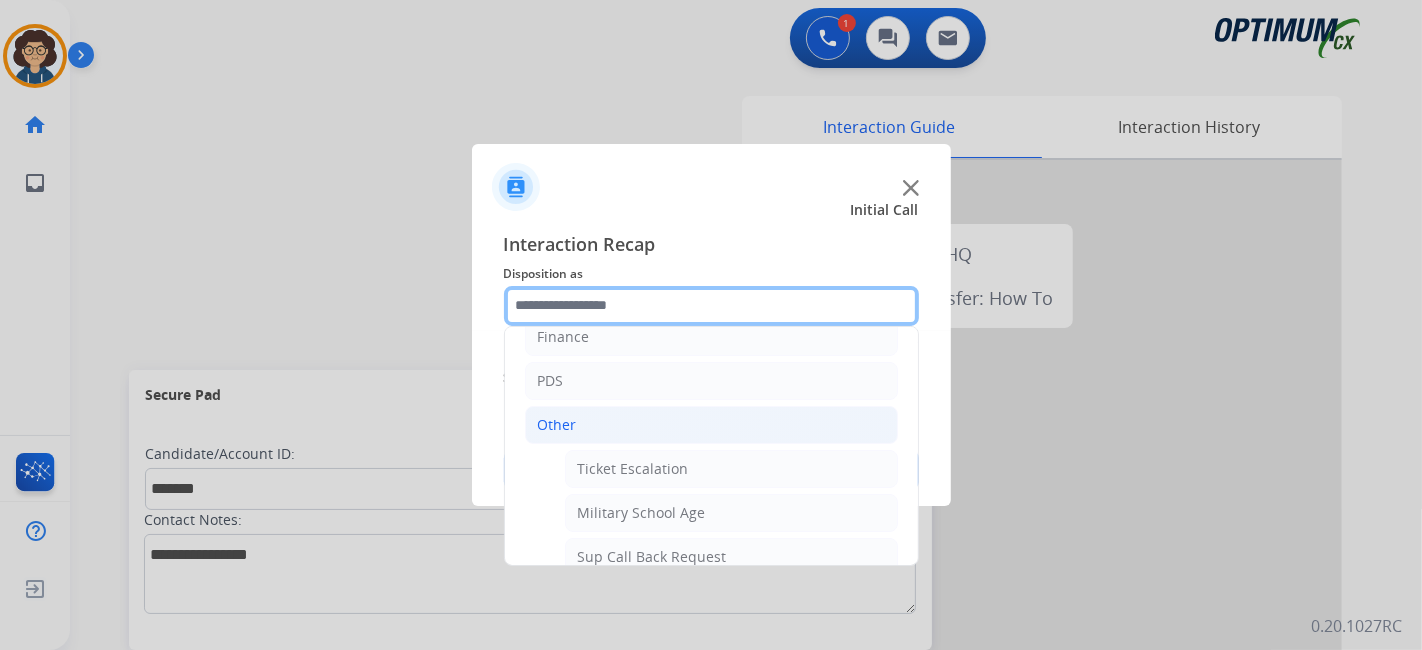 scroll, scrollTop: 64, scrollLeft: 0, axis: vertical 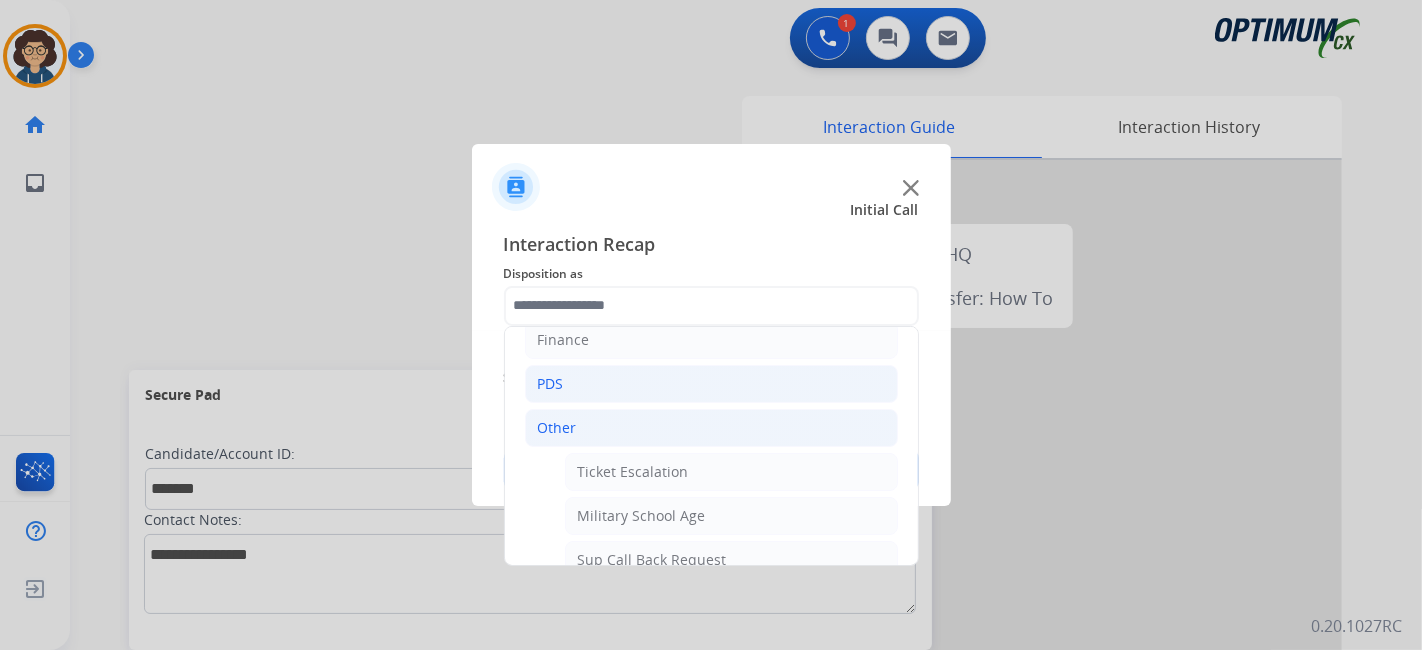 click on "PDS" 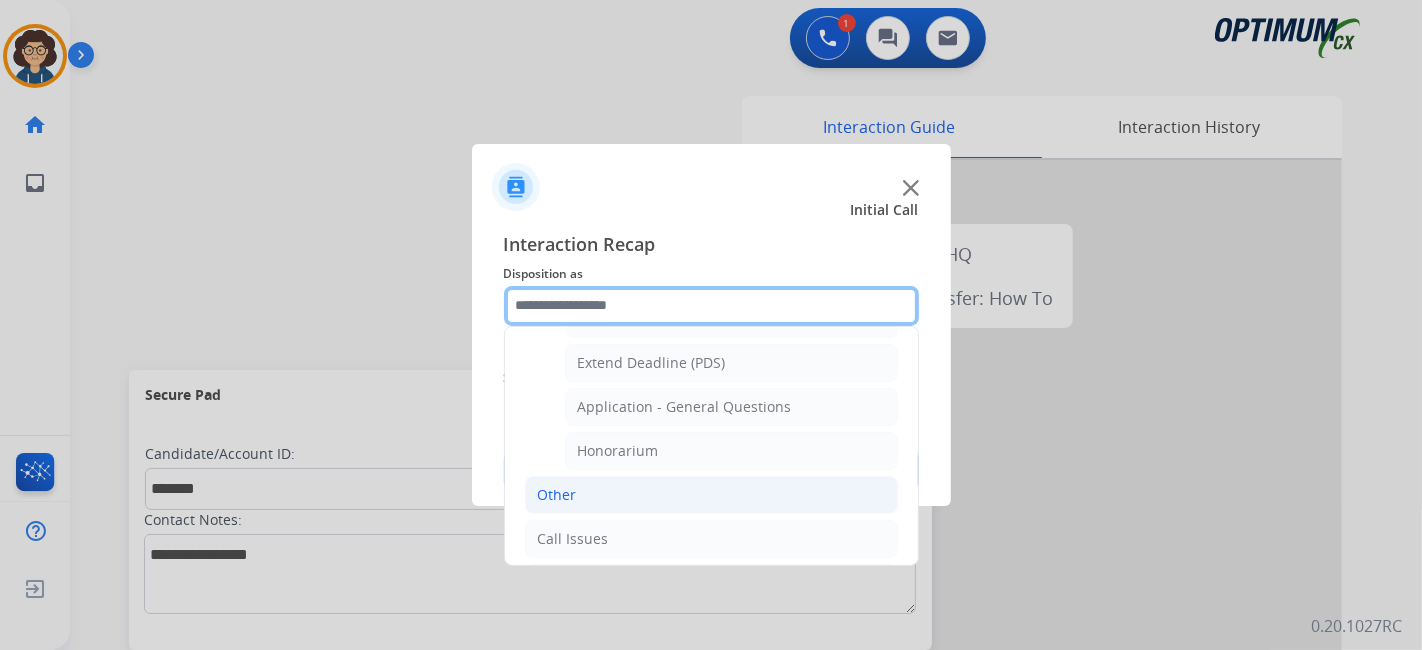 scroll, scrollTop: 574, scrollLeft: 0, axis: vertical 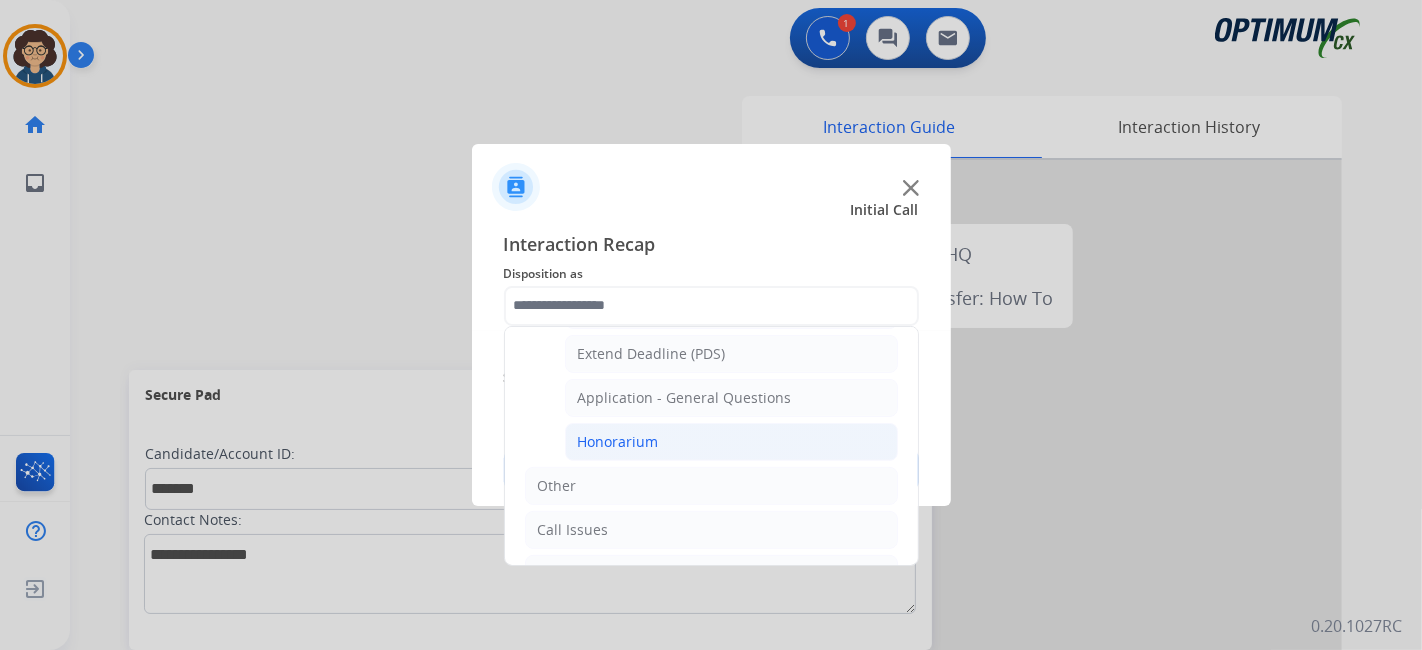 click on "Honorarium" 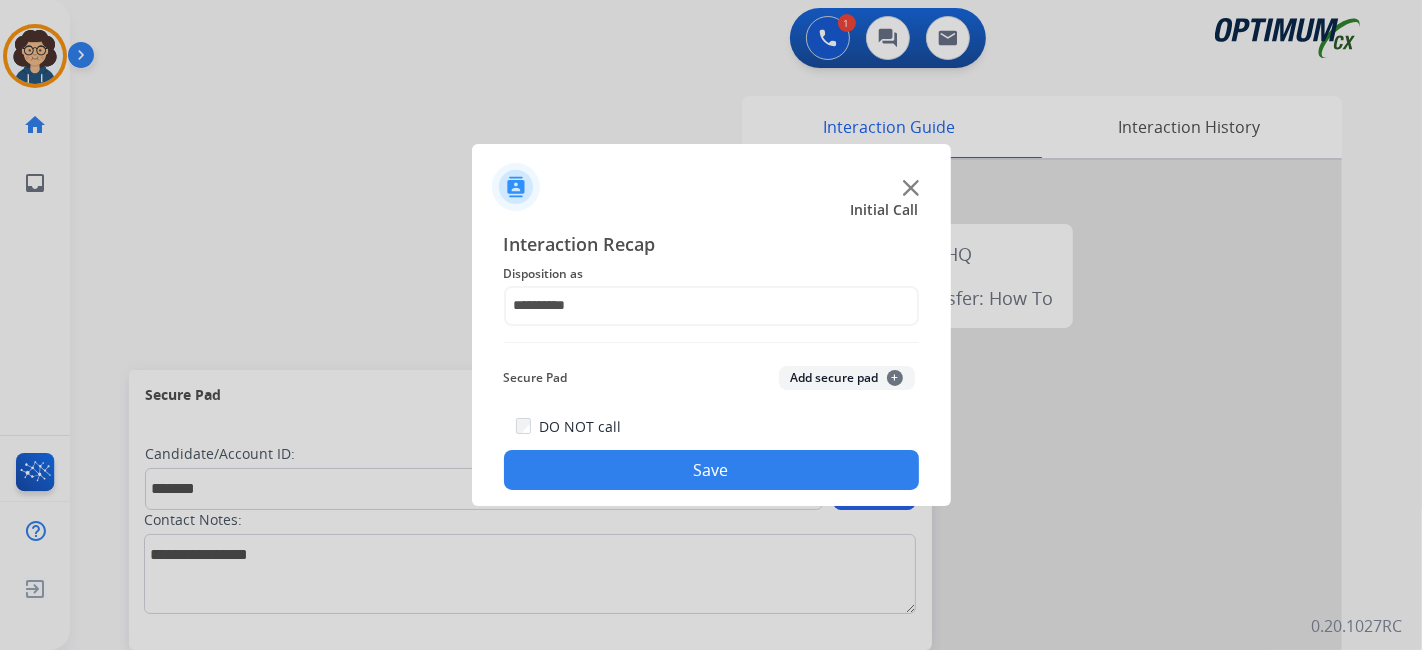 click on "Add secure pad  +" 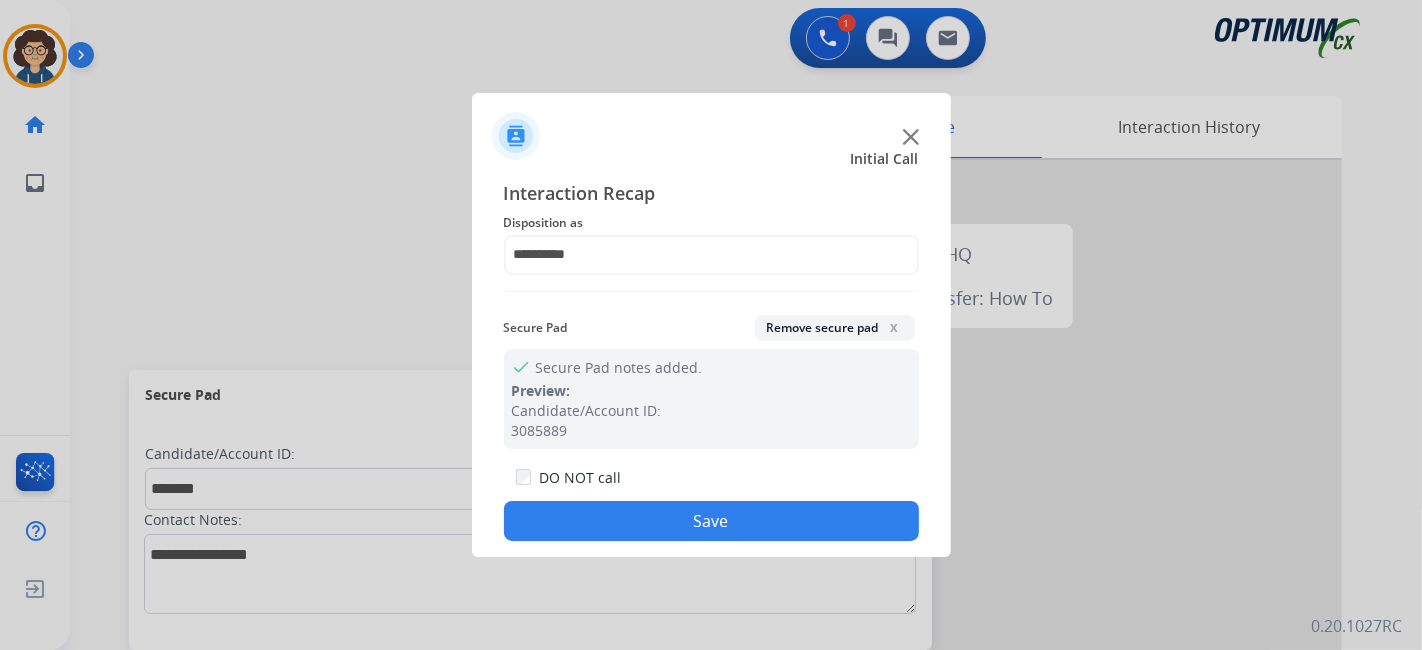 click on "Save" 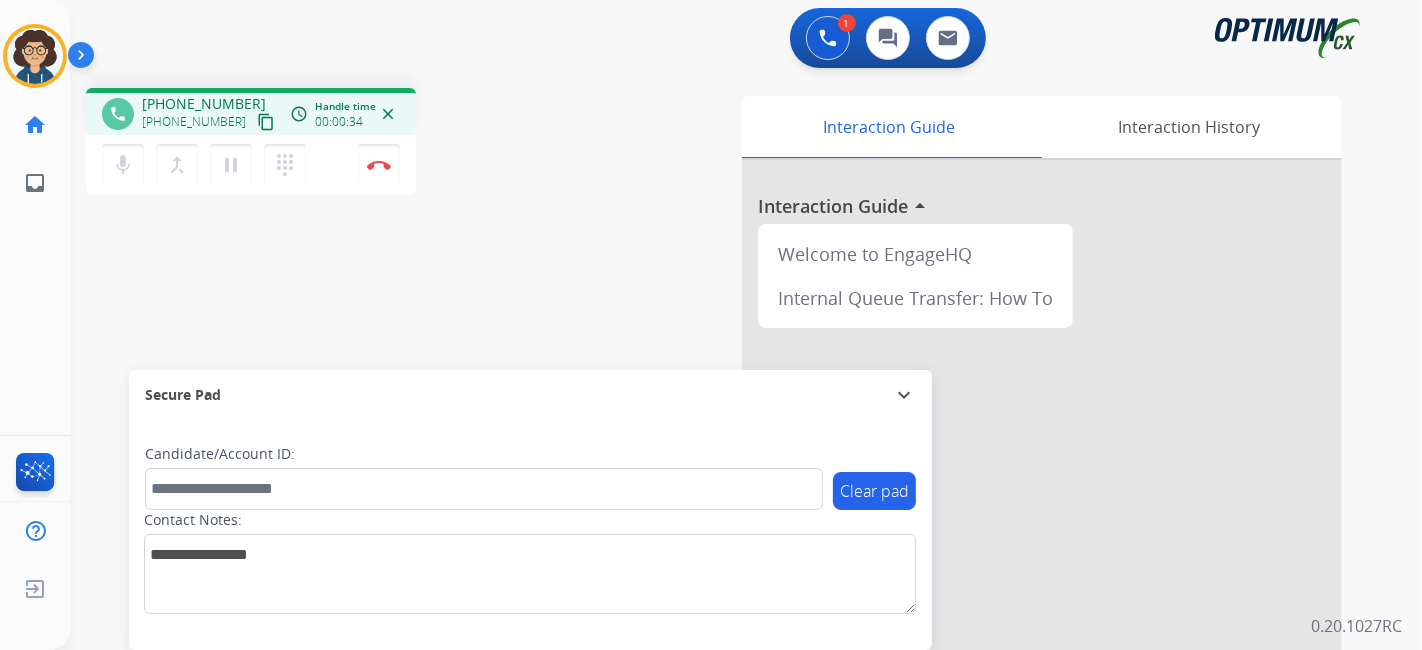 click on "phone [PHONE_NUMBER] [PHONE_NUMBER] content_copy access_time Call metrics Queue   00:13 Hold   00:00 Talk   00:34 Total   00:46 Handle time 00:00:34 close" at bounding box center [251, 114] 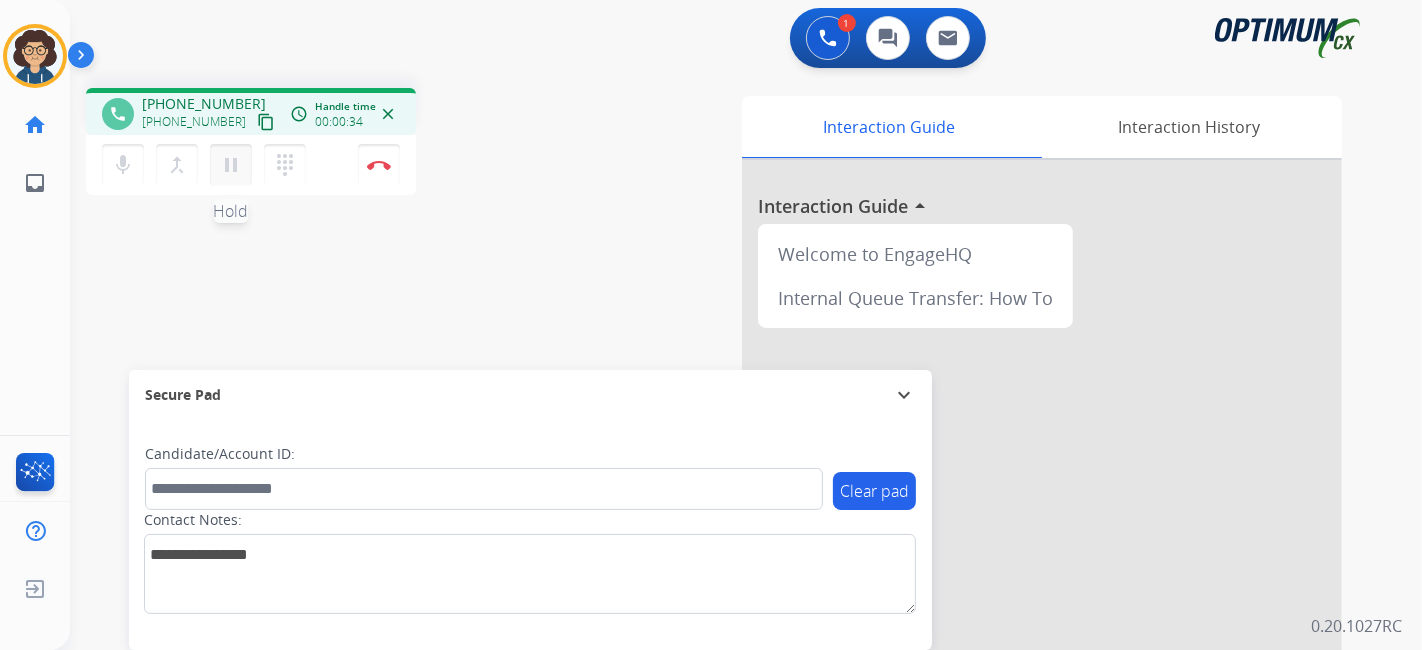 drag, startPoint x: 241, startPoint y: 120, endPoint x: 216, endPoint y: 181, distance: 65.9242 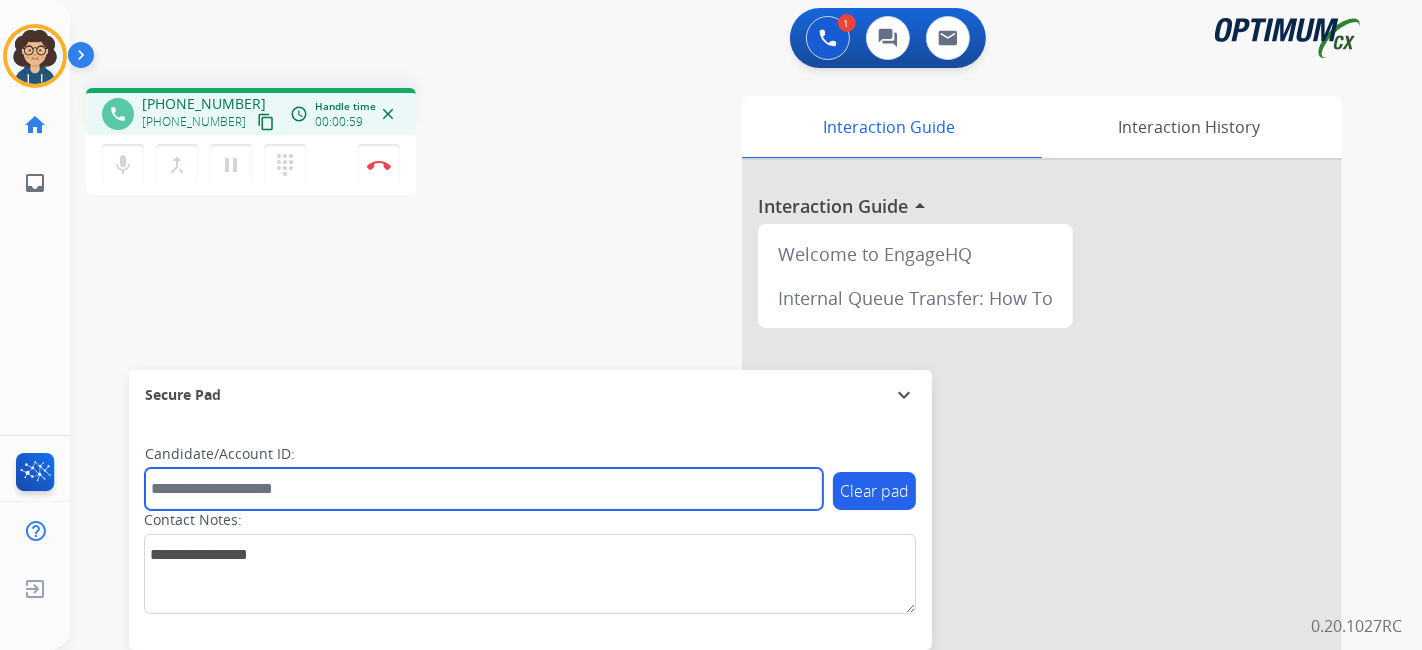 click at bounding box center (484, 489) 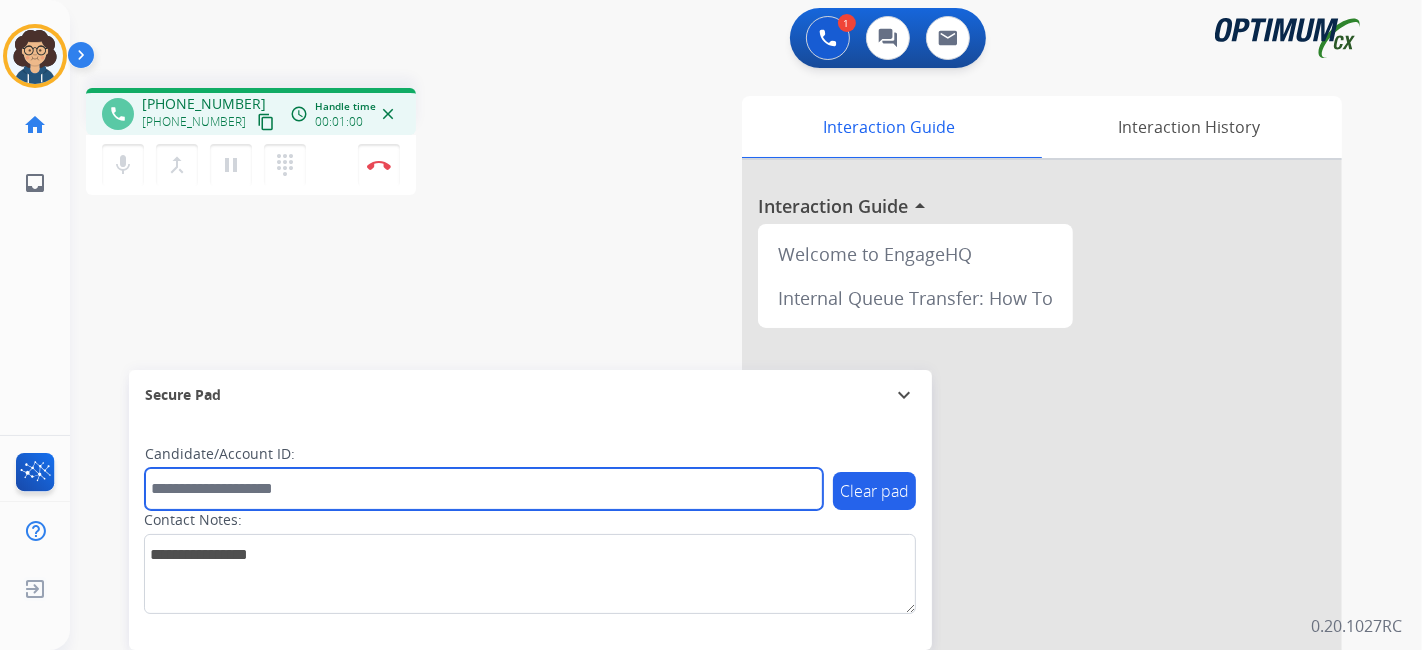 paste on "*******" 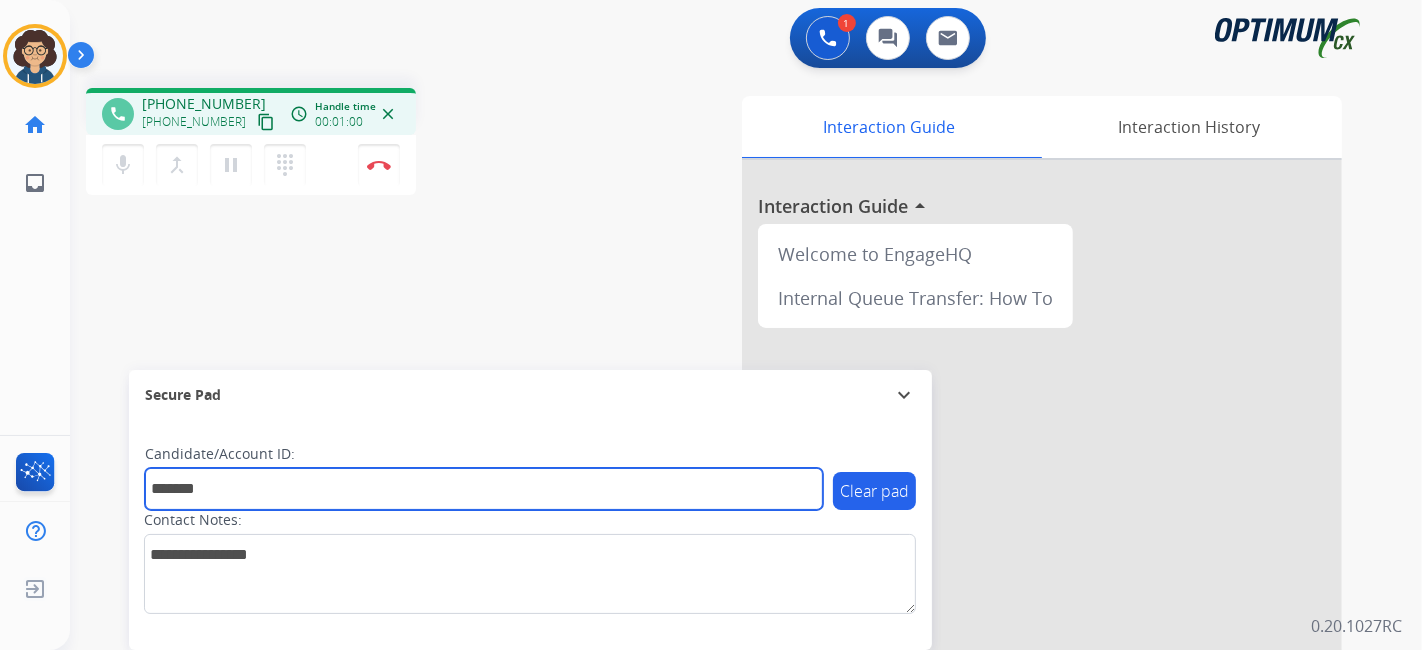 type on "*******" 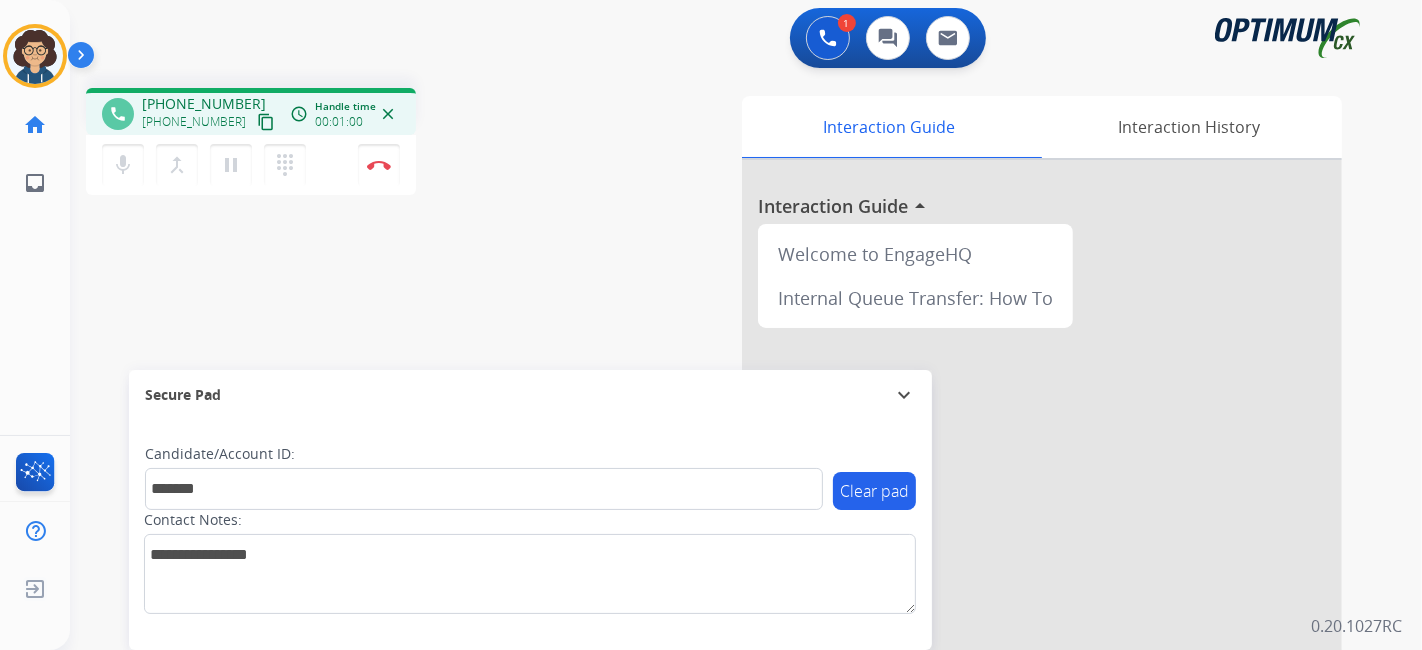 click on "phone [PHONE_NUMBER] [PHONE_NUMBER] content_copy access_time Call metrics Queue   00:13 Hold   00:00 Talk   01:00 Total   01:12 Handle time 00:01:00 close mic Mute merge_type Bridge pause Hold dialpad Dialpad Disconnect swap_horiz Break voice bridge close_fullscreen Connect 3-Way Call merge_type Separate 3-Way Call  Interaction Guide   Interaction History  Interaction Guide arrow_drop_up  Welcome to EngageHQ   Internal Queue Transfer: How To  Secure Pad expand_more Clear pad Candidate/Account ID: ******* Contact Notes:" at bounding box center [722, 489] 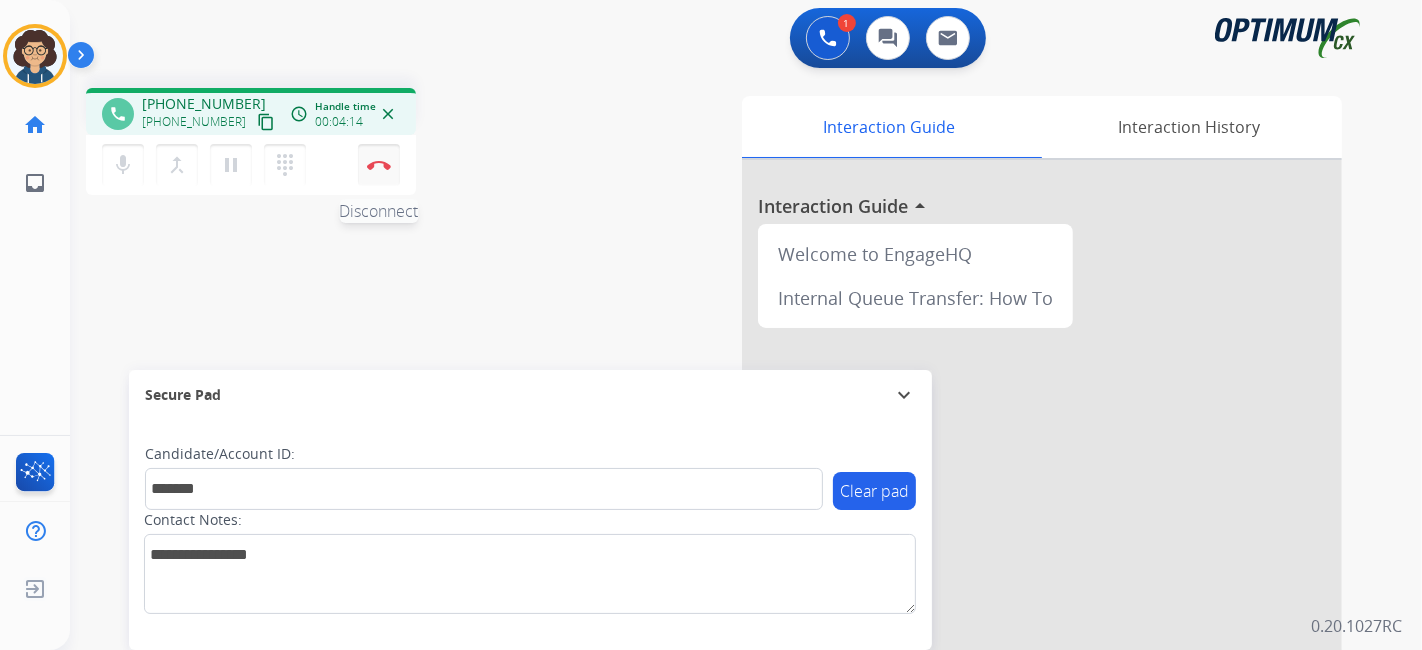 click on "Disconnect" at bounding box center (379, 165) 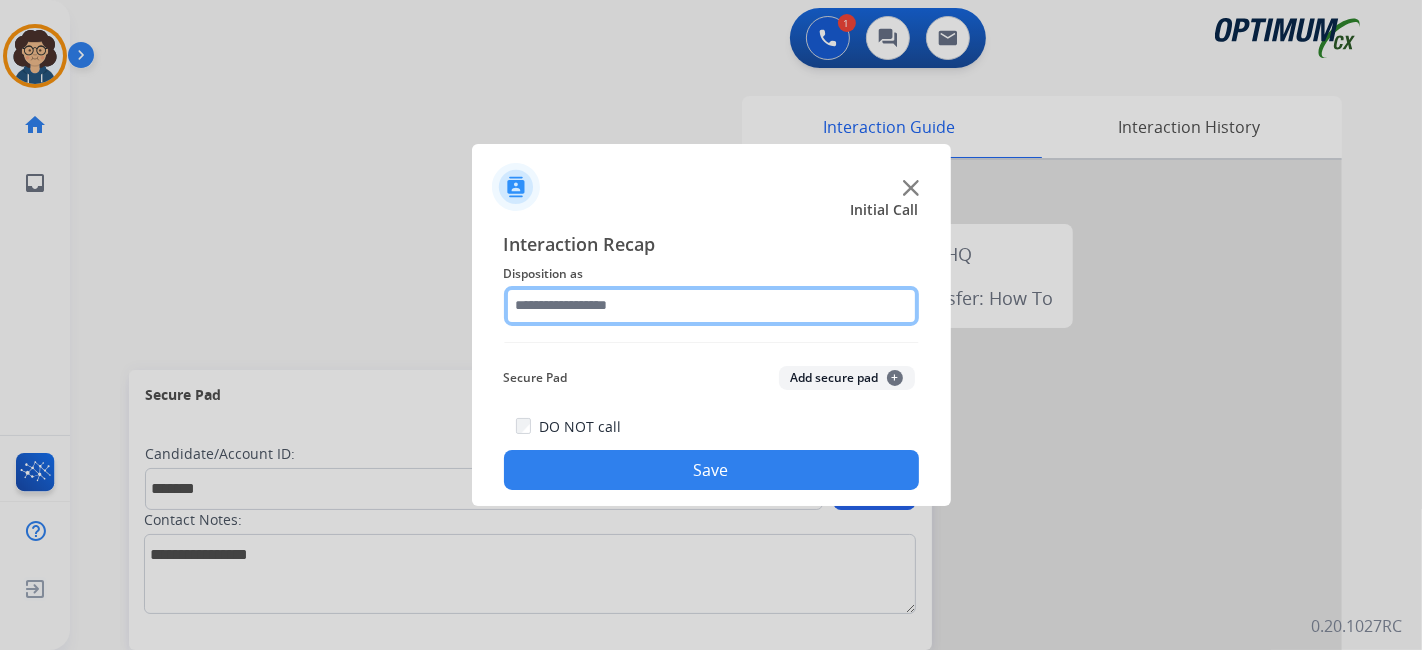 click 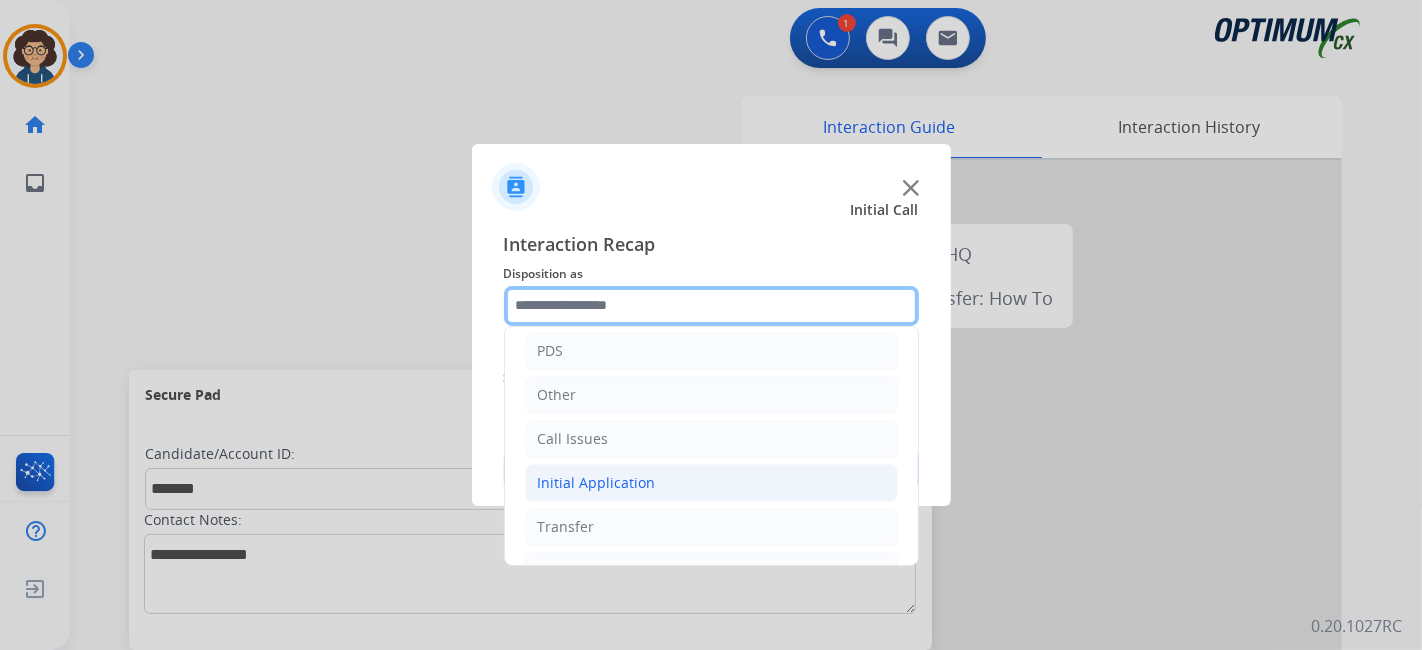 scroll, scrollTop: 131, scrollLeft: 0, axis: vertical 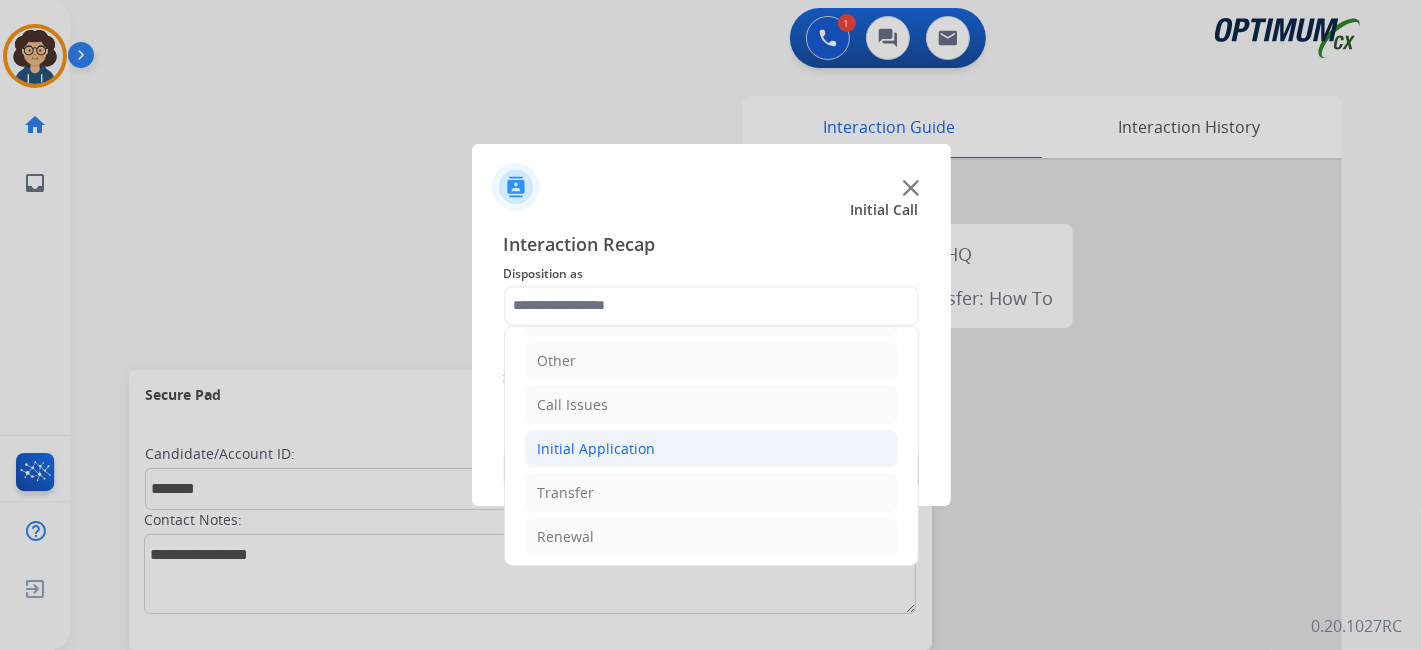 click on "Initial Application" 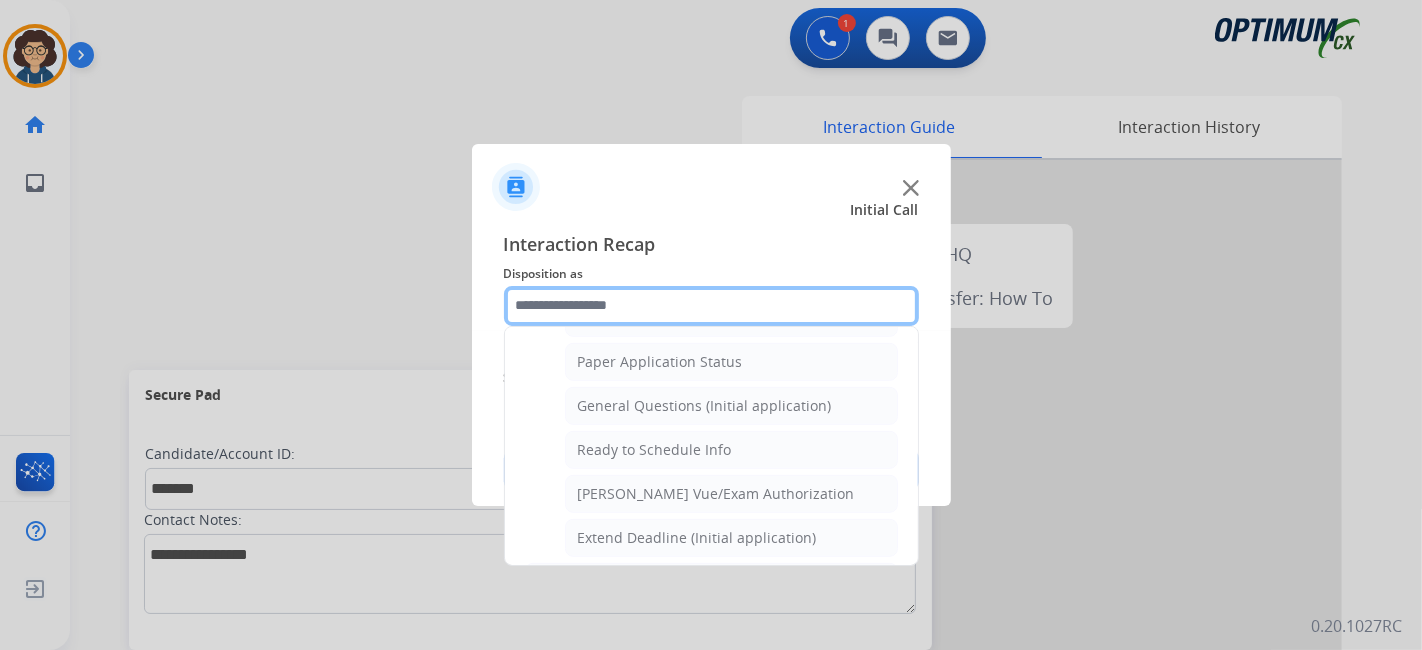 scroll, scrollTop: 1123, scrollLeft: 0, axis: vertical 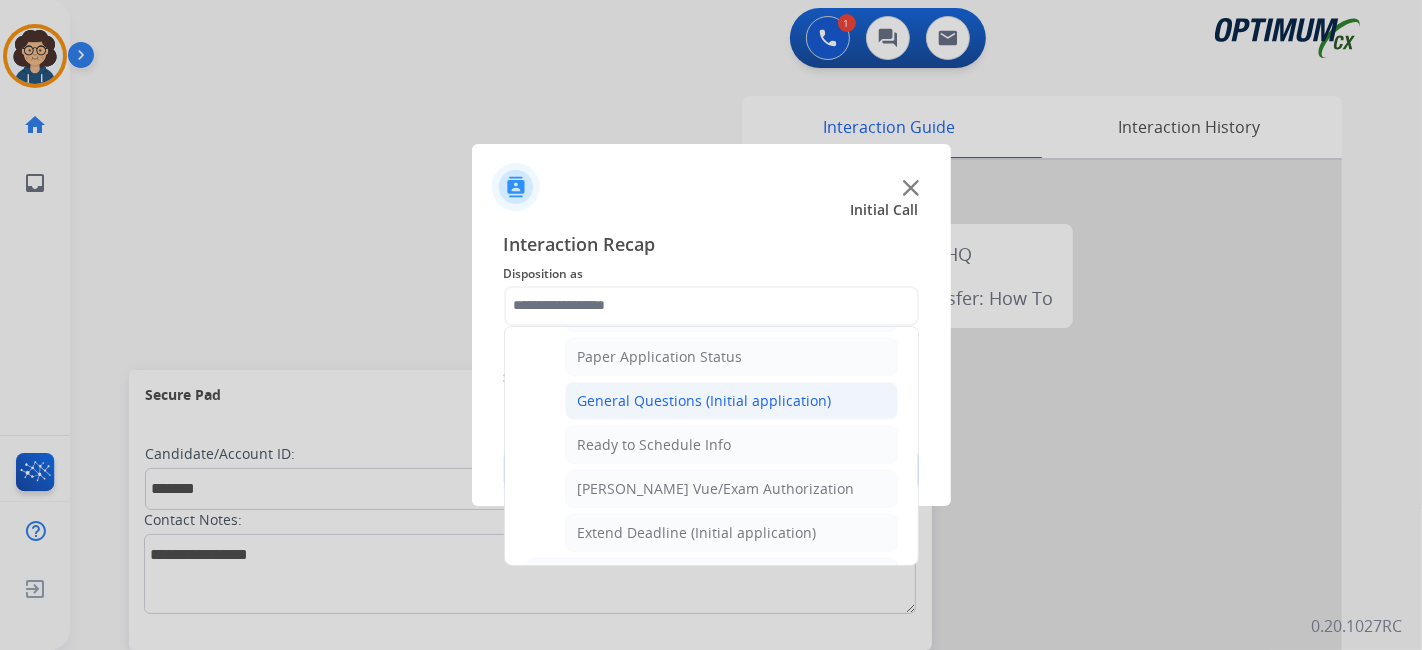 click on "General Questions (Initial application)" 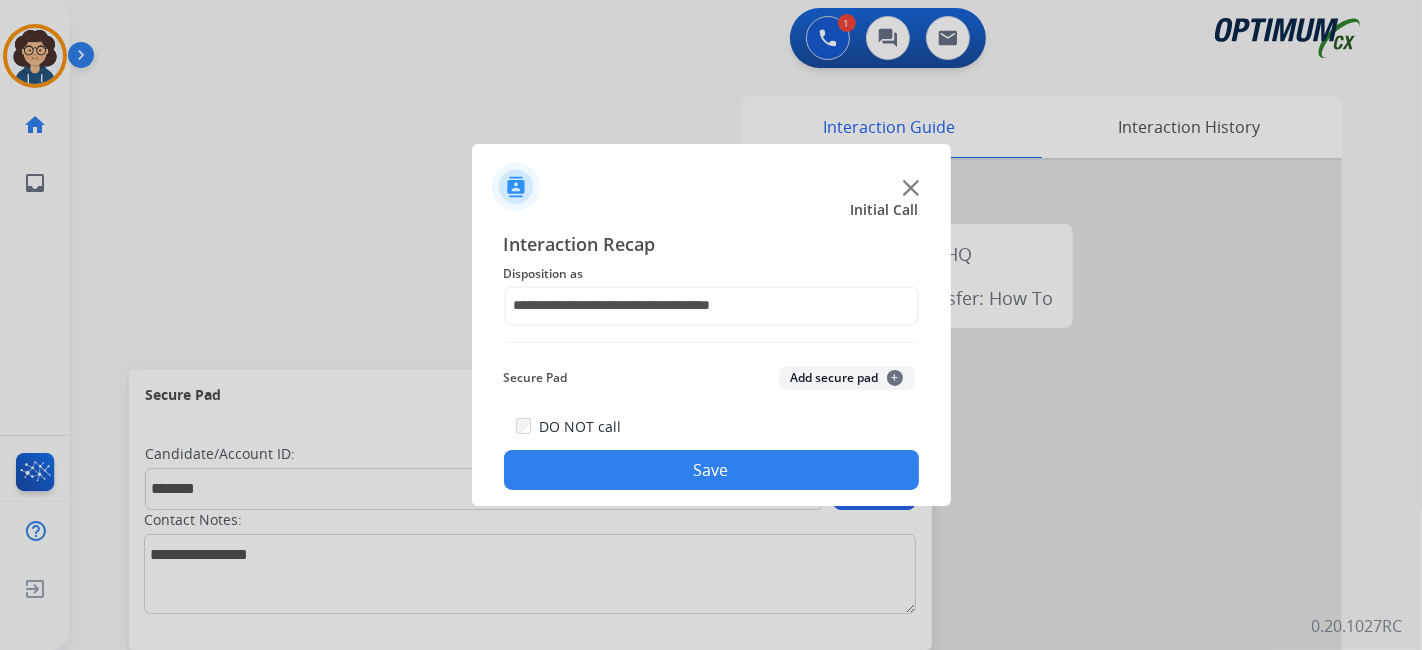 click on "Add secure pad  +" 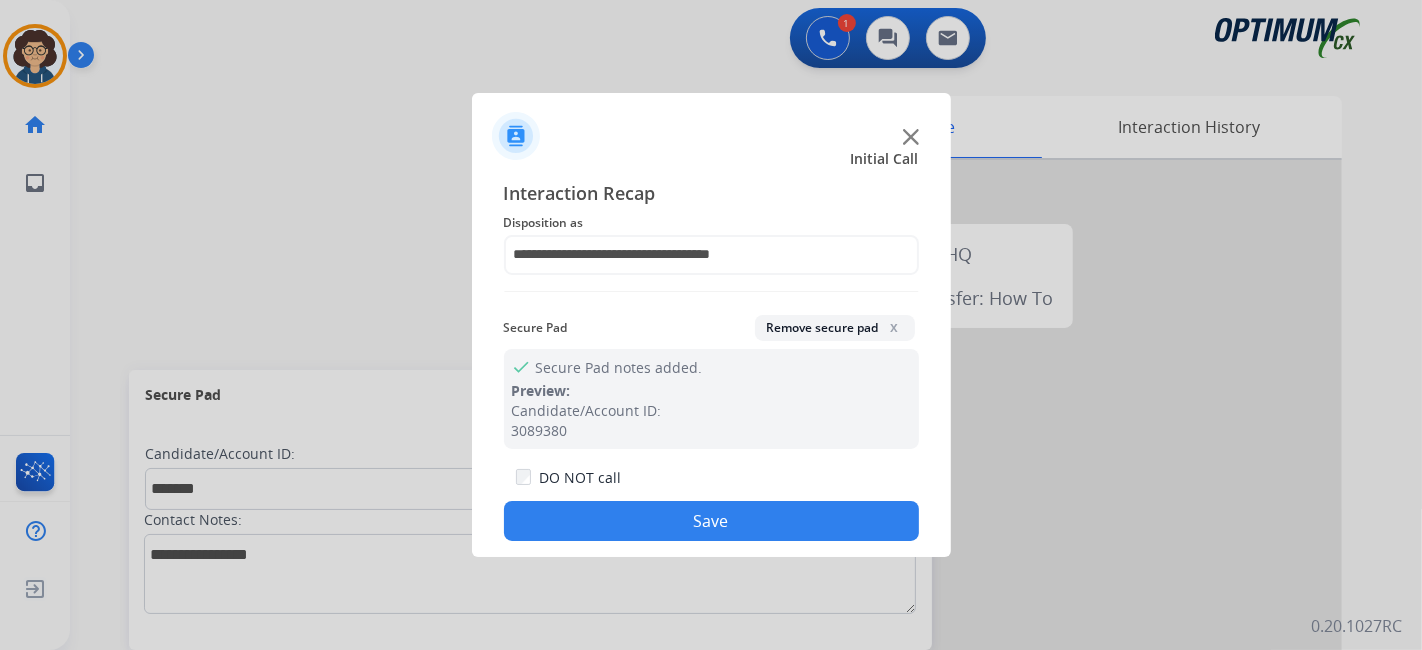 click on "Save" 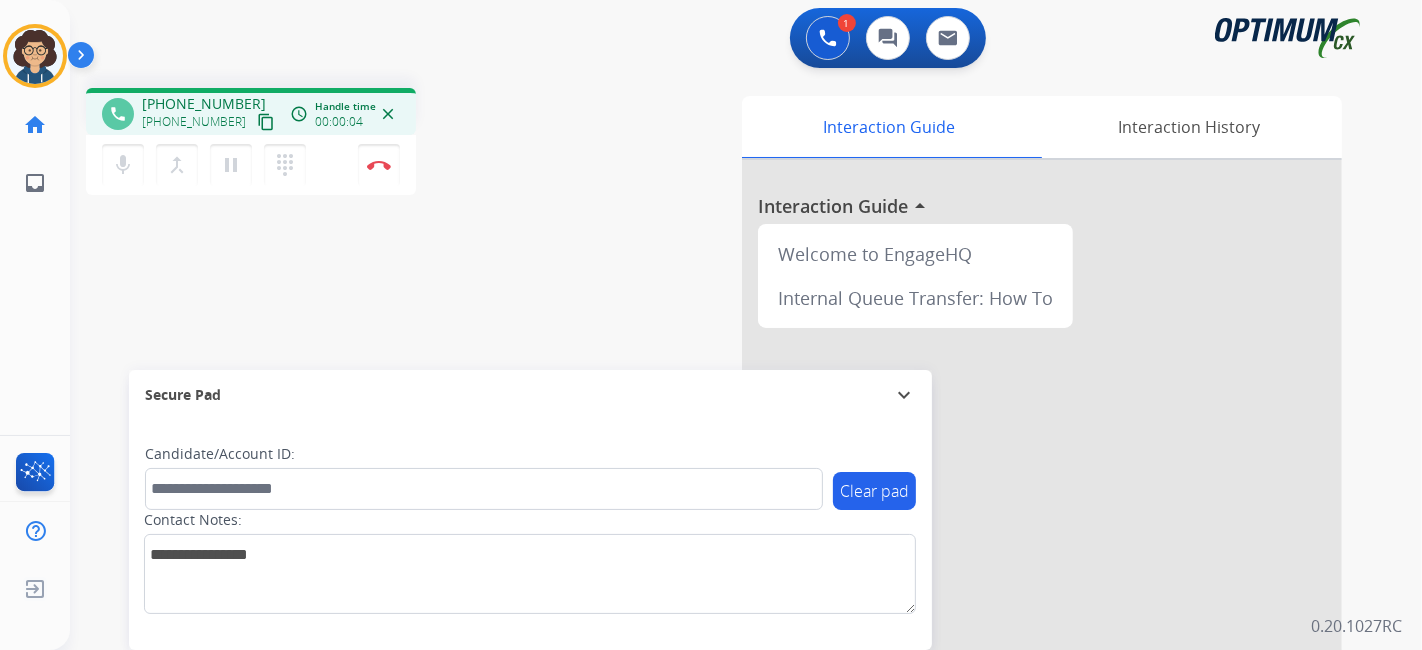 drag, startPoint x: 243, startPoint y: 118, endPoint x: 298, endPoint y: 21, distance: 111.50785 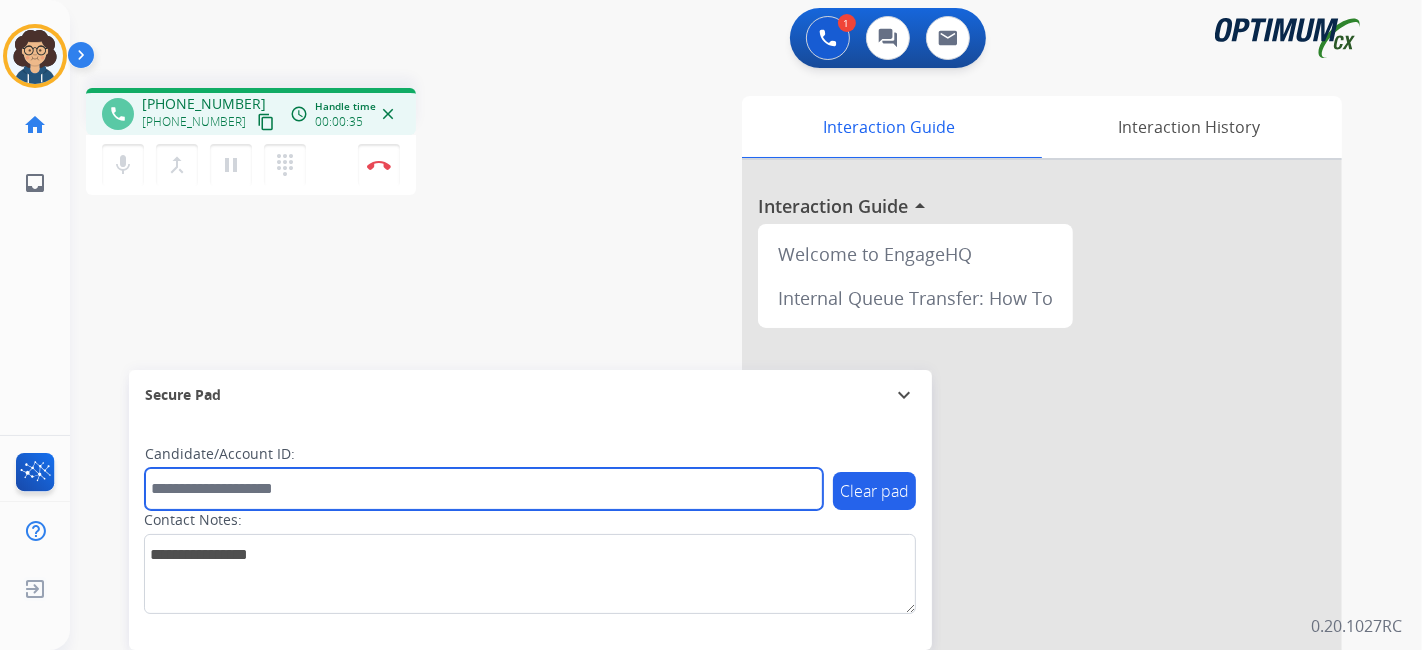 click at bounding box center [484, 489] 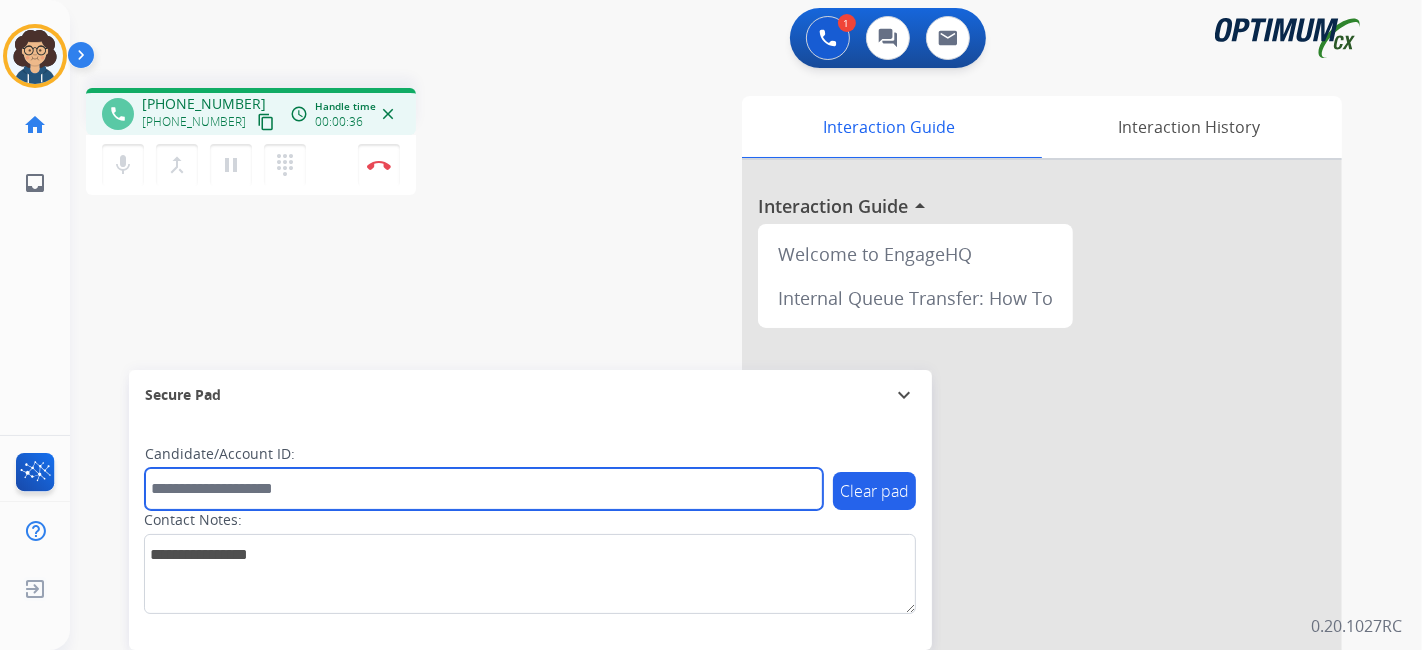 paste on "*********" 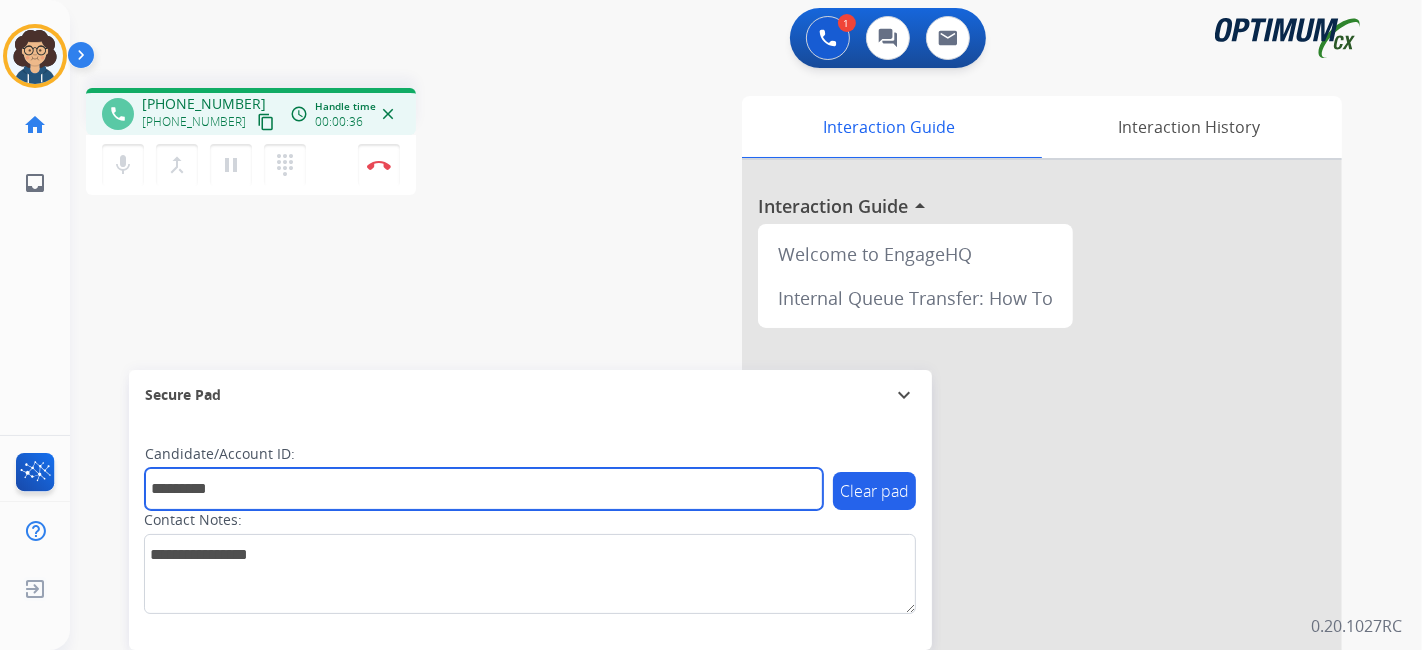 type on "*********" 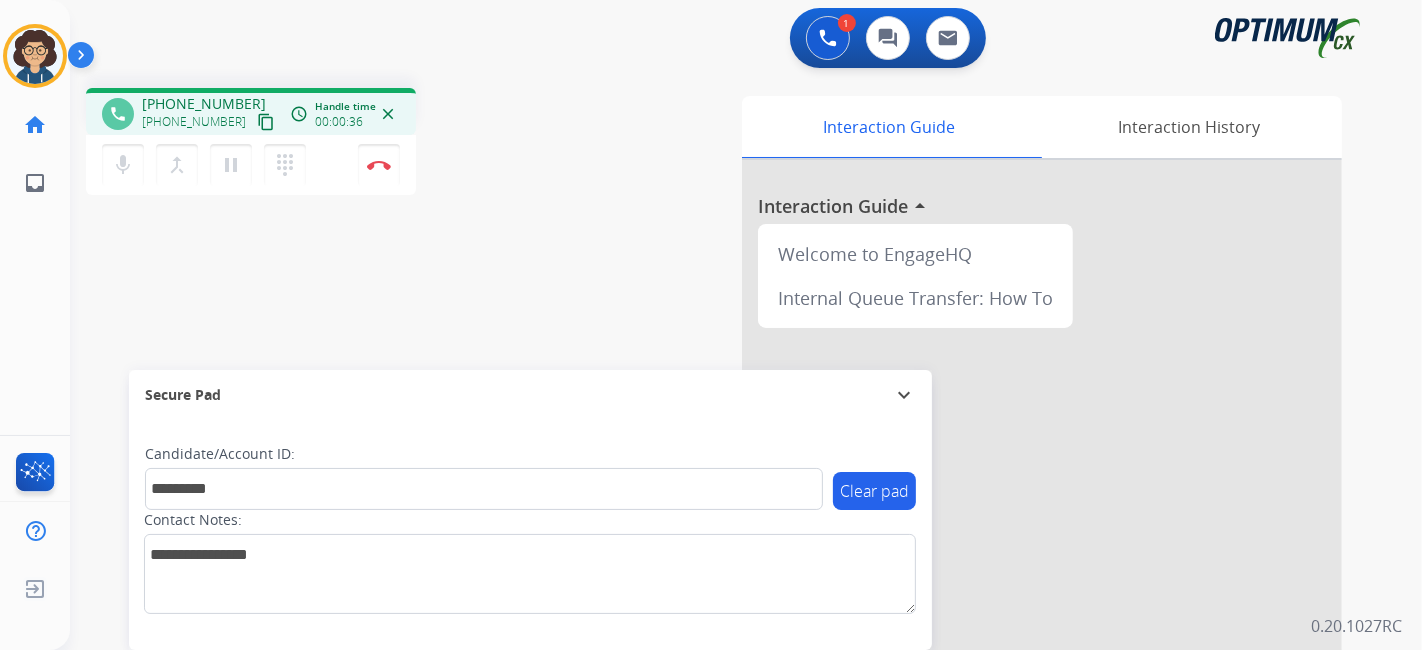 click on "phone [PHONE_NUMBER] [PHONE_NUMBER] content_copy access_time Call metrics Queue   00:10 Hold   00:00 Talk   00:36 Total   00:45 Handle time 00:00:36 close mic Mute merge_type Bridge pause Hold dialpad Dialpad Disconnect swap_horiz Break voice bridge close_fullscreen Connect 3-Way Call merge_type Separate 3-Way Call  Interaction Guide   Interaction History  Interaction Guide arrow_drop_up  Welcome to EngageHQ   Internal Queue Transfer: How To  Secure Pad expand_more Clear pad Candidate/Account ID: ********* Contact Notes:" at bounding box center (722, 489) 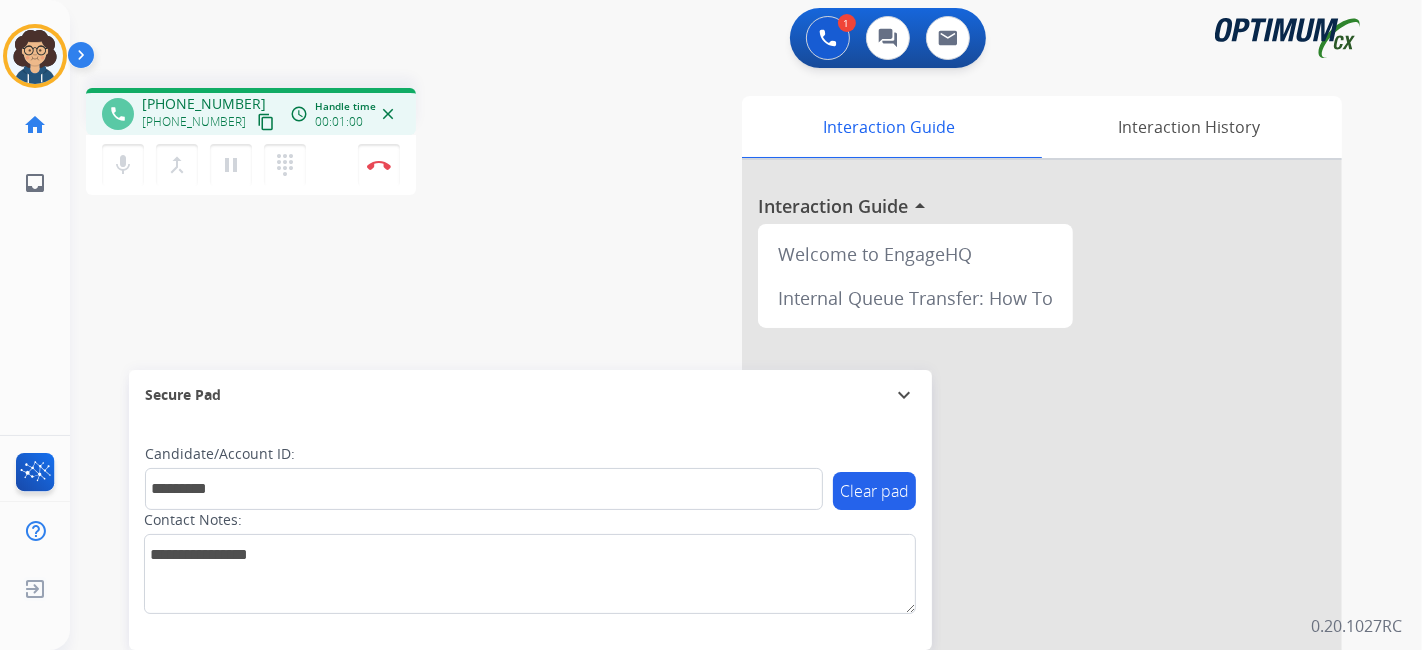 drag, startPoint x: 243, startPoint y: 120, endPoint x: 276, endPoint y: 6, distance: 118.680244 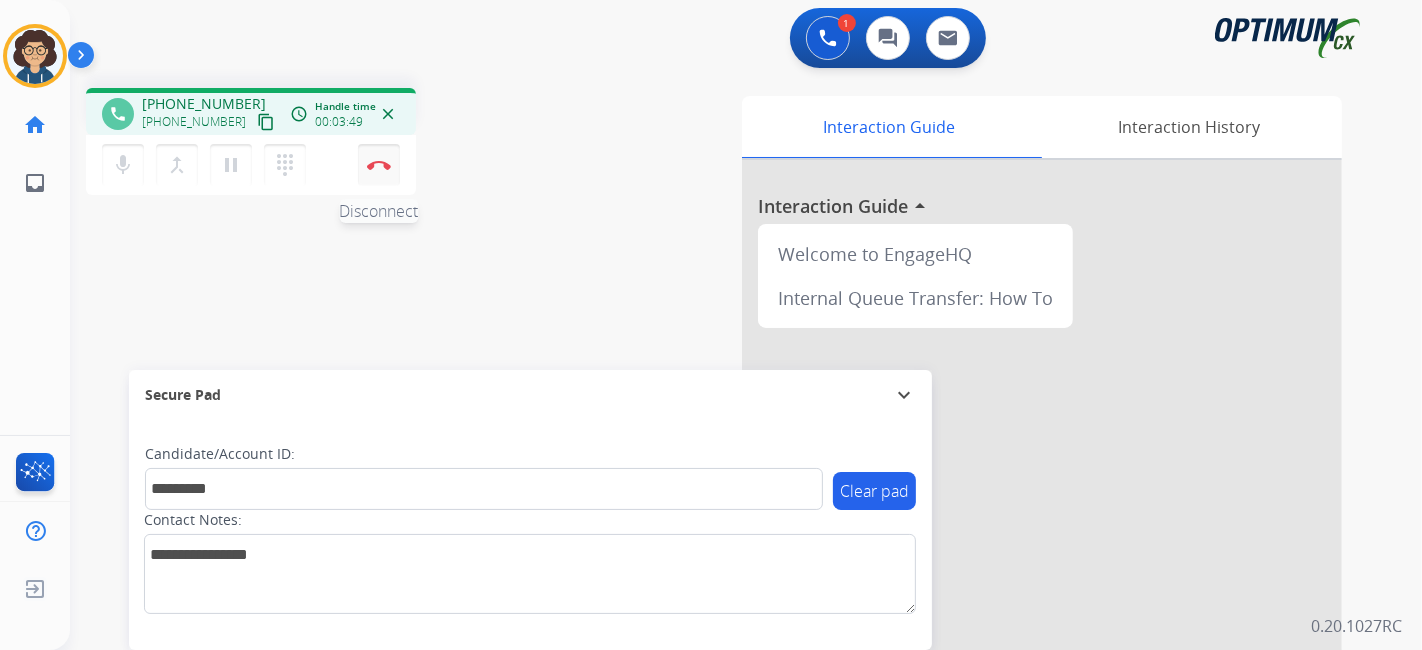 click at bounding box center (379, 165) 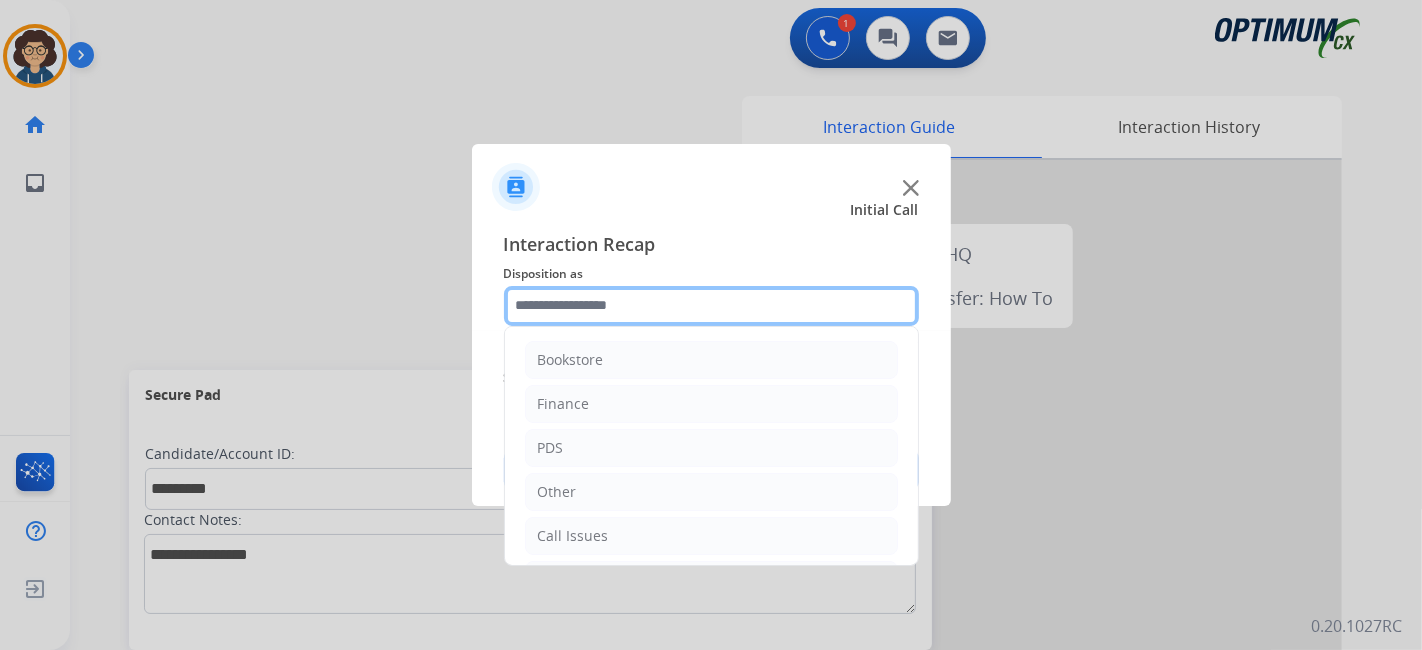 click 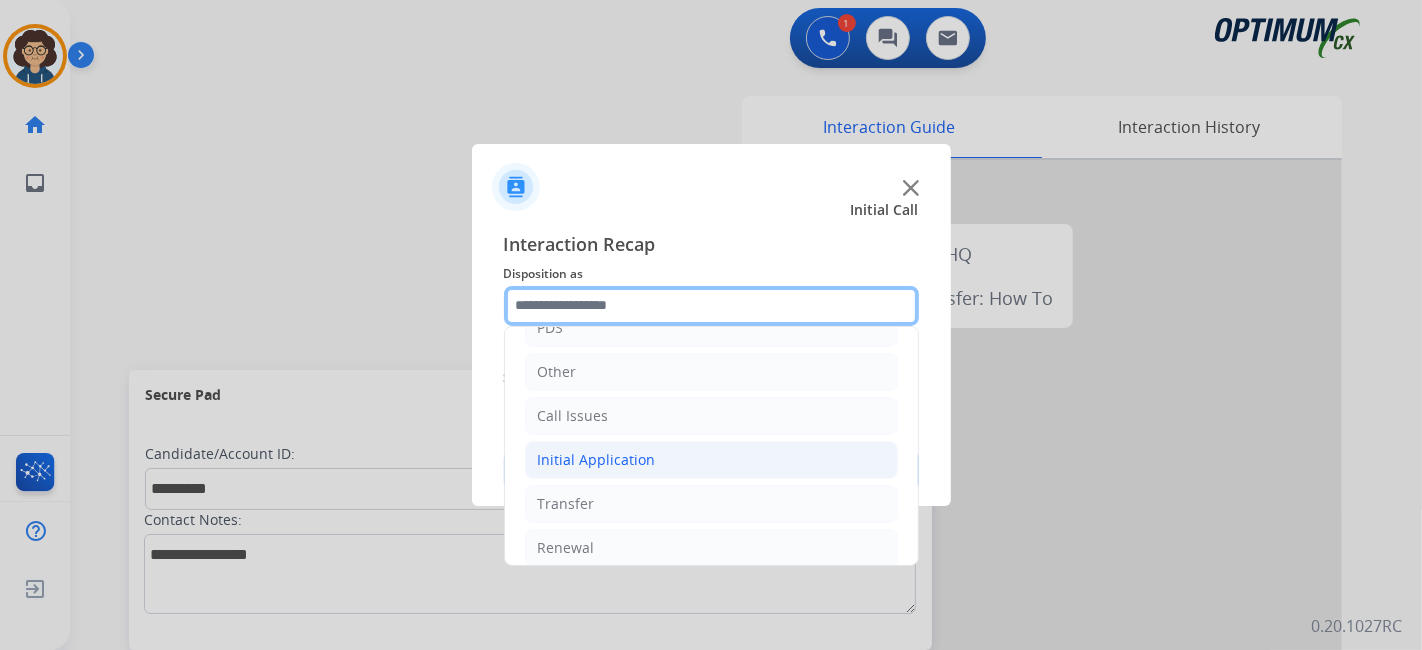 scroll, scrollTop: 124, scrollLeft: 0, axis: vertical 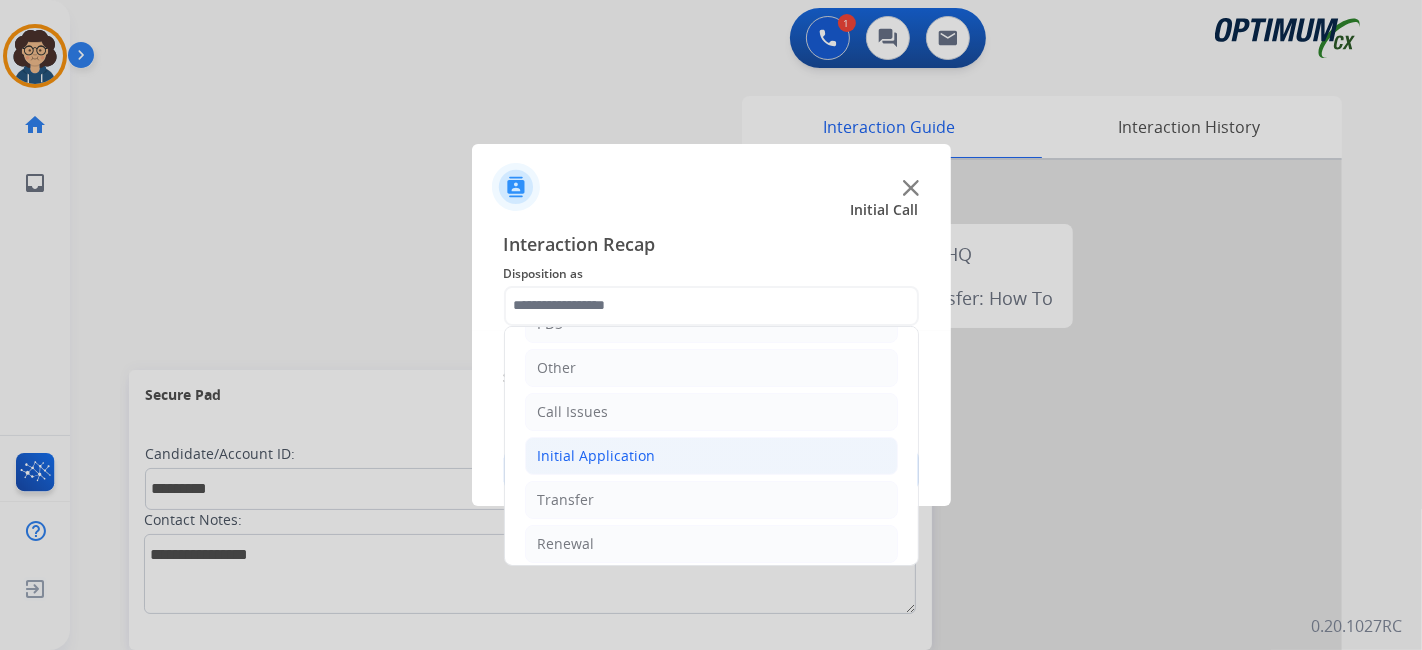 click on "Initial Application" 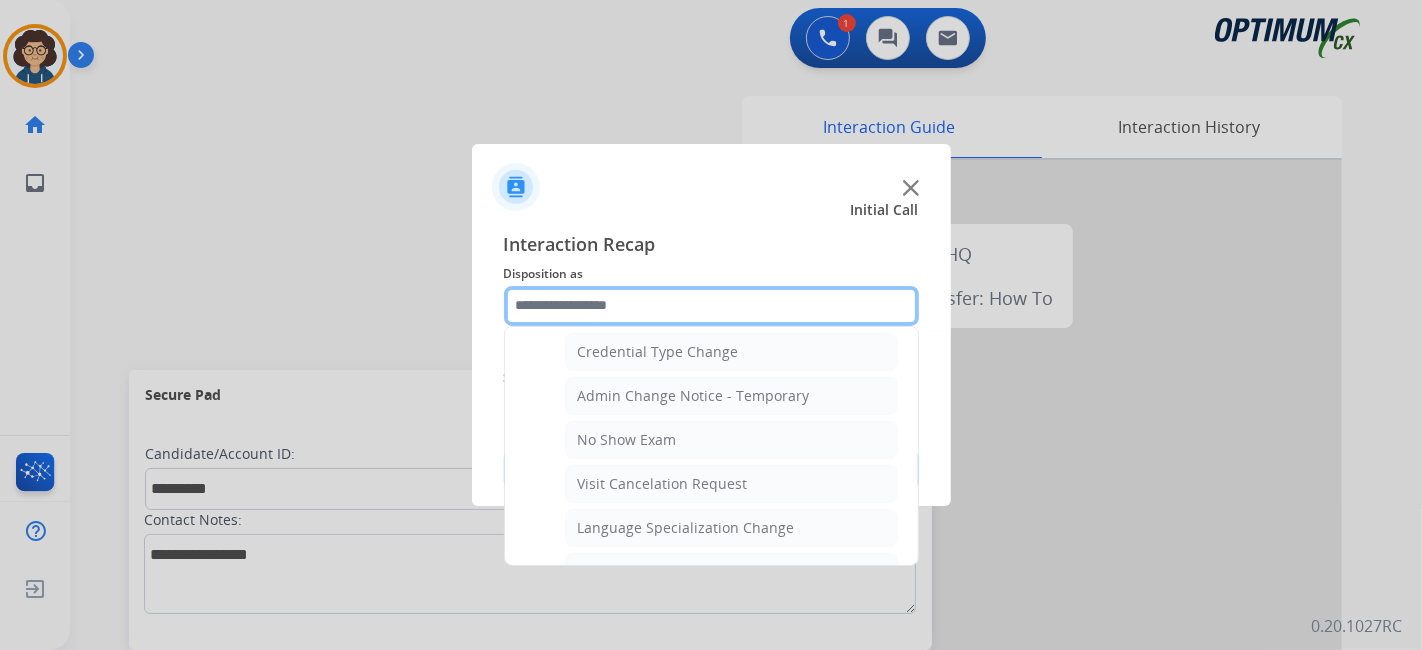 scroll, scrollTop: 842, scrollLeft: 0, axis: vertical 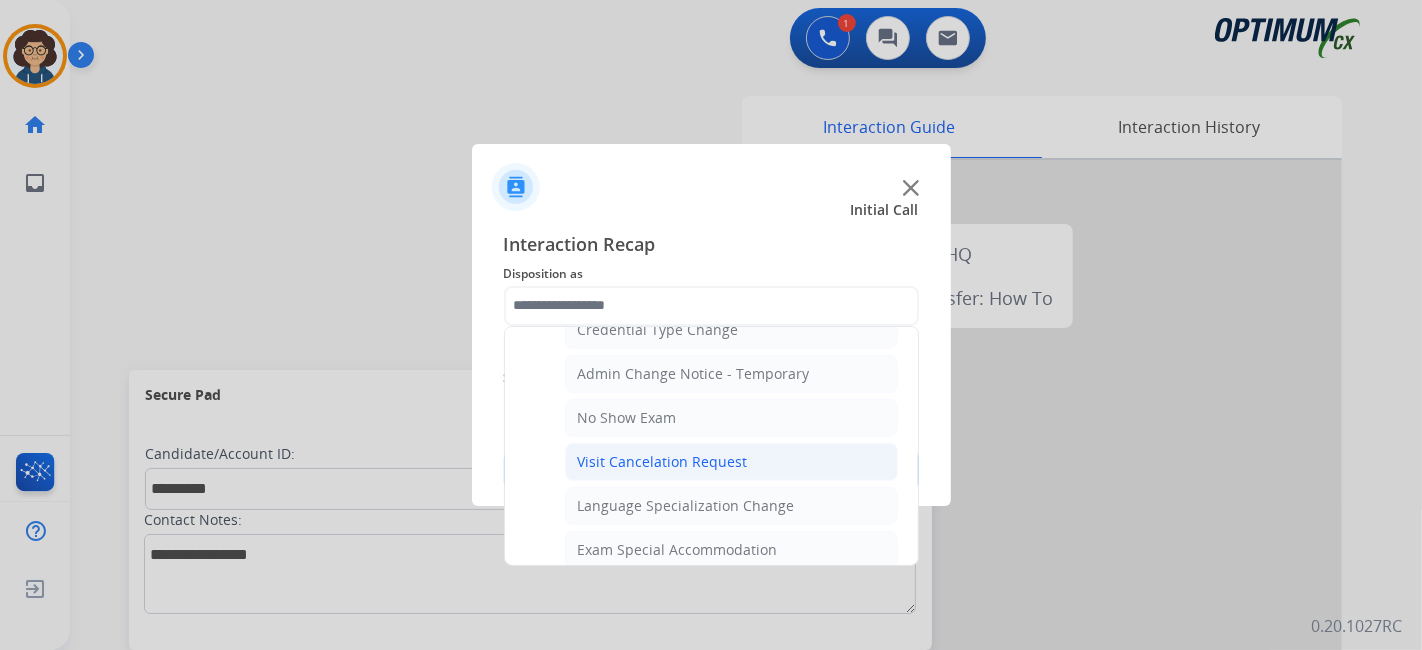 click on "Visit Cancelation Request" 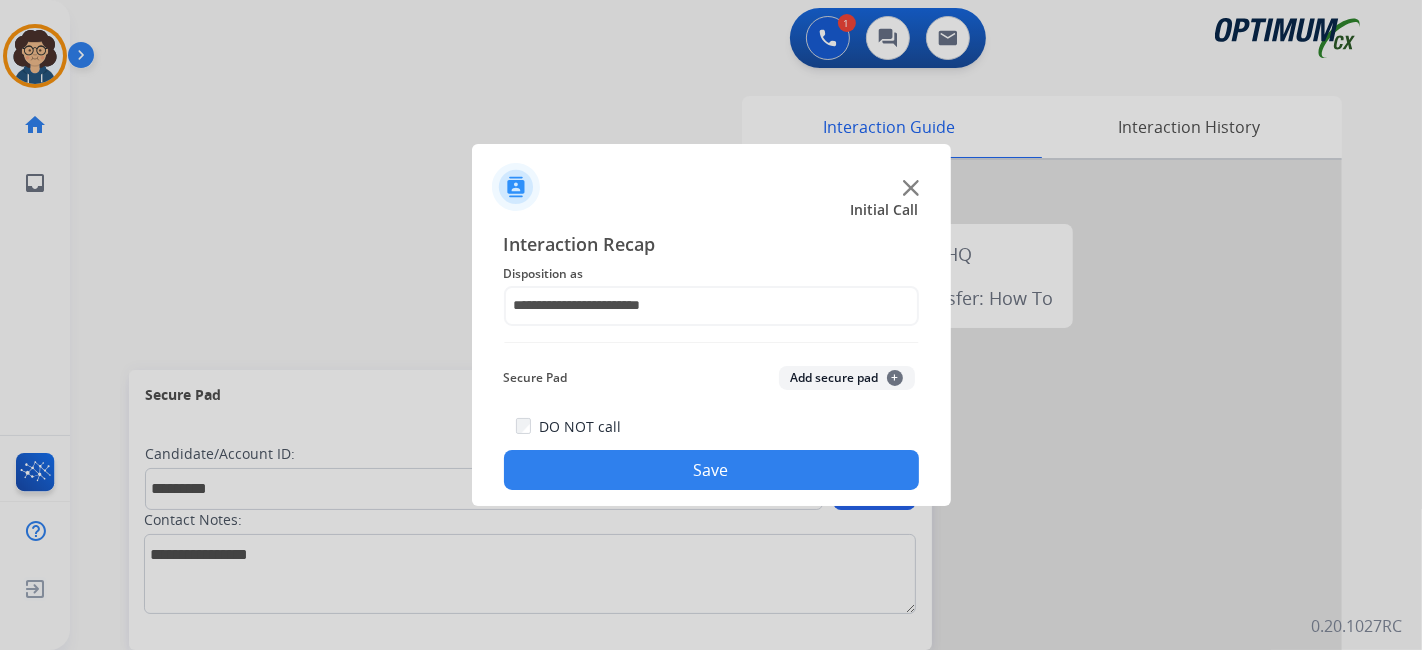 click on "Add secure pad  +" 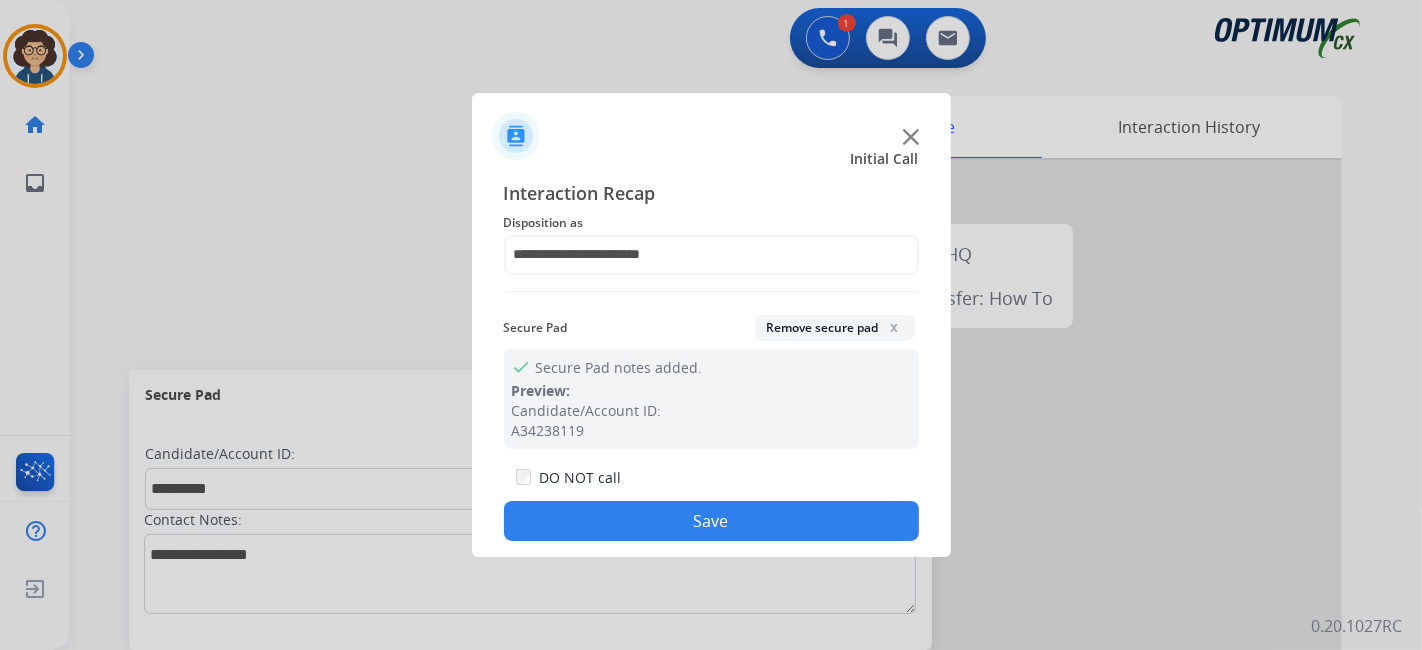 click on "Save" 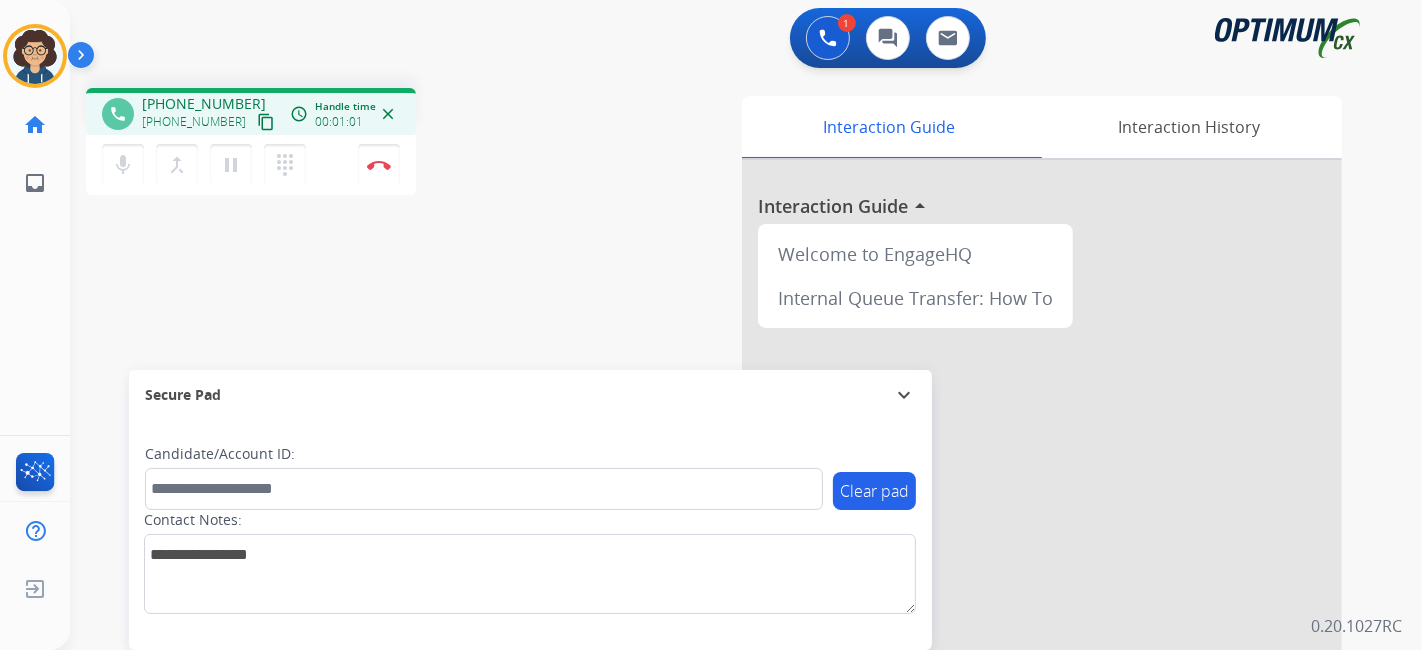 drag, startPoint x: 240, startPoint y: 118, endPoint x: 265, endPoint y: 81, distance: 44.65423 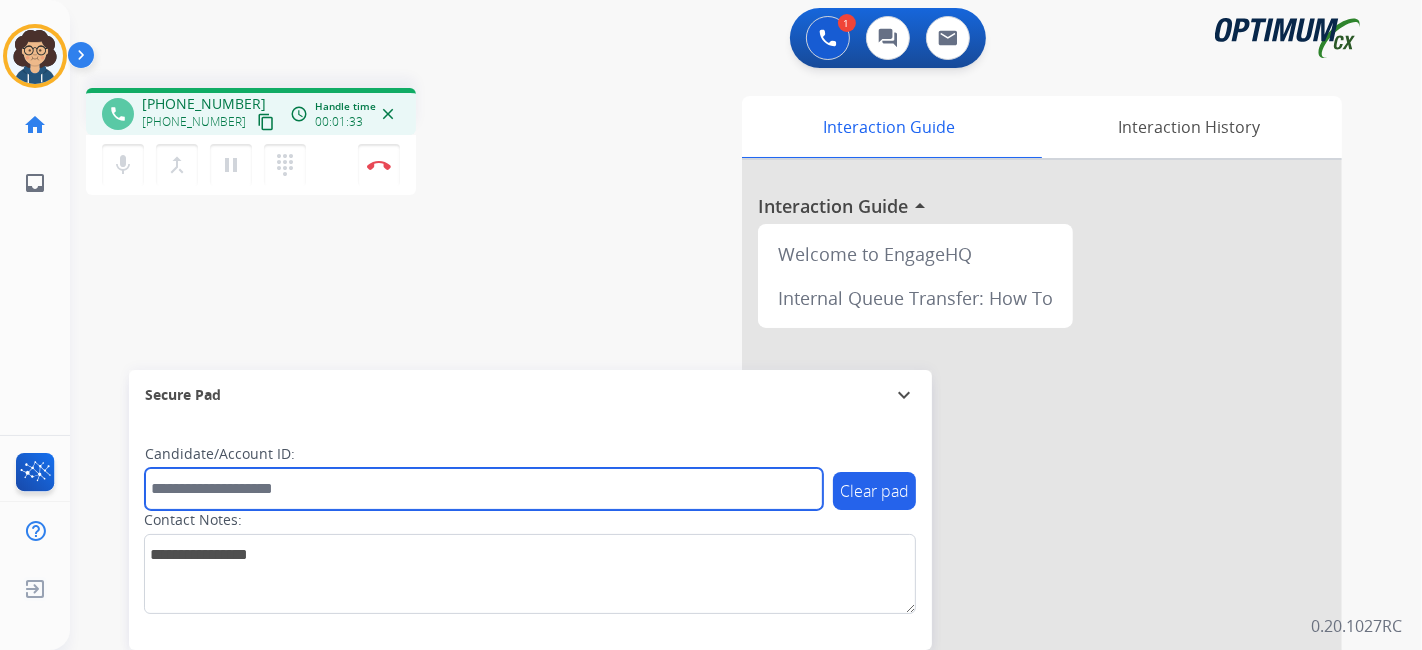 click at bounding box center [484, 489] 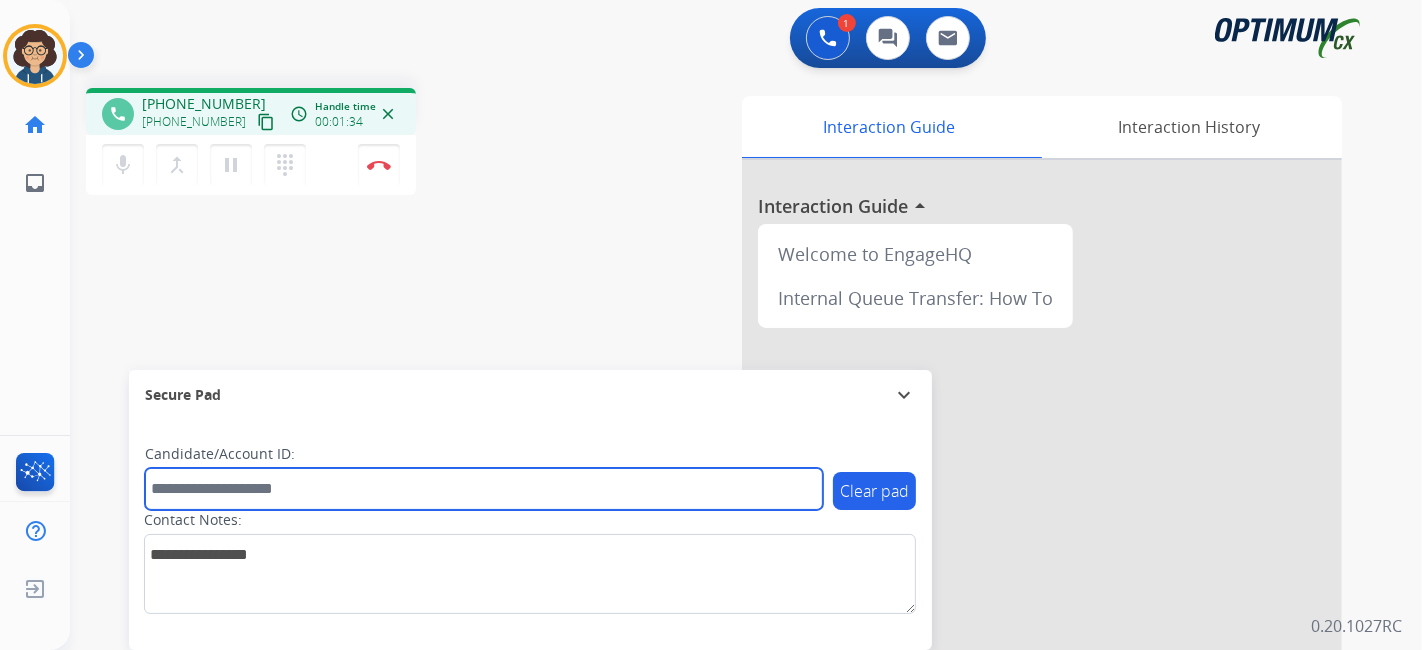 paste on "*******" 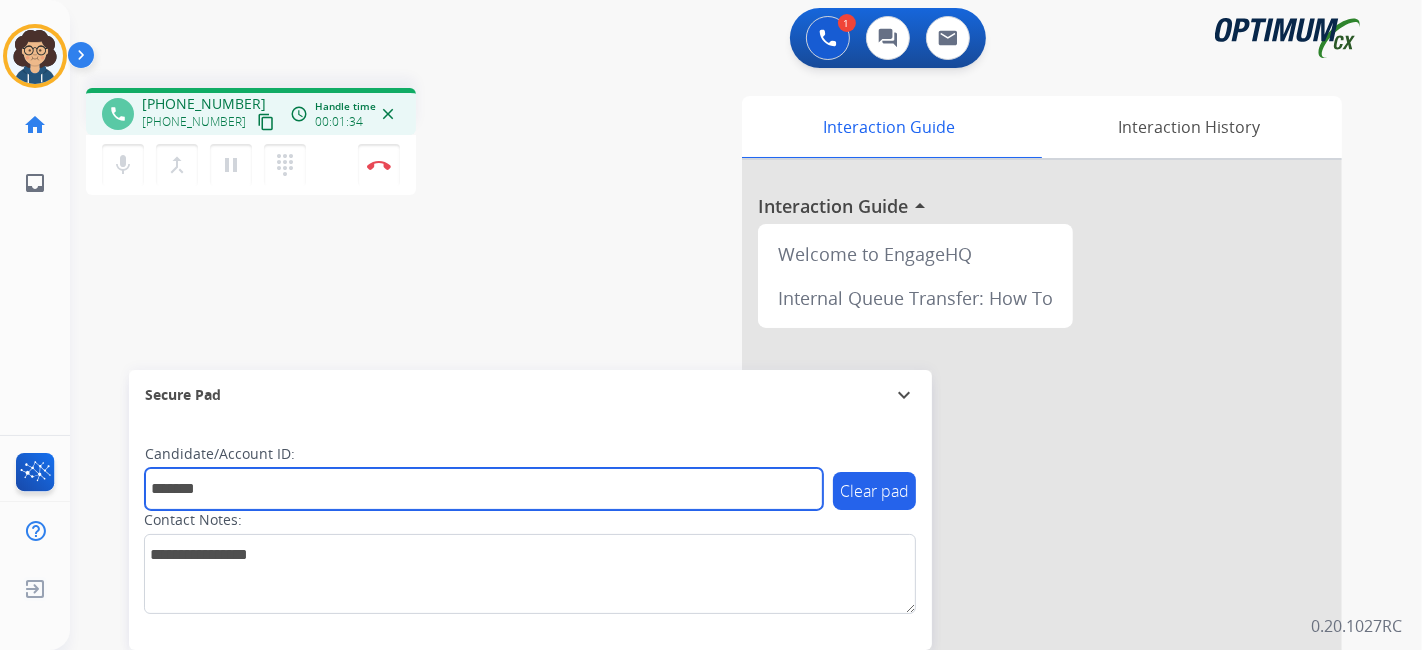 type on "*******" 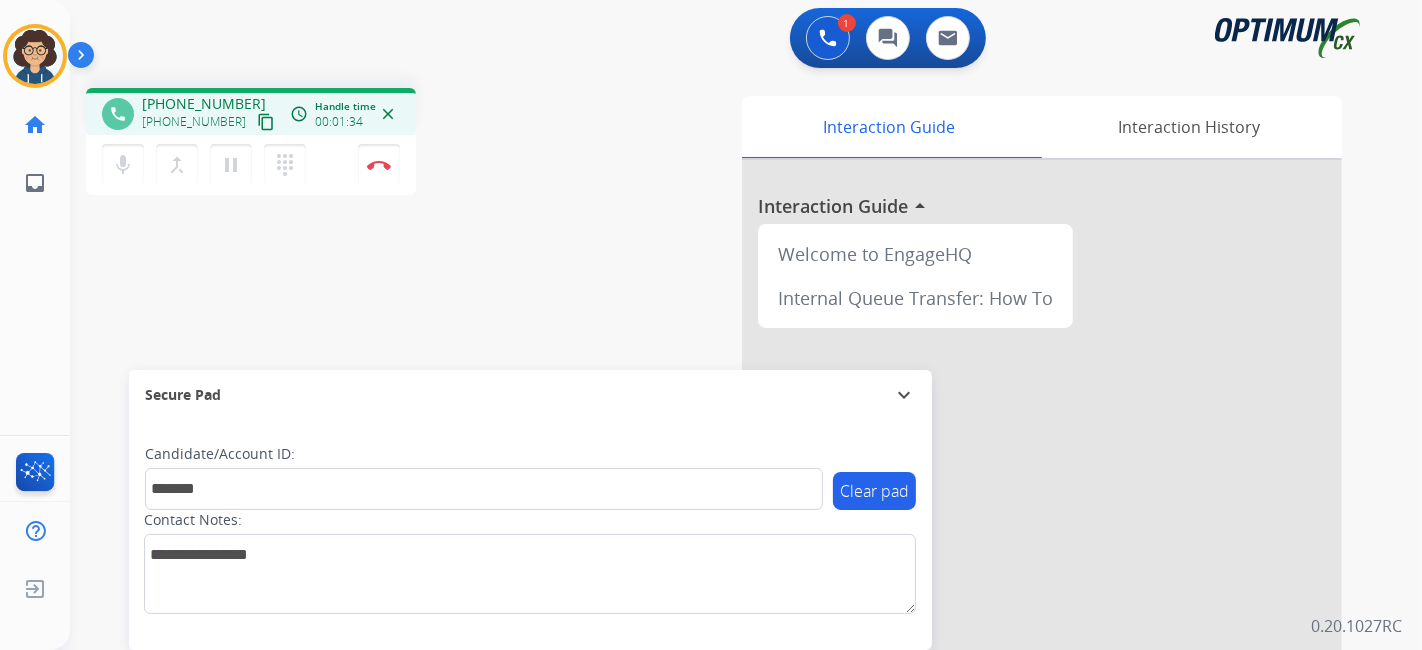 click on "phone [PHONE_NUMBER] [PHONE_NUMBER] content_copy access_time Call metrics Queue   00:11 Hold   00:00 Talk   01:33 Total   01:43 Handle time 00:01:34 close mic Mute merge_type Bridge pause Hold dialpad Dialpad Disconnect swap_horiz Break voice bridge close_fullscreen Connect 3-Way Call merge_type Separate 3-Way Call  Interaction Guide   Interaction History  Interaction Guide arrow_drop_up  Welcome to EngageHQ   Internal Queue Transfer: How To  Secure Pad expand_more Clear pad Candidate/Account ID: ******* Contact Notes:" at bounding box center (722, 489) 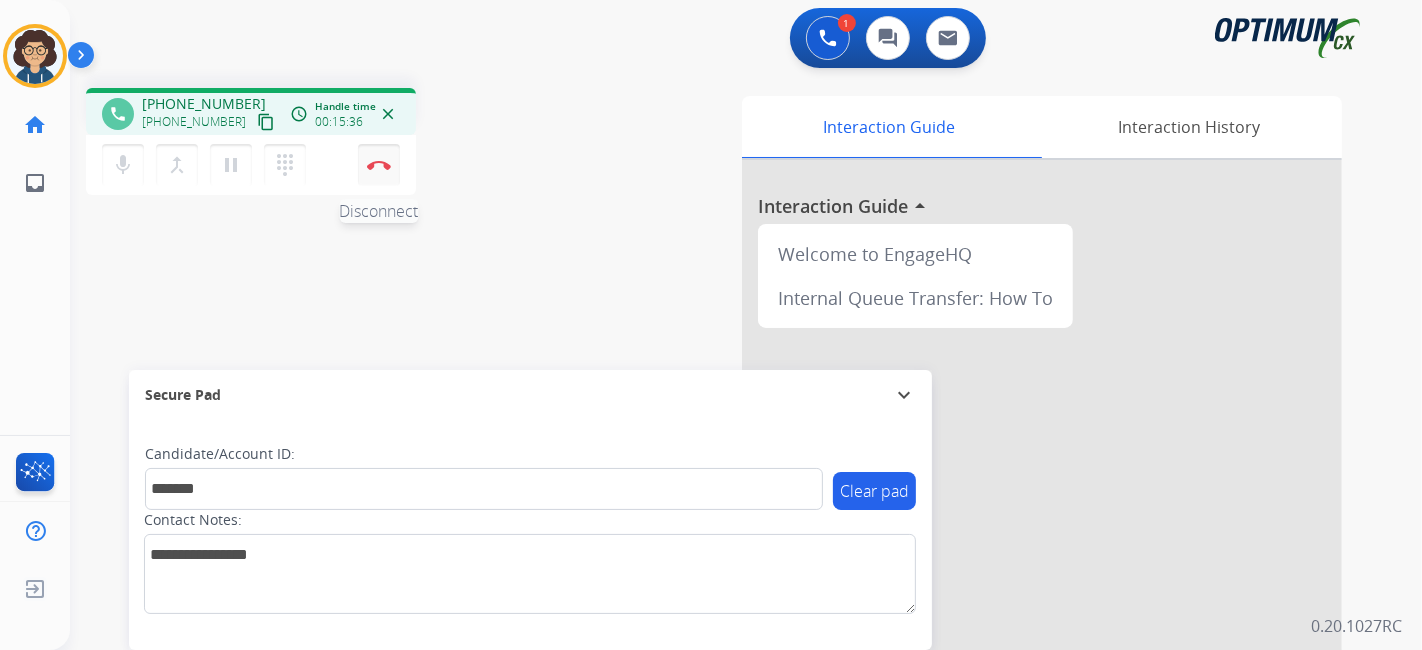 click at bounding box center [379, 165] 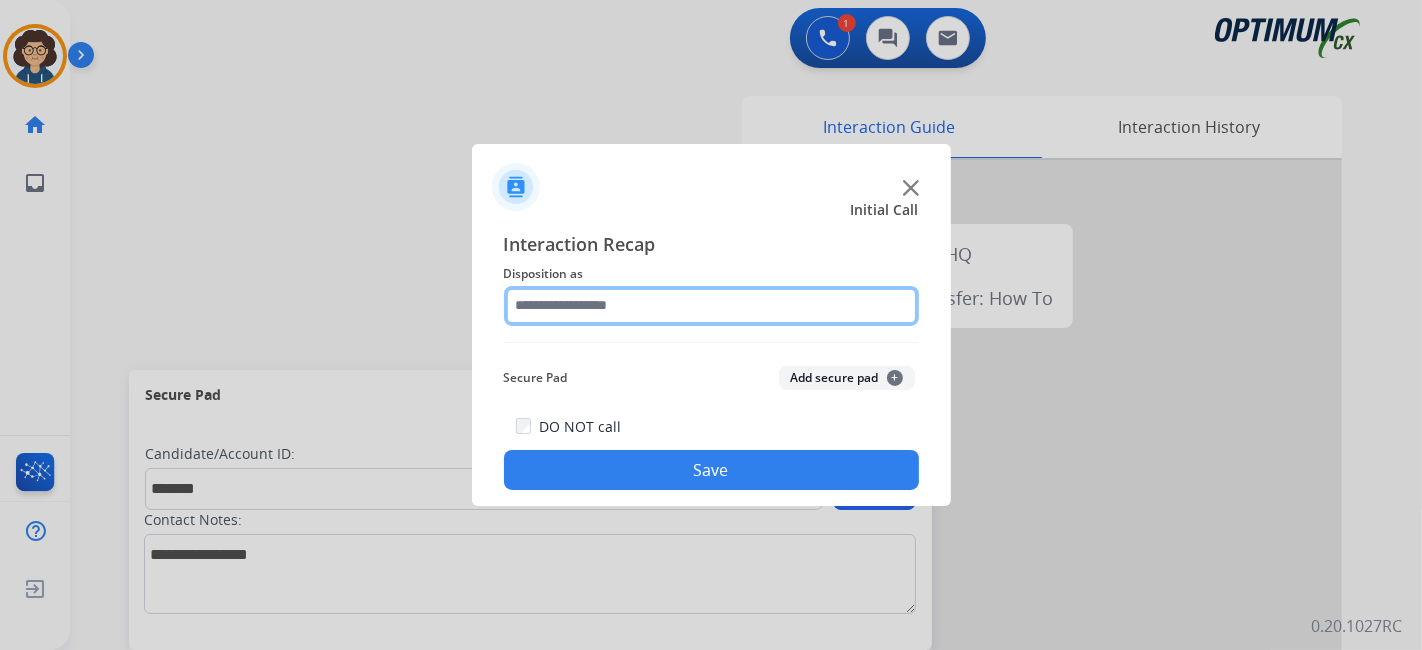click 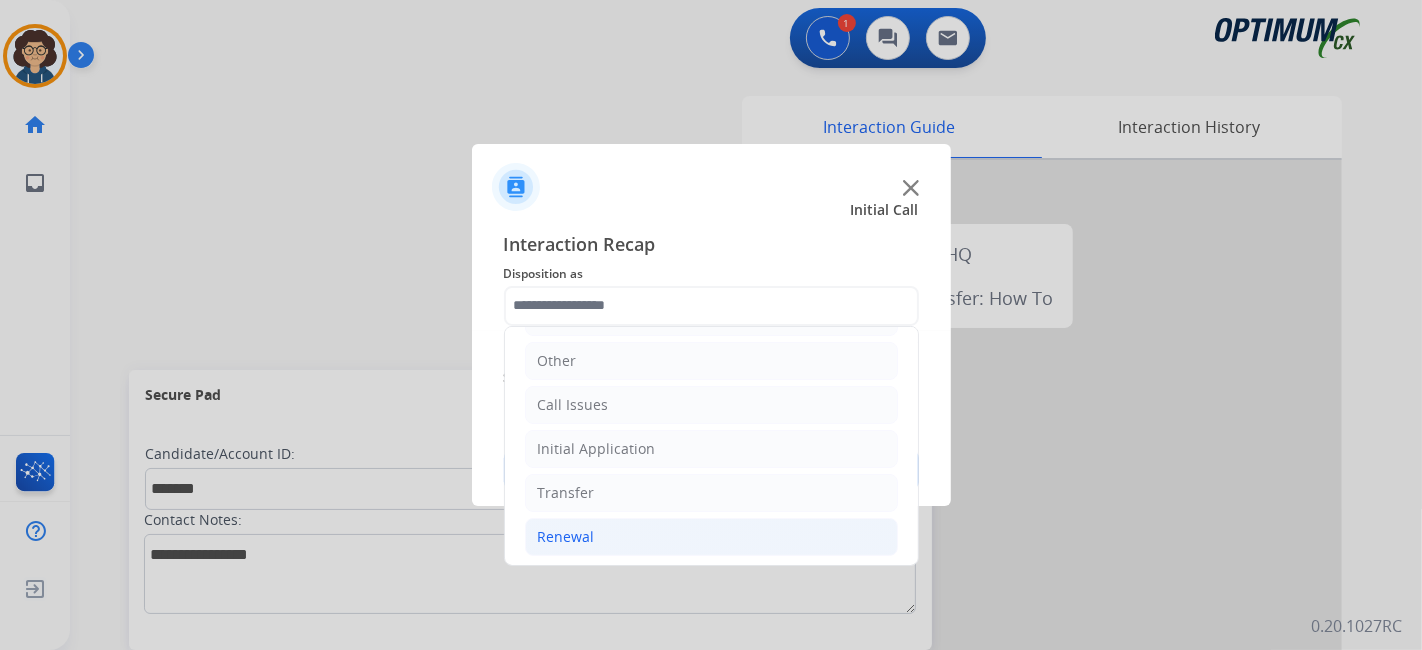 click on "Renewal" 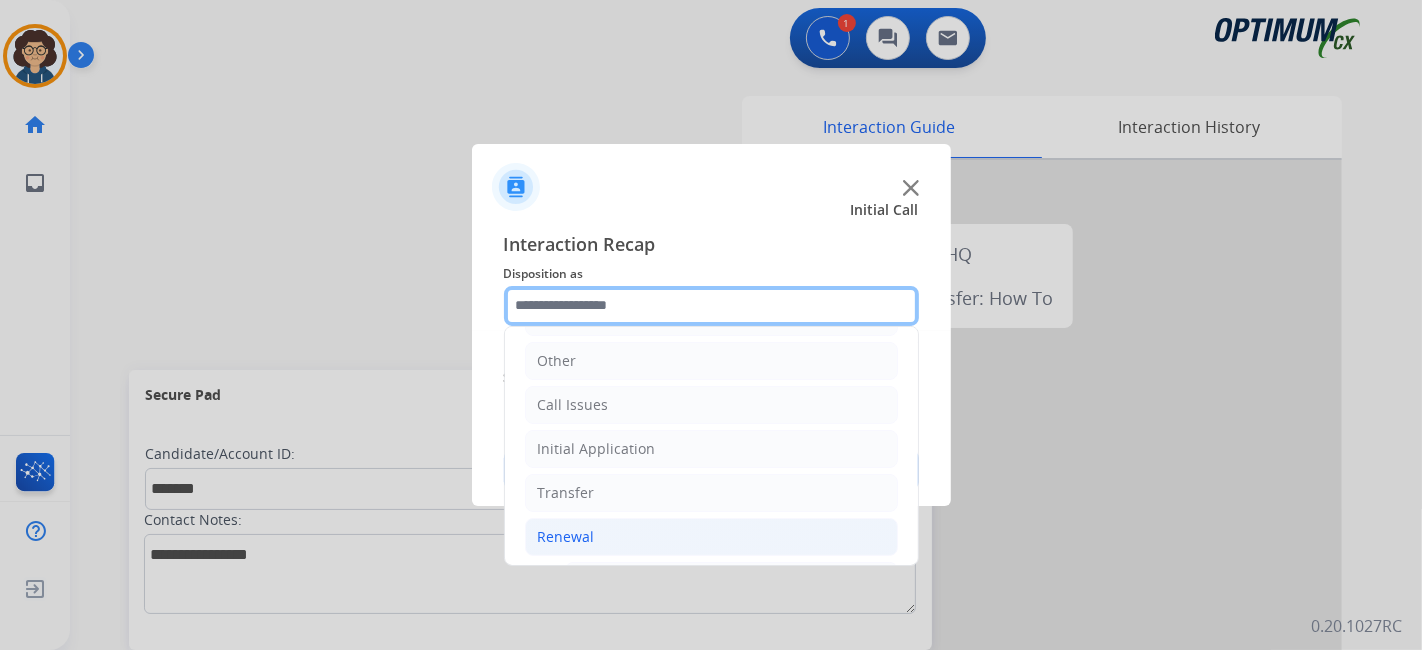 scroll, scrollTop: 760, scrollLeft: 0, axis: vertical 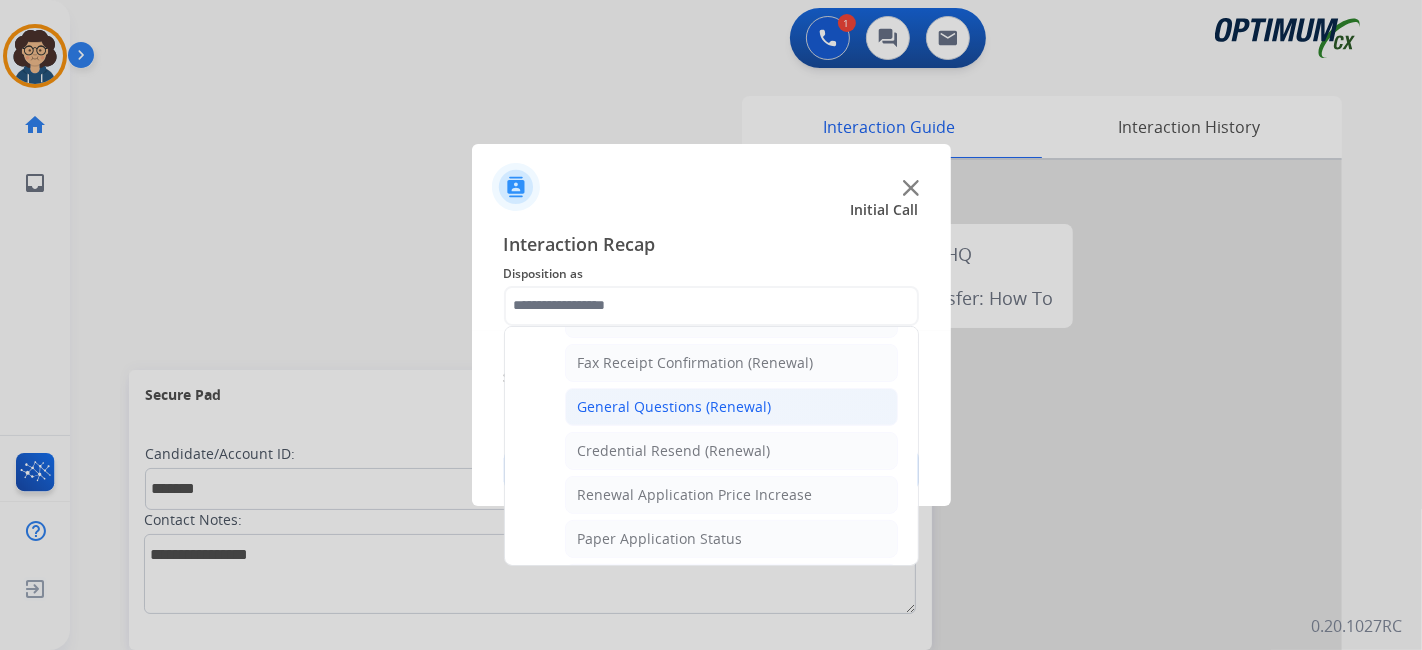 click on "General Questions (Renewal)" 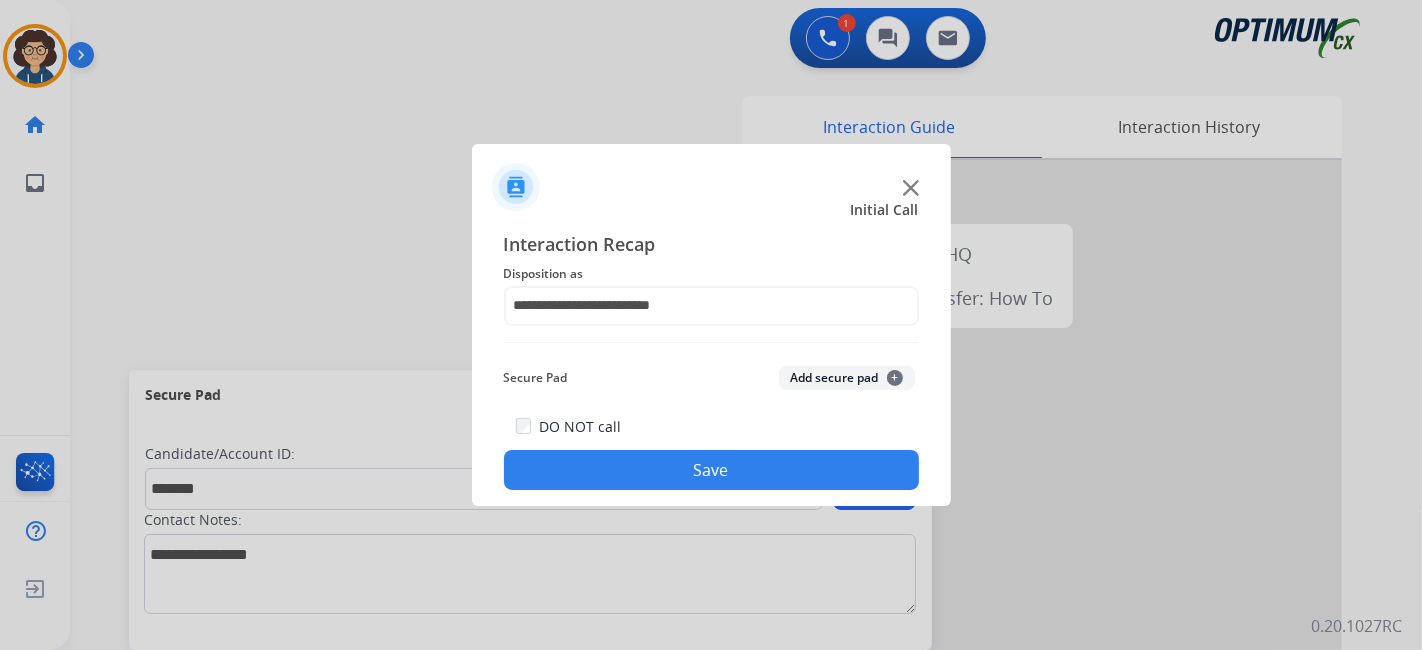 click on "Secure Pad  Add secure pad  +" 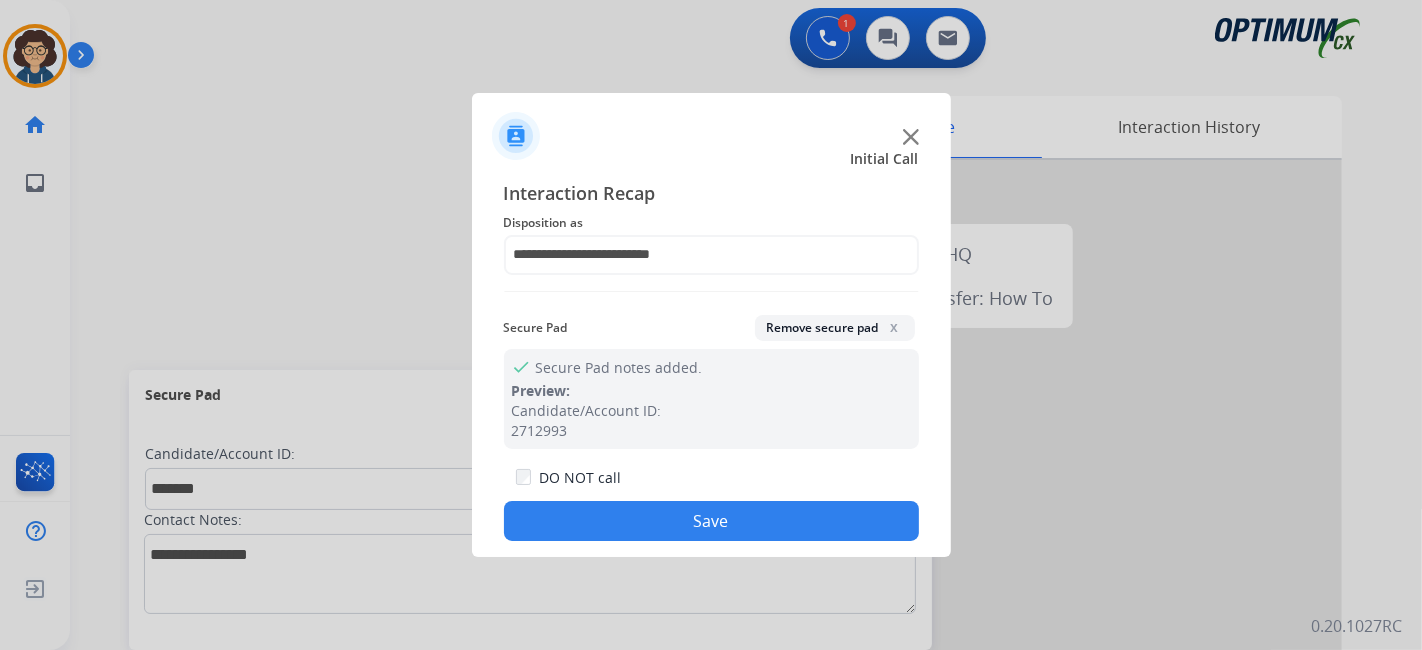 drag, startPoint x: 730, startPoint y: 523, endPoint x: 480, endPoint y: 87, distance: 502.5893 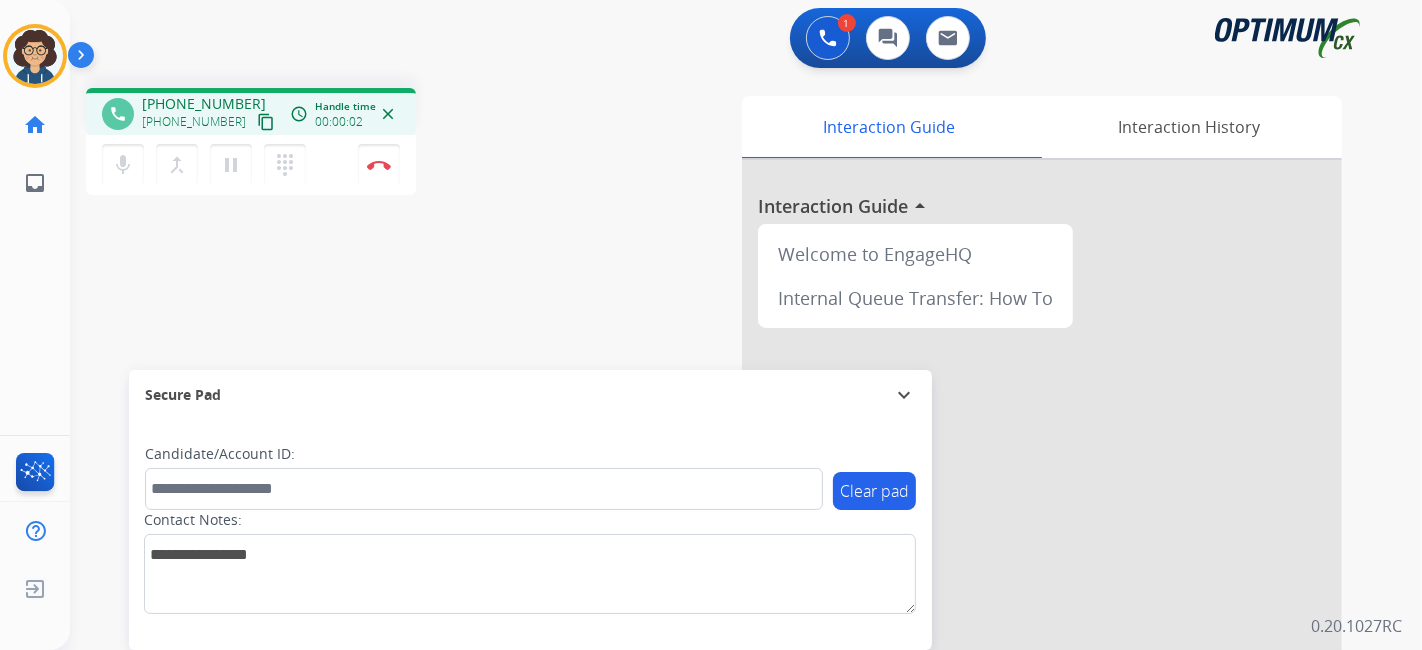 click on "content_copy" at bounding box center [266, 122] 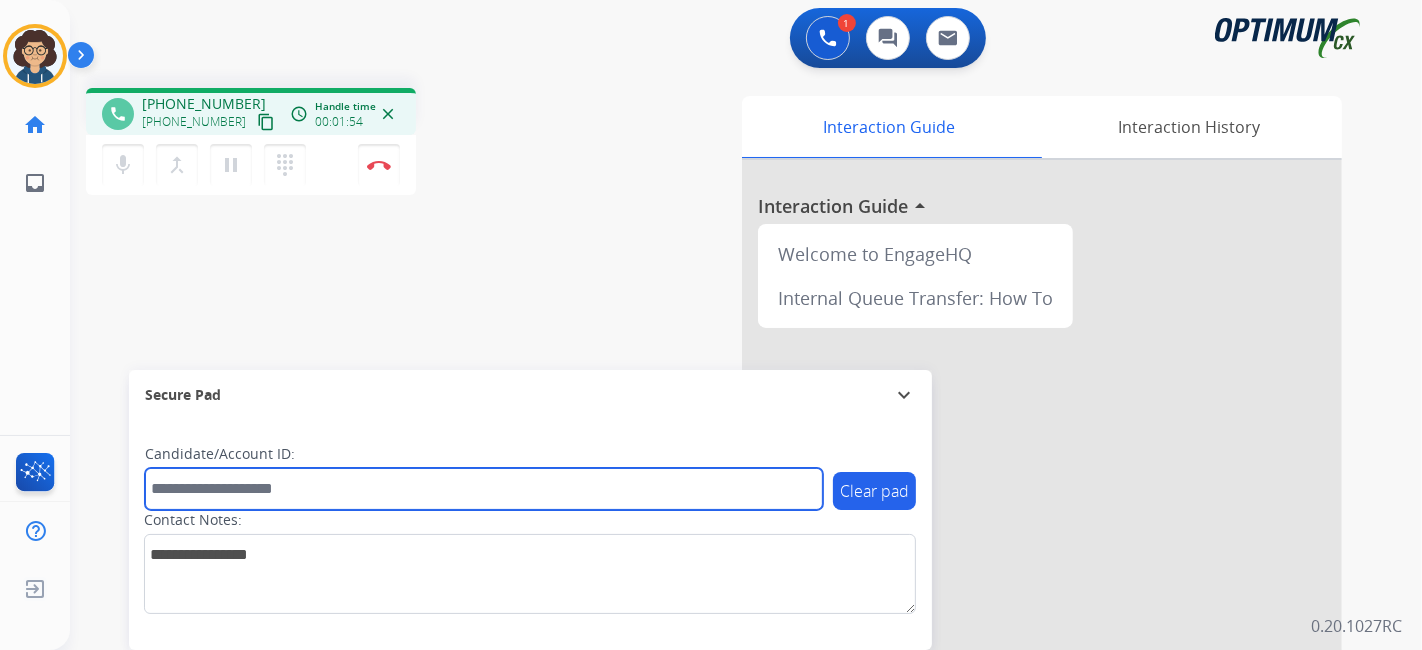 click at bounding box center (484, 489) 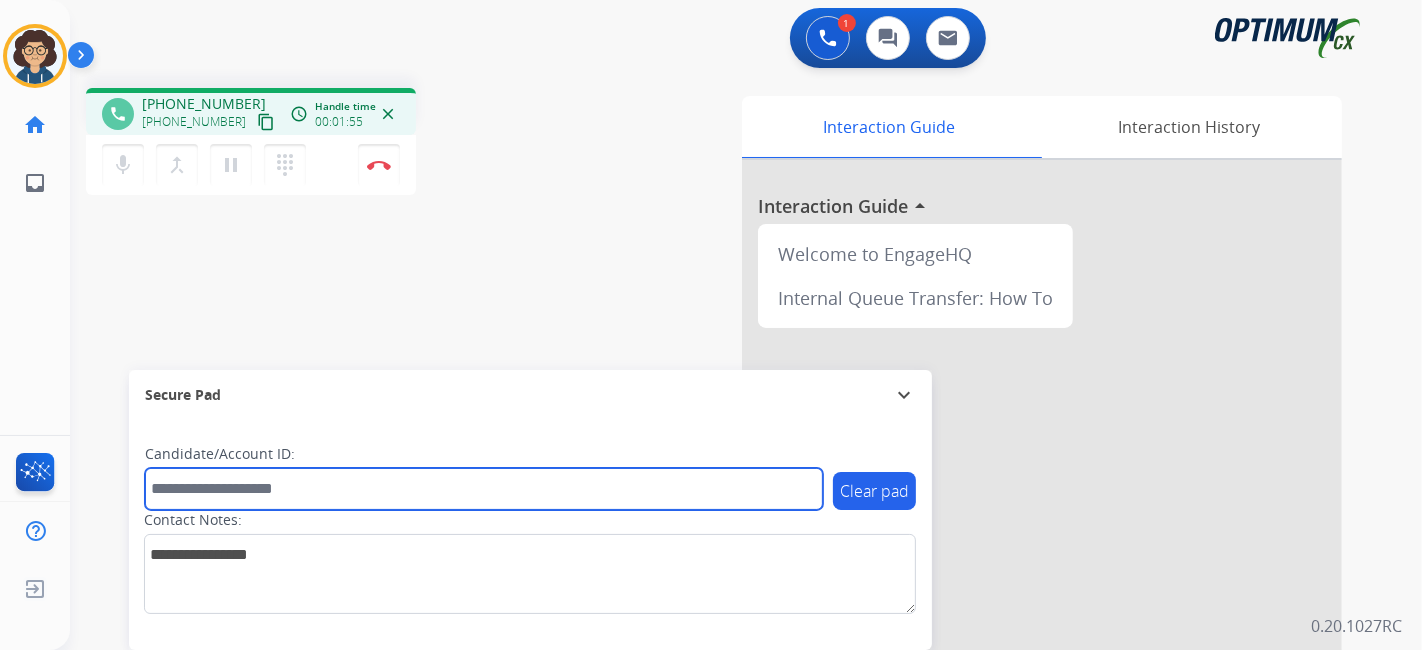 paste on "*********" 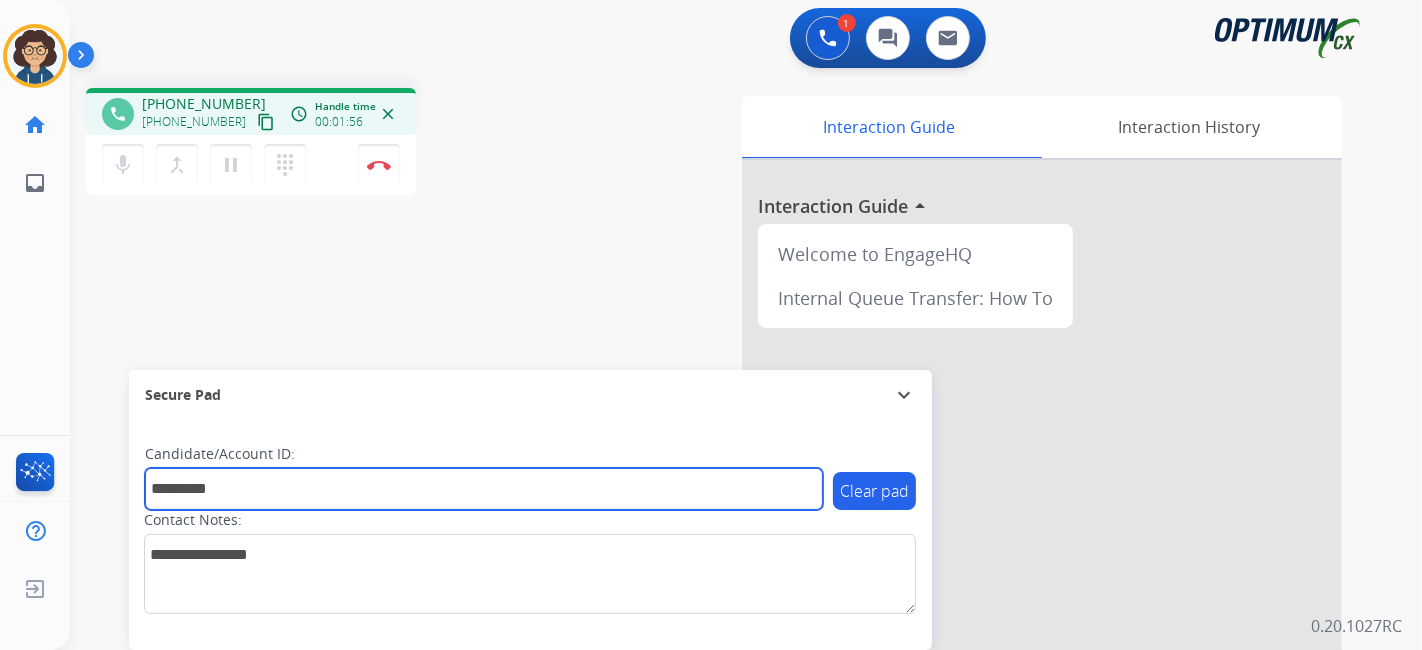 type on "*********" 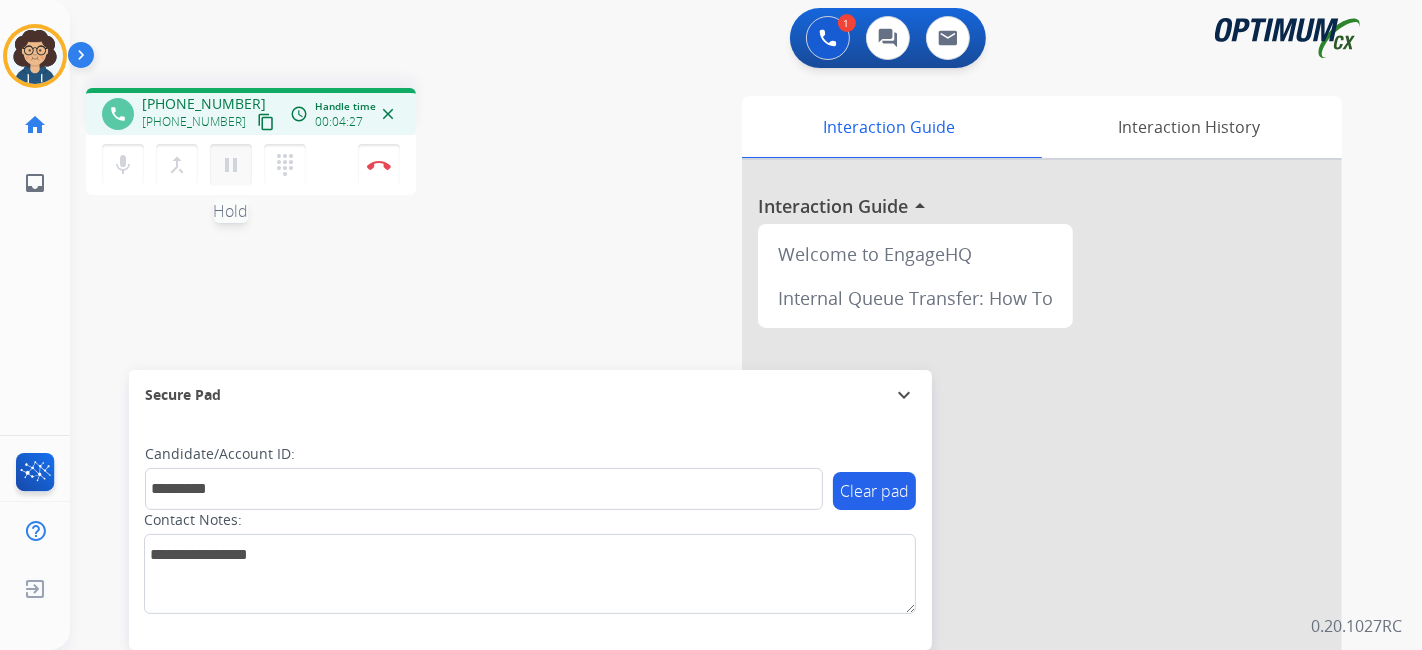 click on "pause" at bounding box center [231, 165] 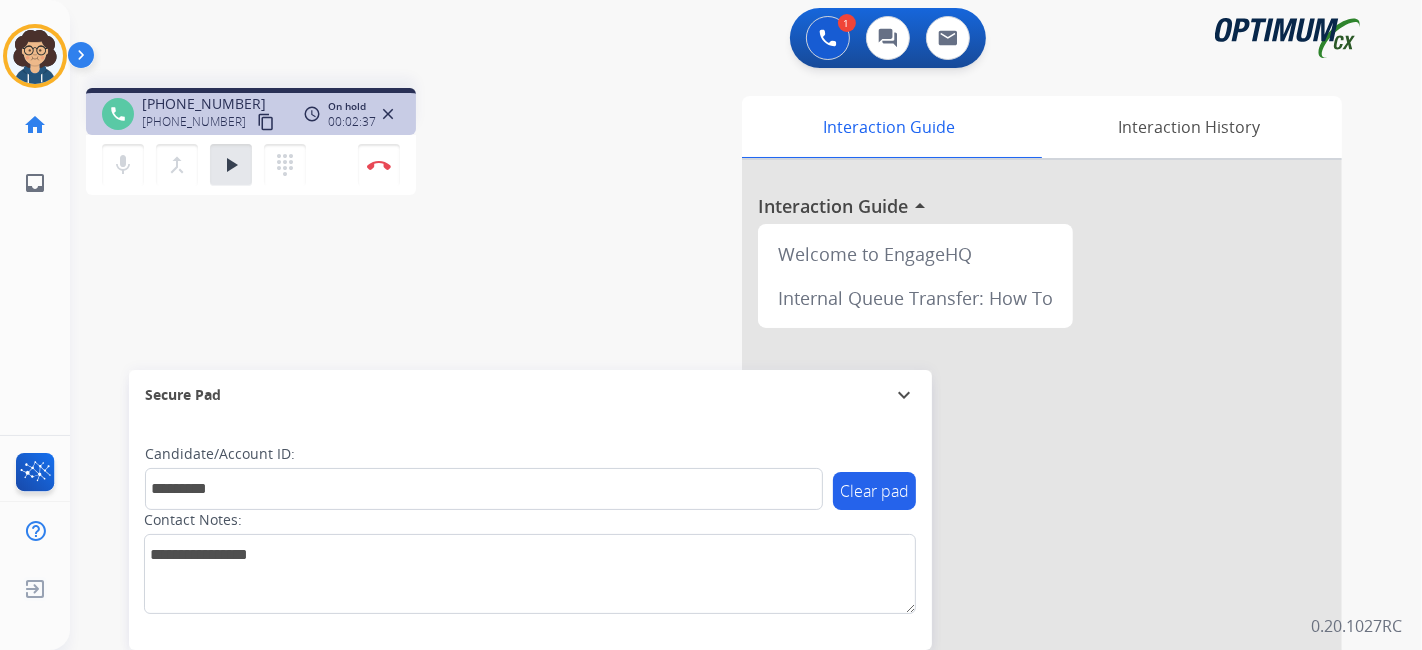 click on "phone [PHONE_NUMBER] [PHONE_NUMBER] content_copy access_time Call metrics Queue   00:10 Hold   02:37 Talk   04:28 Total   07:14 On hold 00:02:37 close mic Mute merge_type Bridge play_arrow Hold dialpad Dialpad Disconnect swap_horiz Break voice bridge close_fullscreen Connect 3-Way Call merge_type Separate 3-Way Call  Interaction Guide   Interaction History  Interaction Guide arrow_drop_up  Welcome to EngageHQ   Internal Queue Transfer: How To  Secure Pad expand_more Clear pad Candidate/Account ID: ********* Contact Notes:" at bounding box center (722, 489) 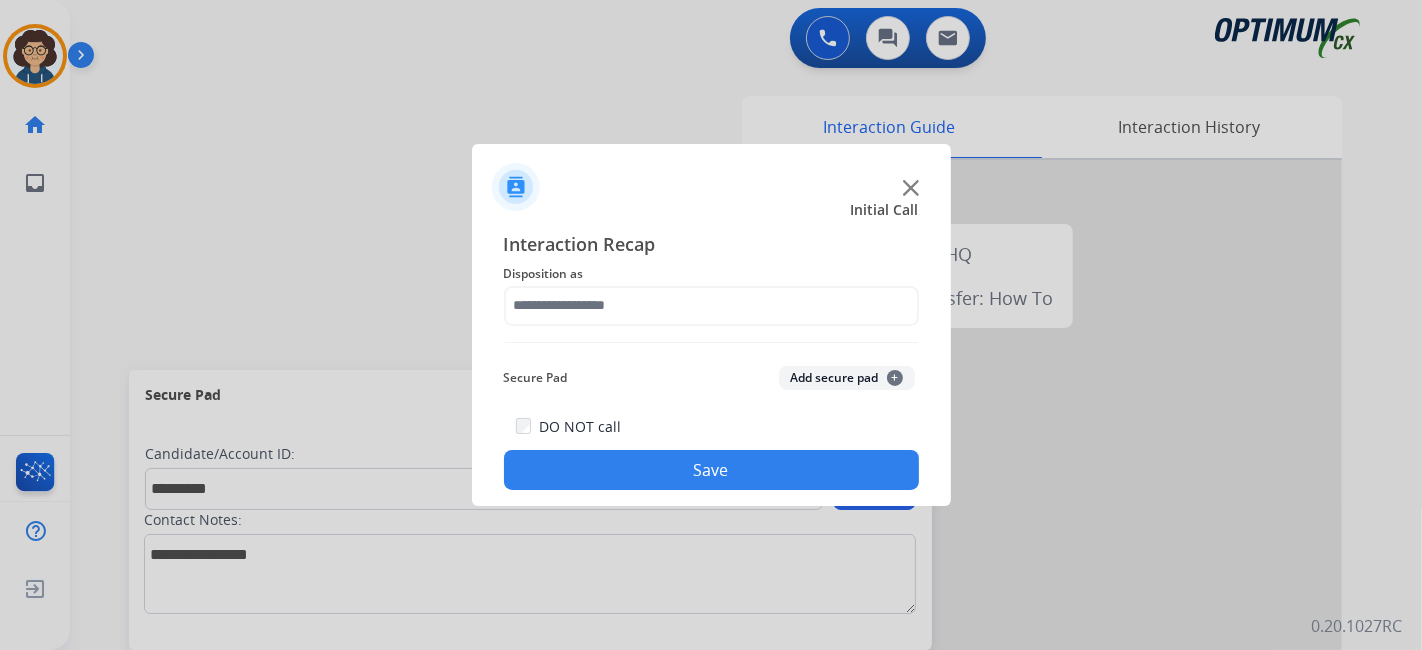 click at bounding box center [711, 325] 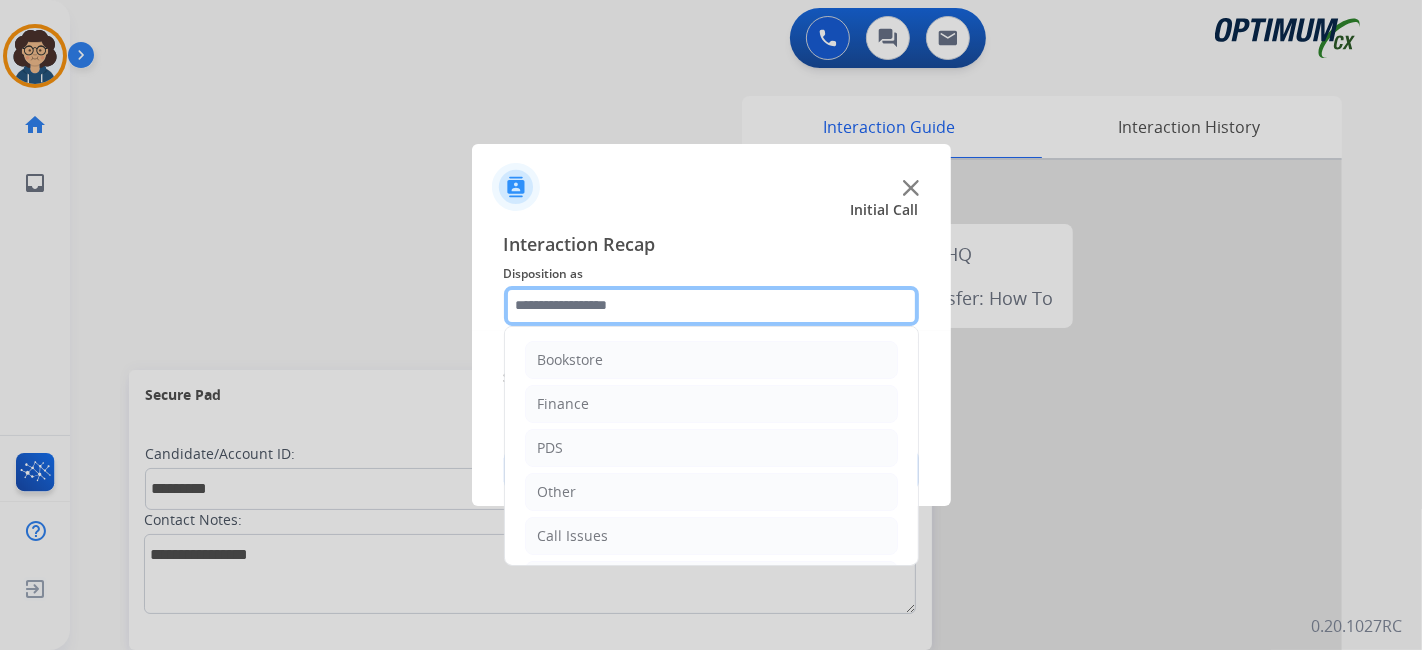 click 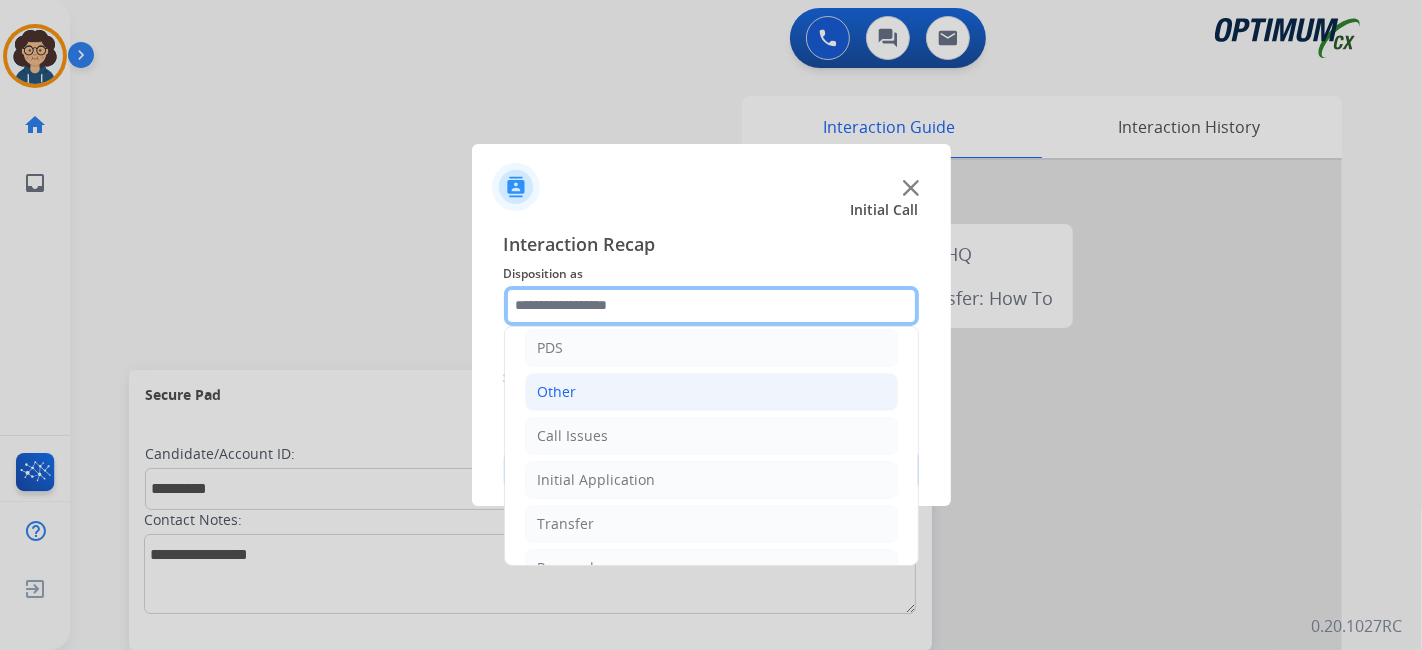 scroll, scrollTop: 131, scrollLeft: 0, axis: vertical 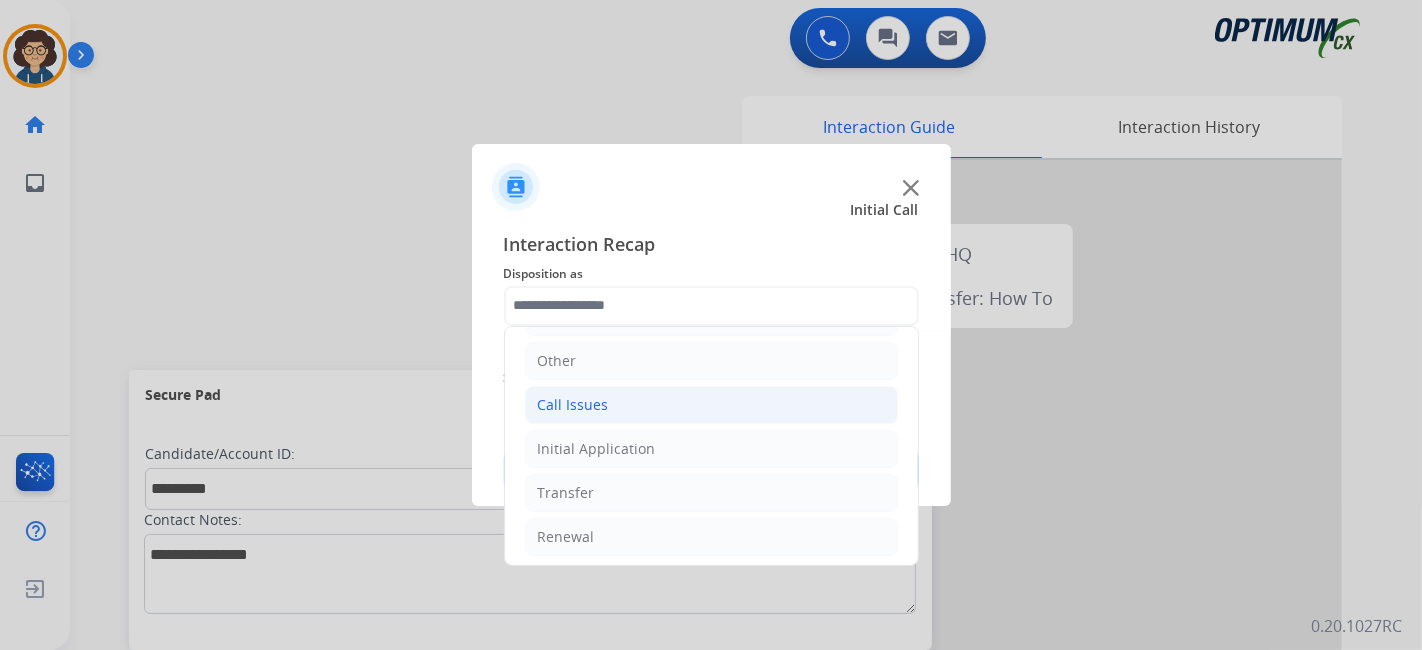 click on "Call Issues" 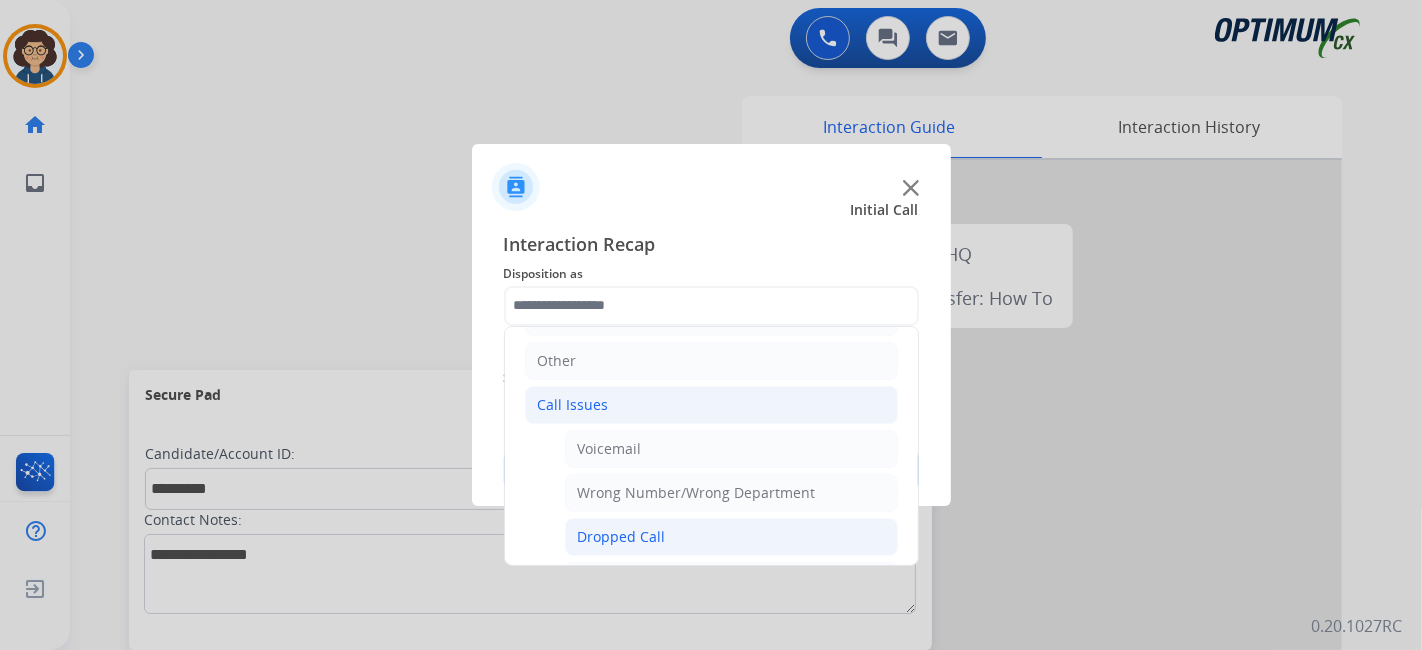 click on "Dropped Call" 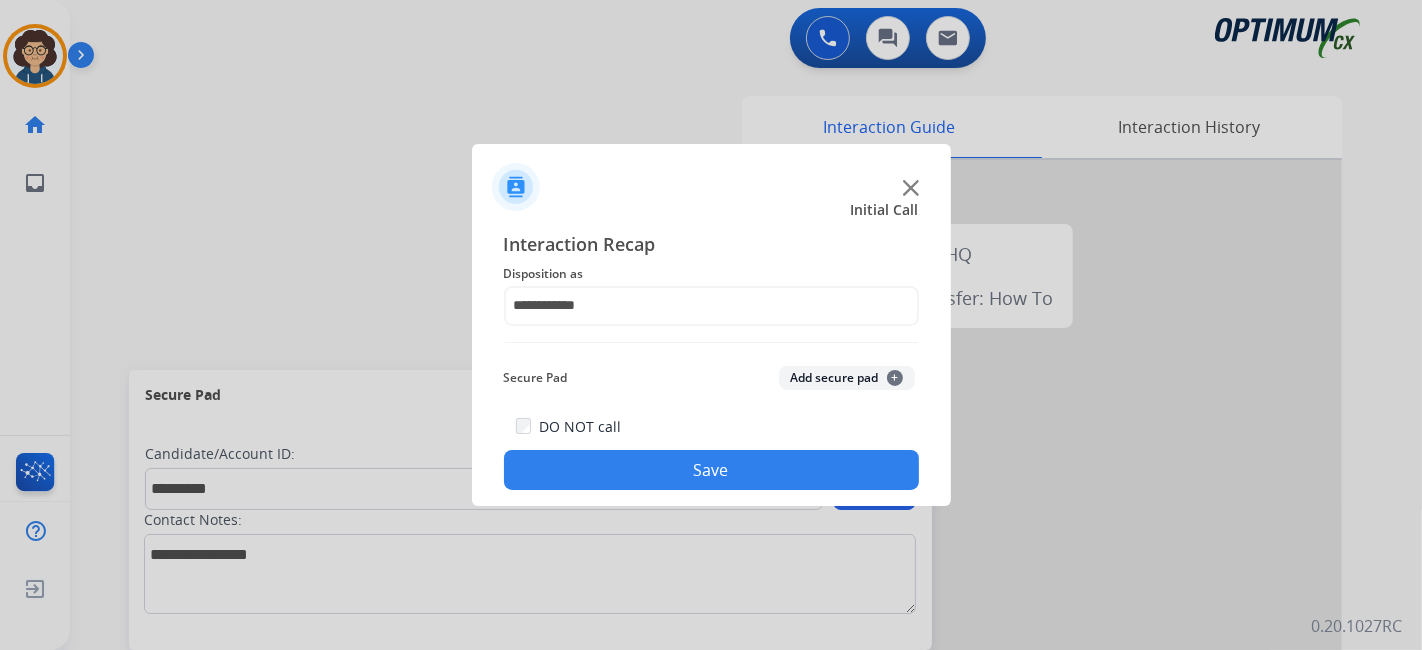 click on "Add secure pad  +" 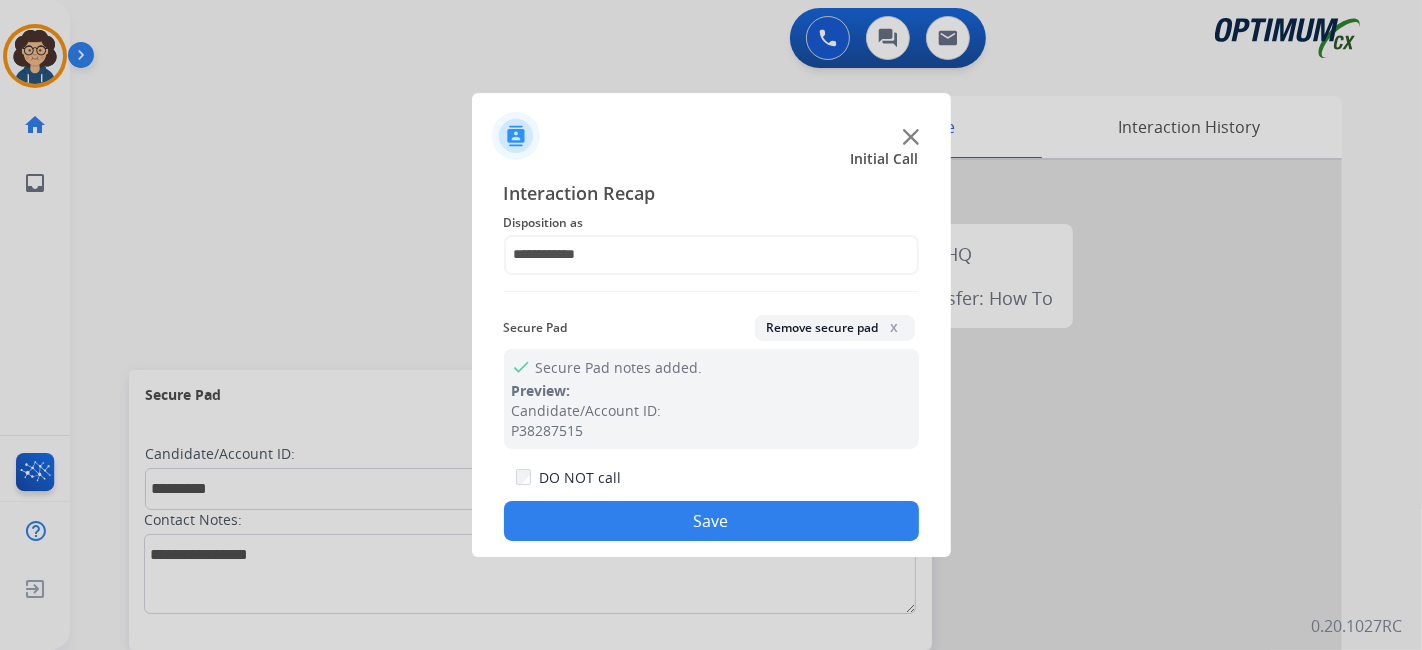 click on "Save" 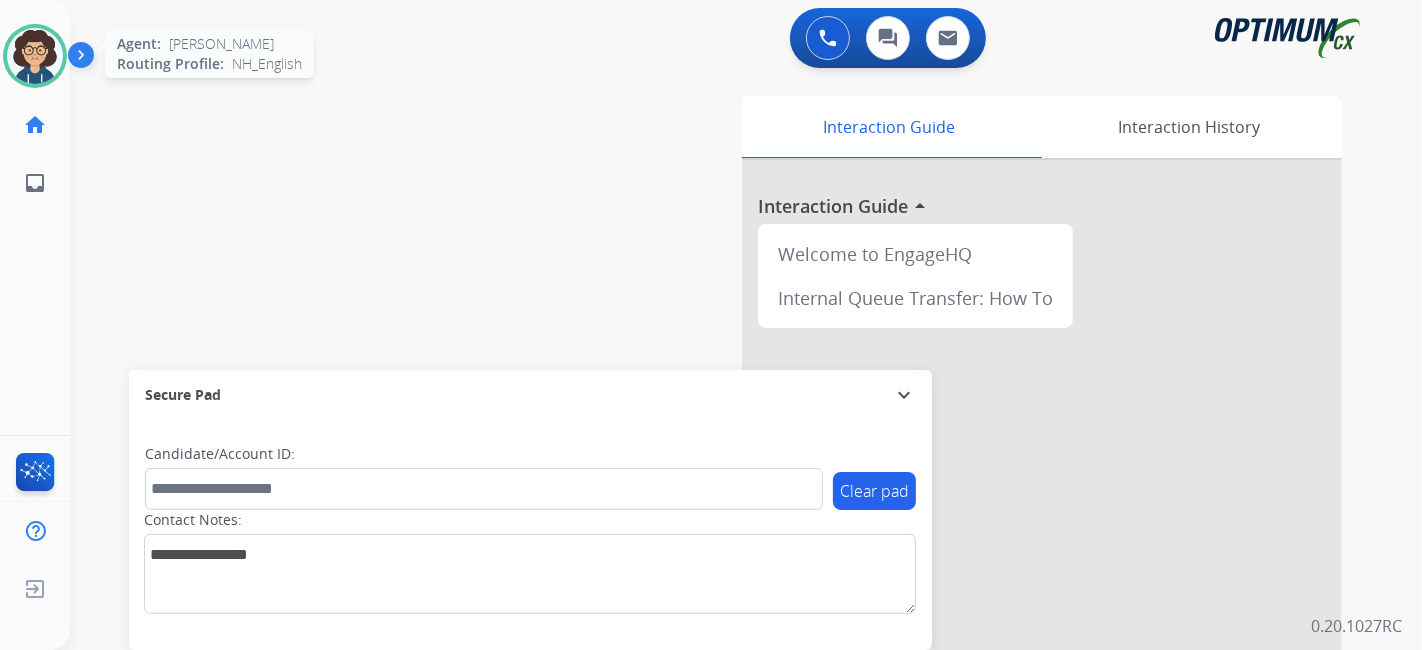 click at bounding box center [35, 56] 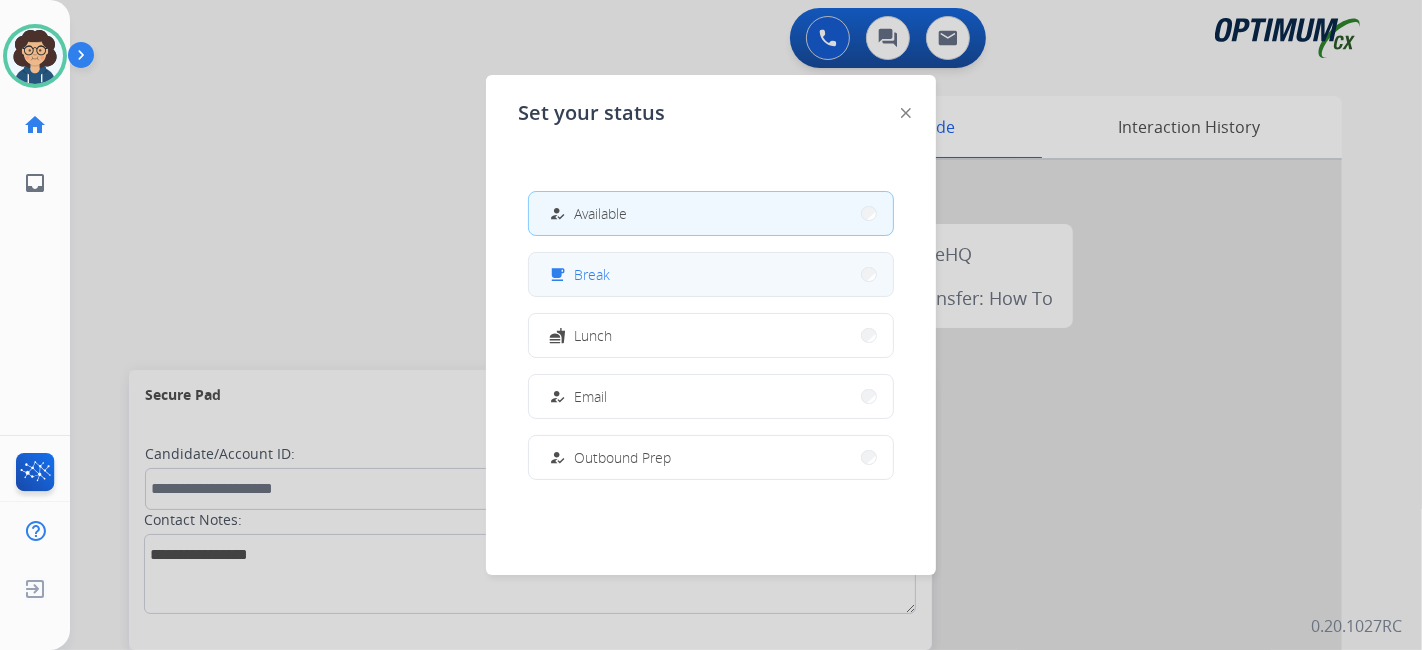 click on "free_breakfast Break" at bounding box center [711, 274] 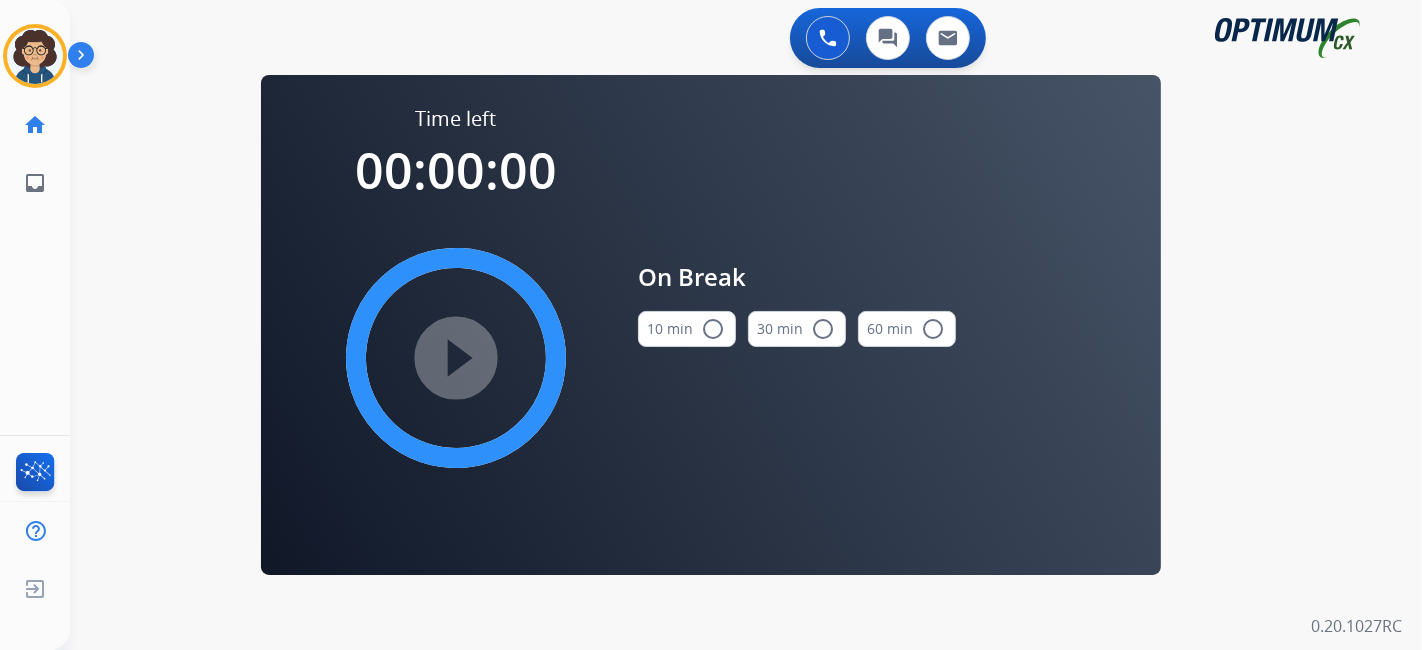 click on "10 min  radio_button_unchecked" at bounding box center (687, 329) 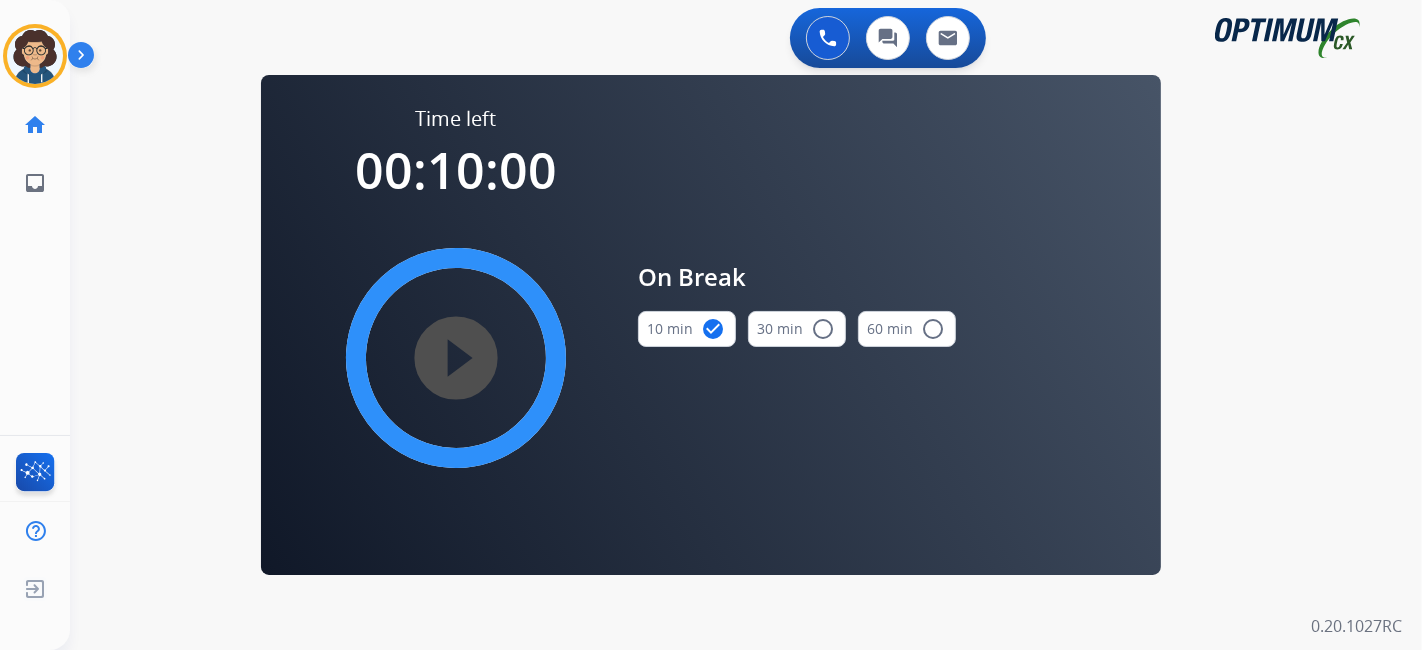 click on "play_circle_filled" at bounding box center (456, 358) 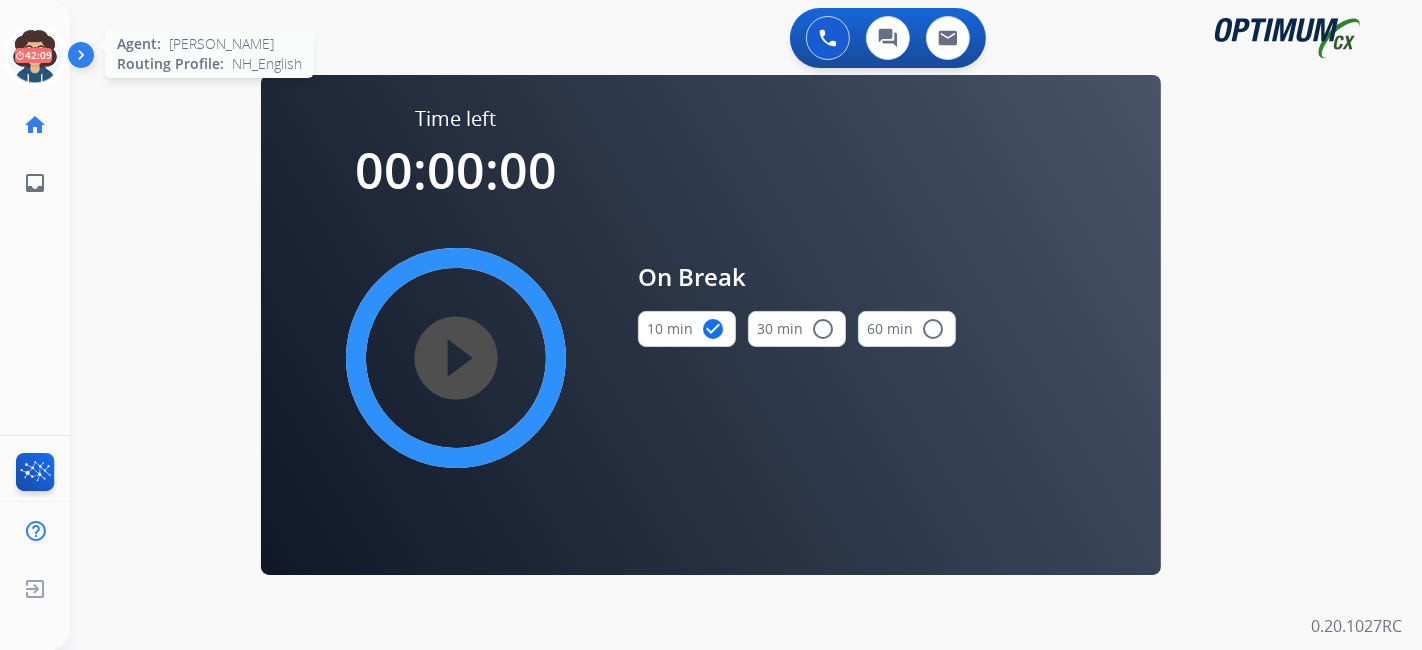 click 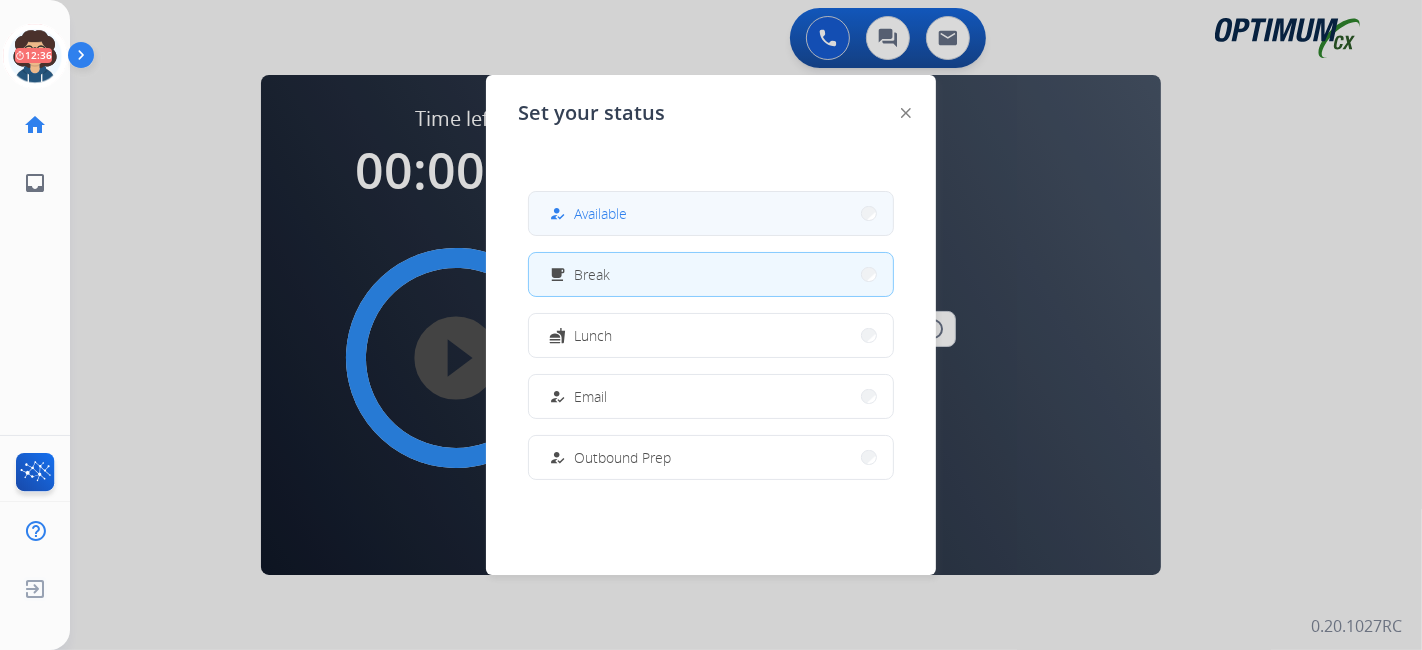 click on "how_to_reg Available" at bounding box center (711, 213) 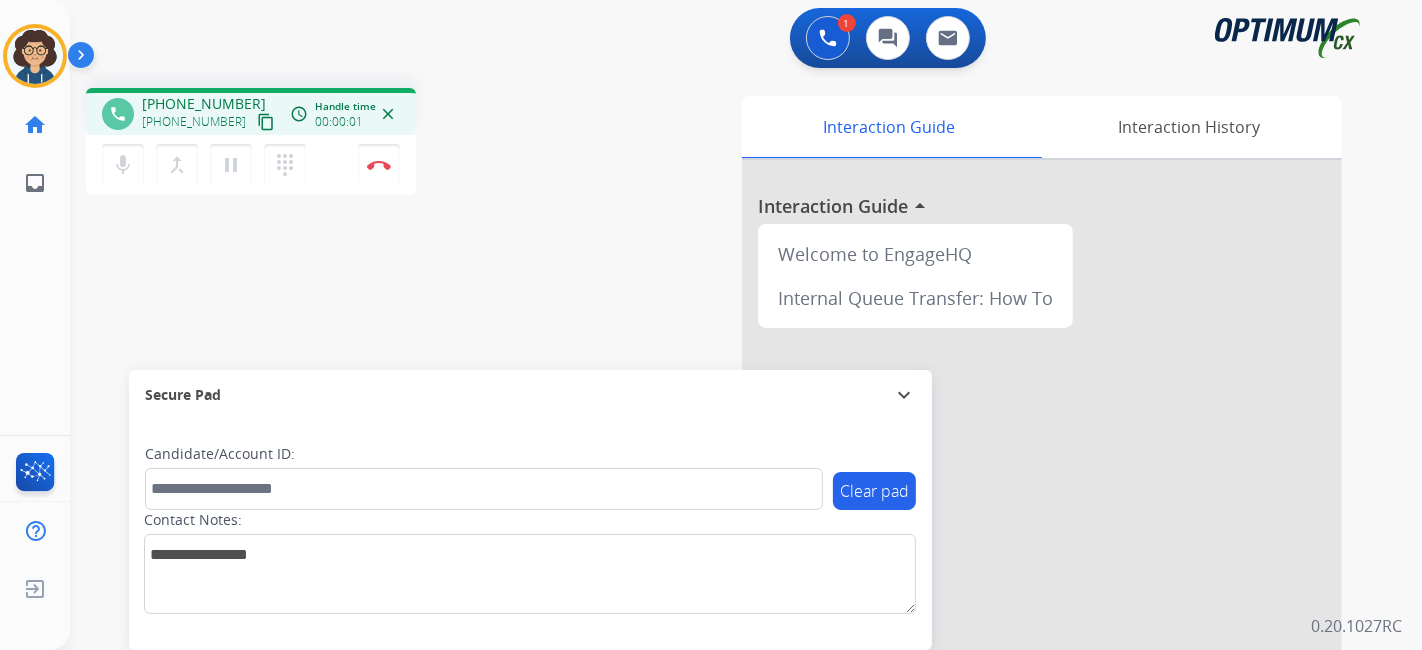 click on "content_copy" at bounding box center [266, 122] 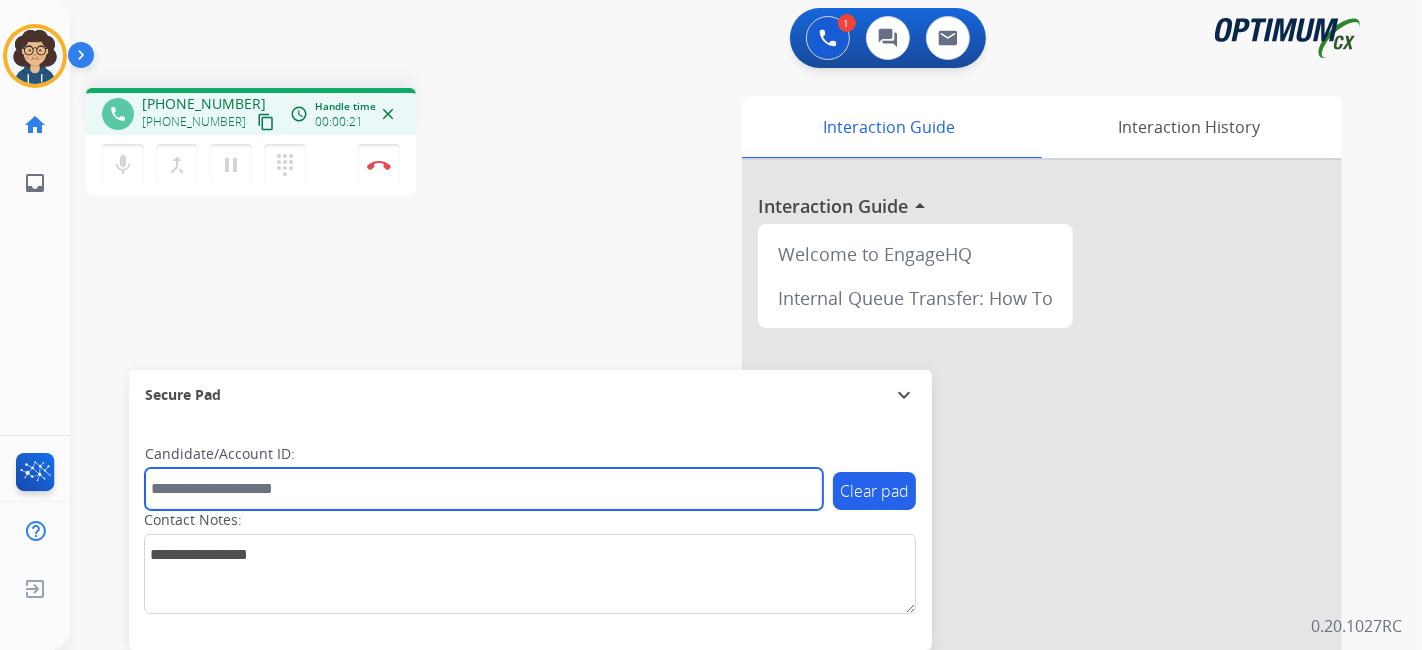 click at bounding box center (484, 489) 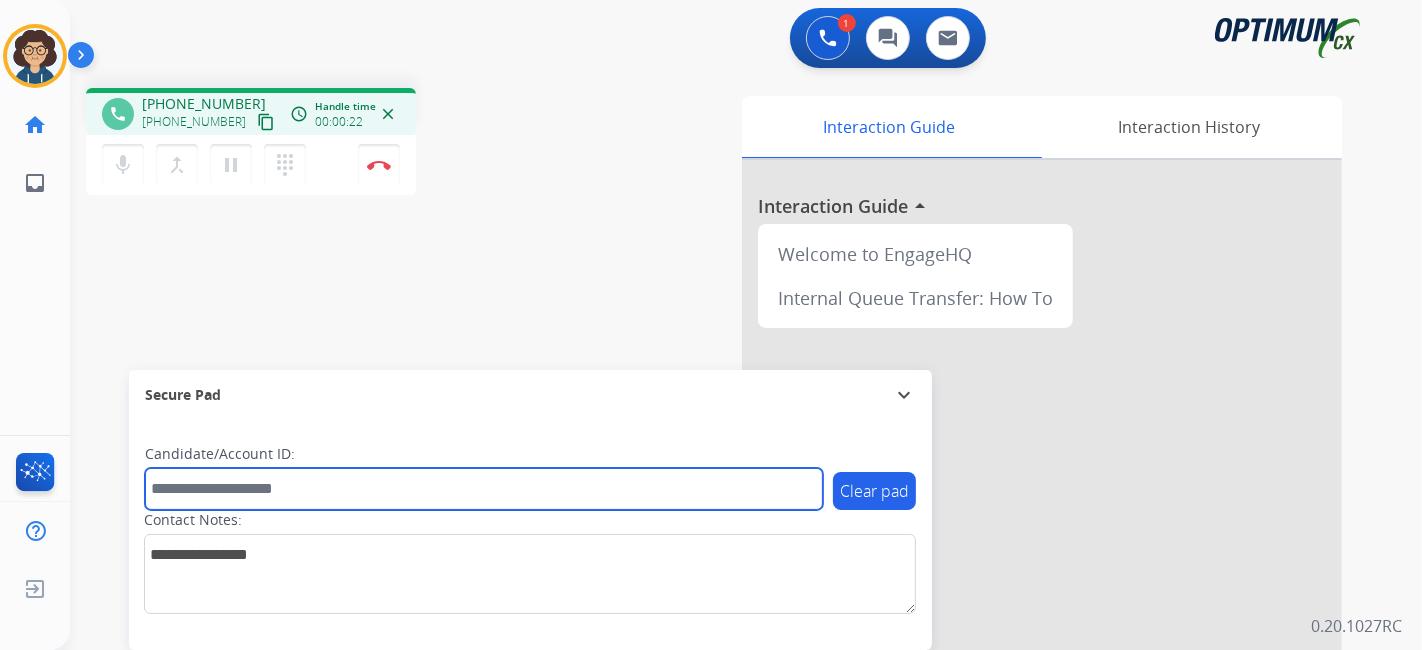 paste on "*******" 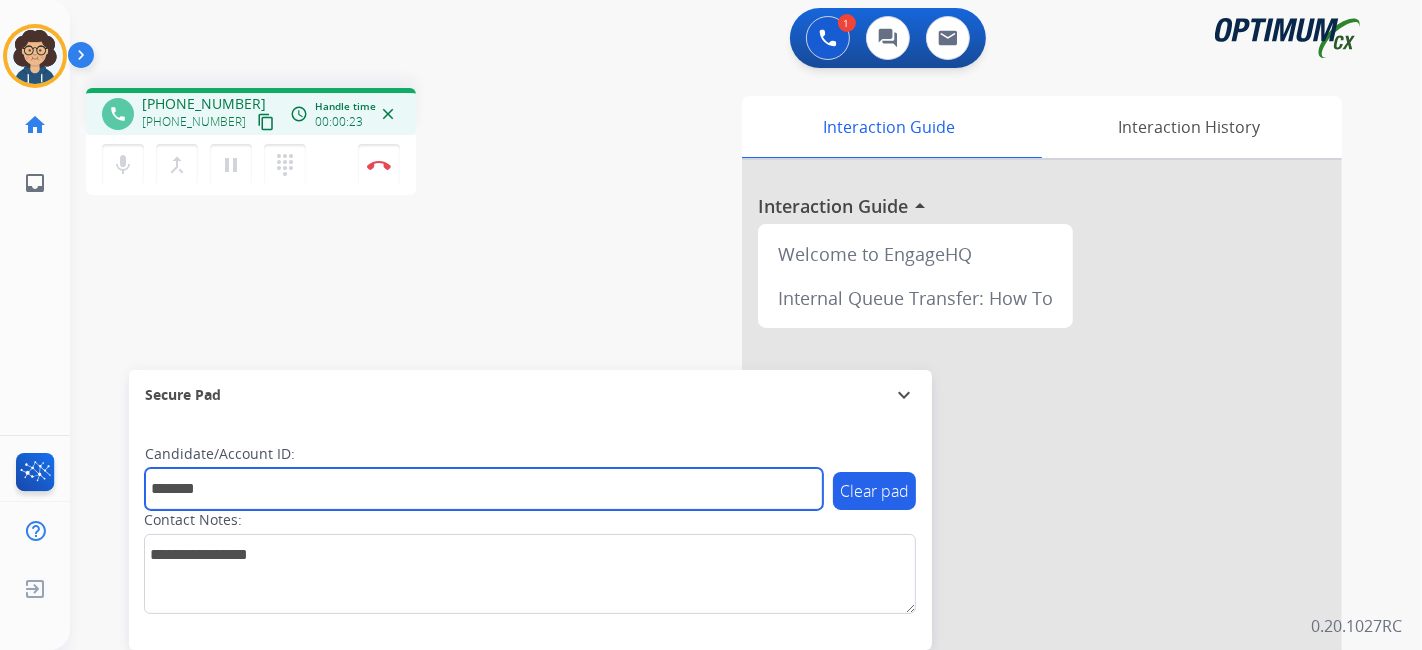 type on "*******" 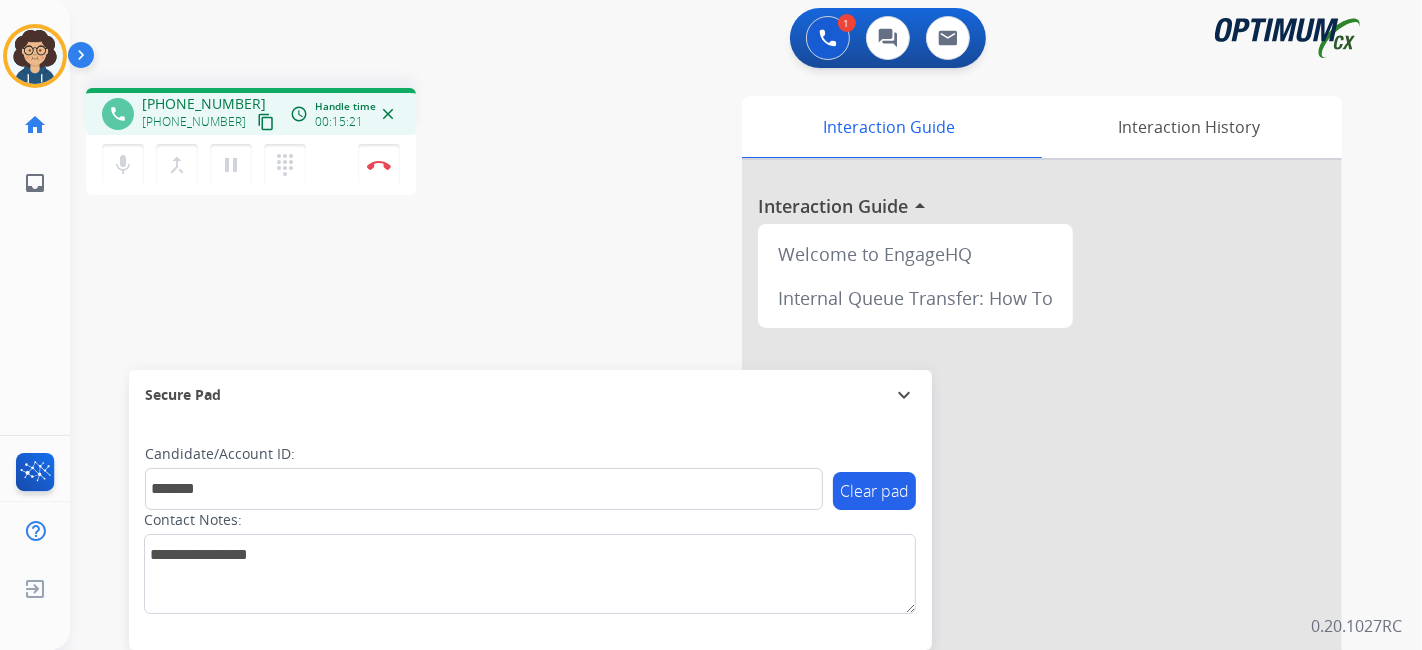 click on "phone [PHONE_NUMBER] [PHONE_NUMBER] content_copy access_time Call metrics Queue   00:11 Hold   00:00 Talk   15:21 Total   15:31 Handle time 00:15:21 close mic Mute merge_type Bridge pause Hold dialpad Dialpad Disconnect swap_horiz Break voice bridge close_fullscreen Connect 3-Way Call merge_type Separate 3-Way Call  Interaction Guide   Interaction History  Interaction Guide arrow_drop_up  Welcome to EngageHQ   Internal Queue Transfer: How To  Secure Pad expand_more Clear pad Candidate/Account ID: ******* Contact Notes:" at bounding box center (722, 489) 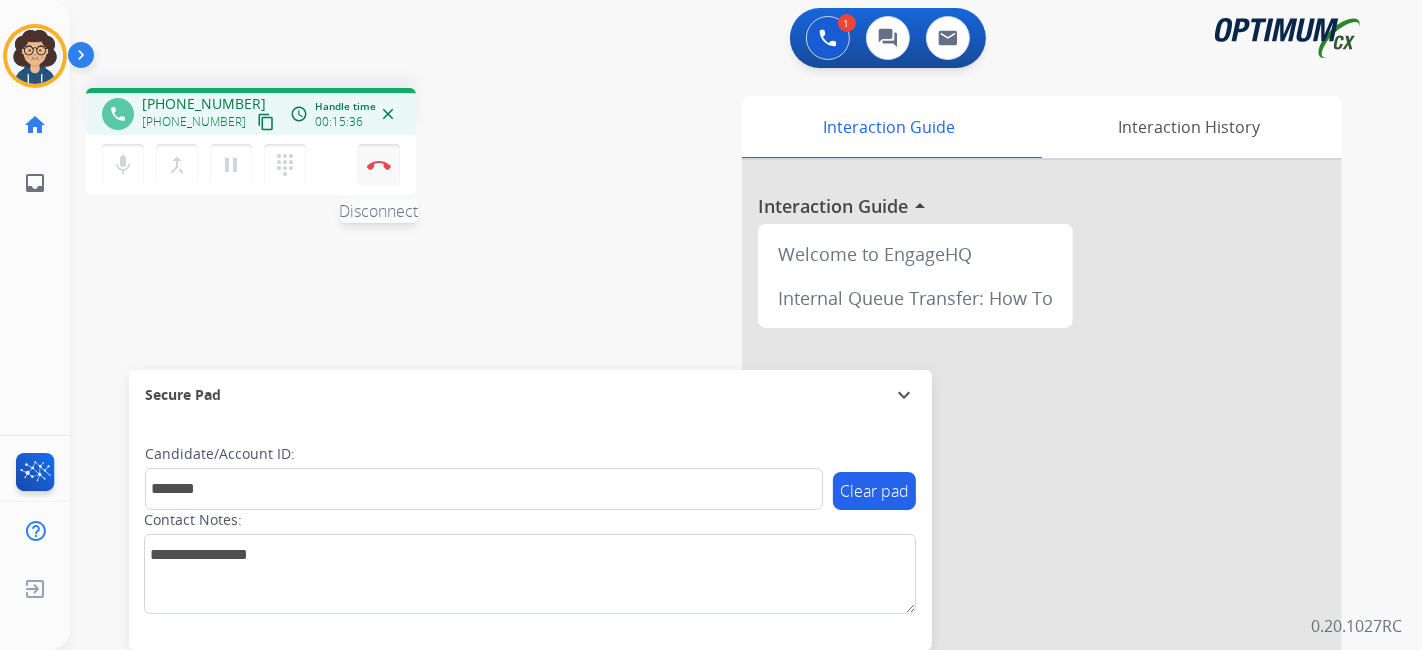 click on "Disconnect" at bounding box center (379, 165) 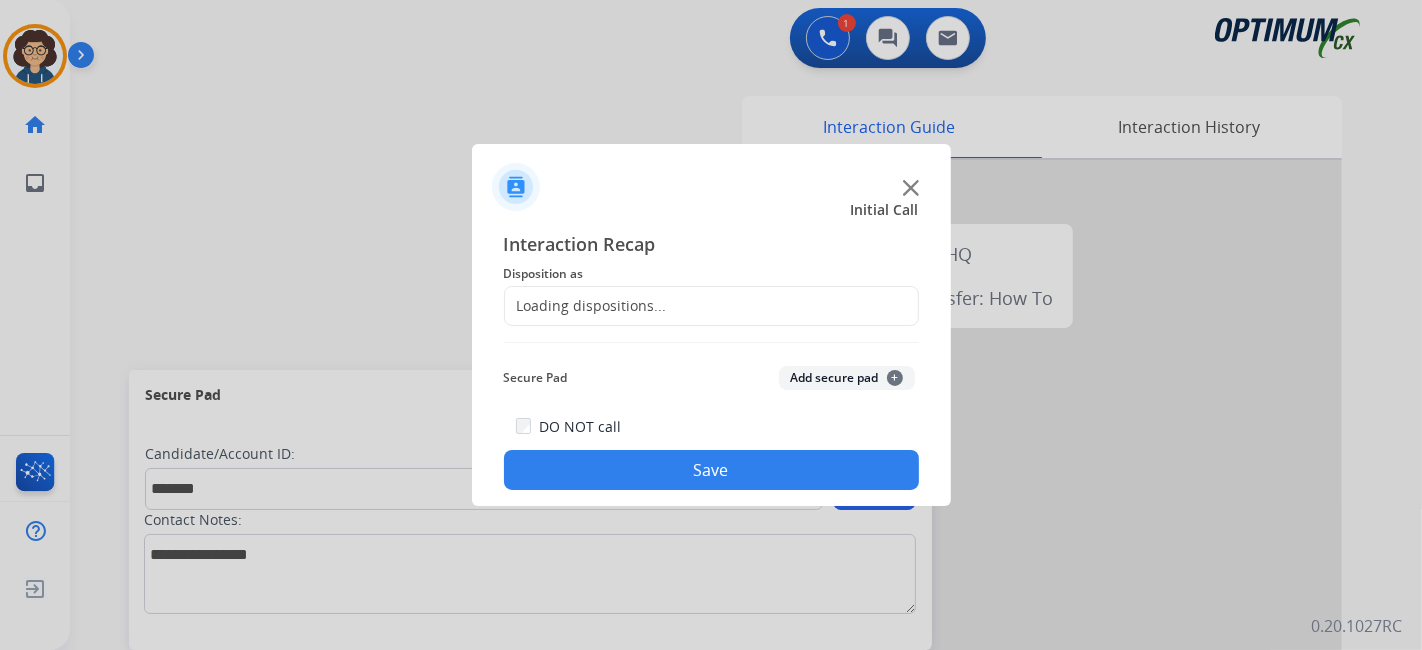click on "Loading dispositions..." 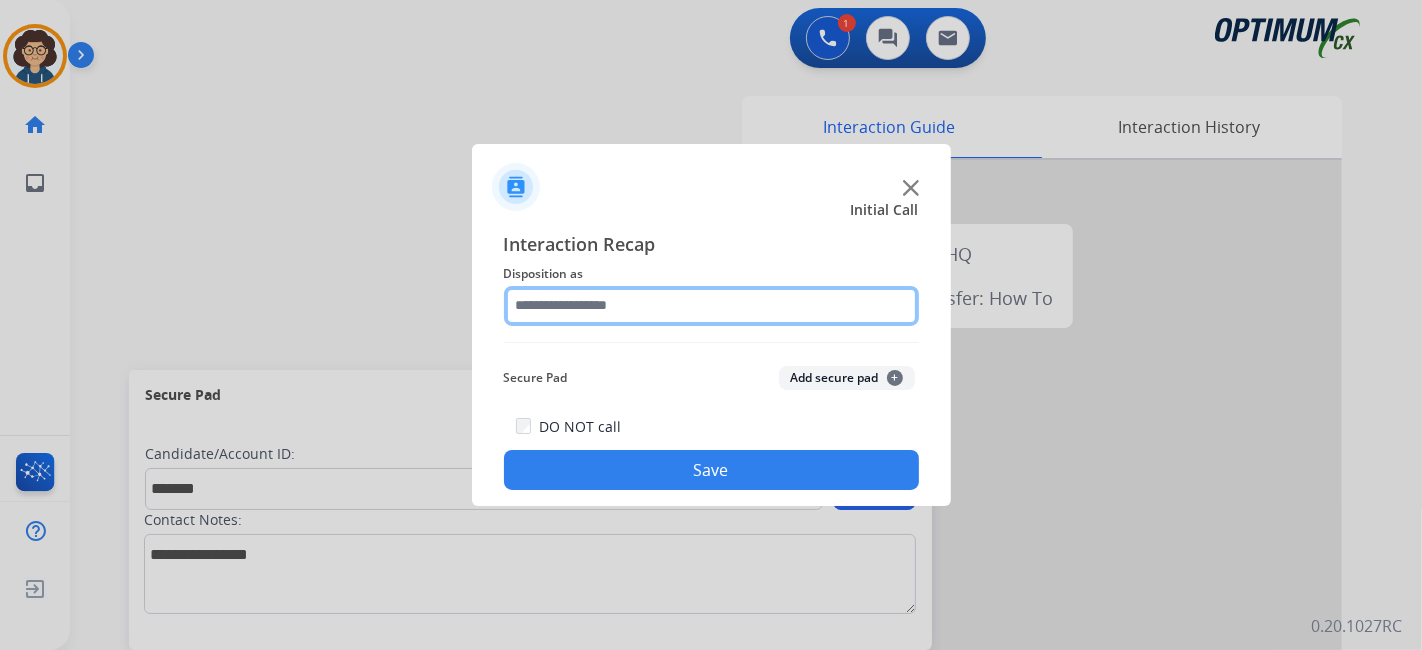 click 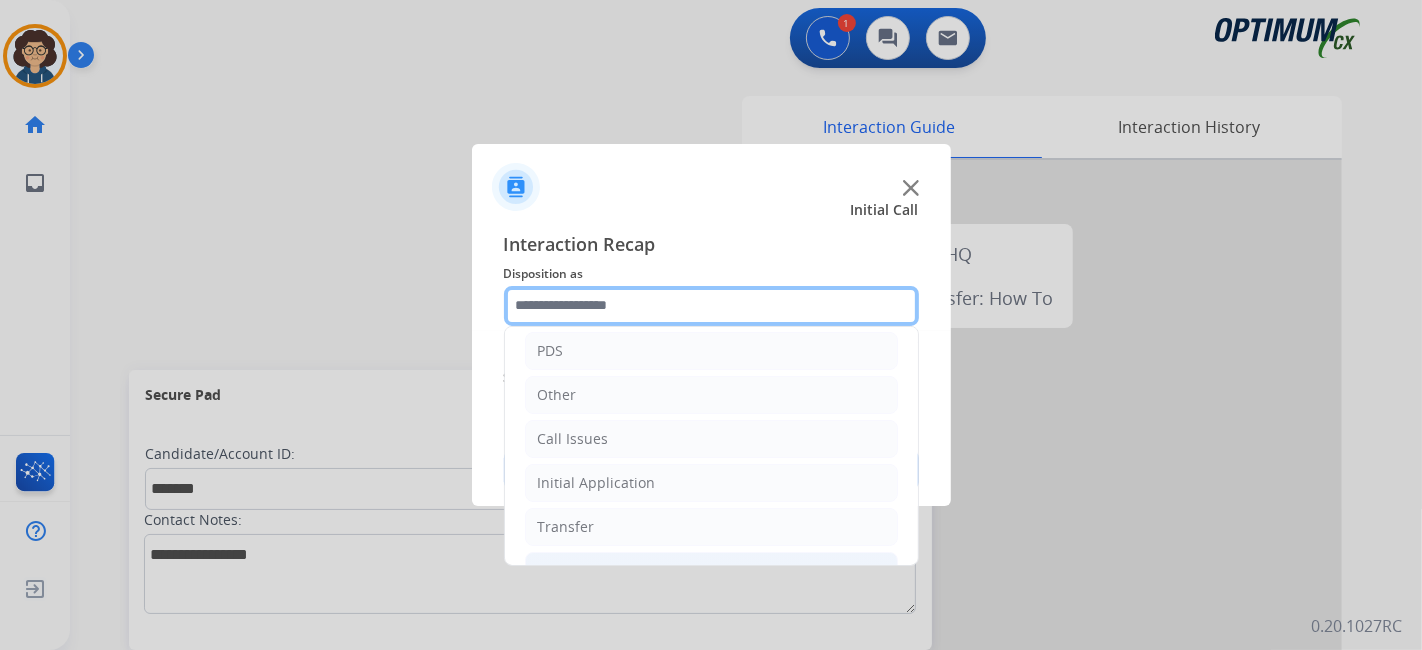 scroll, scrollTop: 131, scrollLeft: 0, axis: vertical 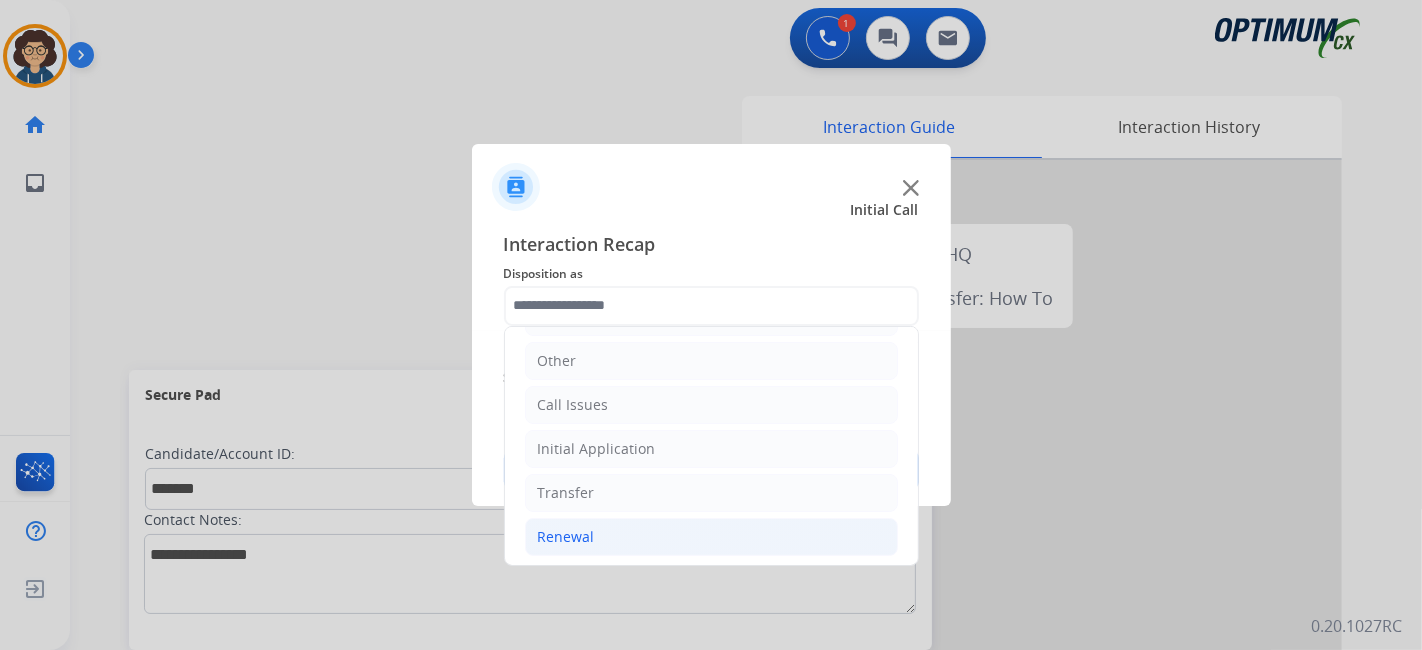 click on "Renewal" 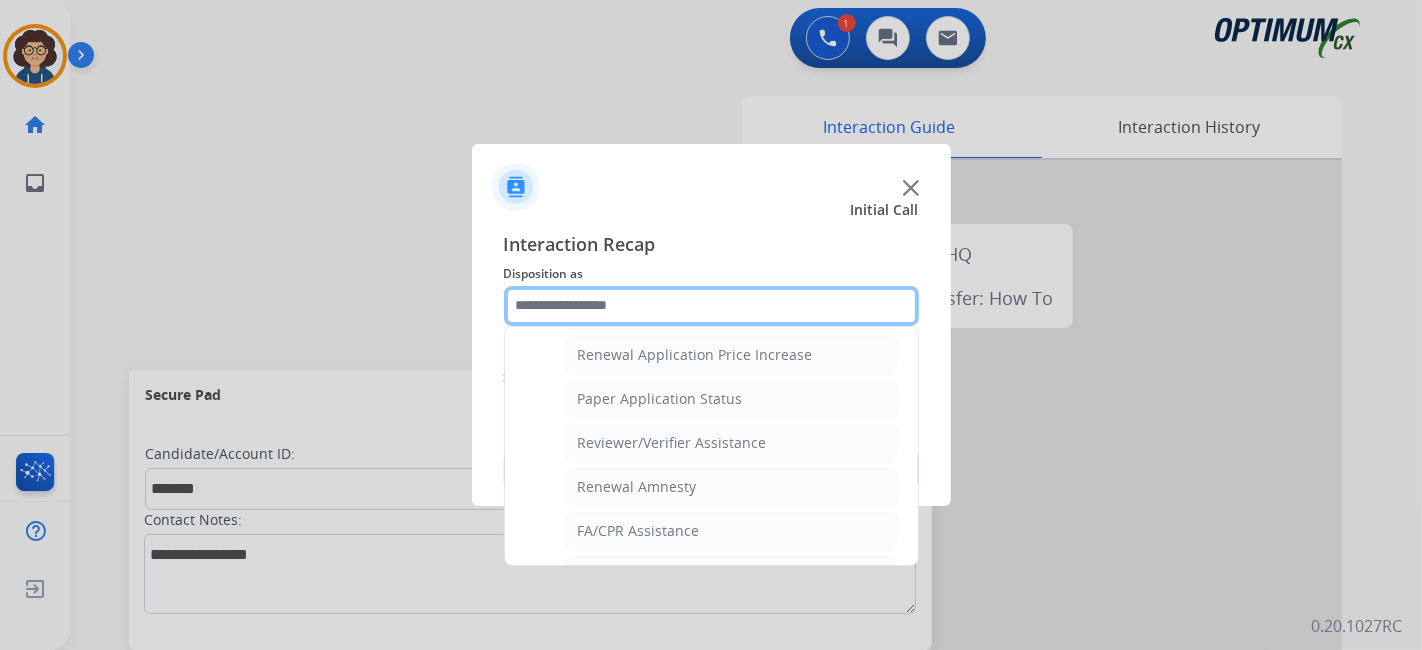 scroll, scrollTop: 700, scrollLeft: 0, axis: vertical 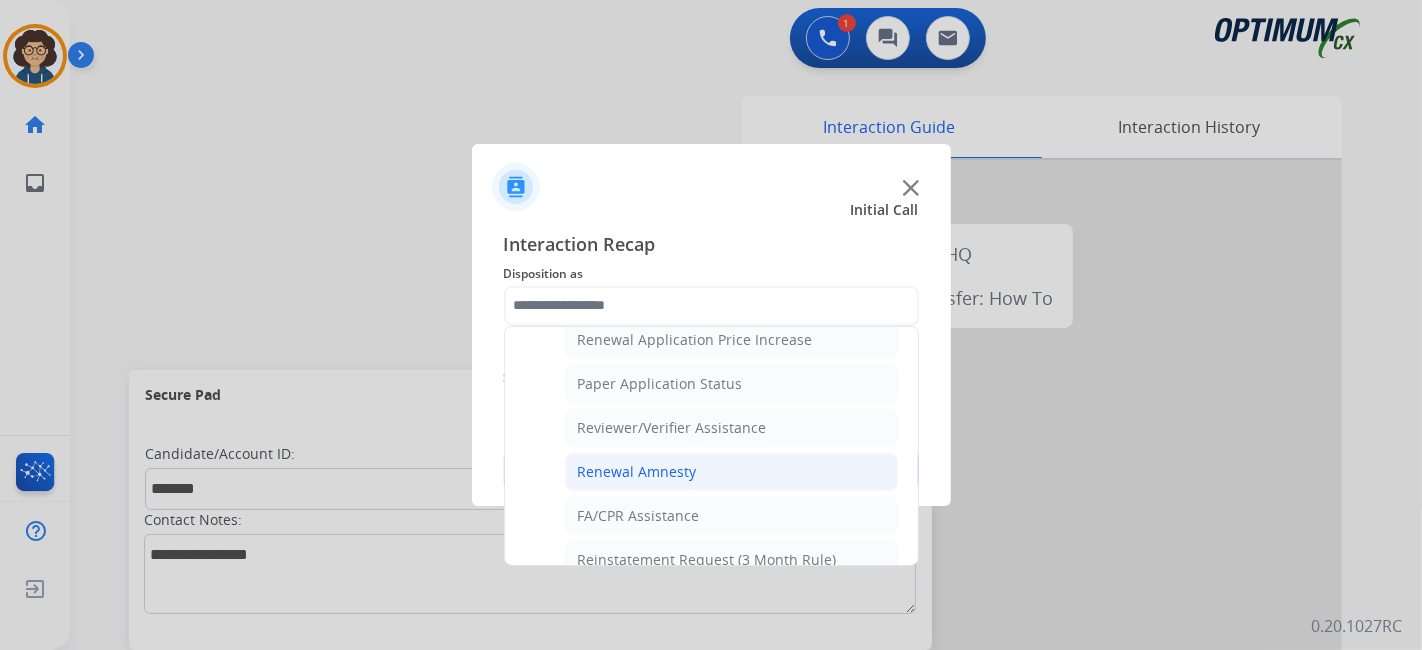 click on "Renewal Amnesty" 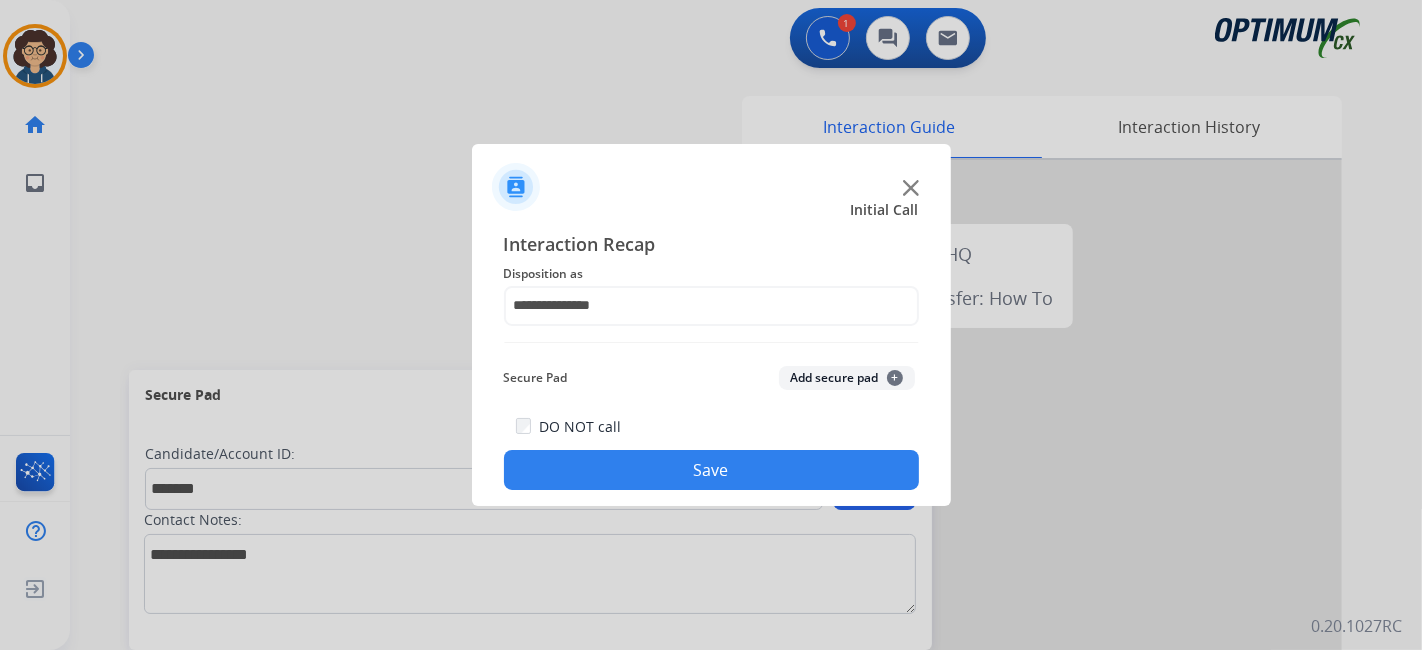 click on "Add secure pad  +" 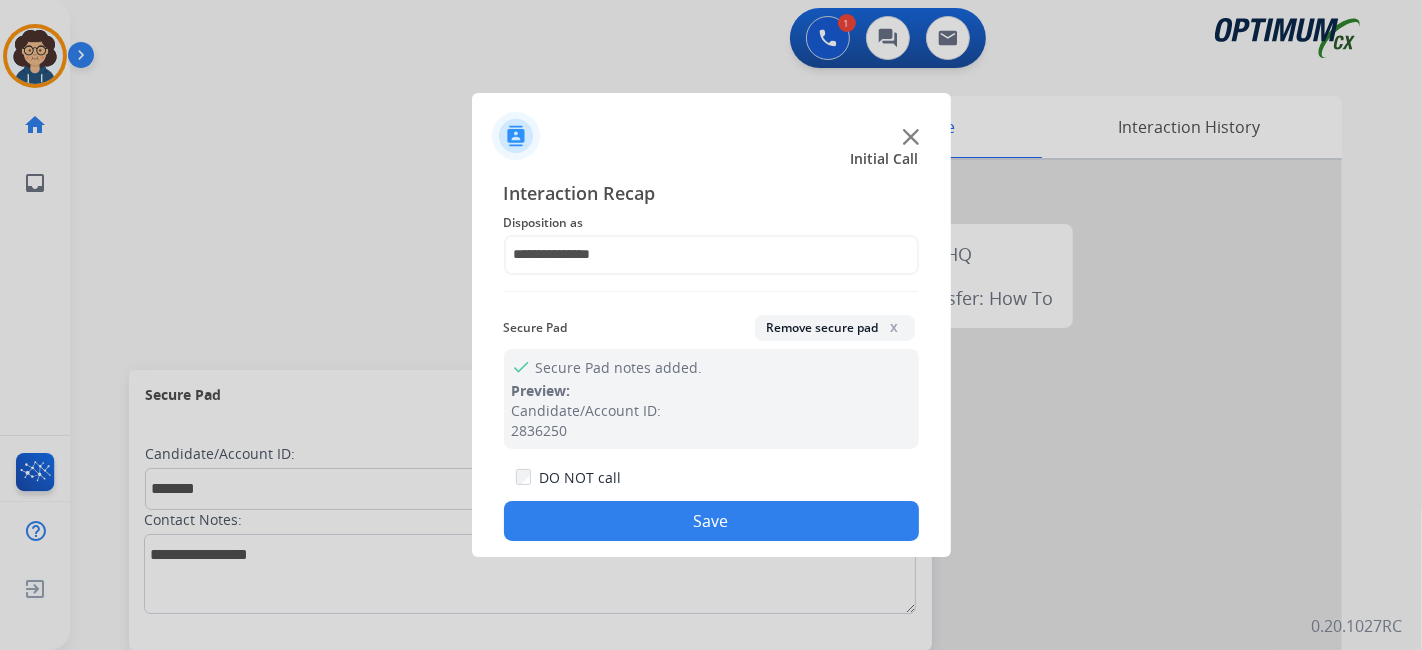 drag, startPoint x: 697, startPoint y: 518, endPoint x: 694, endPoint y: 504, distance: 14.3178215 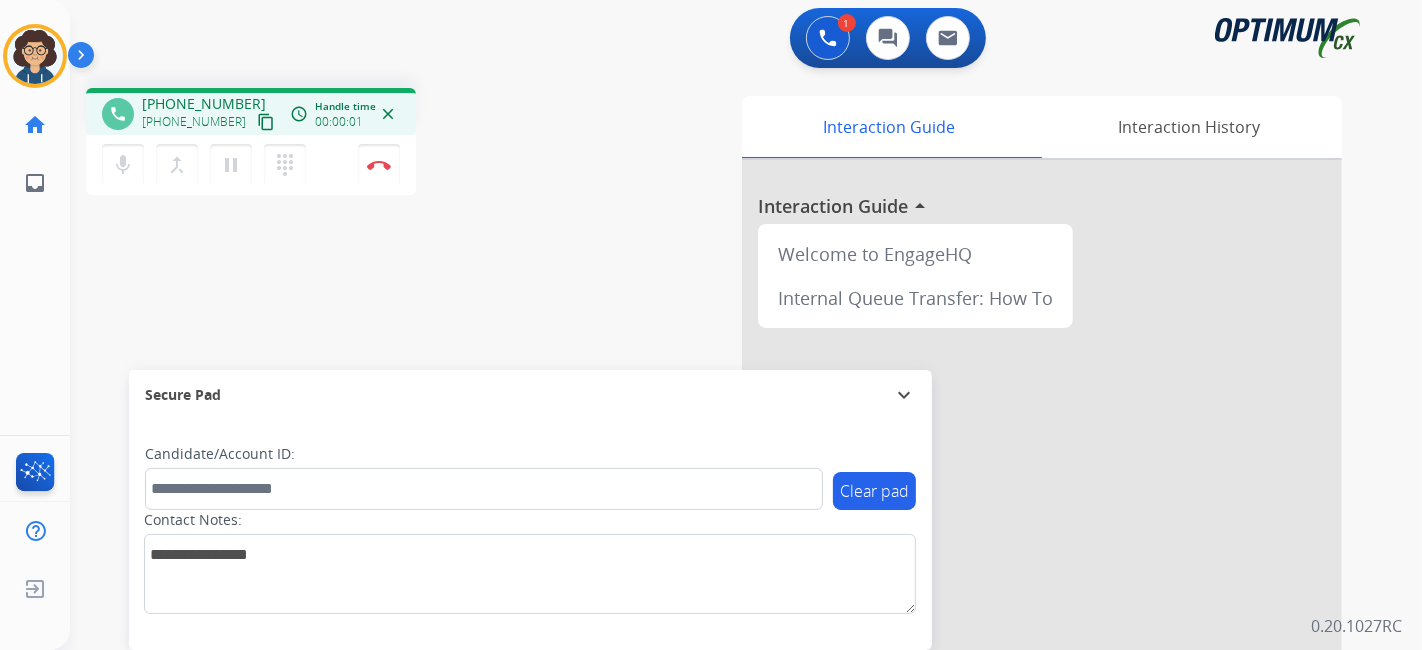 click on "content_copy" at bounding box center (266, 122) 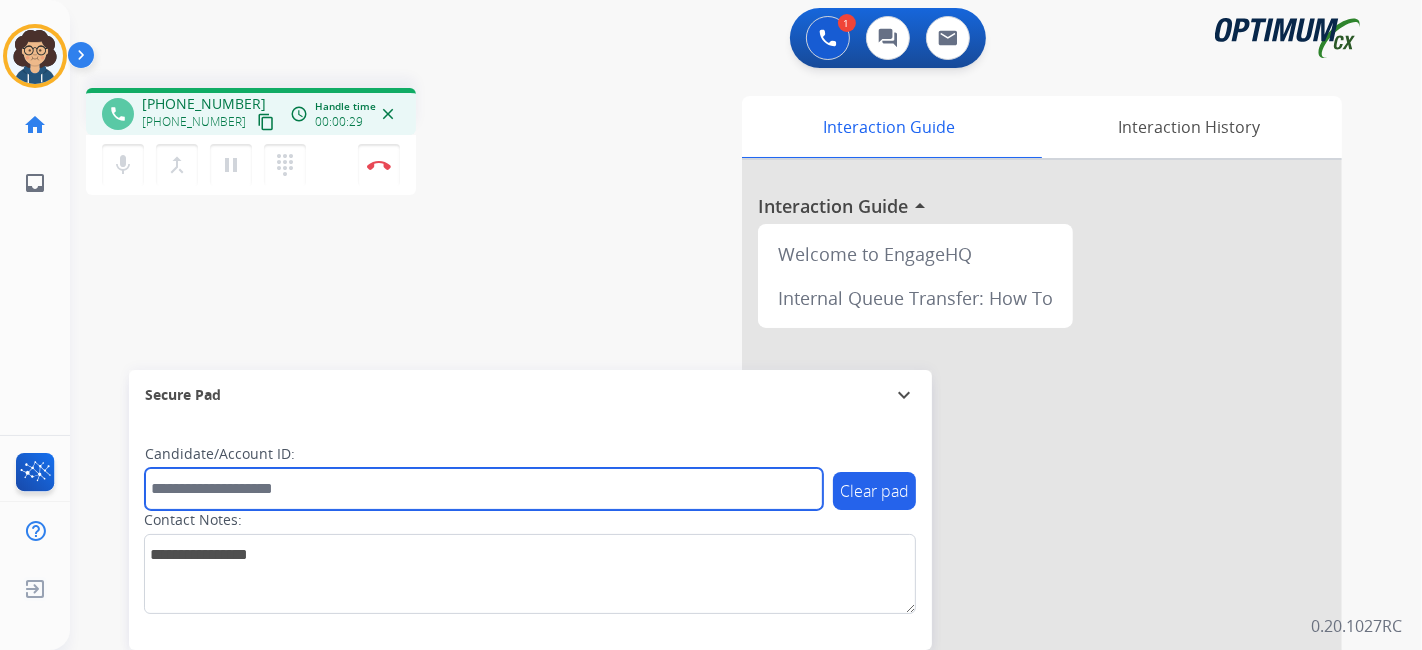 click at bounding box center [484, 489] 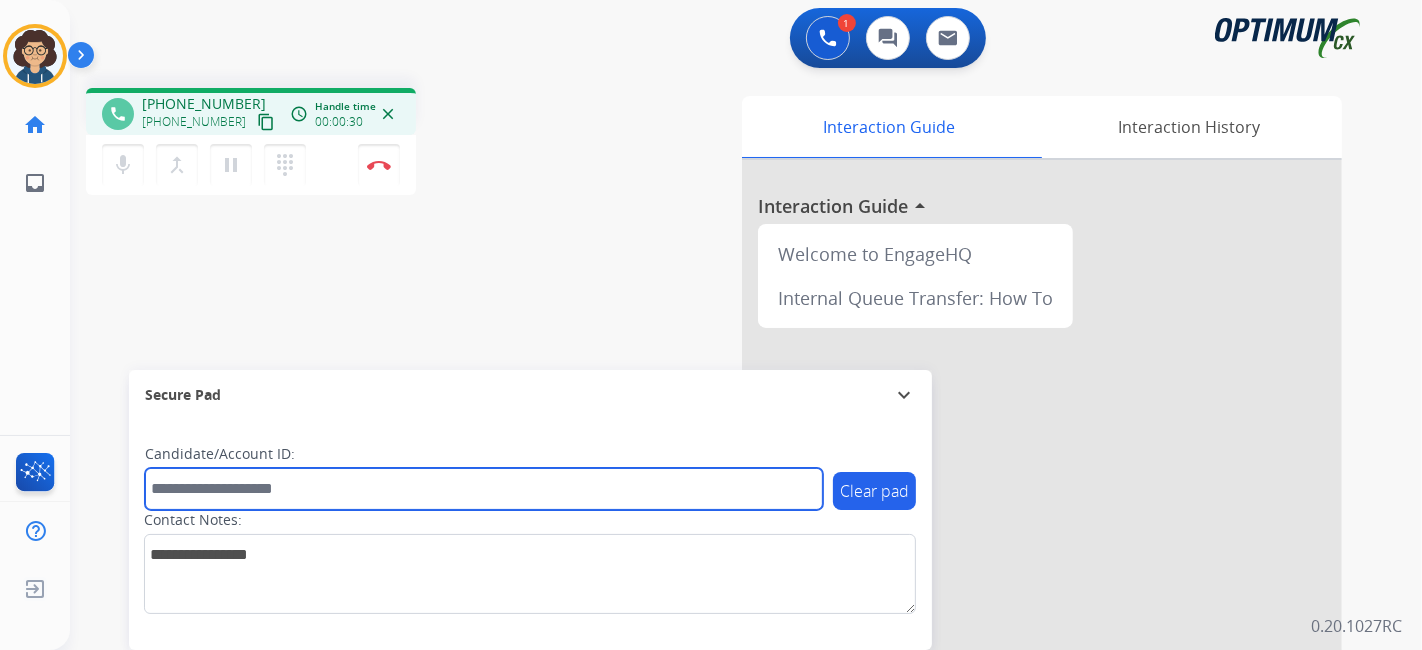 paste on "*******" 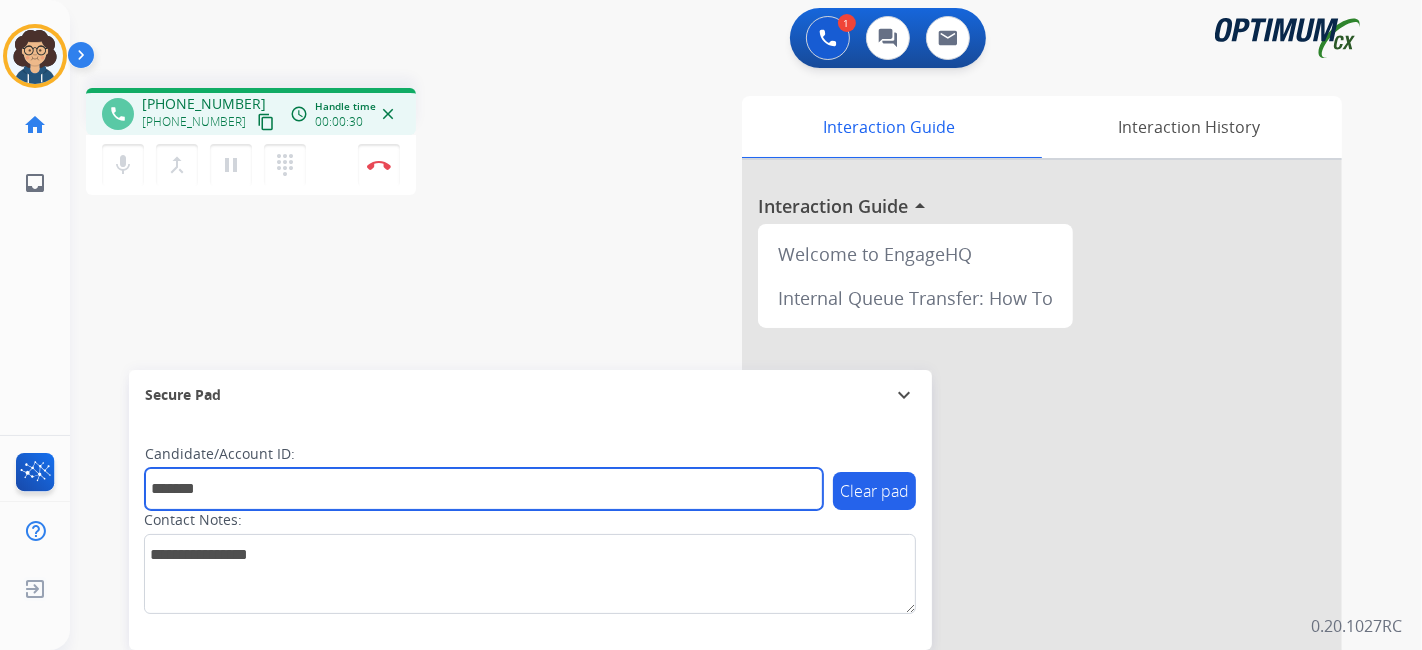 type on "*******" 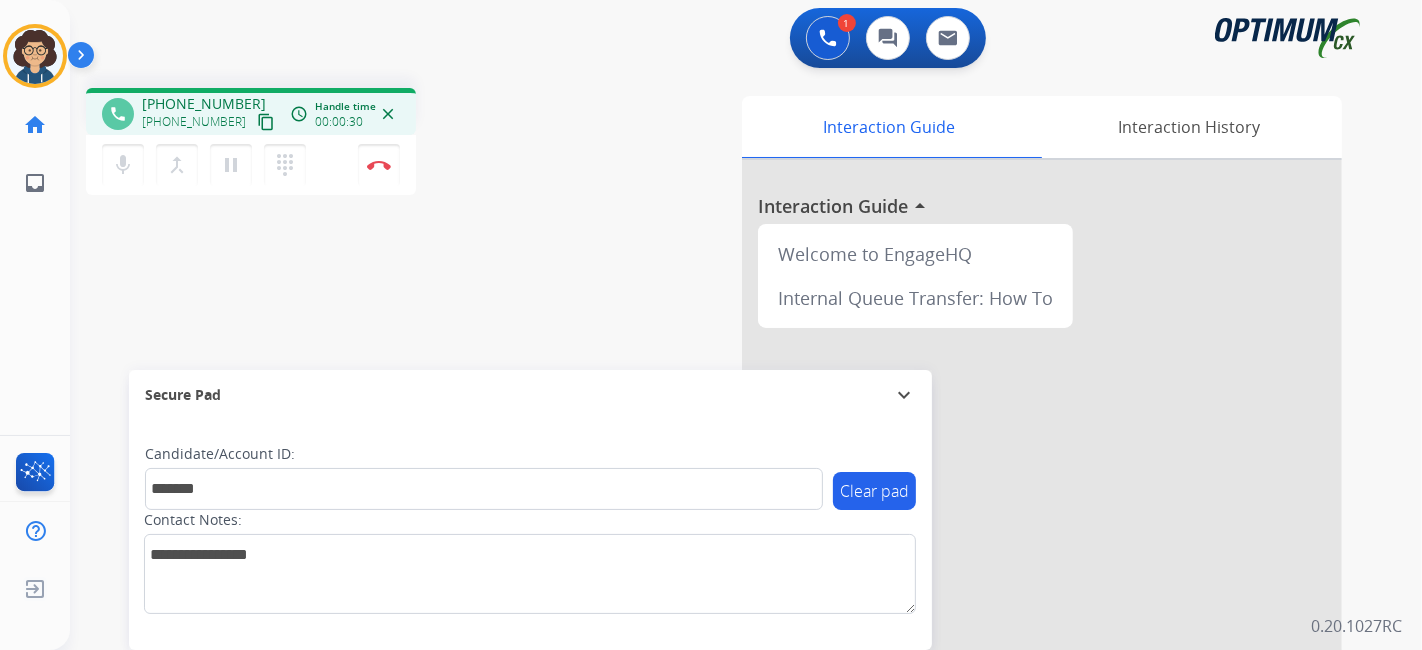 click on "phone [PHONE_NUMBER] [PHONE_NUMBER] content_copy access_time Call metrics Queue   00:11 Hold   00:00 Talk   00:30 Total   00:40 Handle time 00:00:30 close mic Mute merge_type Bridge pause Hold dialpad Dialpad Disconnect swap_horiz Break voice bridge close_fullscreen Connect 3-Way Call merge_type Separate 3-Way Call  Interaction Guide   Interaction History  Interaction Guide arrow_drop_up  Welcome to EngageHQ   Internal Queue Transfer: How To  Secure Pad expand_more Clear pad Candidate/Account ID: ******* Contact Notes:" at bounding box center [722, 489] 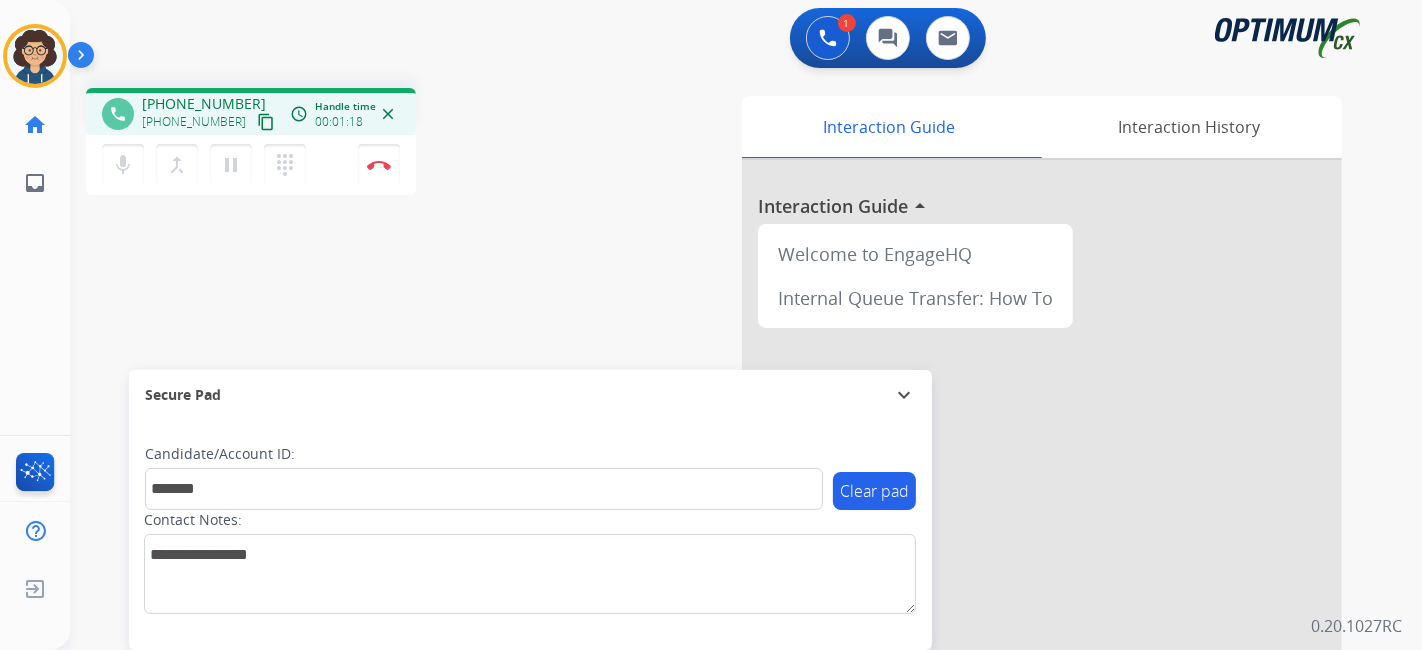 drag, startPoint x: 605, startPoint y: 255, endPoint x: 485, endPoint y: 54, distance: 234.09613 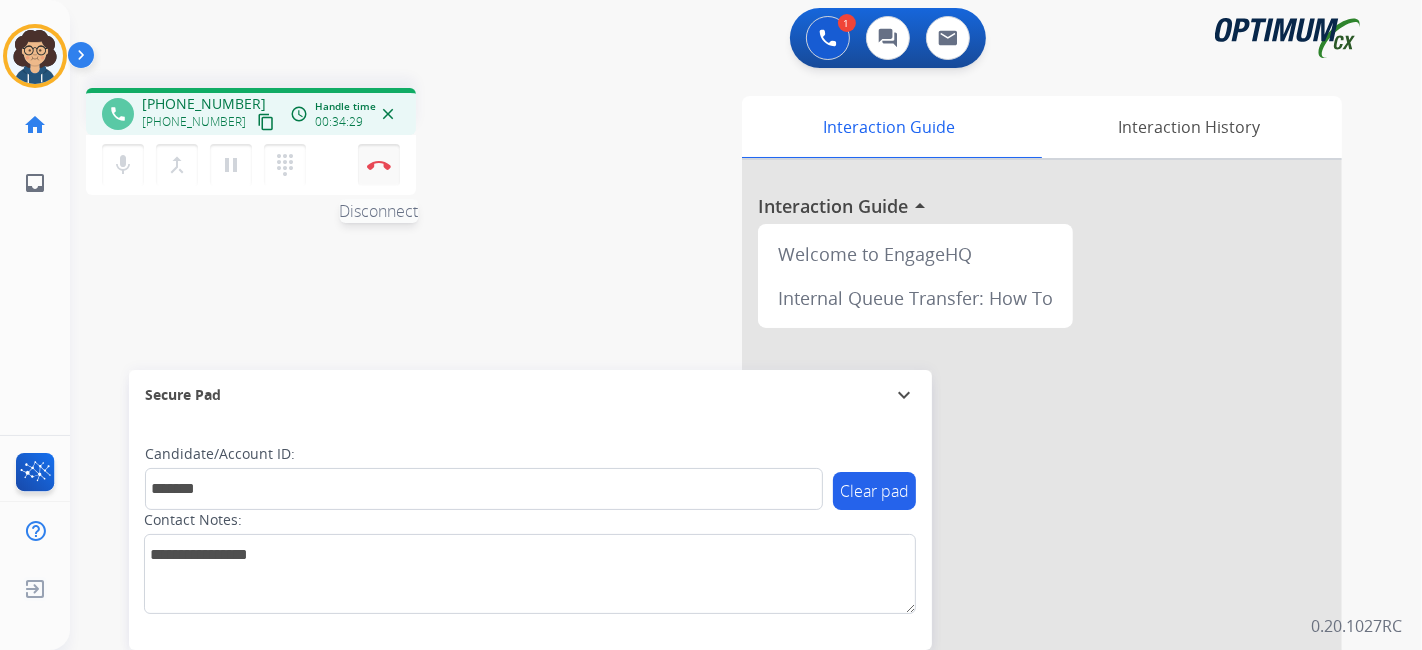 click on "Disconnect" at bounding box center (379, 165) 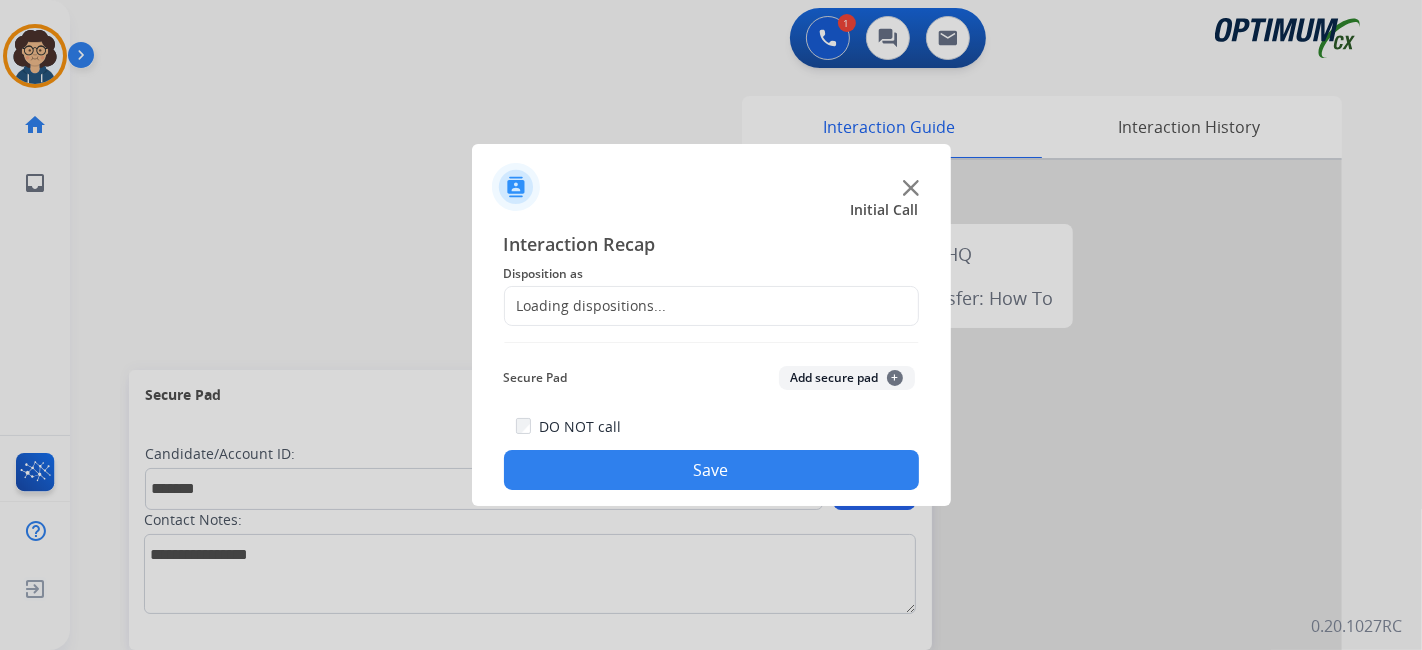 click on "Loading dispositions..." 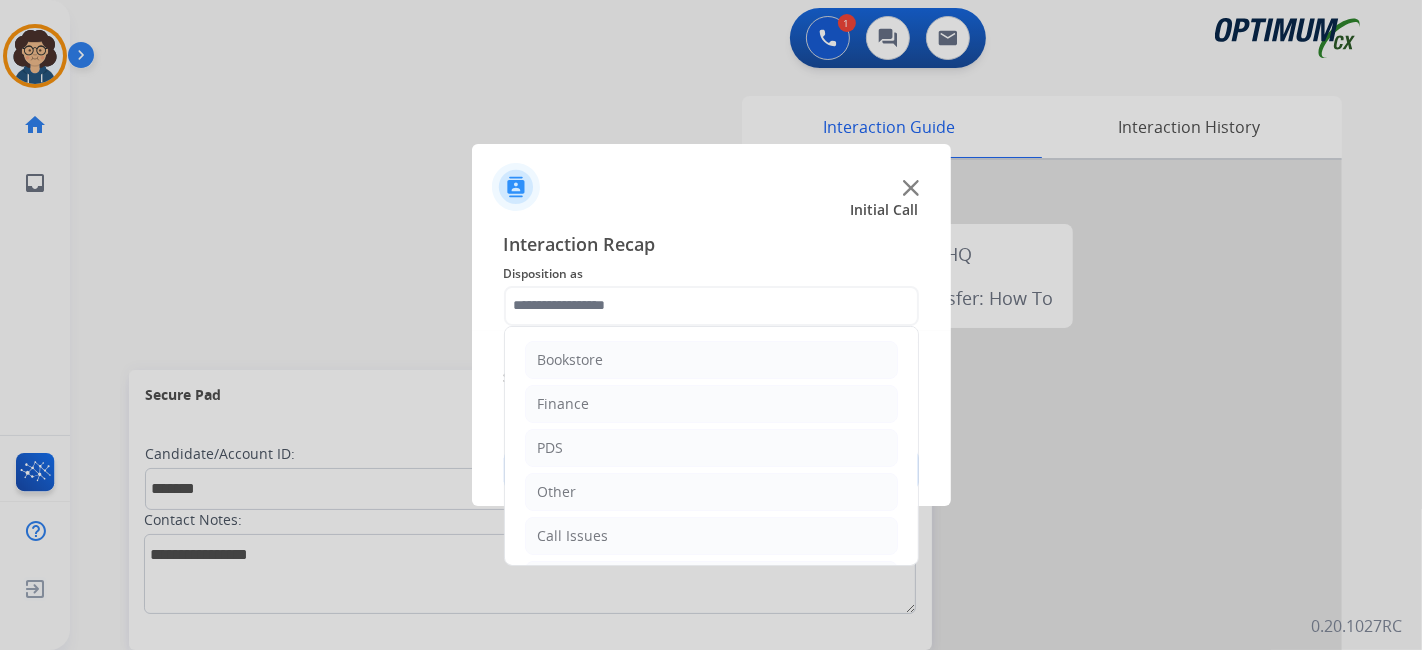 click 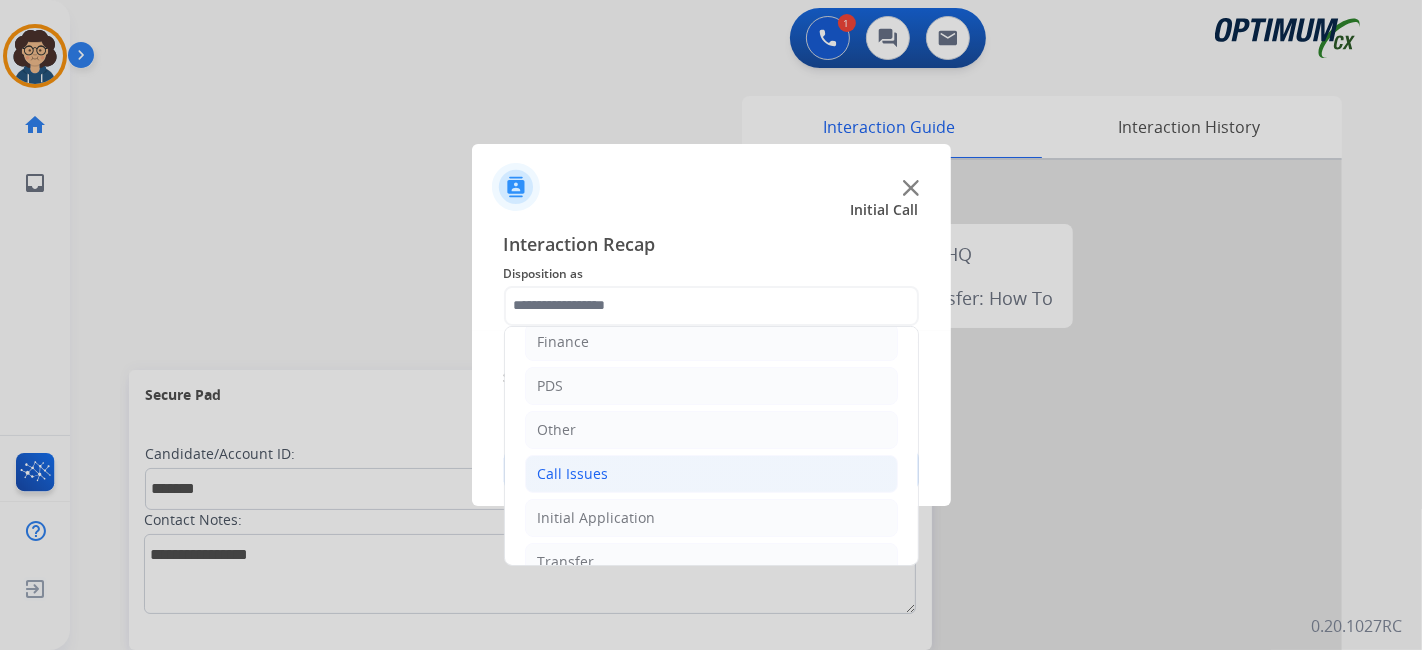 scroll, scrollTop: 131, scrollLeft: 0, axis: vertical 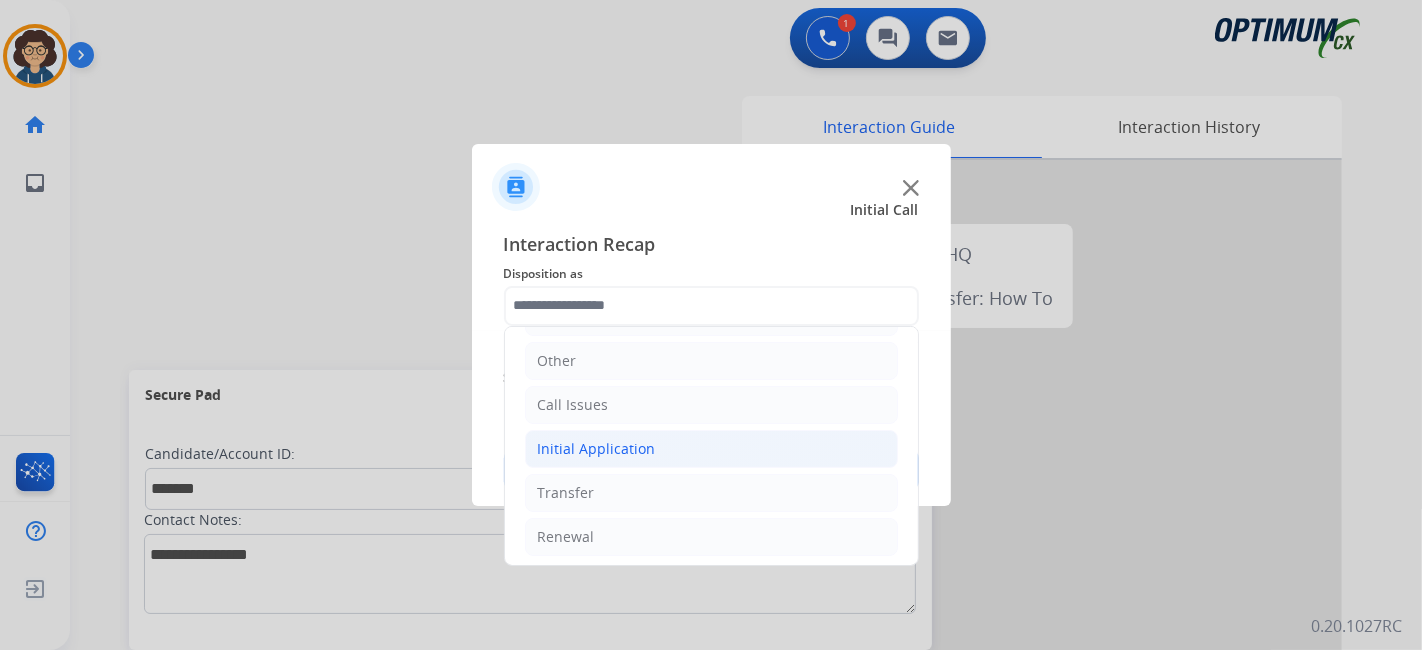 click on "Initial Application" 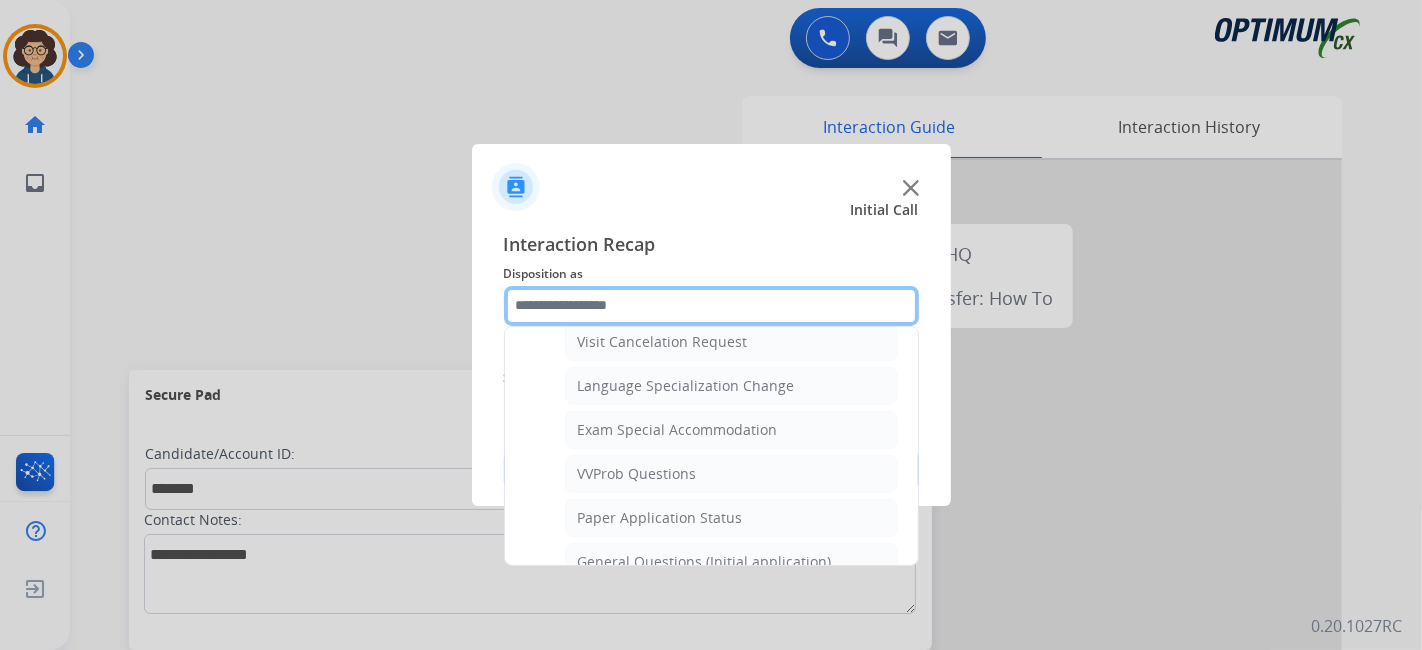 scroll, scrollTop: 967, scrollLeft: 0, axis: vertical 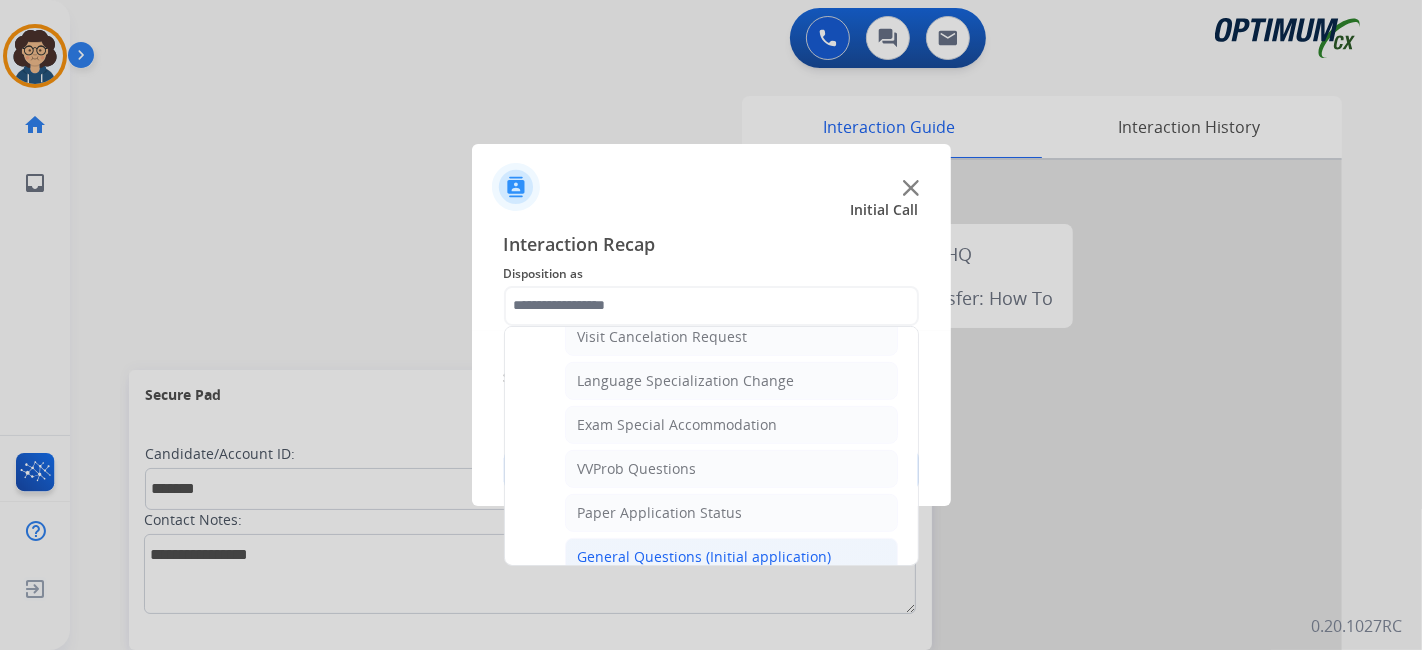 click on "General Questions (Initial application)" 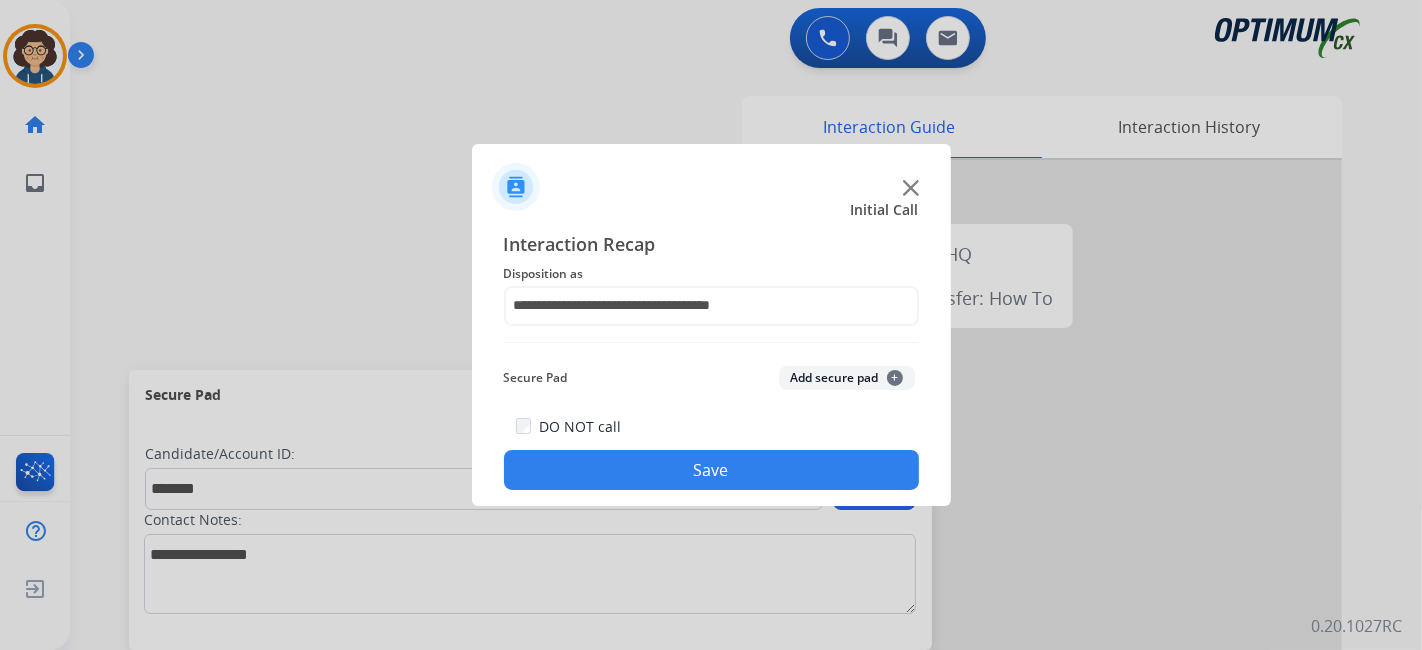 click on "Add secure pad  +" 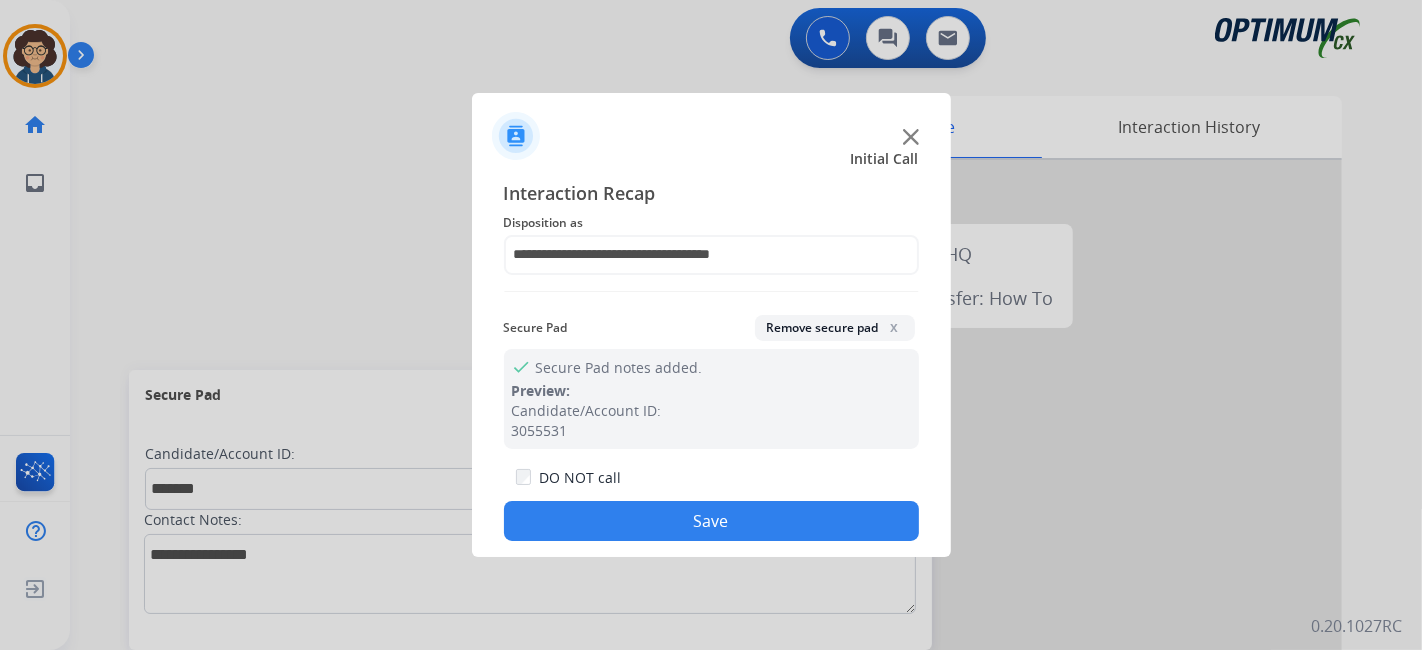 click on "Save" 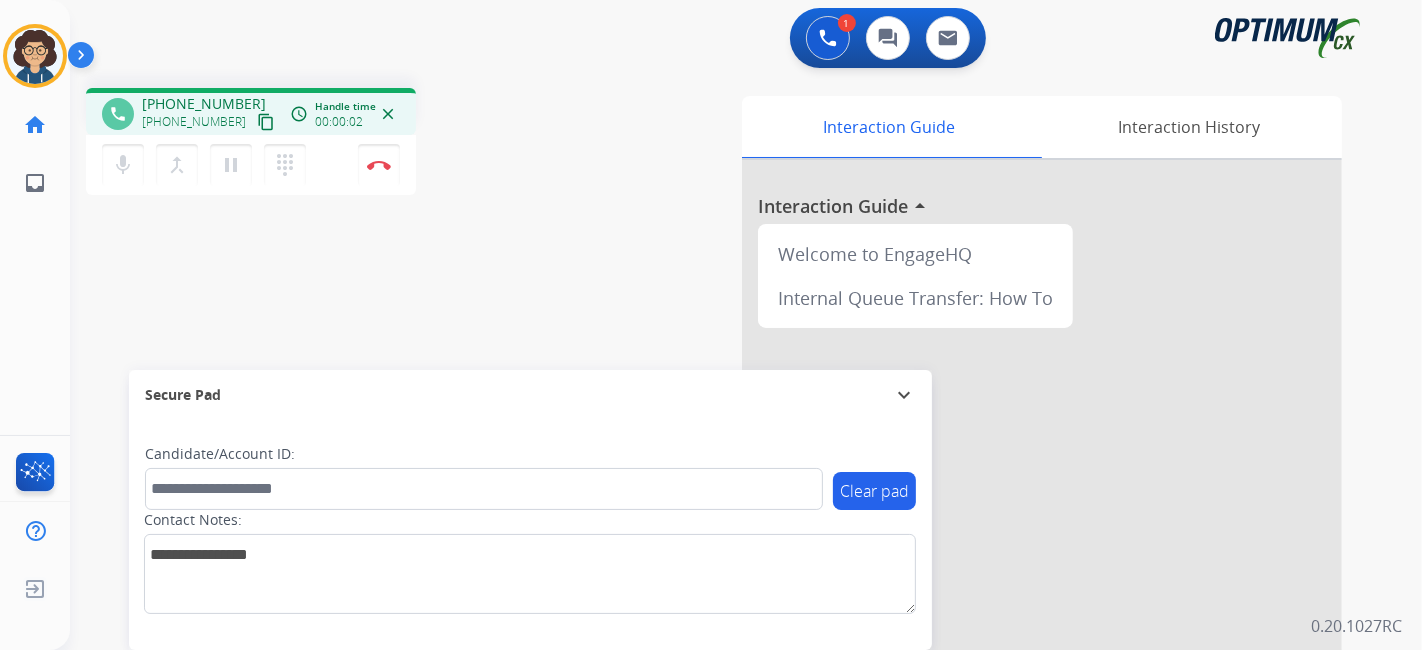 click on "content_copy" at bounding box center (266, 122) 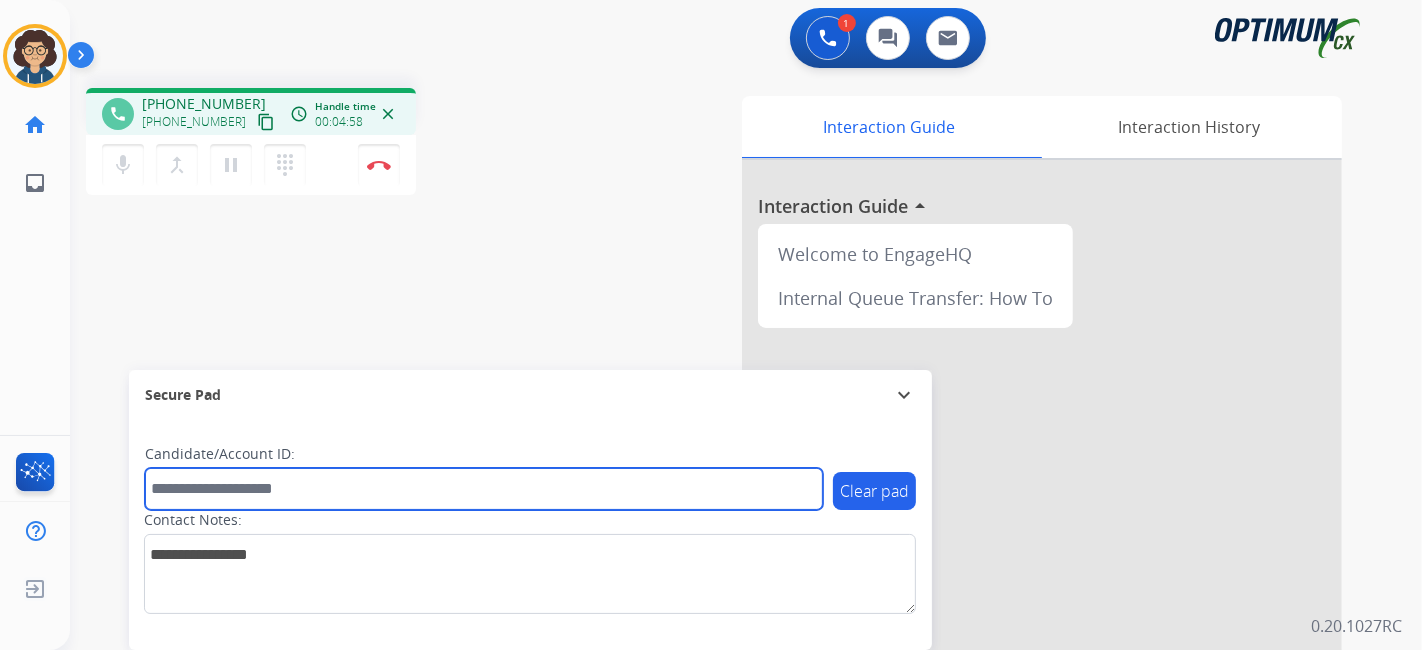 click at bounding box center [484, 489] 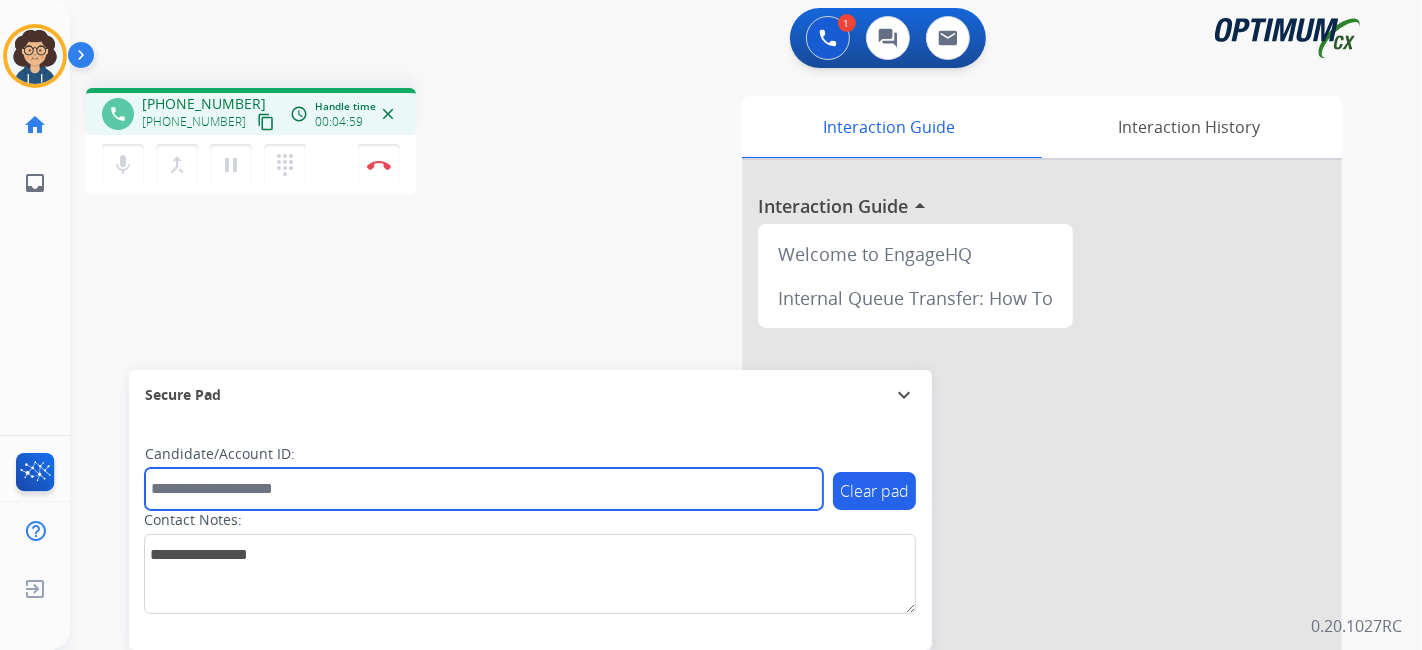 paste on "*******" 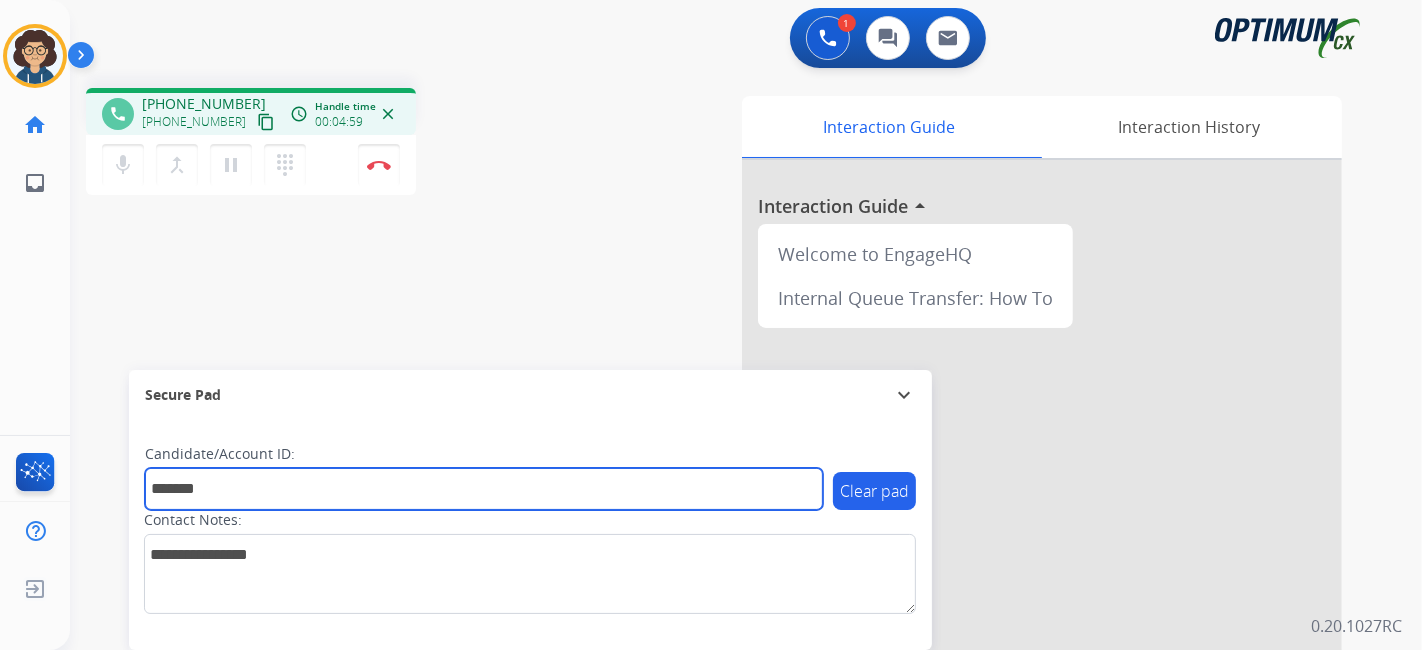 type on "*******" 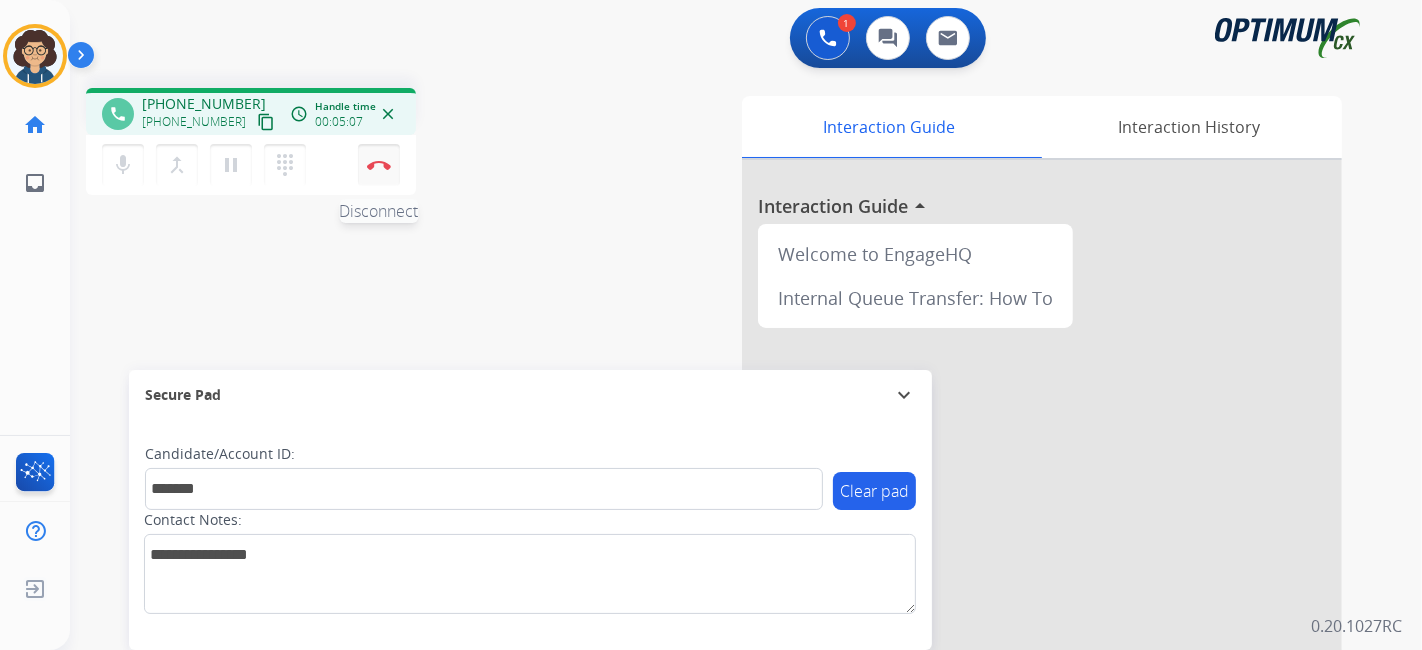 click on "Disconnect" at bounding box center [379, 165] 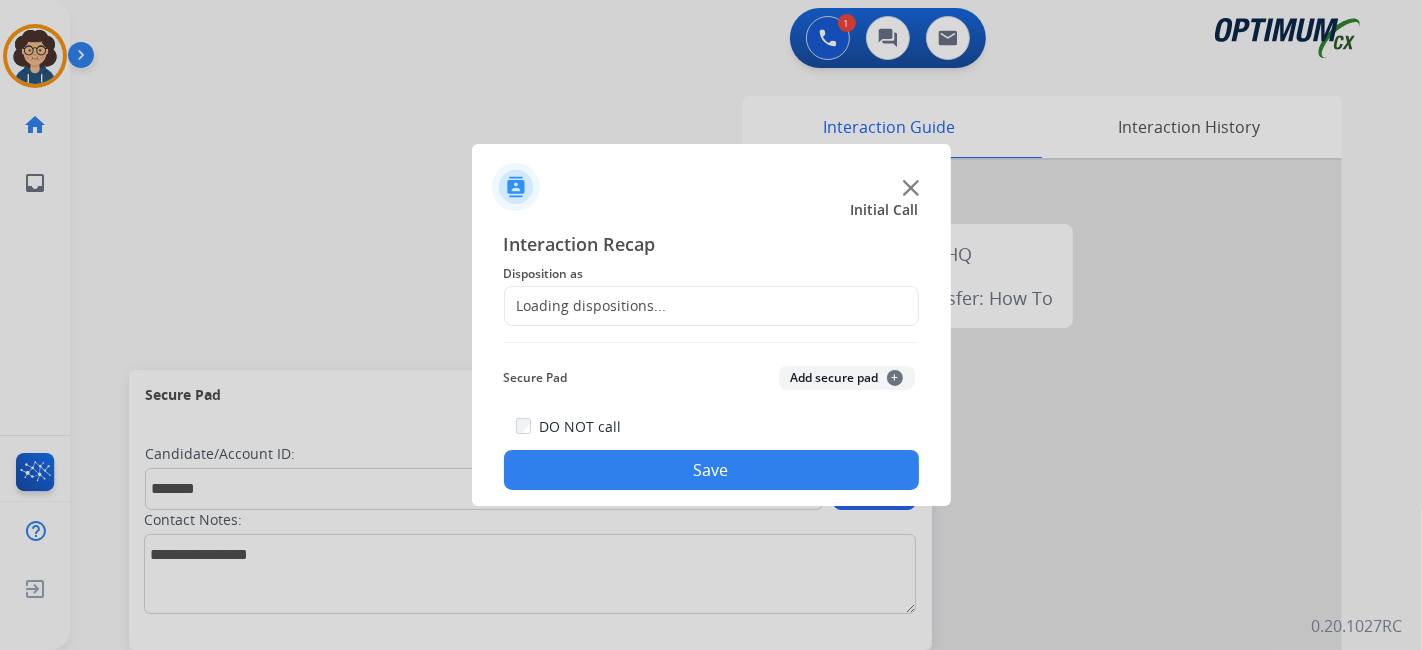 click on "Loading dispositions..." 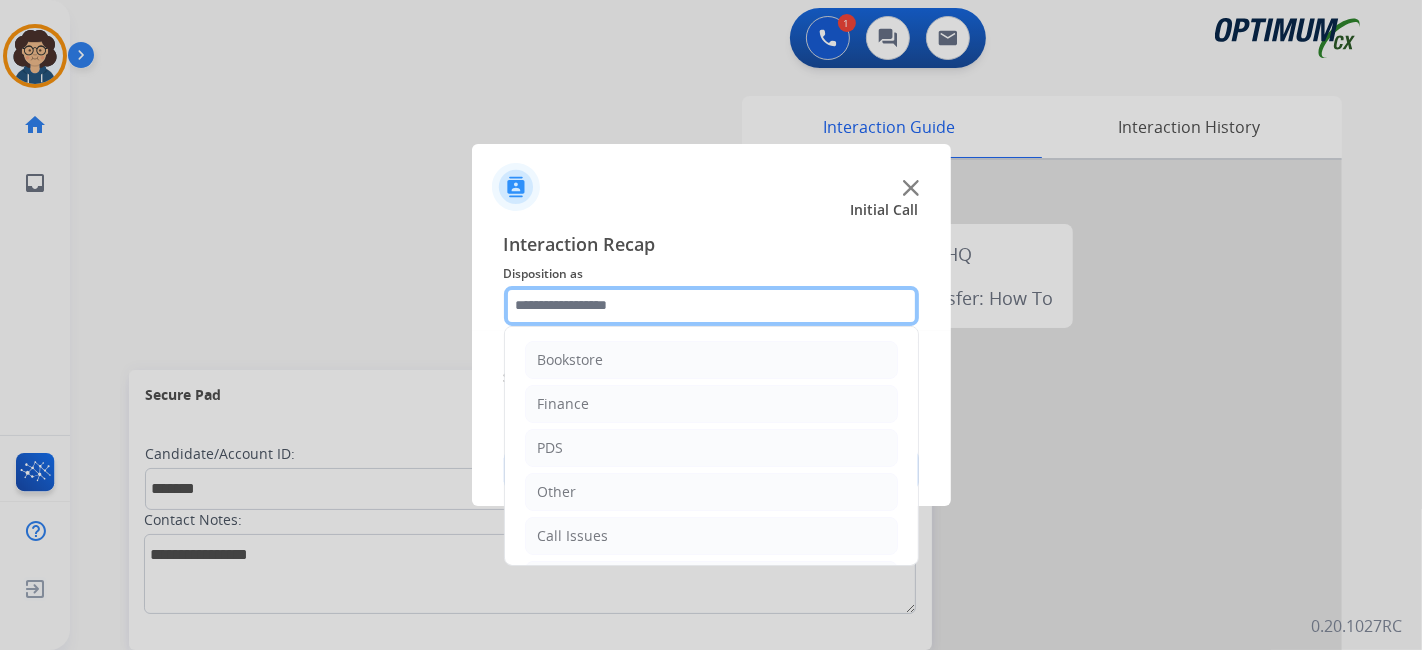 click 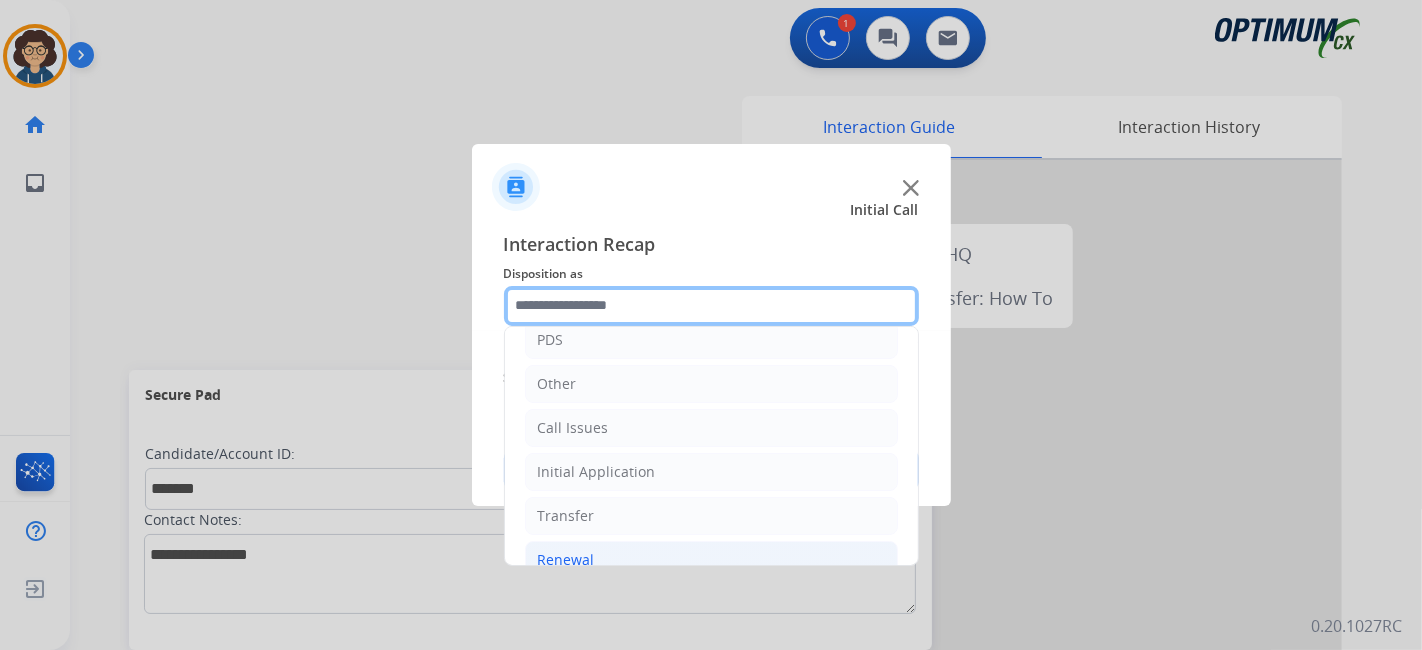 scroll, scrollTop: 131, scrollLeft: 0, axis: vertical 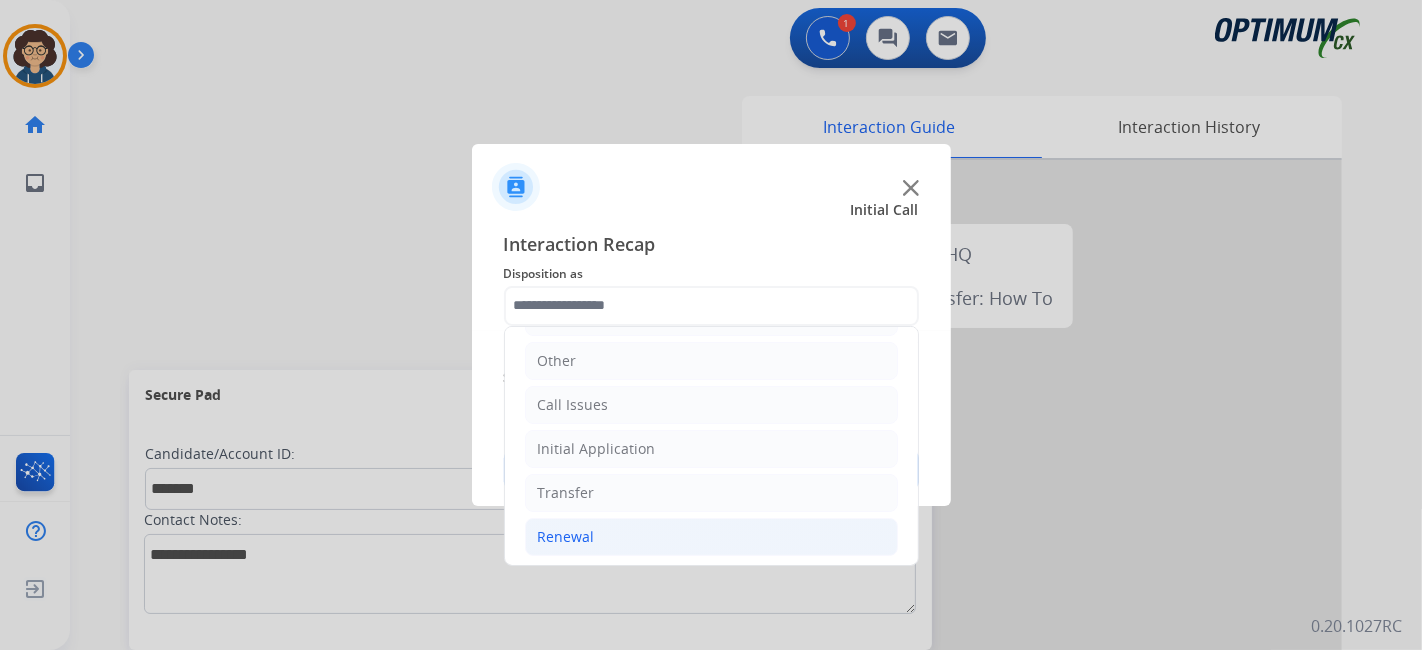 click on "Renewal" 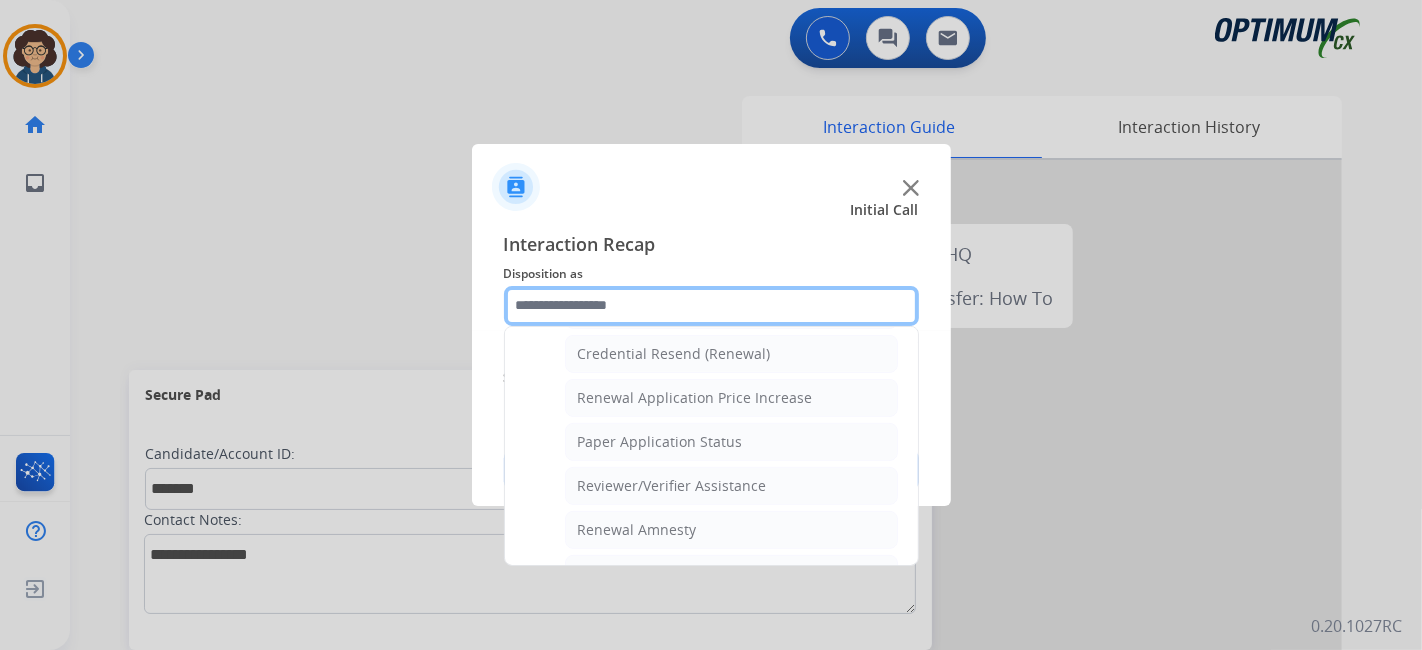 scroll, scrollTop: 669, scrollLeft: 0, axis: vertical 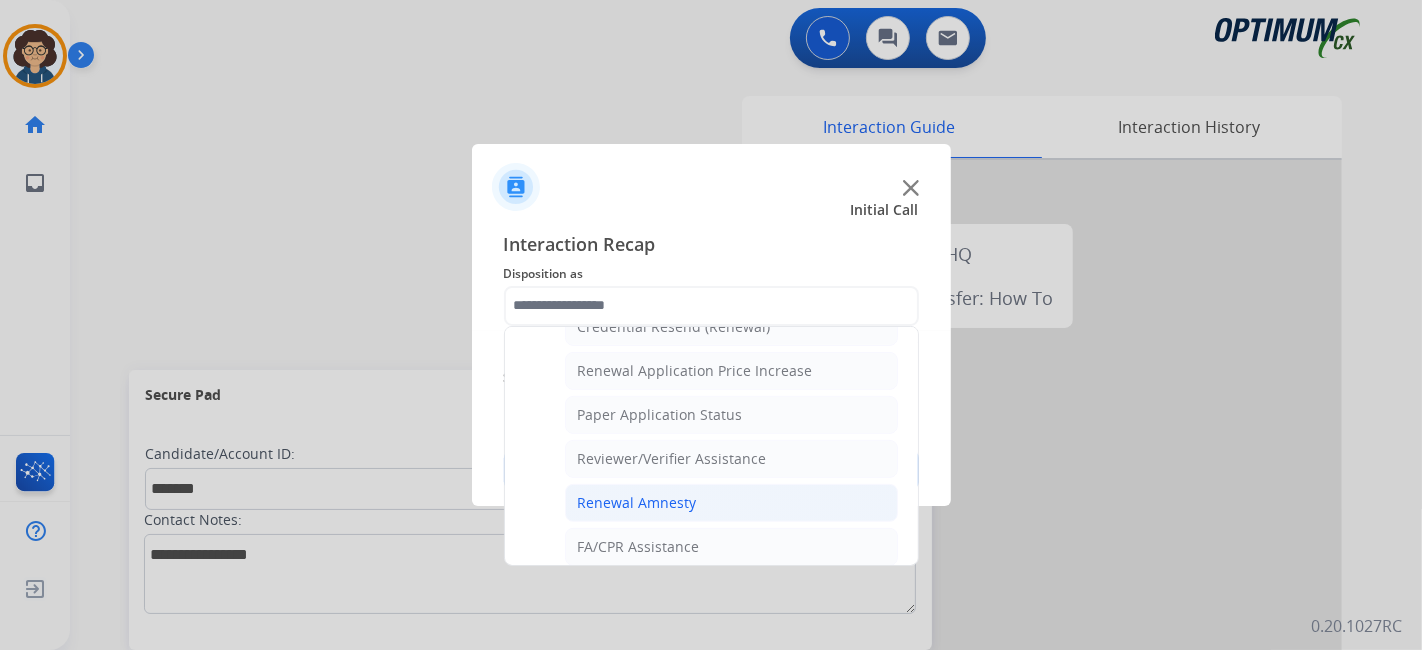 click on "Renewal Amnesty" 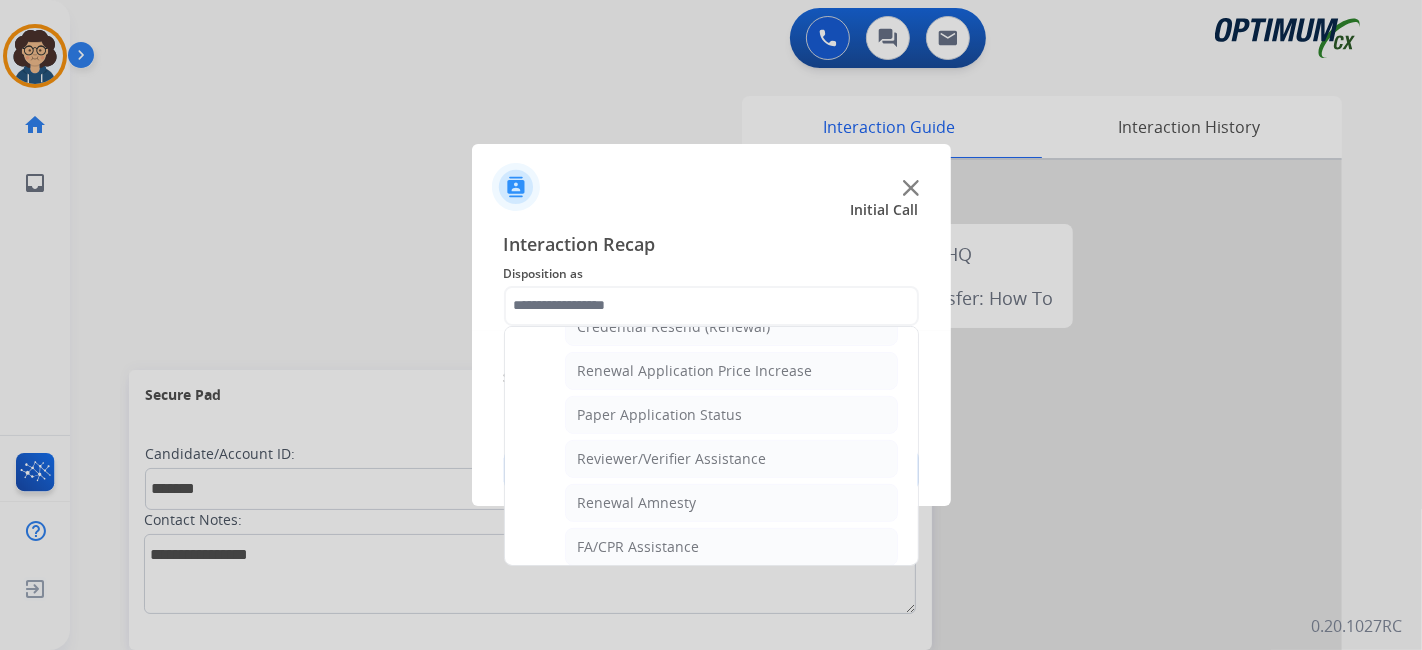 type on "**********" 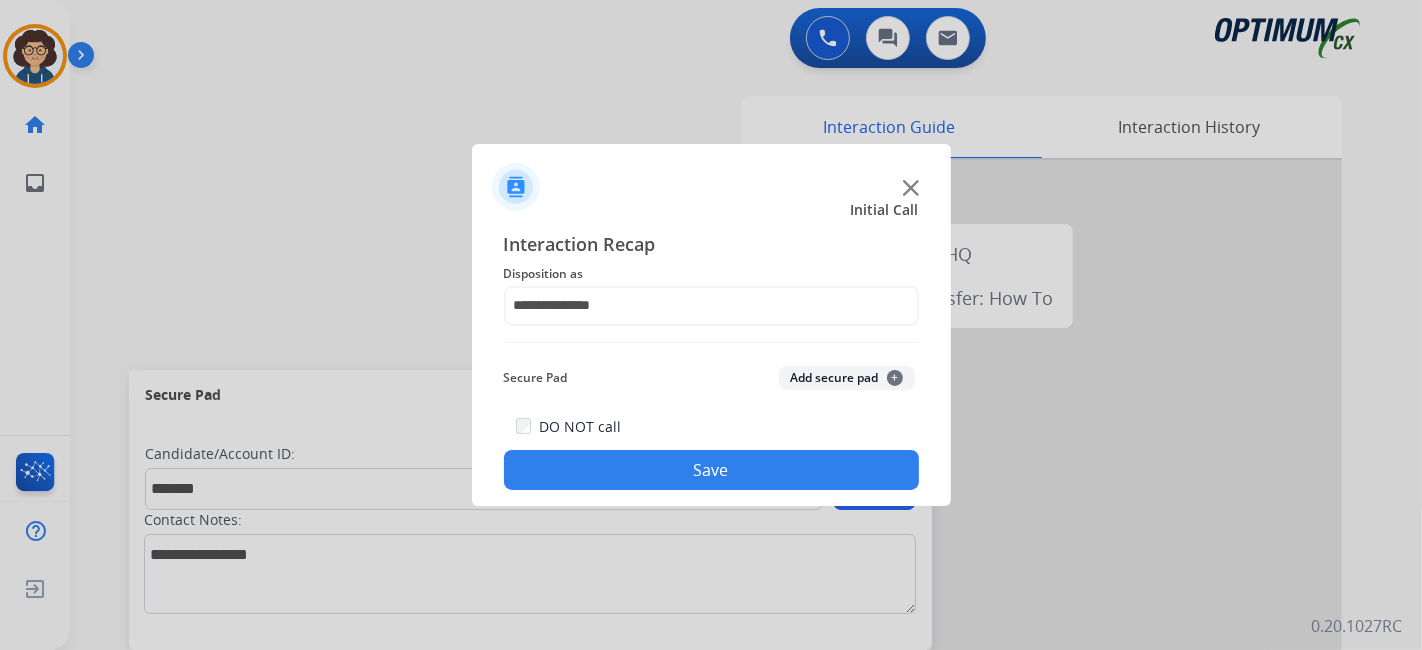 click on "Add secure pad  +" 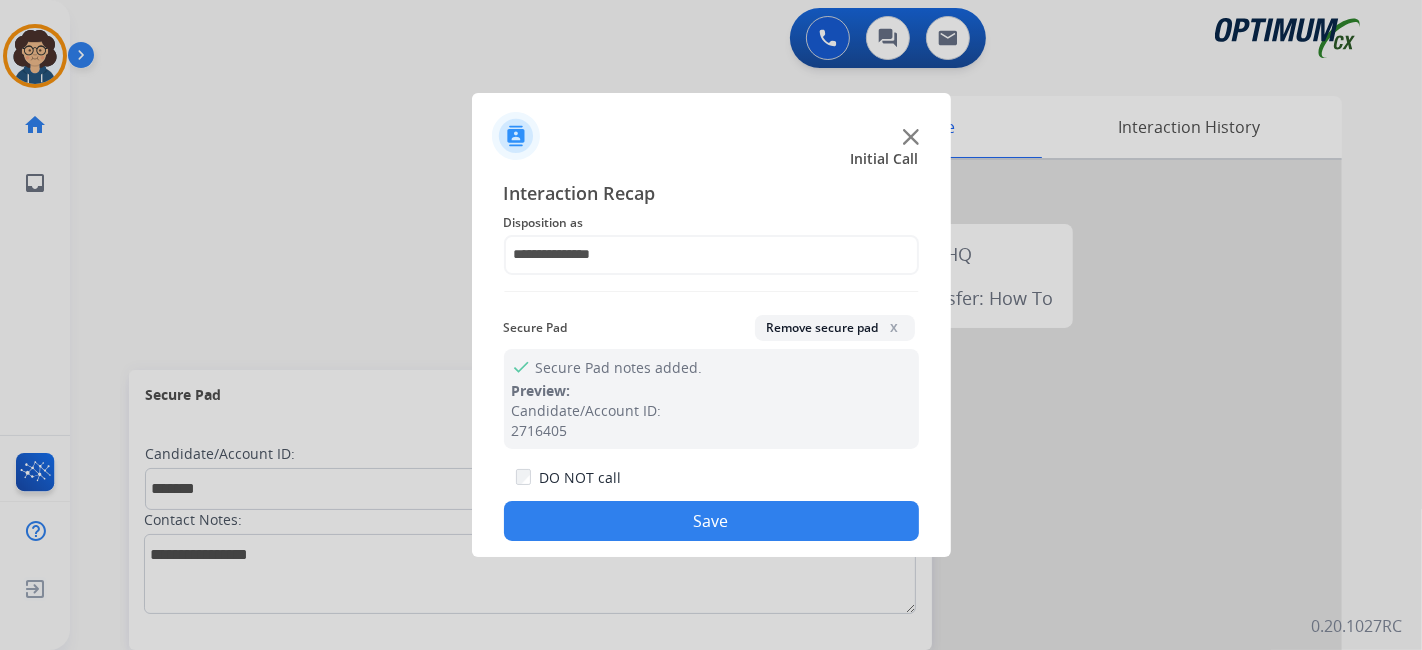 click on "Save" 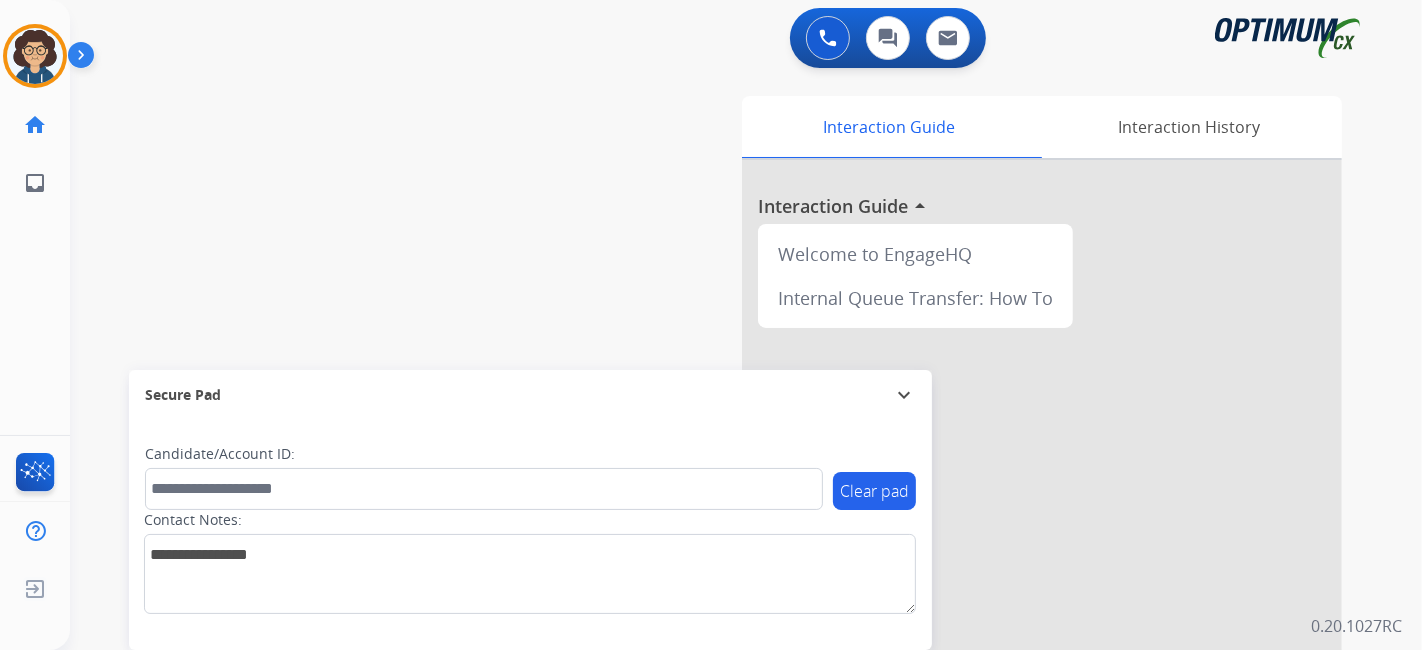 click on "swap_horiz Break voice bridge close_fullscreen Connect 3-Way Call merge_type Separate 3-Way Call  Interaction Guide   Interaction History  Interaction Guide arrow_drop_up  Welcome to EngageHQ   Internal Queue Transfer: How To  Secure Pad expand_more Clear pad Candidate/Account ID: Contact Notes:" at bounding box center [722, 489] 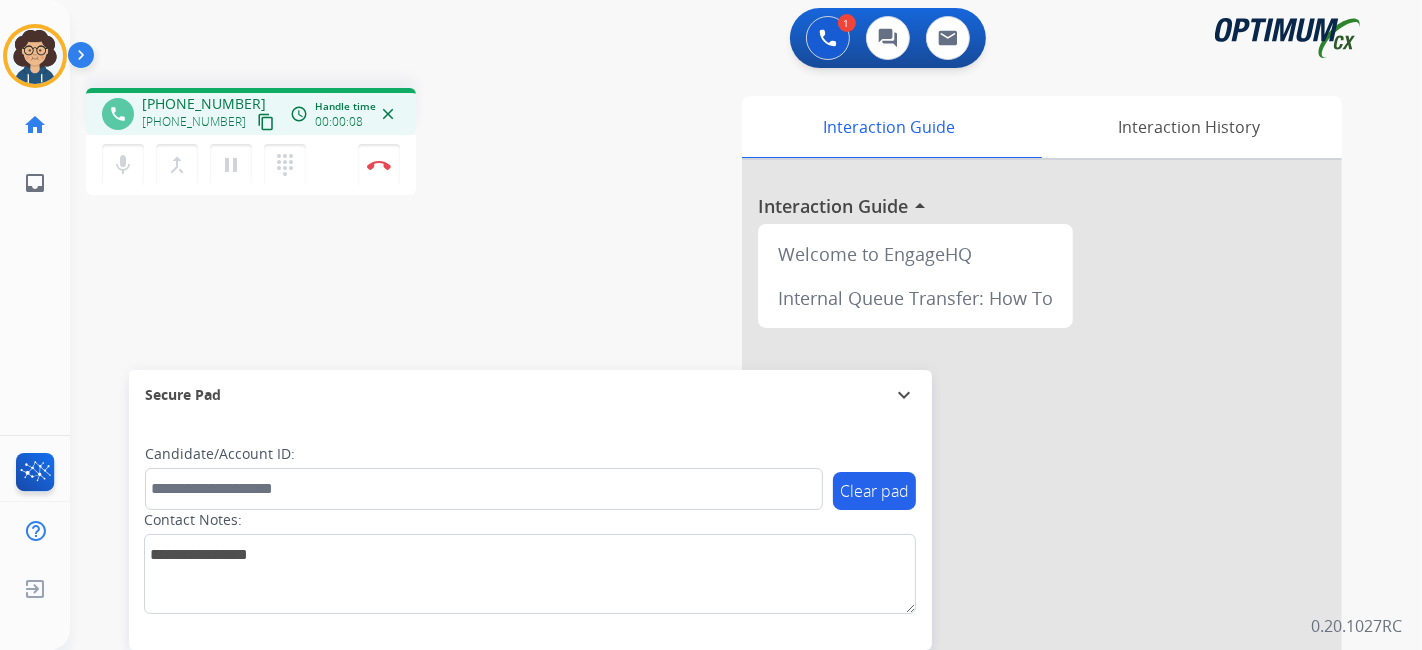 click on "content_copy" at bounding box center (266, 122) 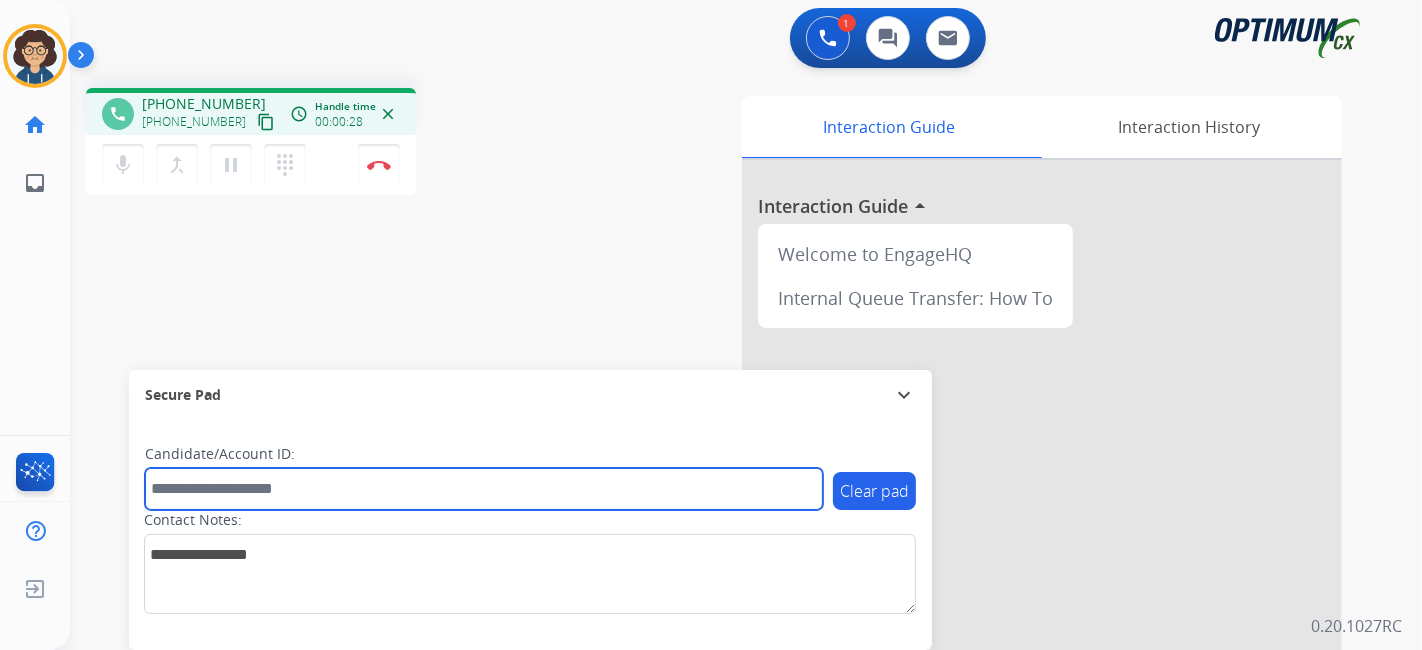 click at bounding box center [484, 489] 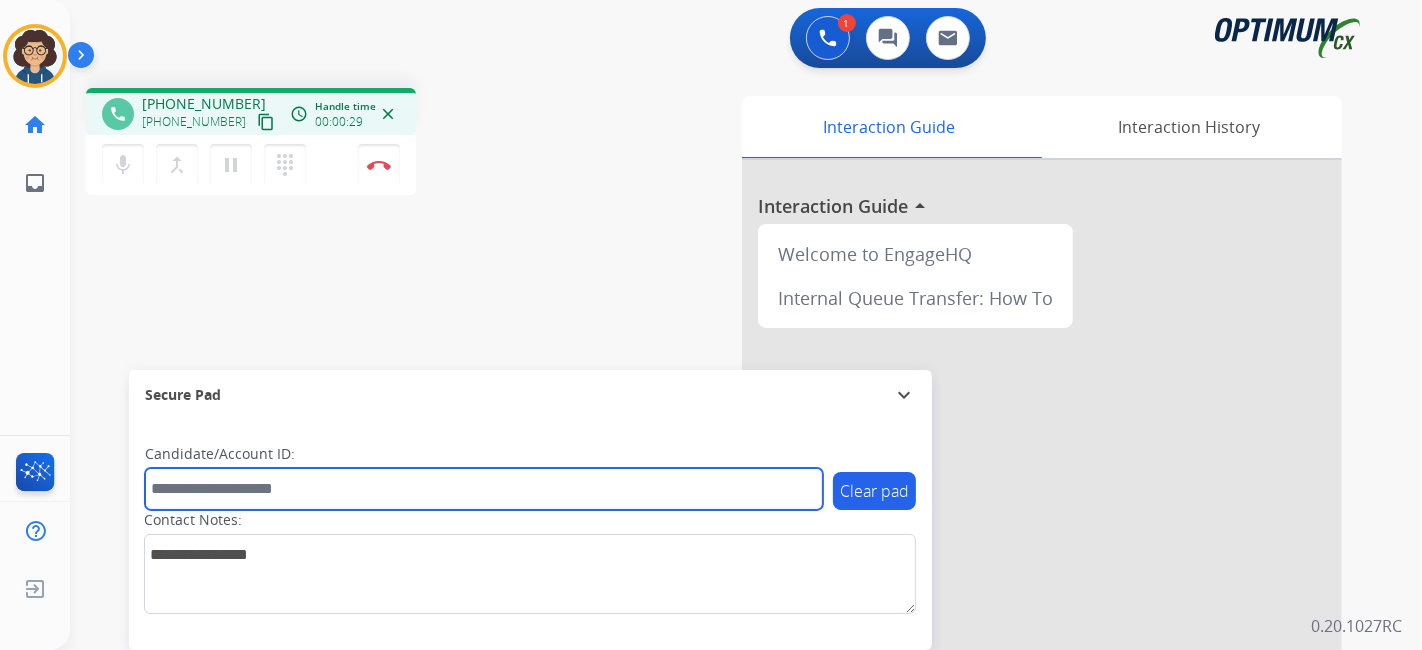 paste on "*******" 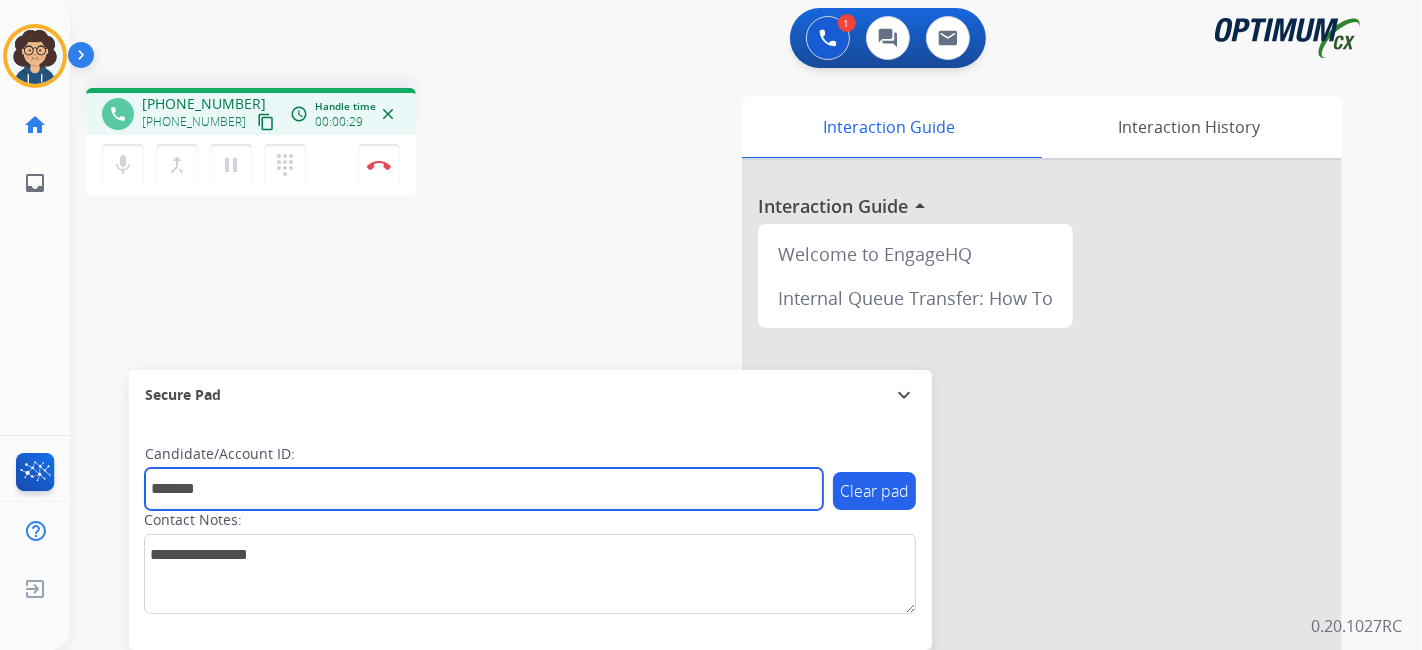 type on "*******" 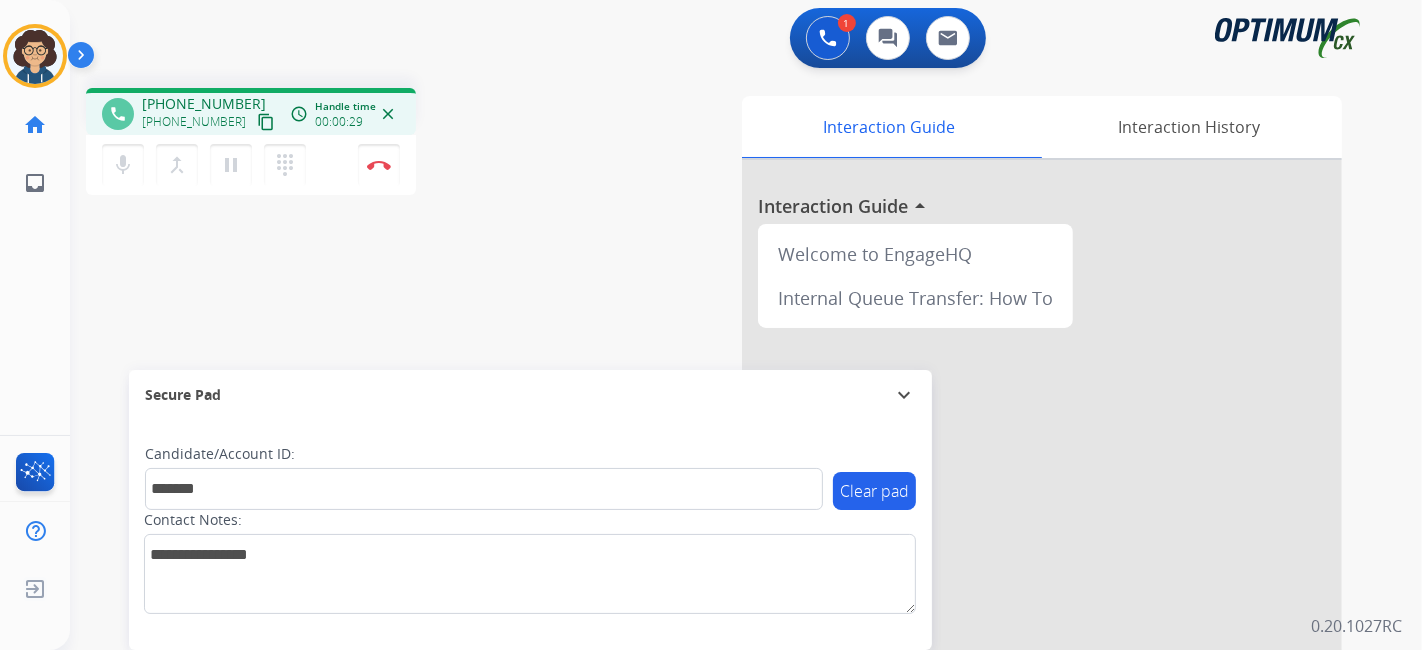 drag, startPoint x: 477, startPoint y: 258, endPoint x: 434, endPoint y: 12, distance: 249.72986 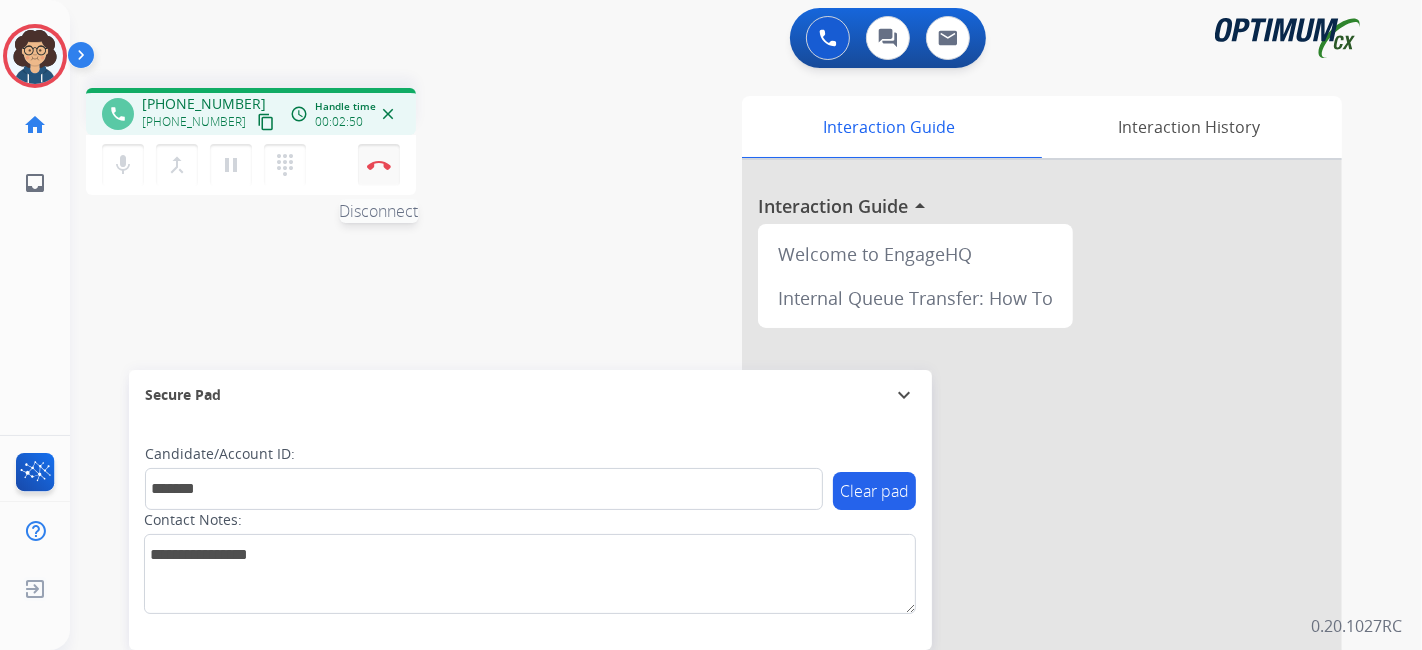 click on "Disconnect" at bounding box center [379, 165] 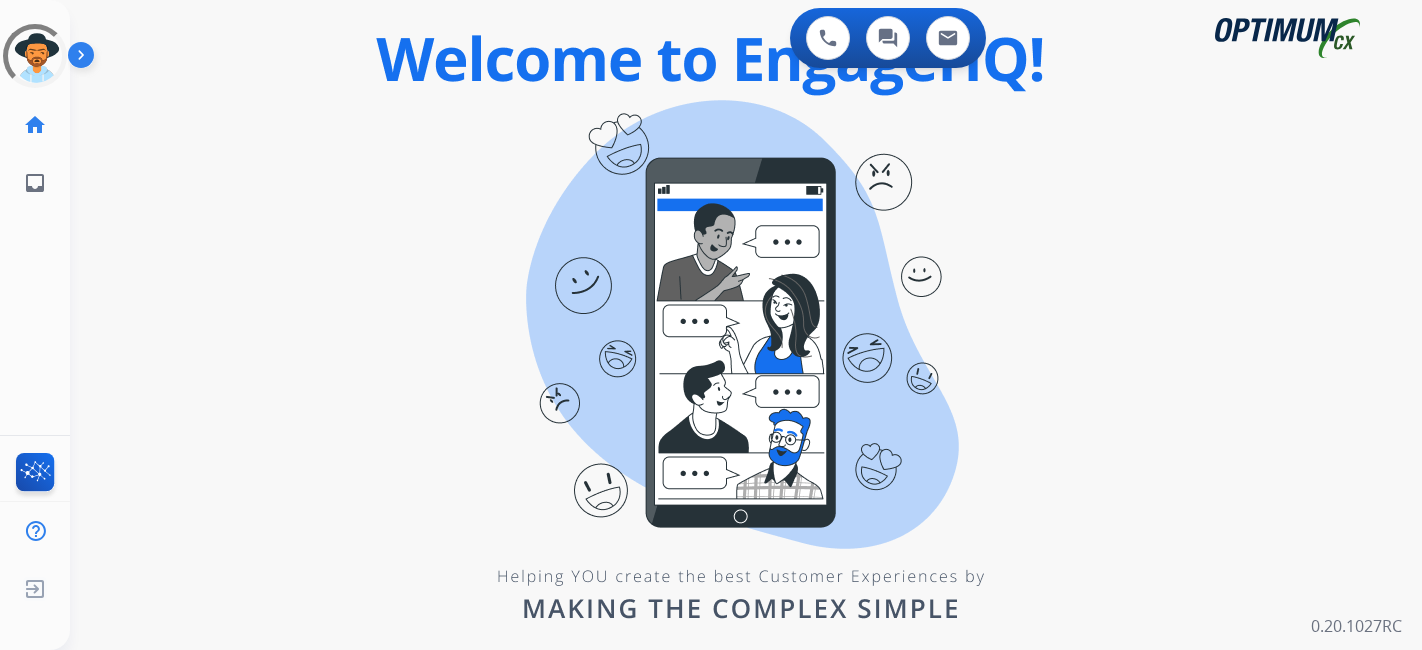 scroll, scrollTop: 0, scrollLeft: 0, axis: both 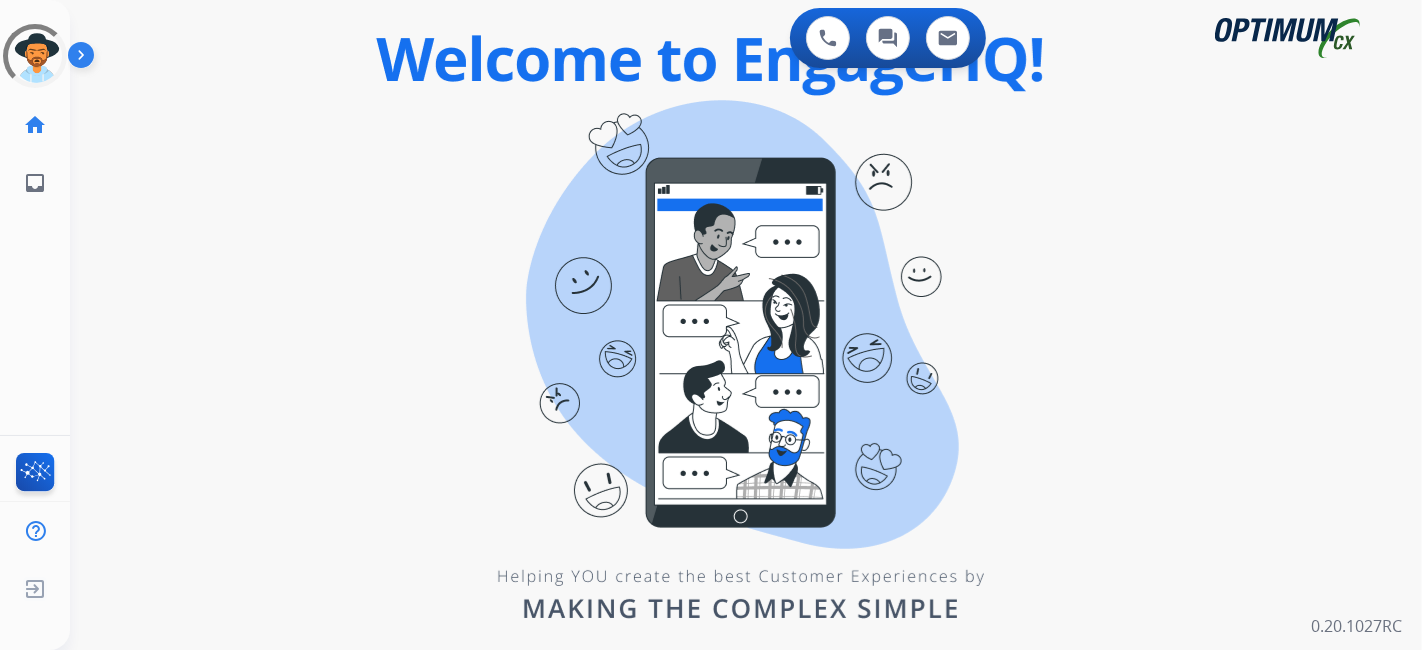 drag, startPoint x: 0, startPoint y: 0, endPoint x: 217, endPoint y: 190, distance: 288.42505 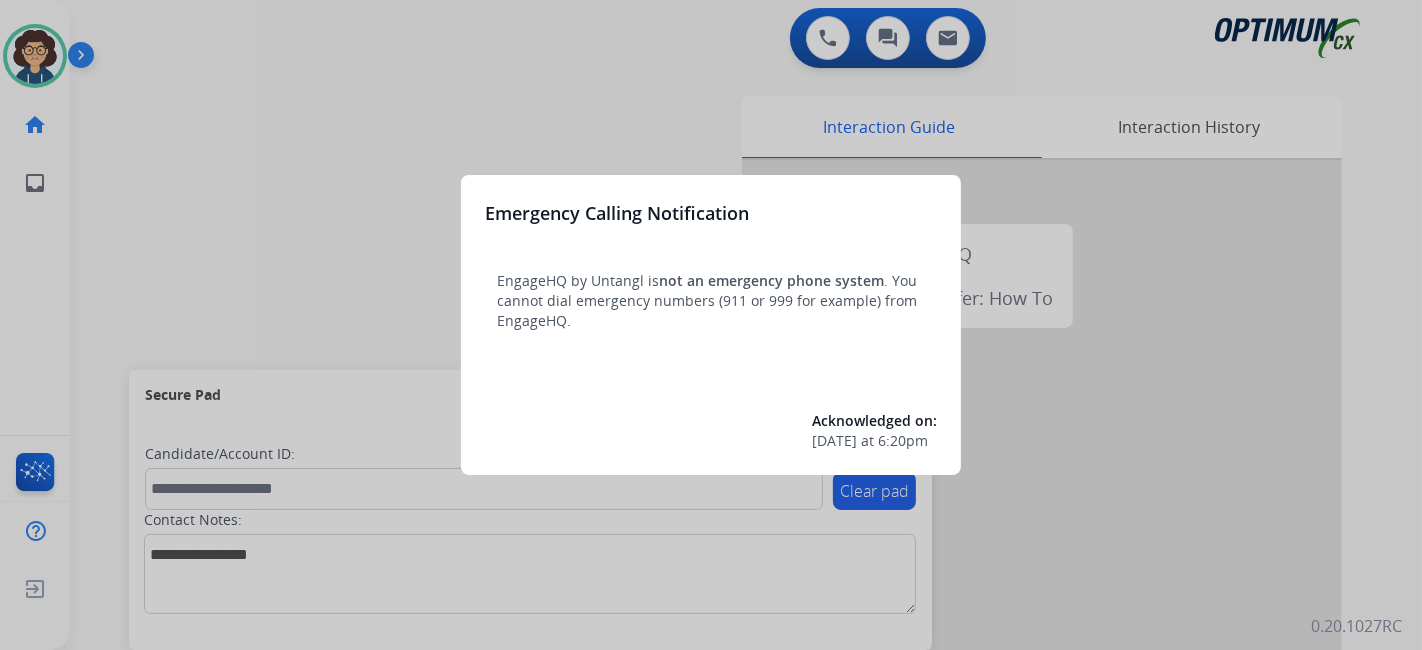 click at bounding box center (711, 325) 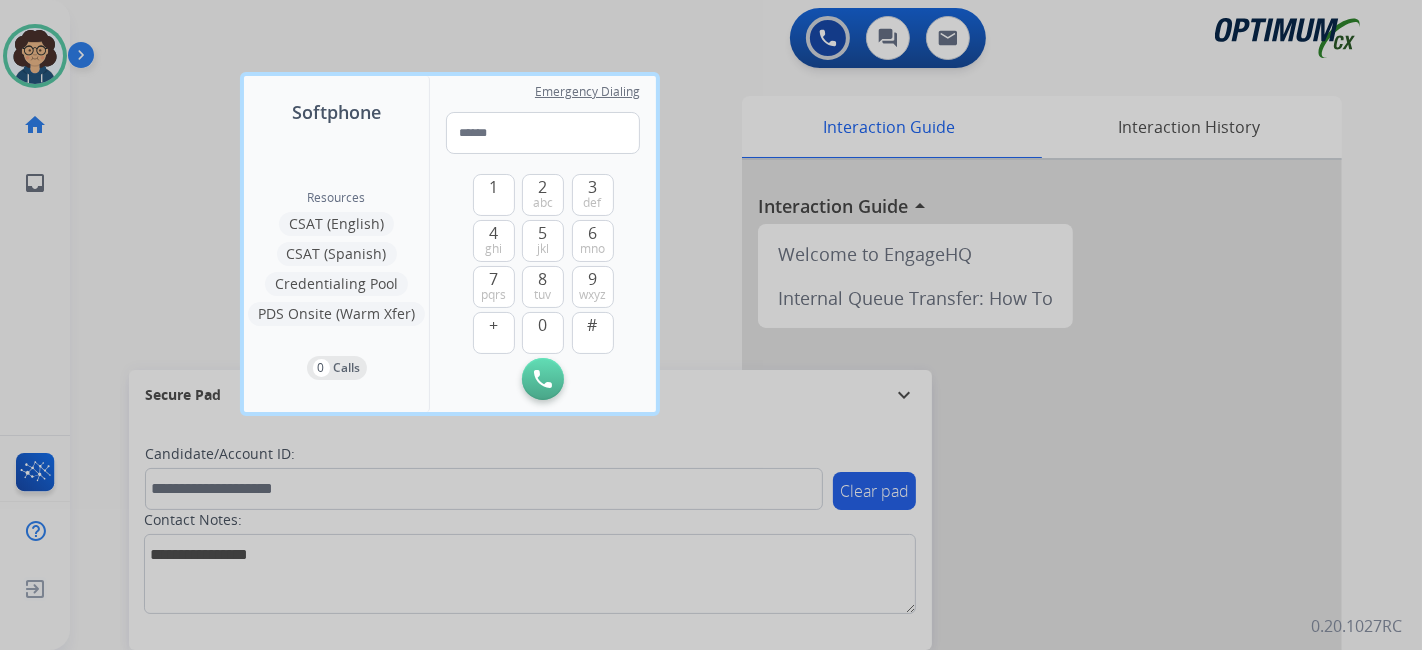 click at bounding box center (711, 325) 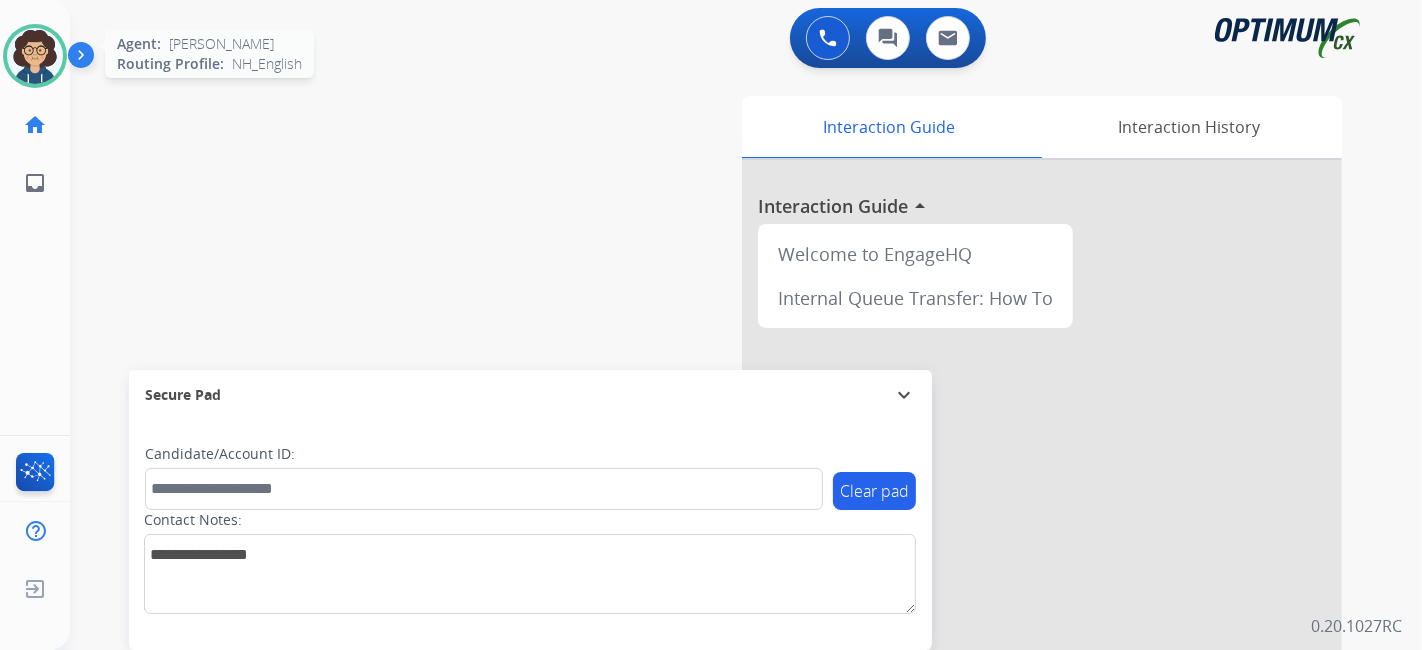 click at bounding box center (35, 56) 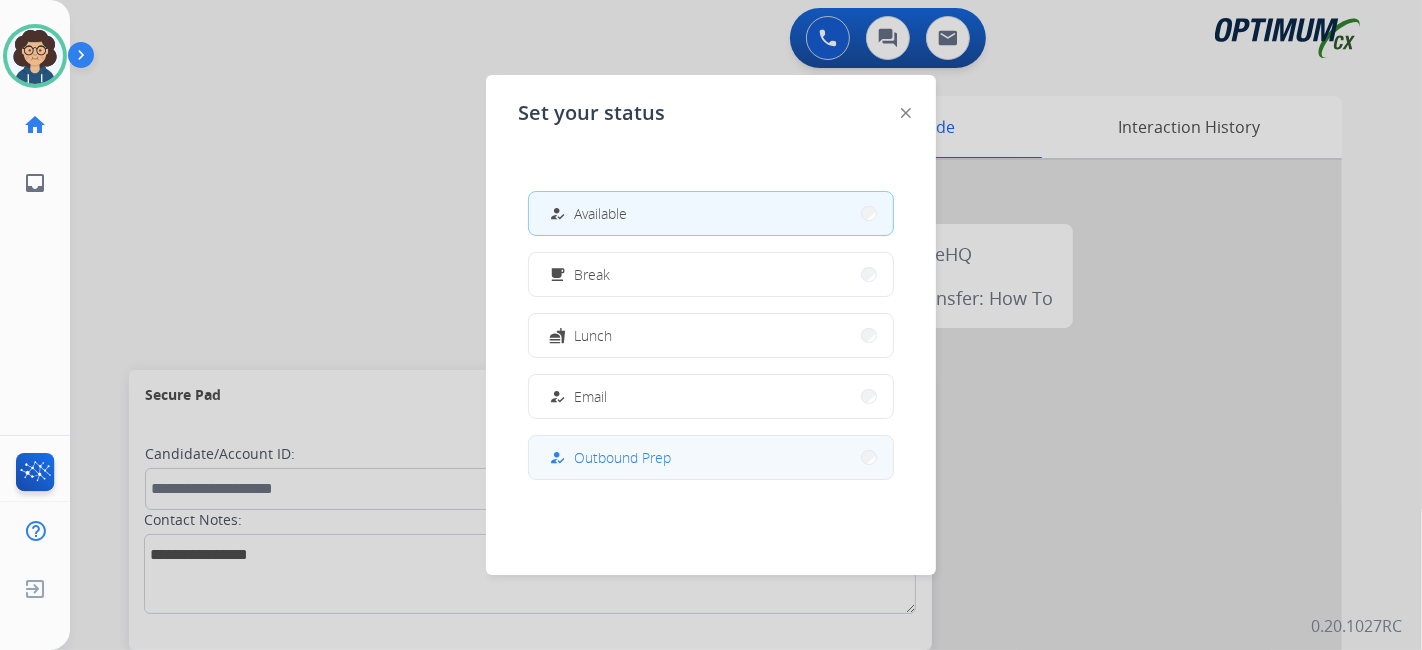 click on "how_to_reg Outbound Prep" at bounding box center [711, 457] 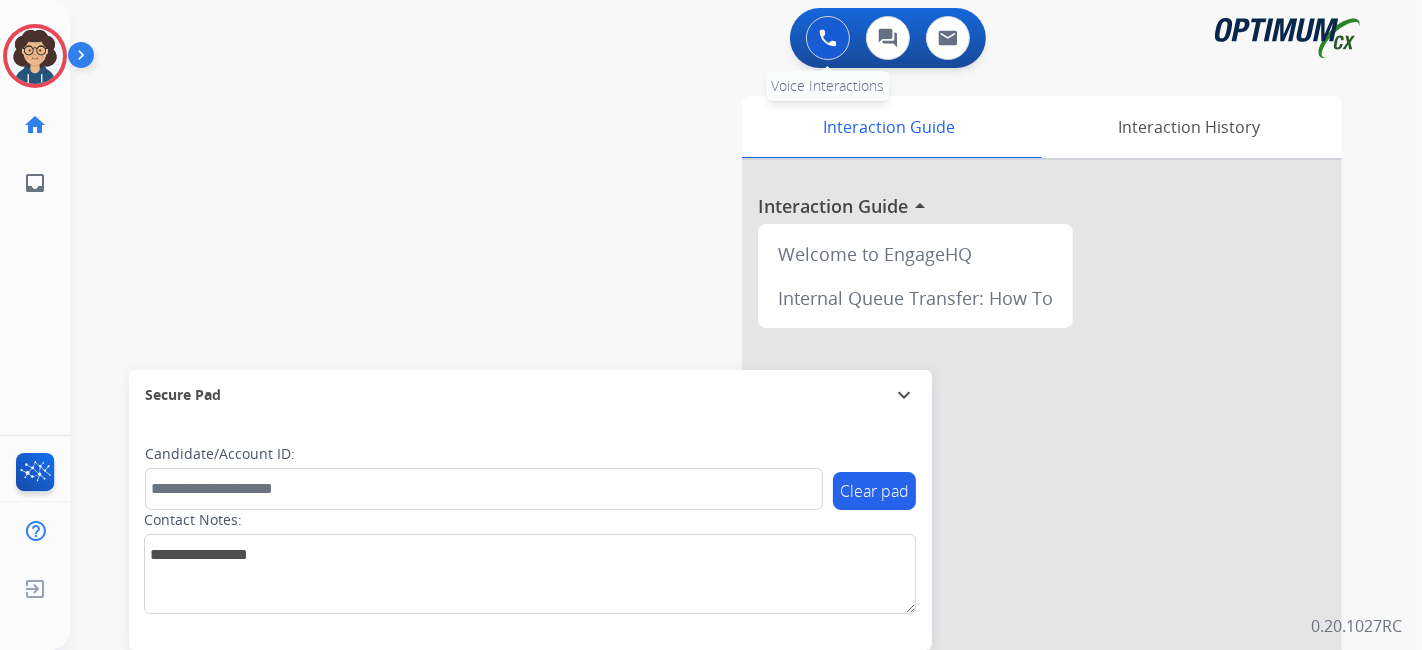 click at bounding box center (828, 38) 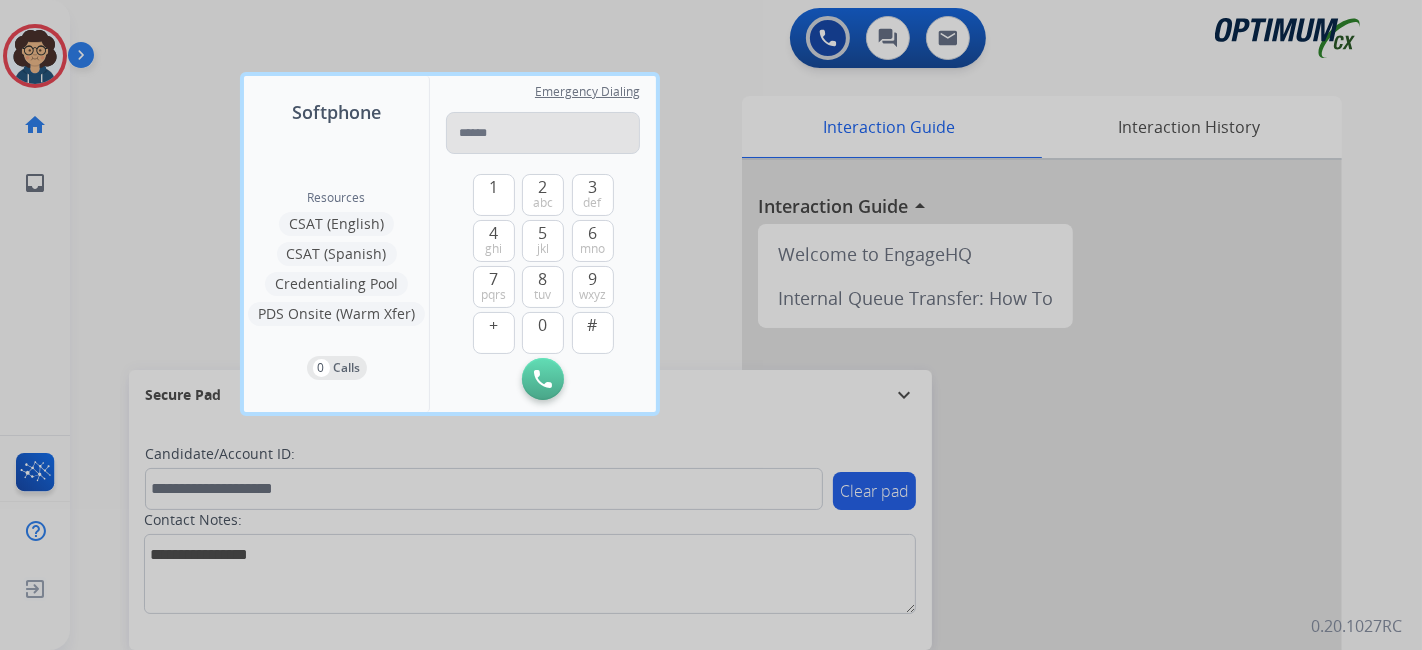 click at bounding box center (543, 133) 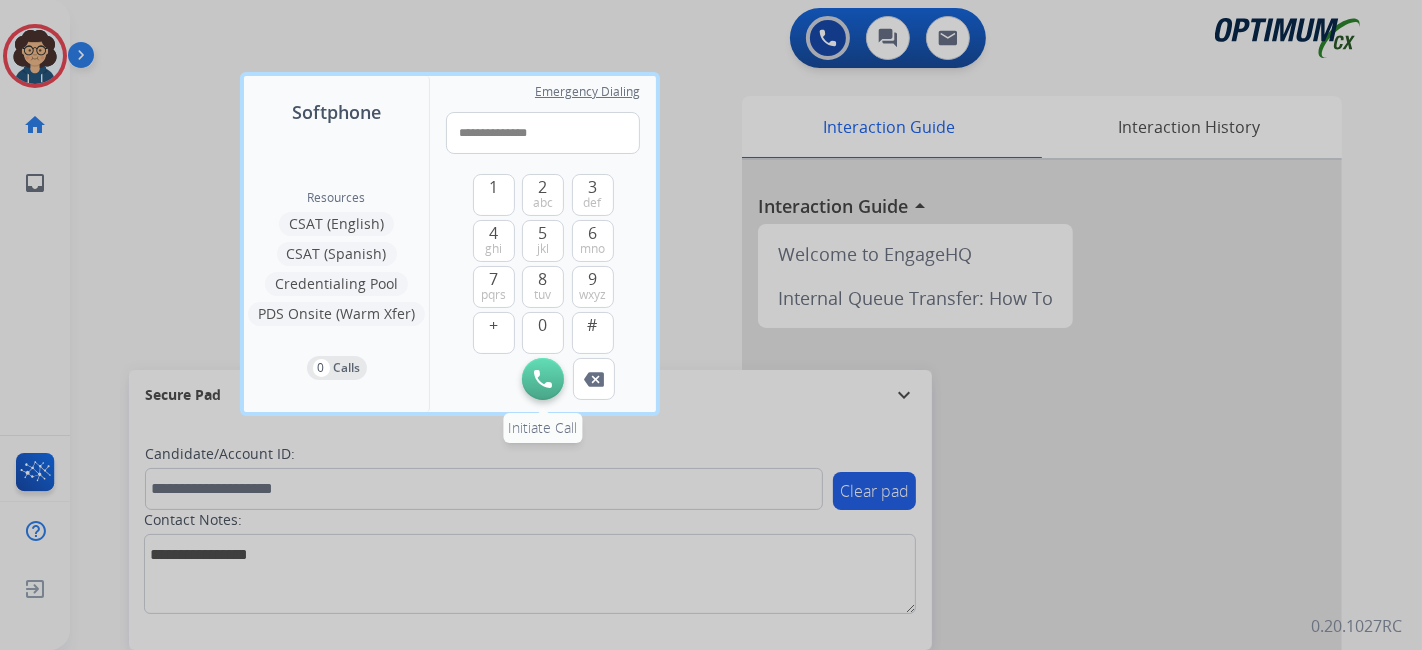 type on "**********" 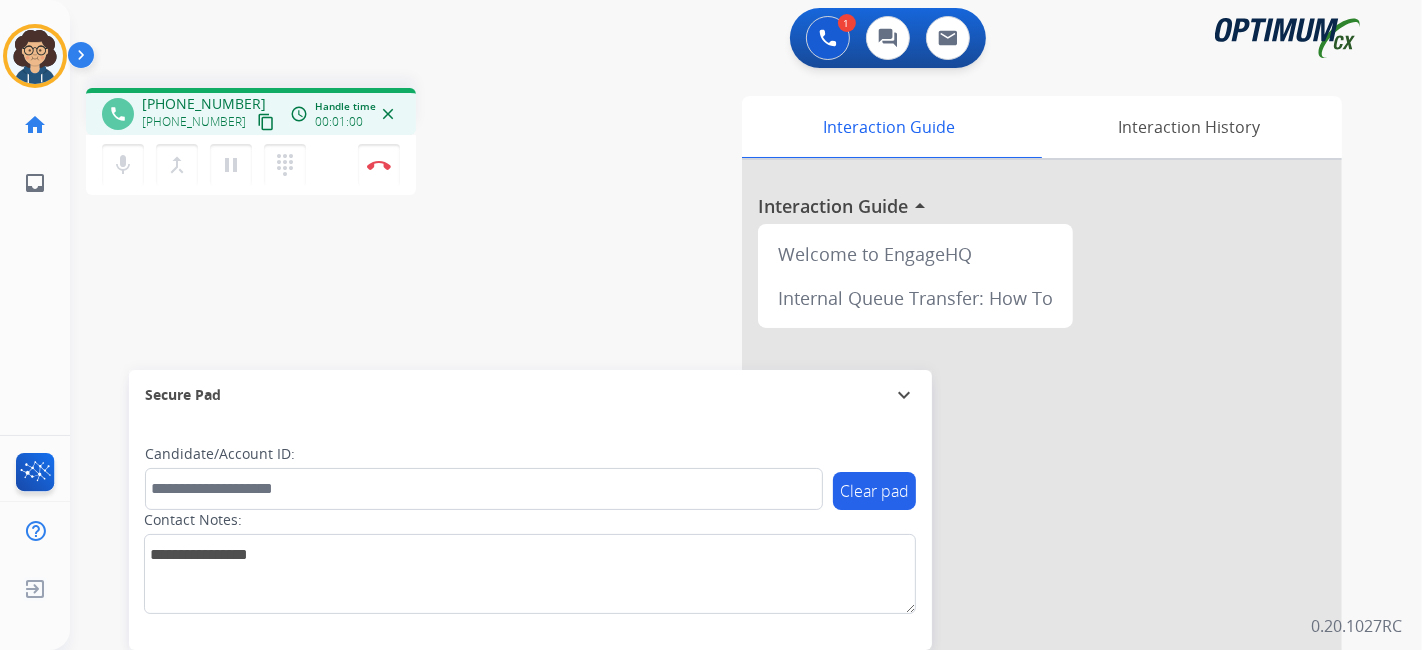click on "Interaction Guide   Interaction History  Interaction Guide arrow_drop_up  Welcome to EngageHQ   Internal Queue Transfer: How To" at bounding box center [969, 501] 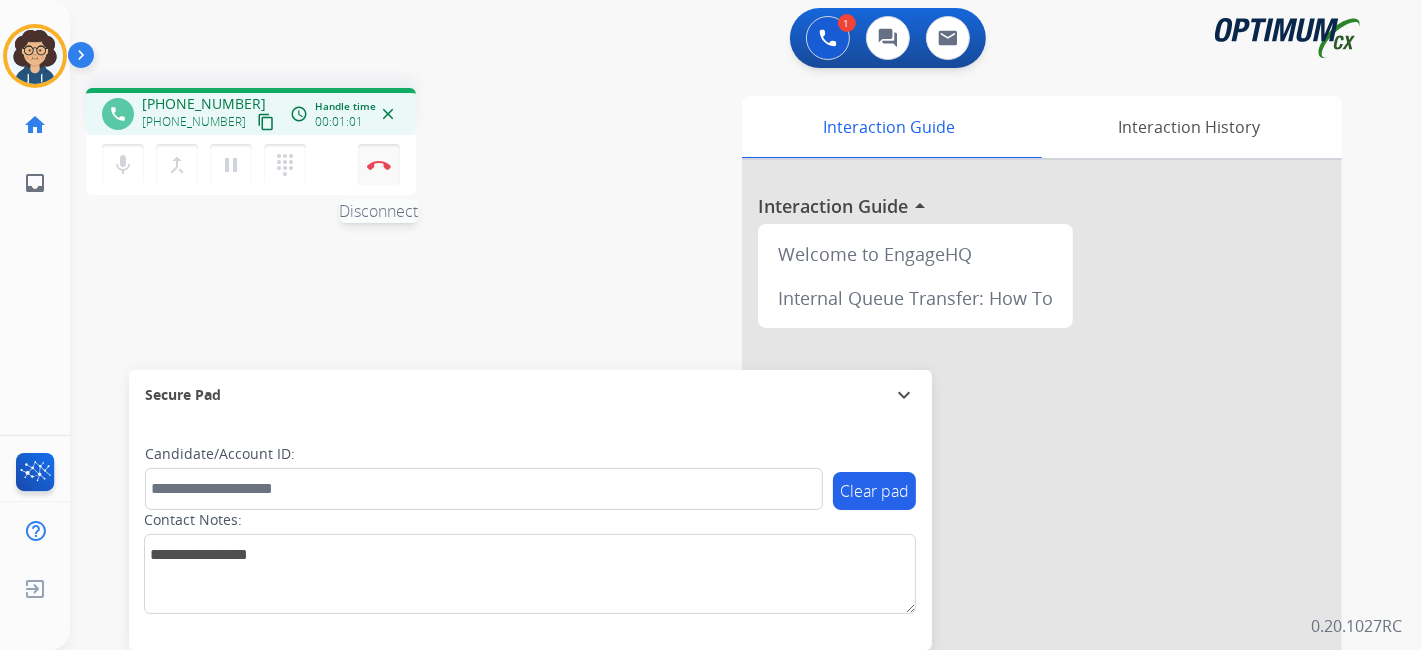 click on "Disconnect" at bounding box center (379, 165) 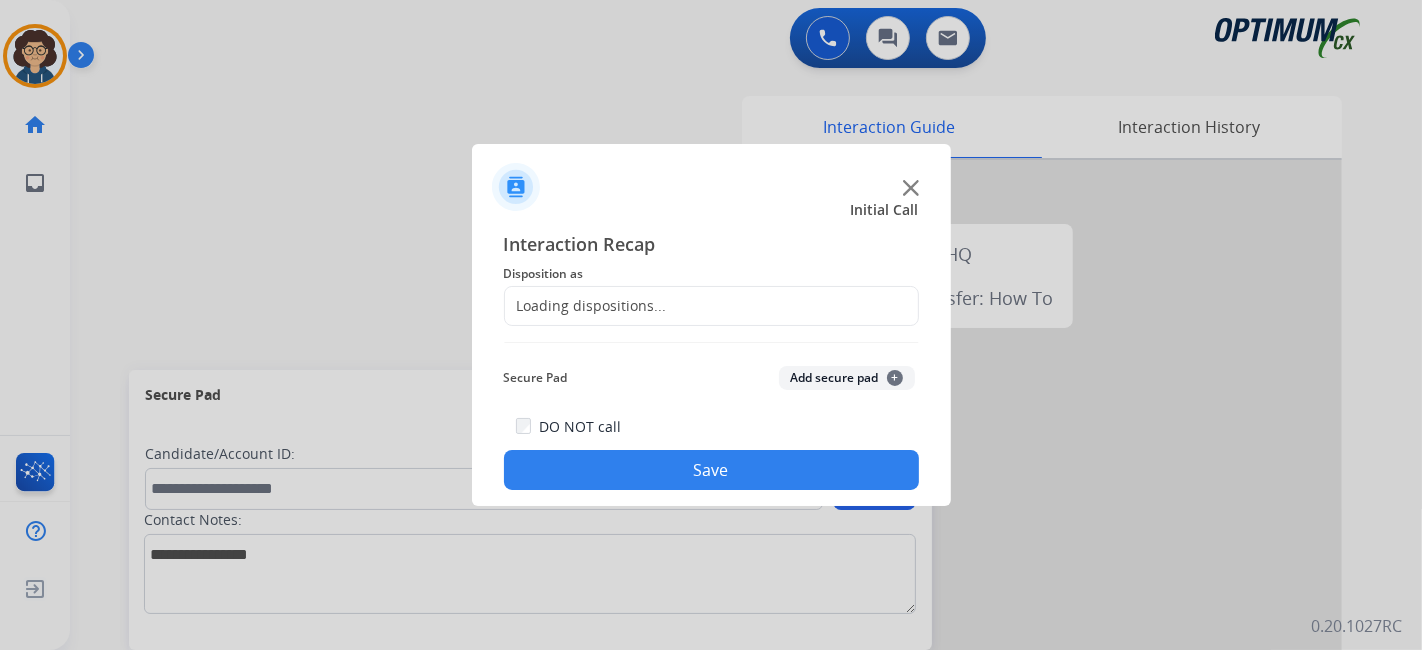 click on "Loading dispositions..." 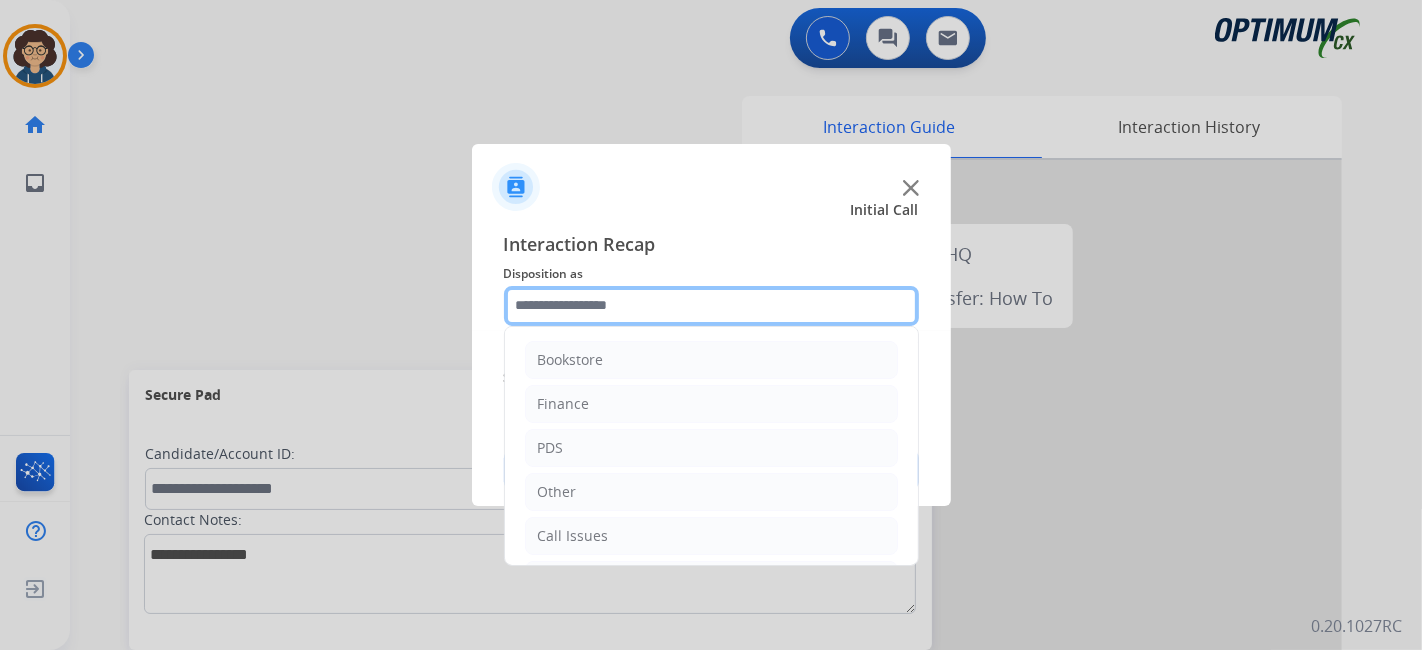 click 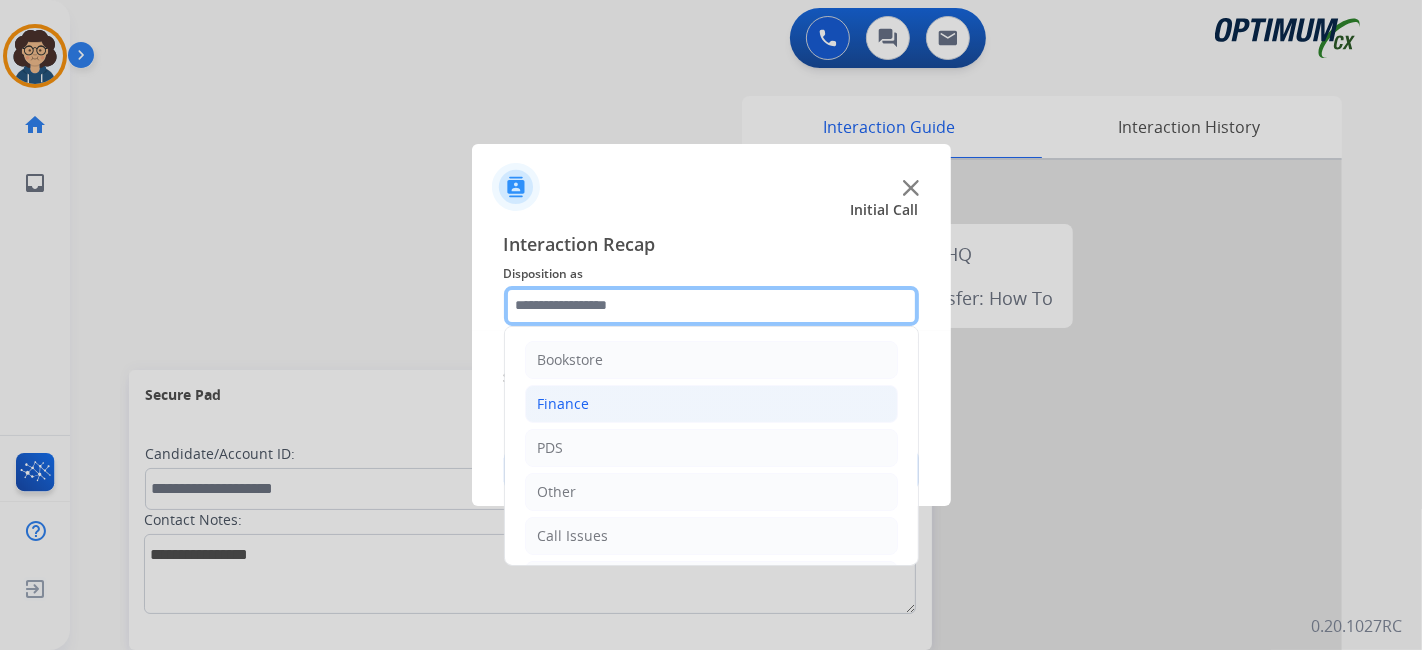 scroll, scrollTop: 131, scrollLeft: 0, axis: vertical 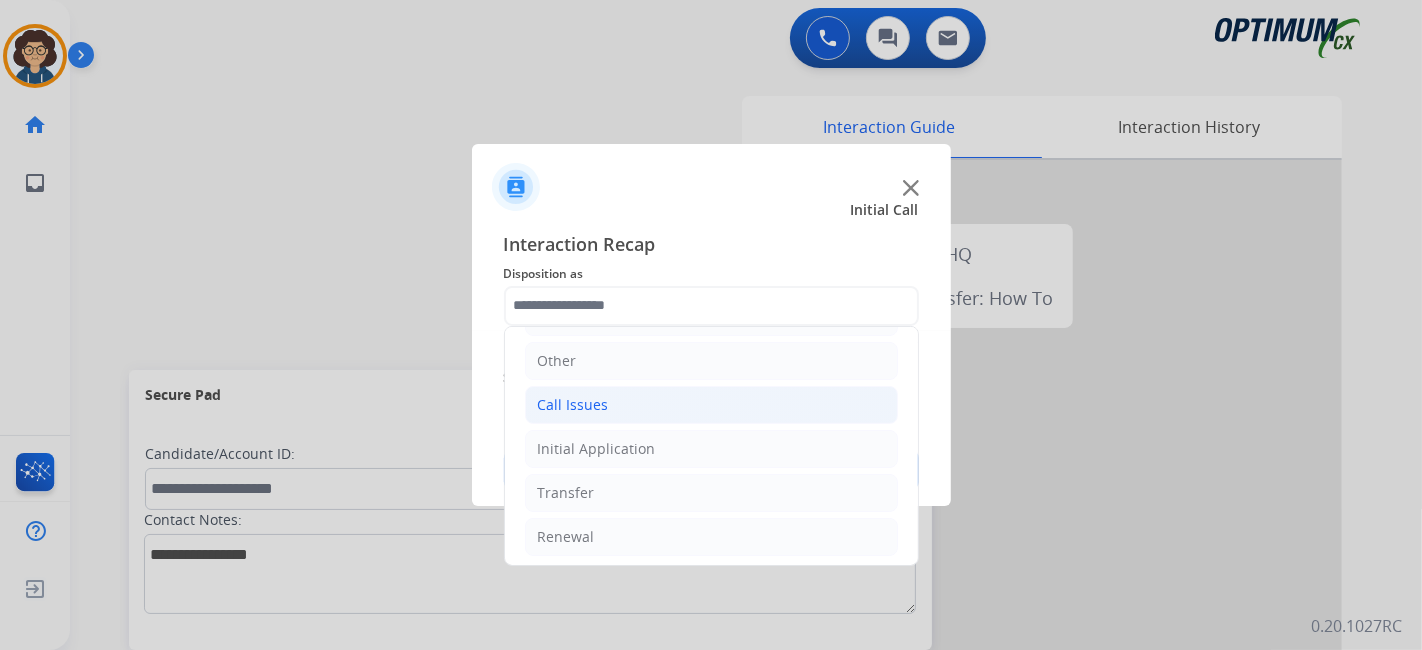 click on "Call Issues" 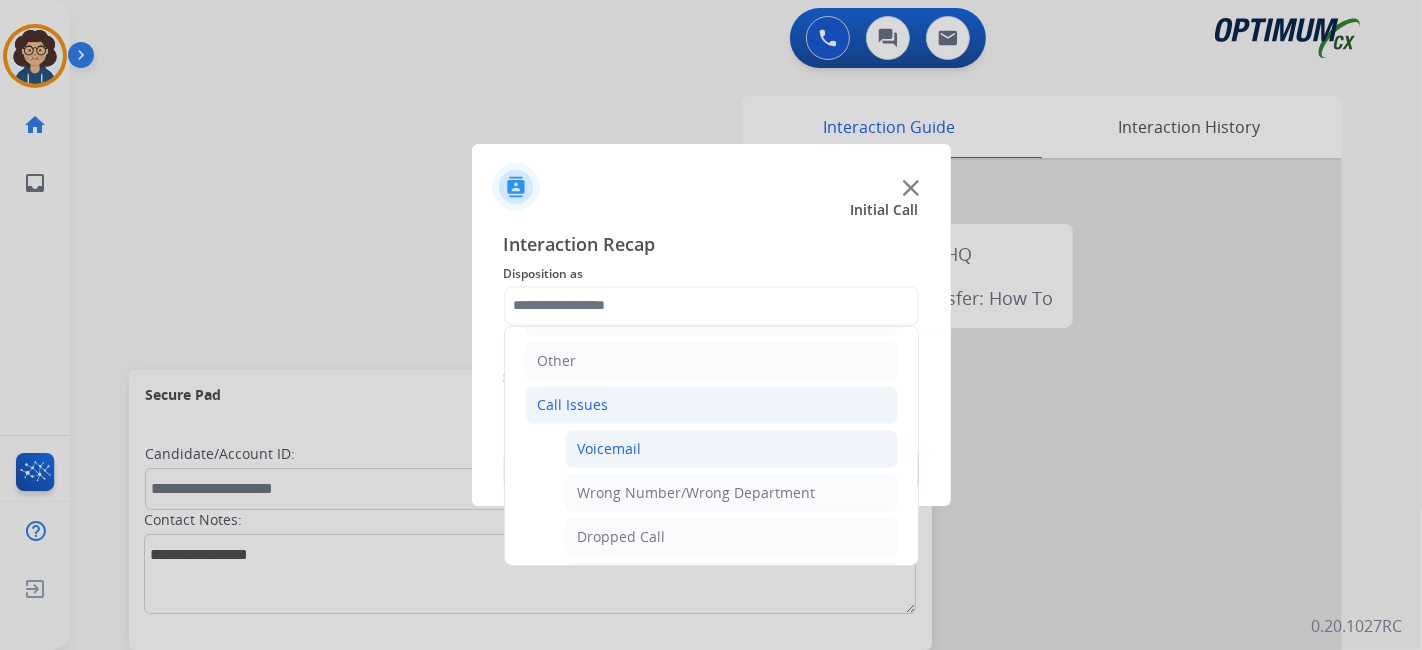 click on "Voicemail" 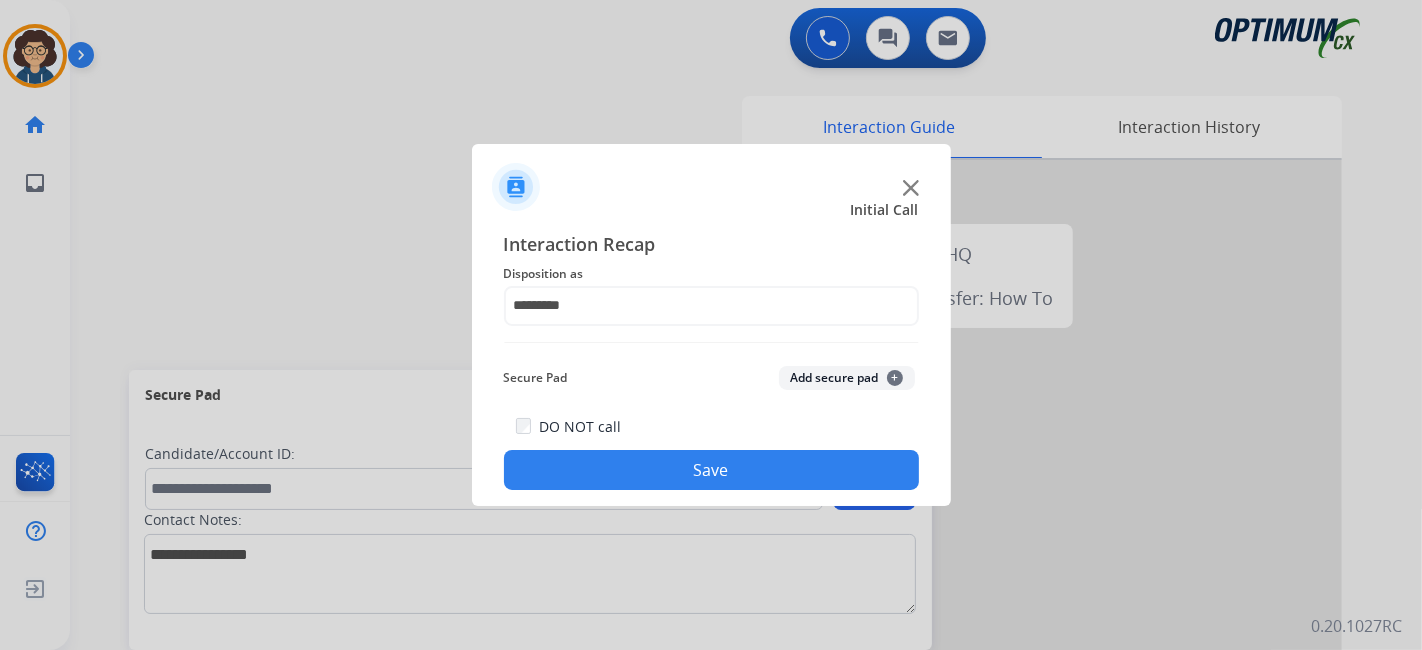click on "Save" 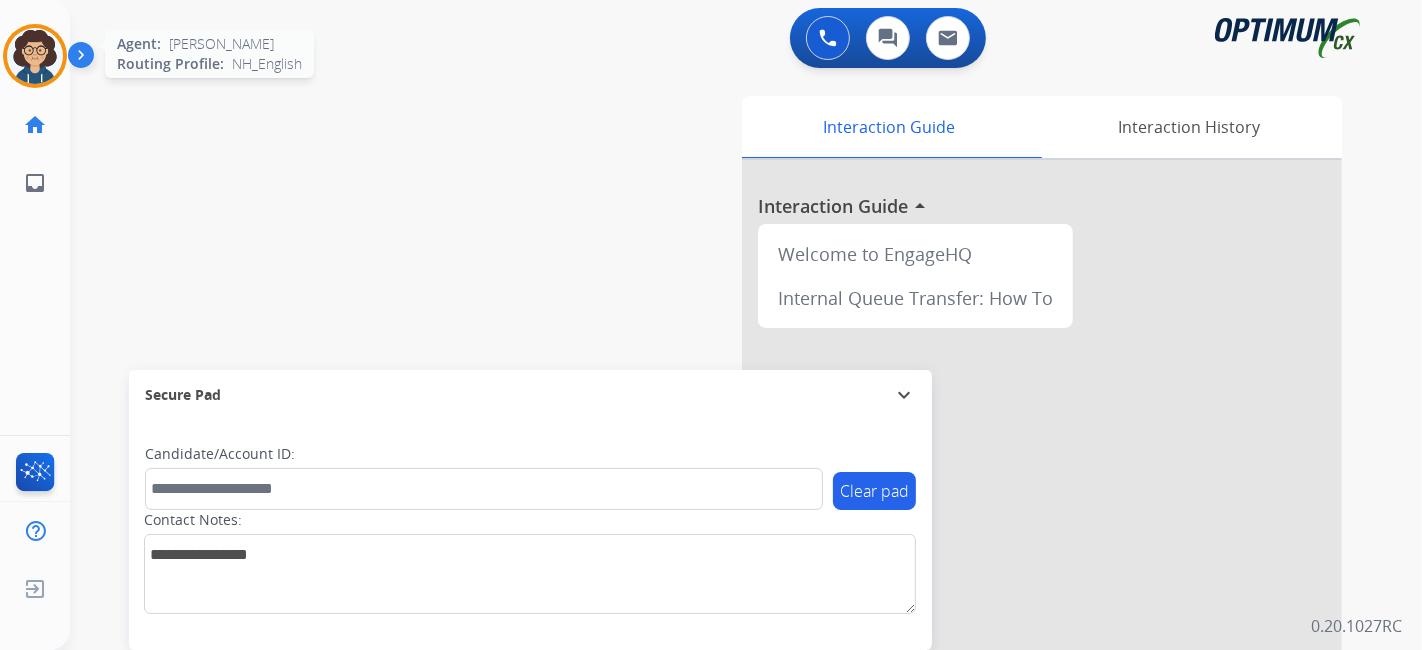 click at bounding box center [35, 56] 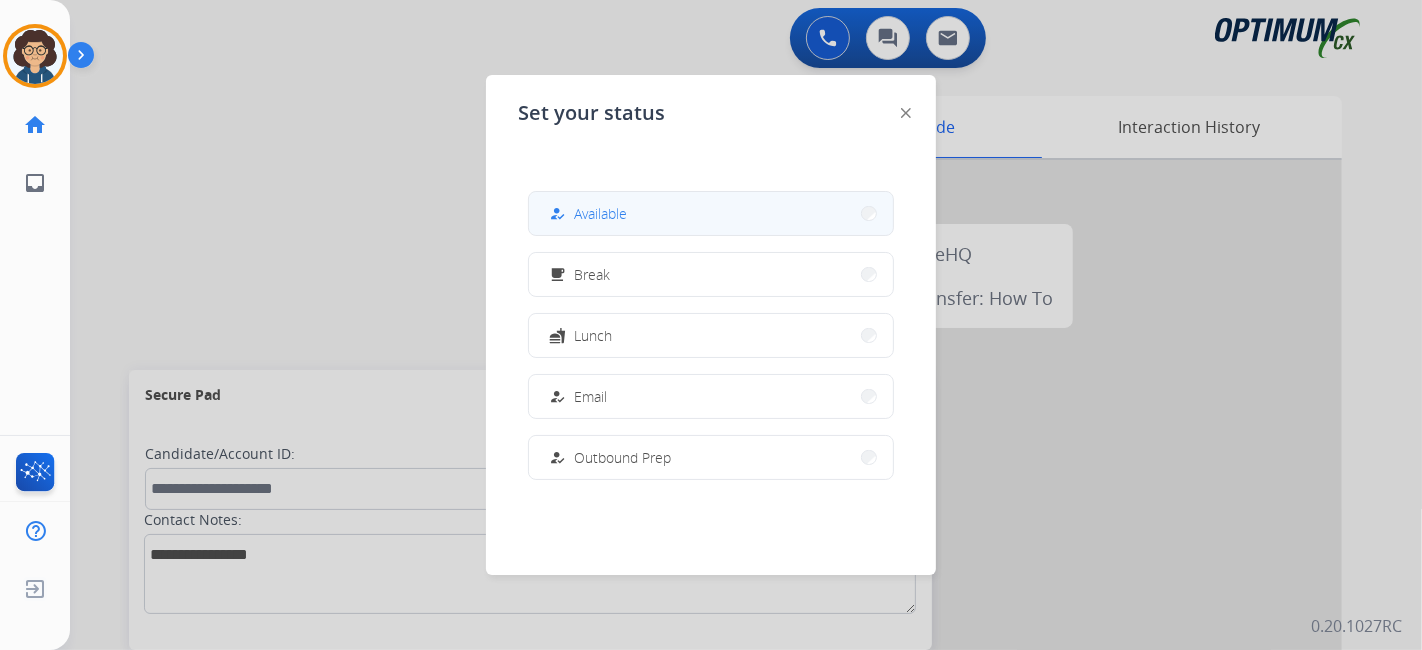 click on "how_to_reg Available" at bounding box center (711, 213) 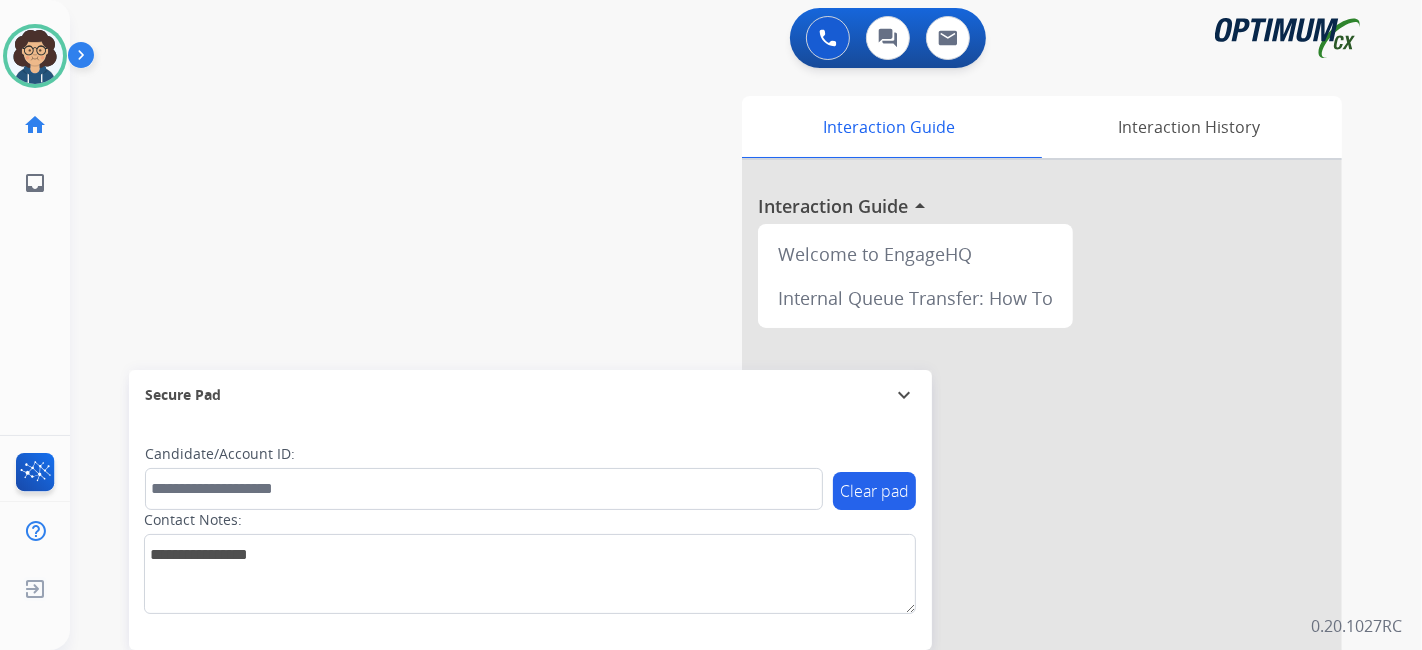 click on "Ana   Available  Edit Avatar  Agent:   Ana  Routing Profile:  NH_English home  Home  Home inbox  Emails  Emails" 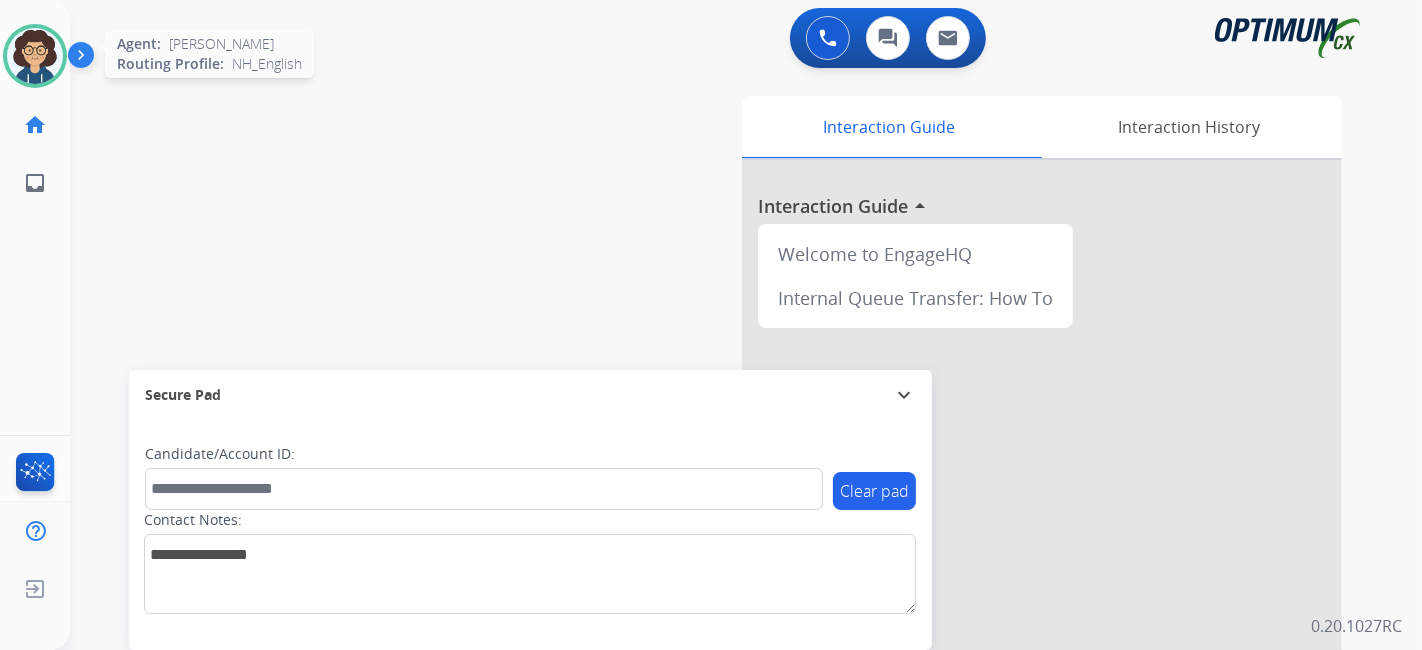 click at bounding box center (35, 56) 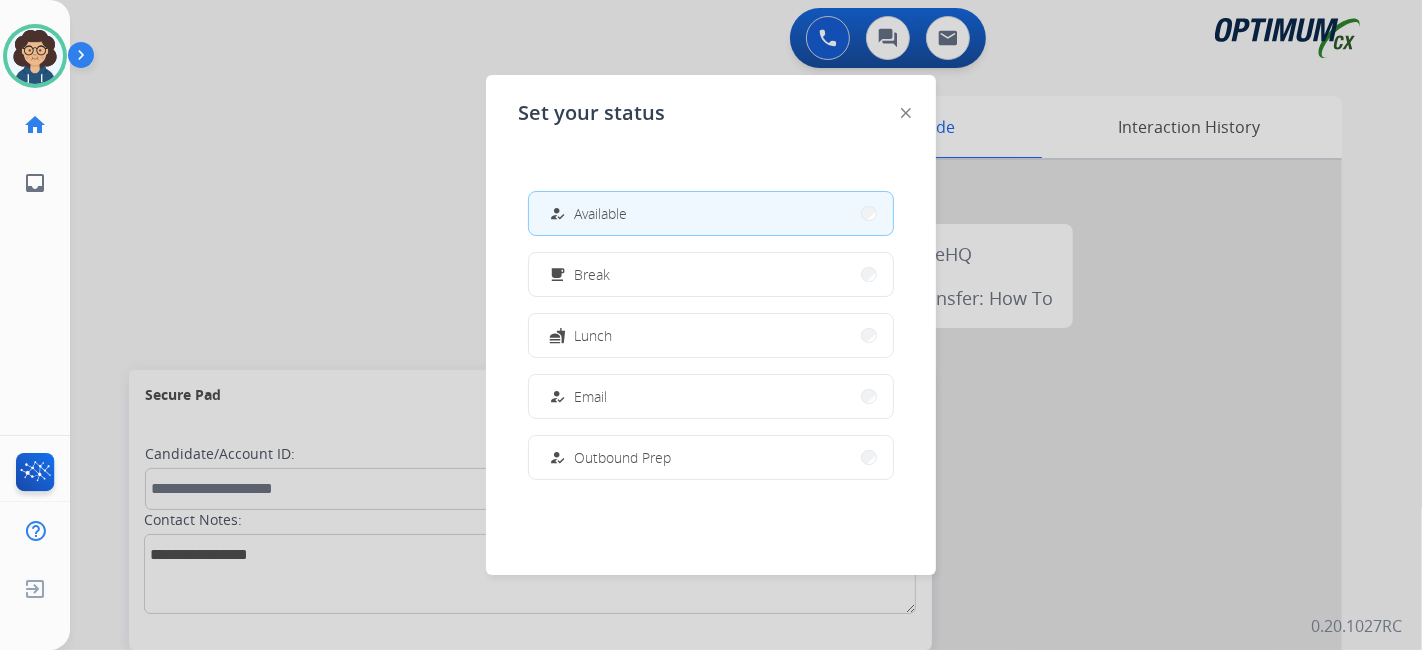 click at bounding box center [711, 325] 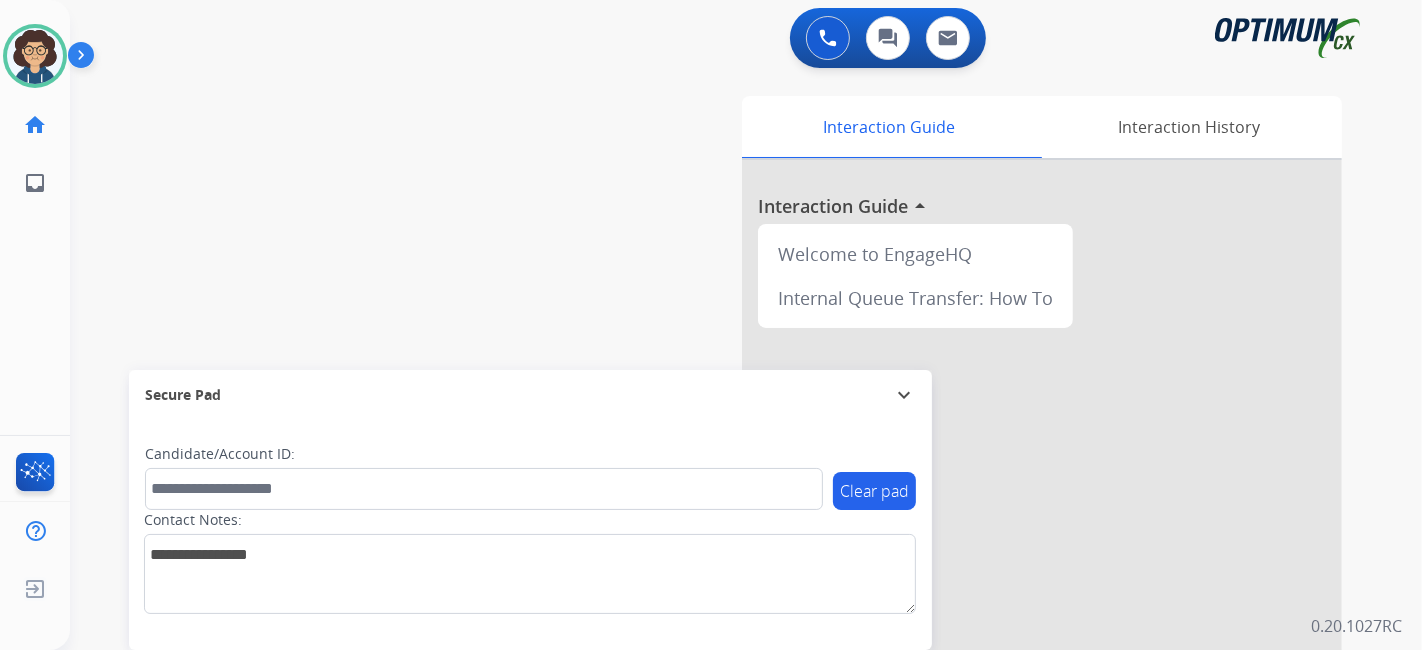 click on "swap_horiz Break voice bridge close_fullscreen Connect 3-Way Call merge_type Separate 3-Way Call  Interaction Guide   Interaction History  Interaction Guide arrow_drop_up  Welcome to EngageHQ   Internal Queue Transfer: How To  Secure Pad expand_more Clear pad Candidate/Account ID: Contact Notes:" at bounding box center (722, 489) 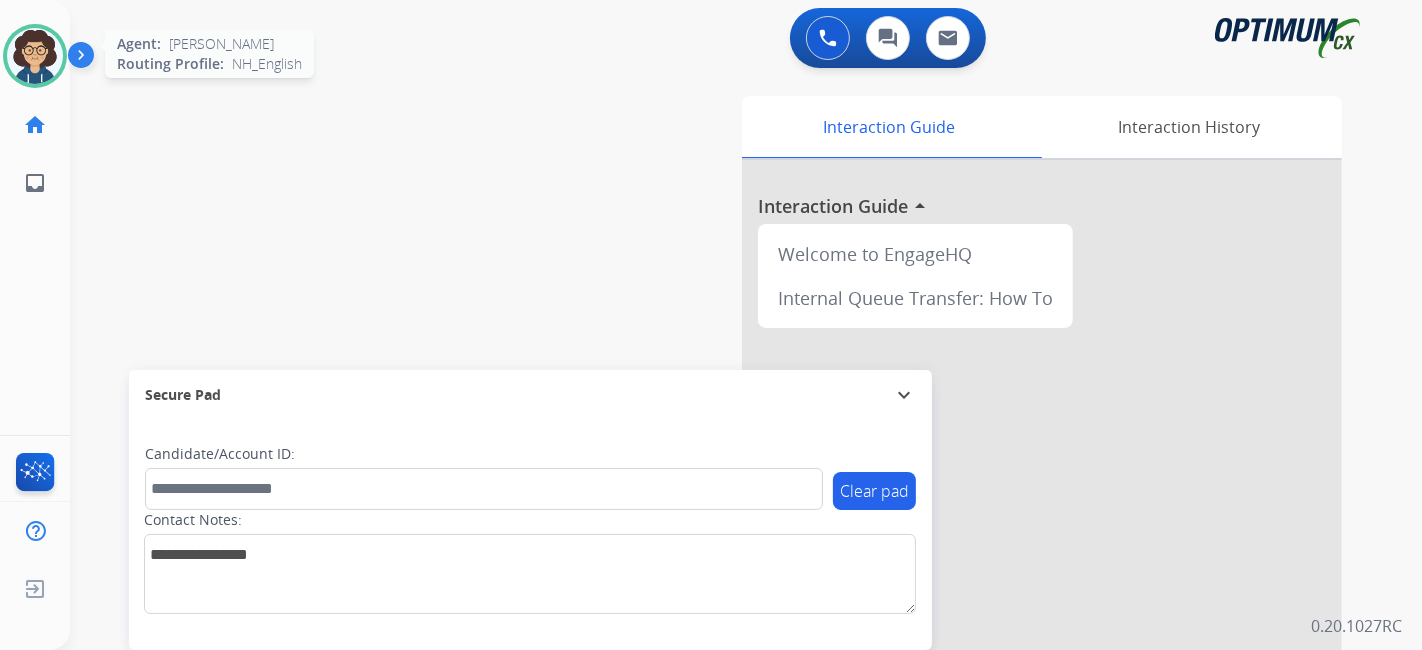 click at bounding box center [35, 56] 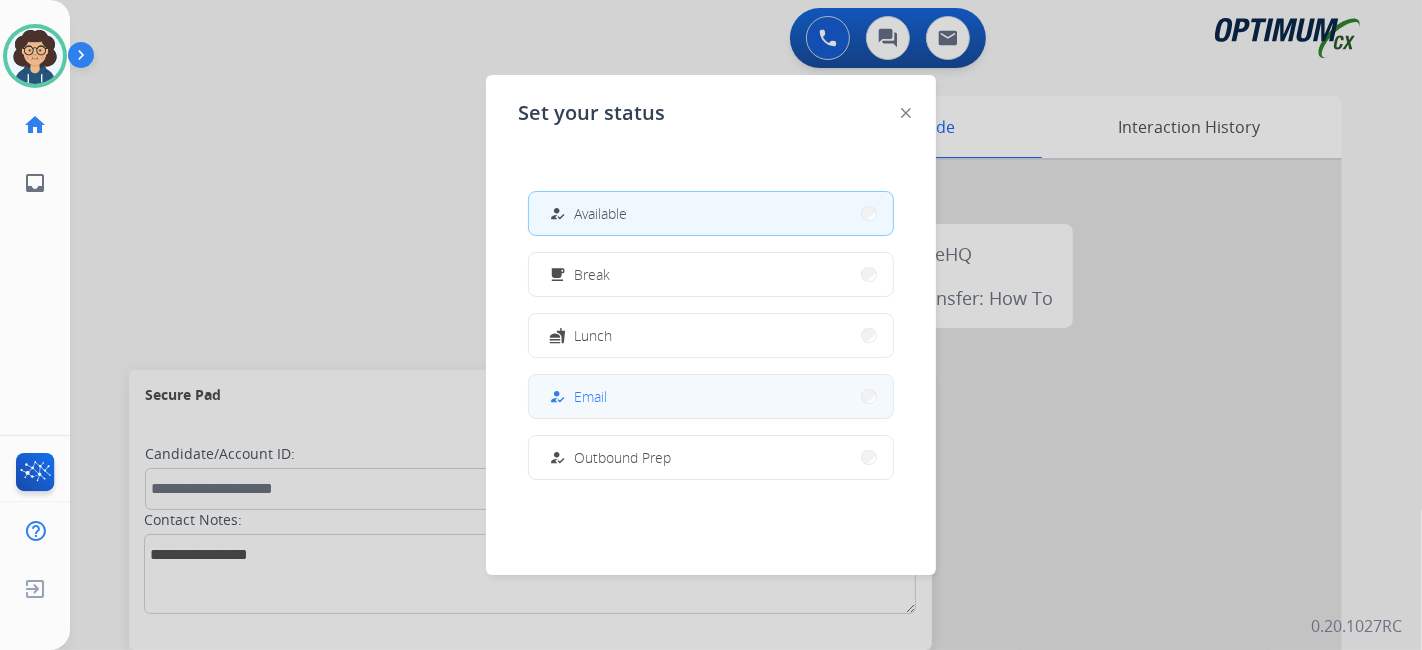 scroll, scrollTop: 498, scrollLeft: 0, axis: vertical 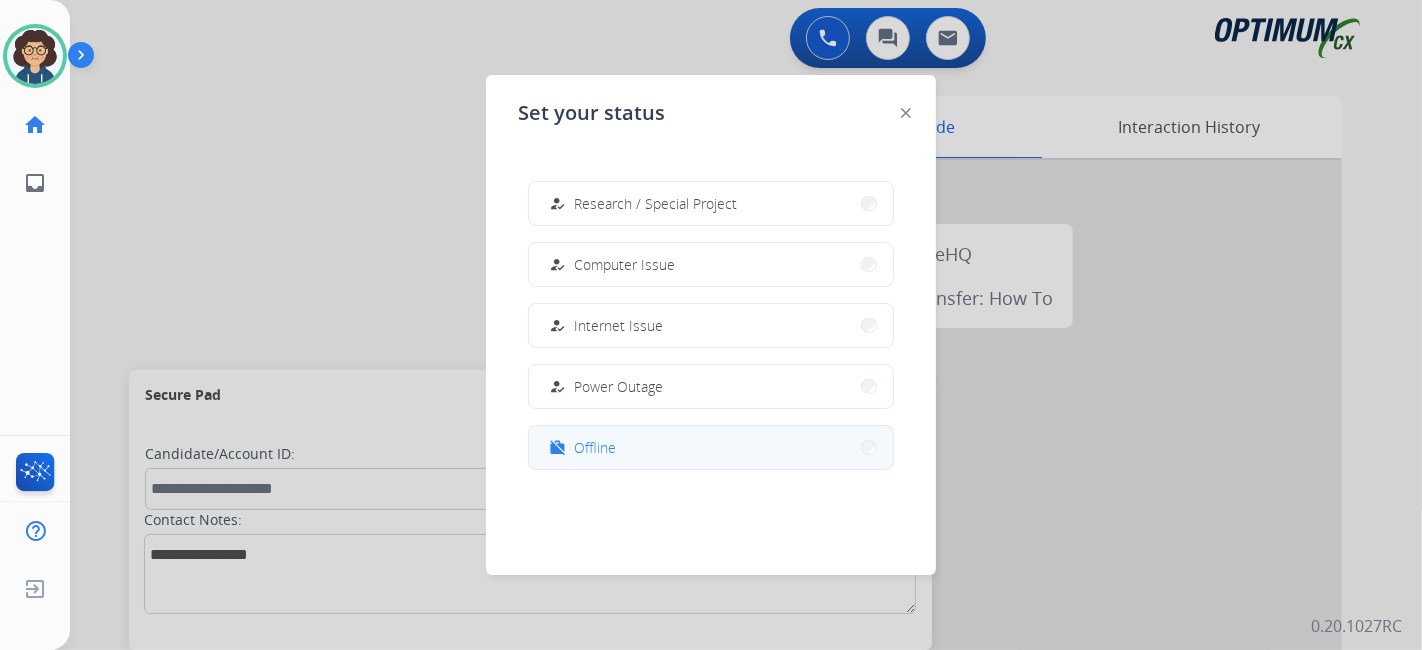click on "work_off Offline" at bounding box center (711, 447) 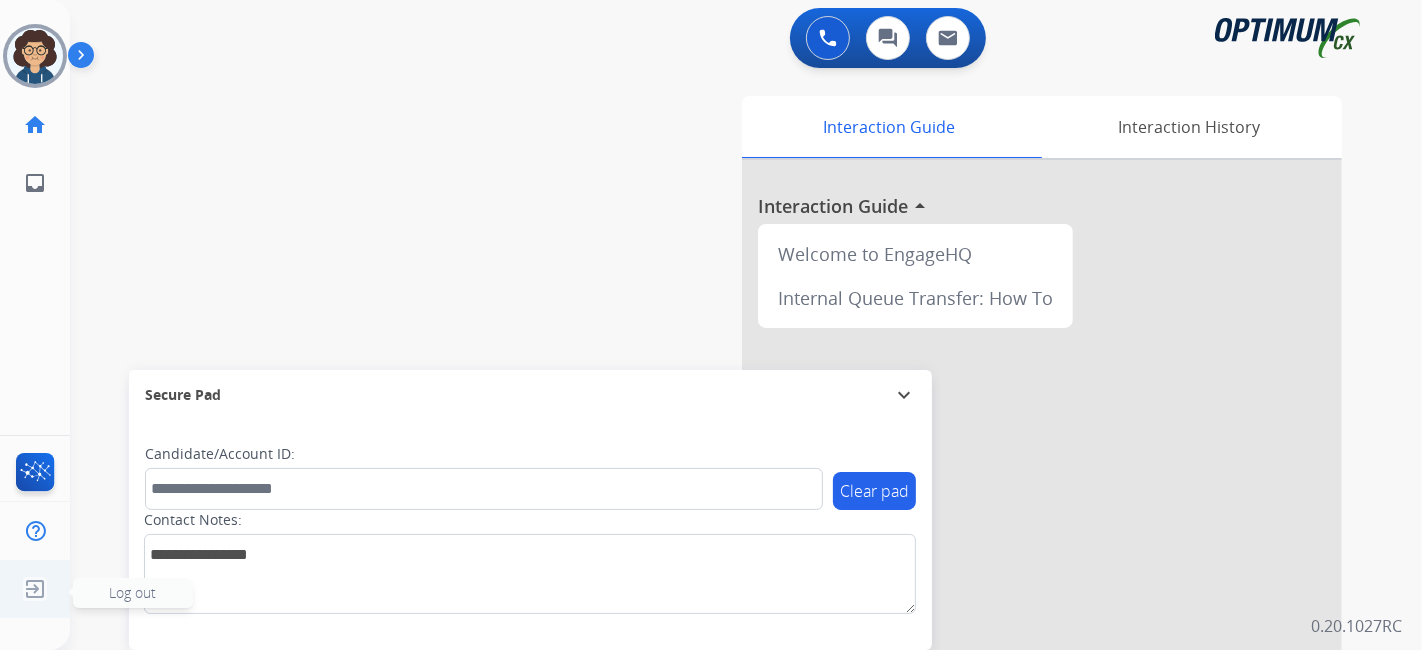 click 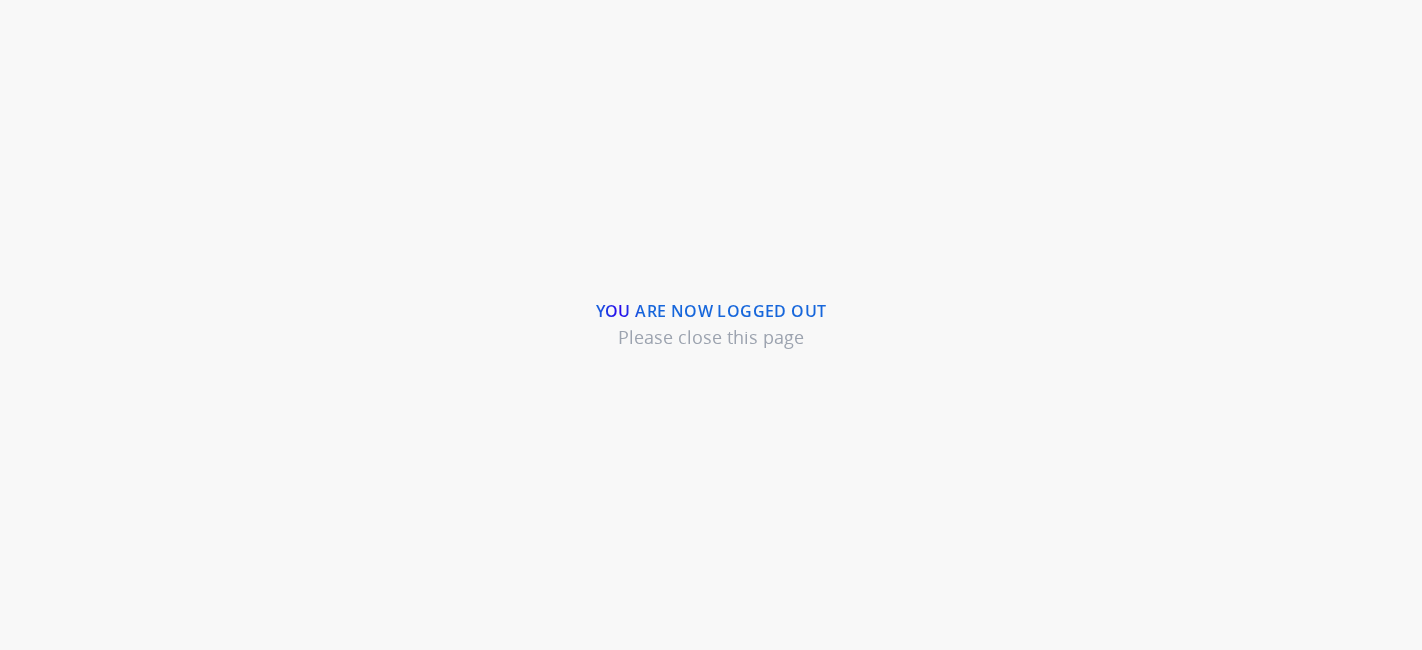 scroll, scrollTop: 0, scrollLeft: 0, axis: both 